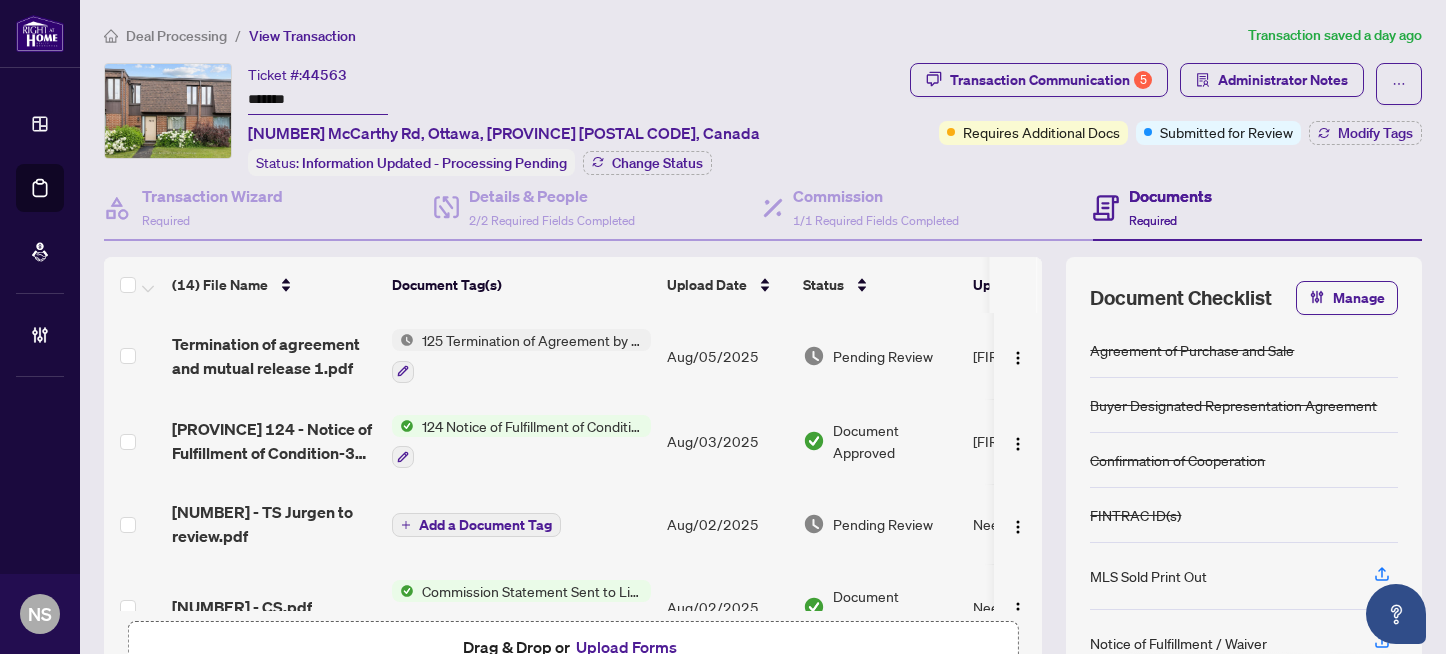 scroll, scrollTop: 0, scrollLeft: 0, axis: both 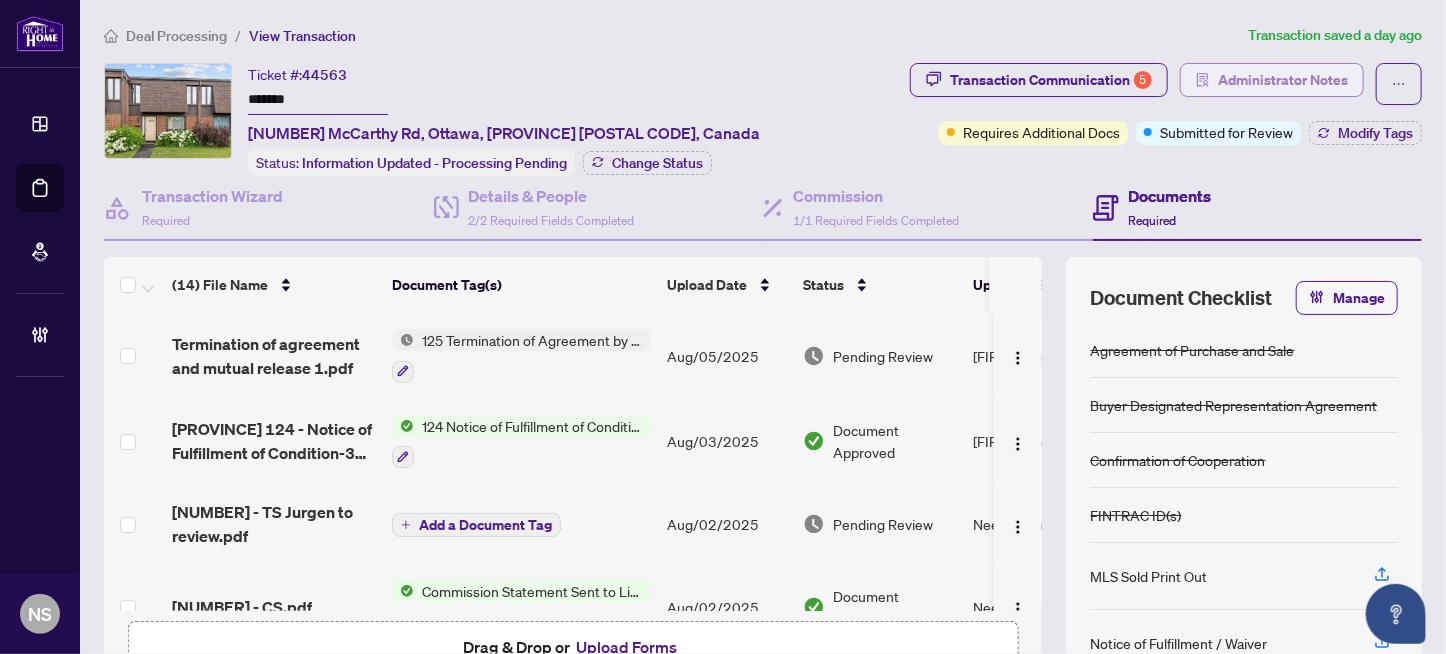click on "Administrator Notes" at bounding box center (1283, 80) 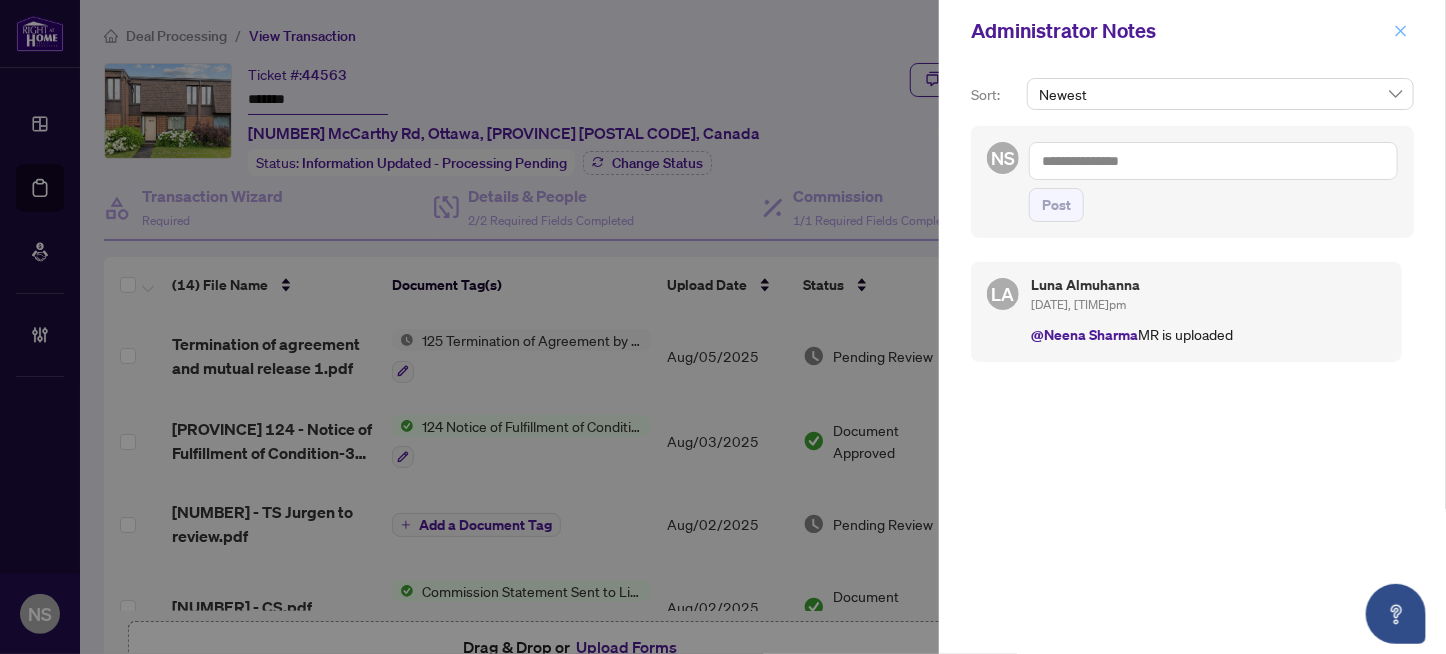 click 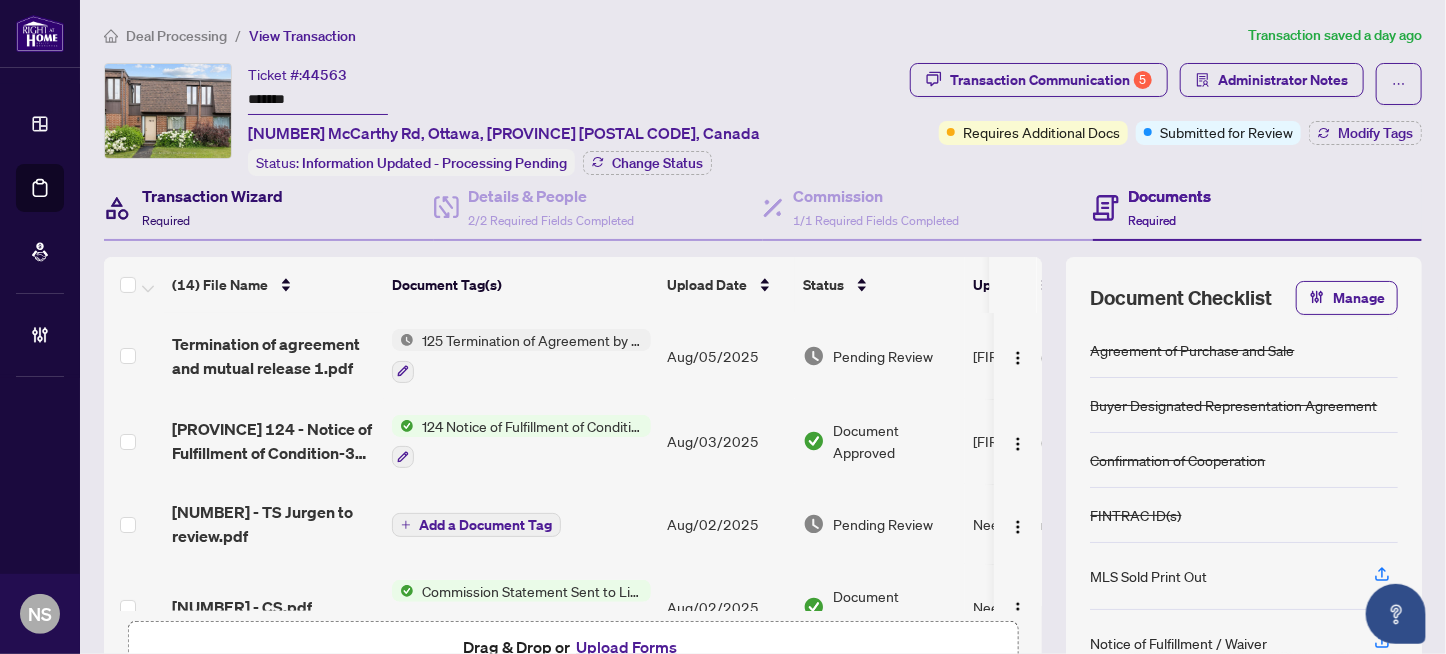 click on "Transaction Wizard Required" at bounding box center [212, 207] 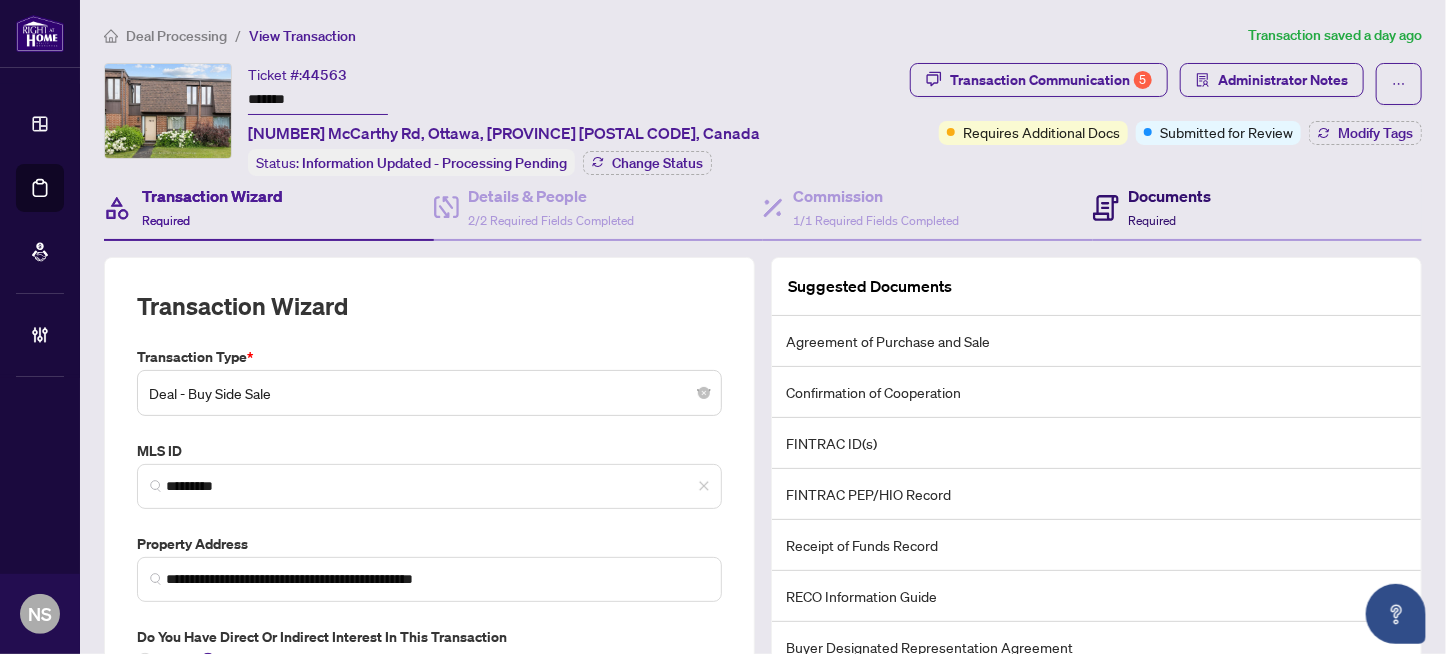 click on "Documents" at bounding box center (1170, 196) 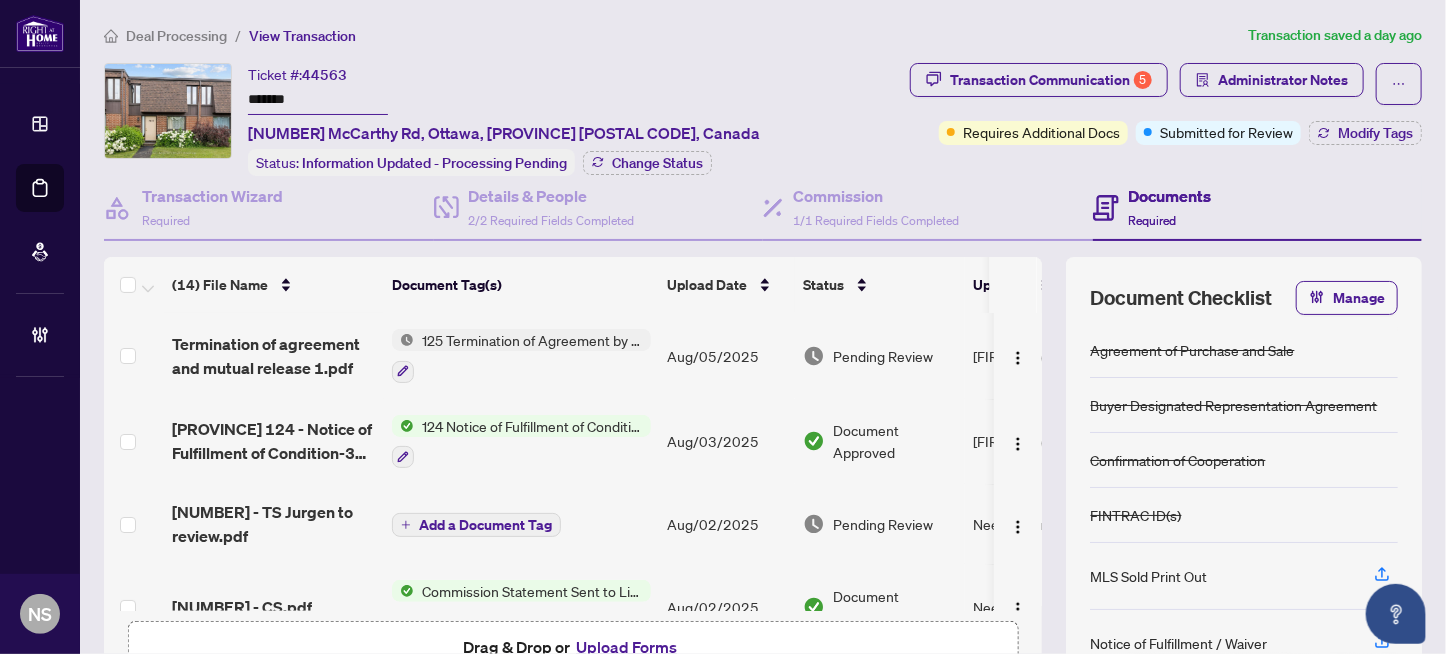 click on "*******" at bounding box center (318, 100) 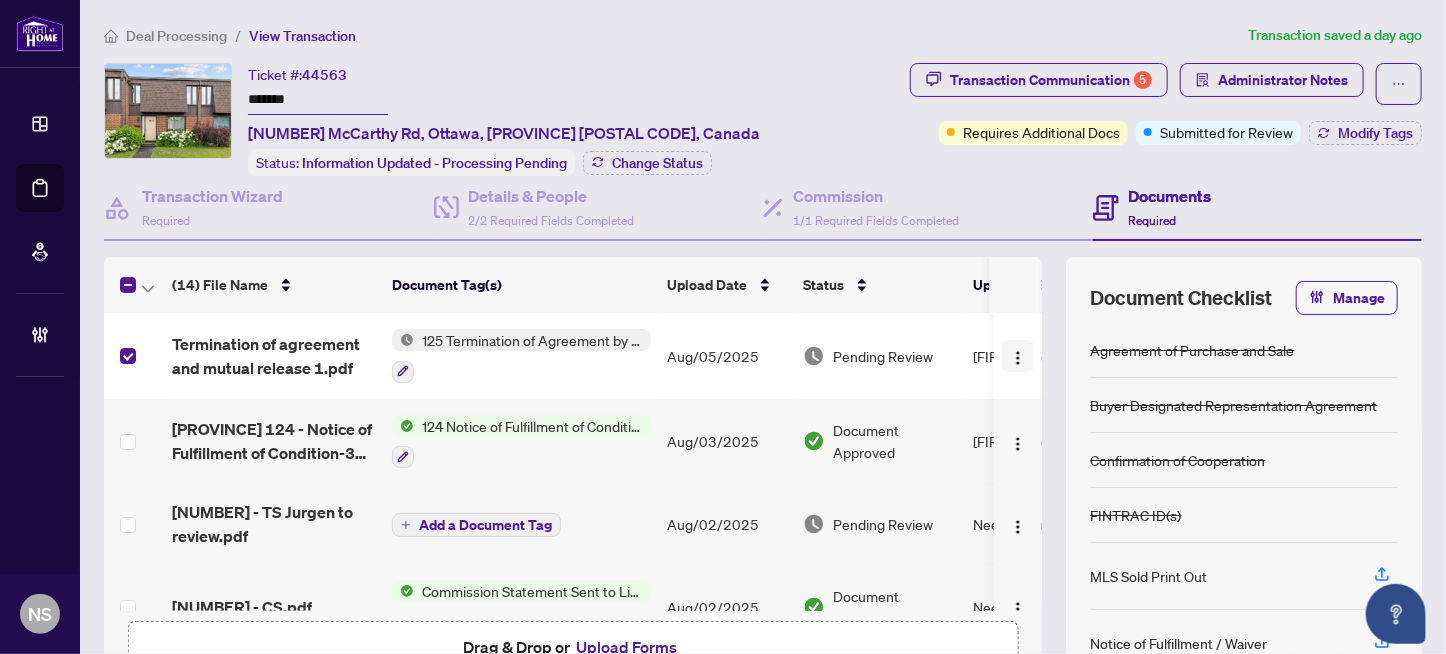 click at bounding box center (1018, 358) 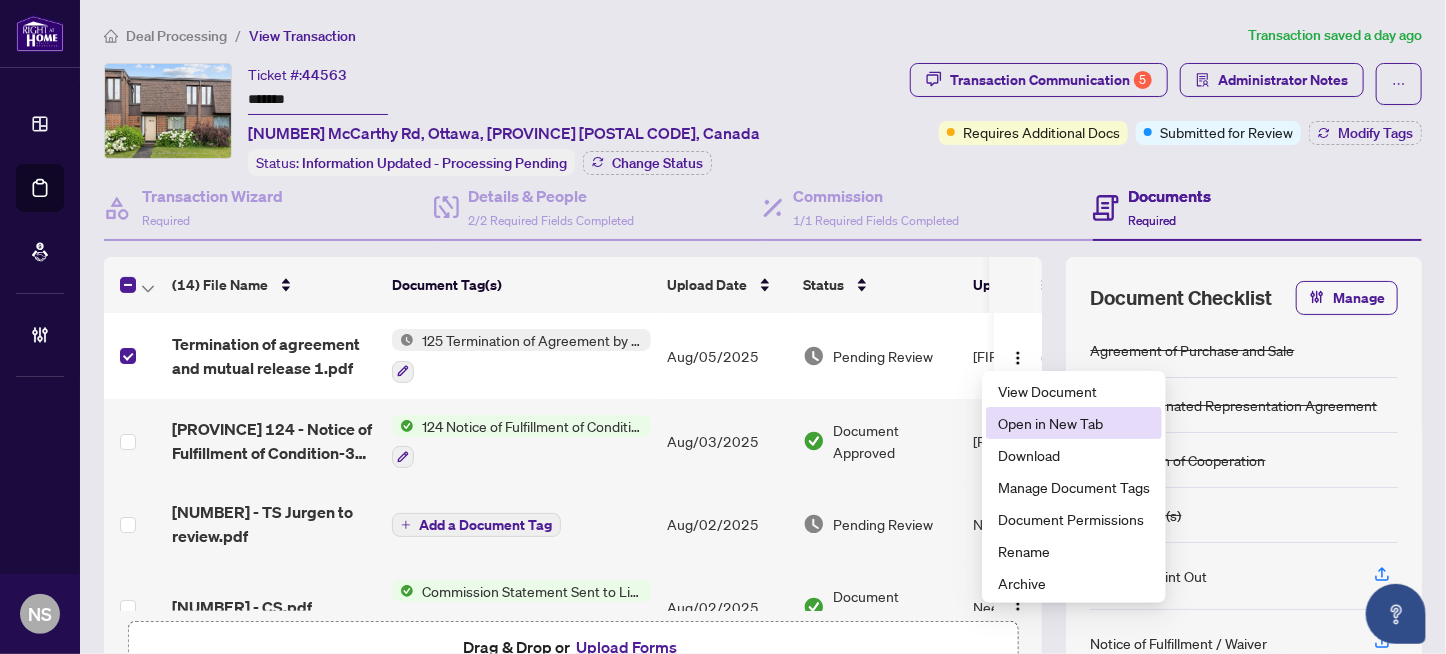 click on "Open in New Tab" at bounding box center (1074, 423) 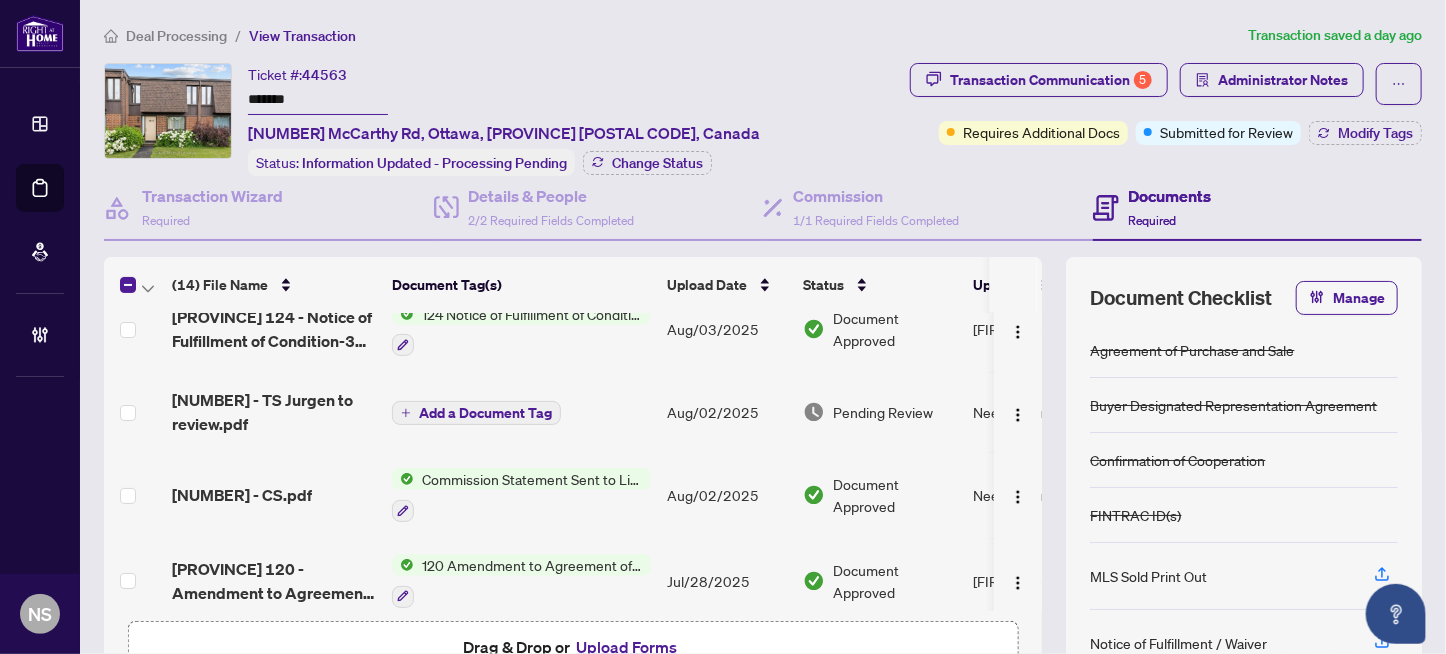 scroll, scrollTop: 0, scrollLeft: 0, axis: both 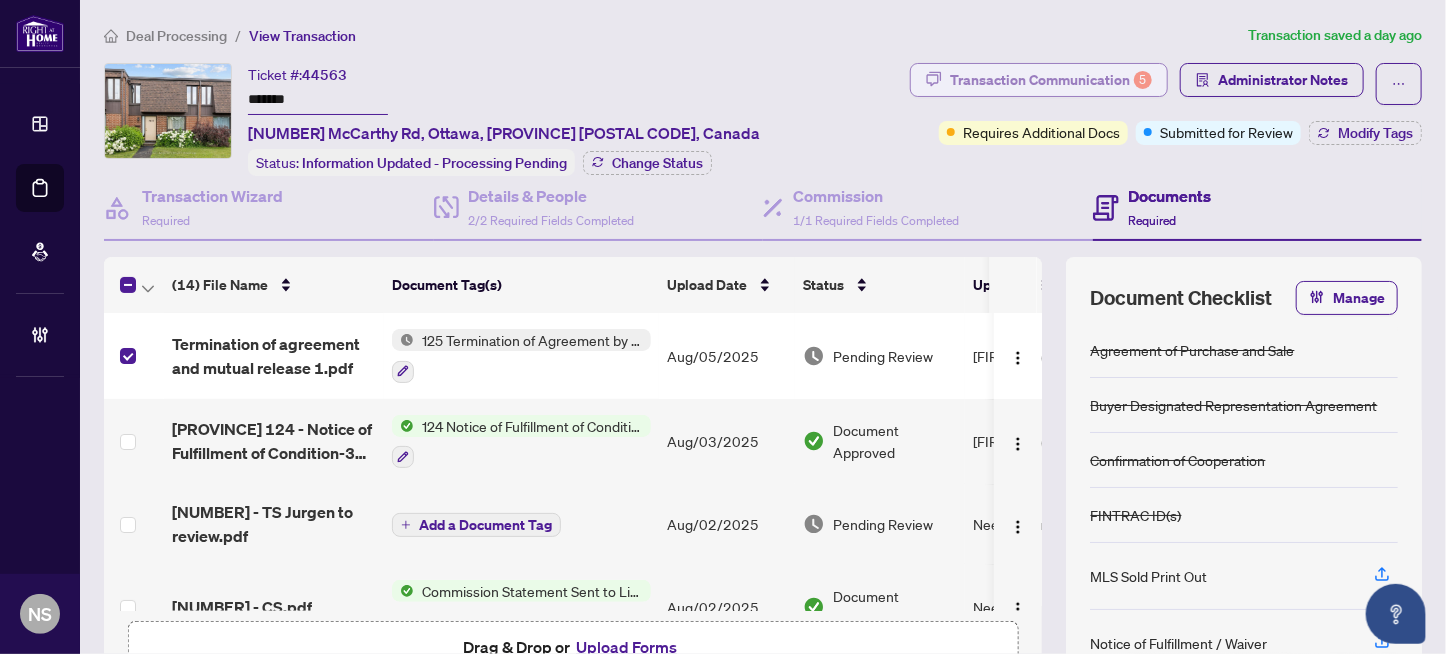 click on "Transaction Communication 5" at bounding box center (1051, 80) 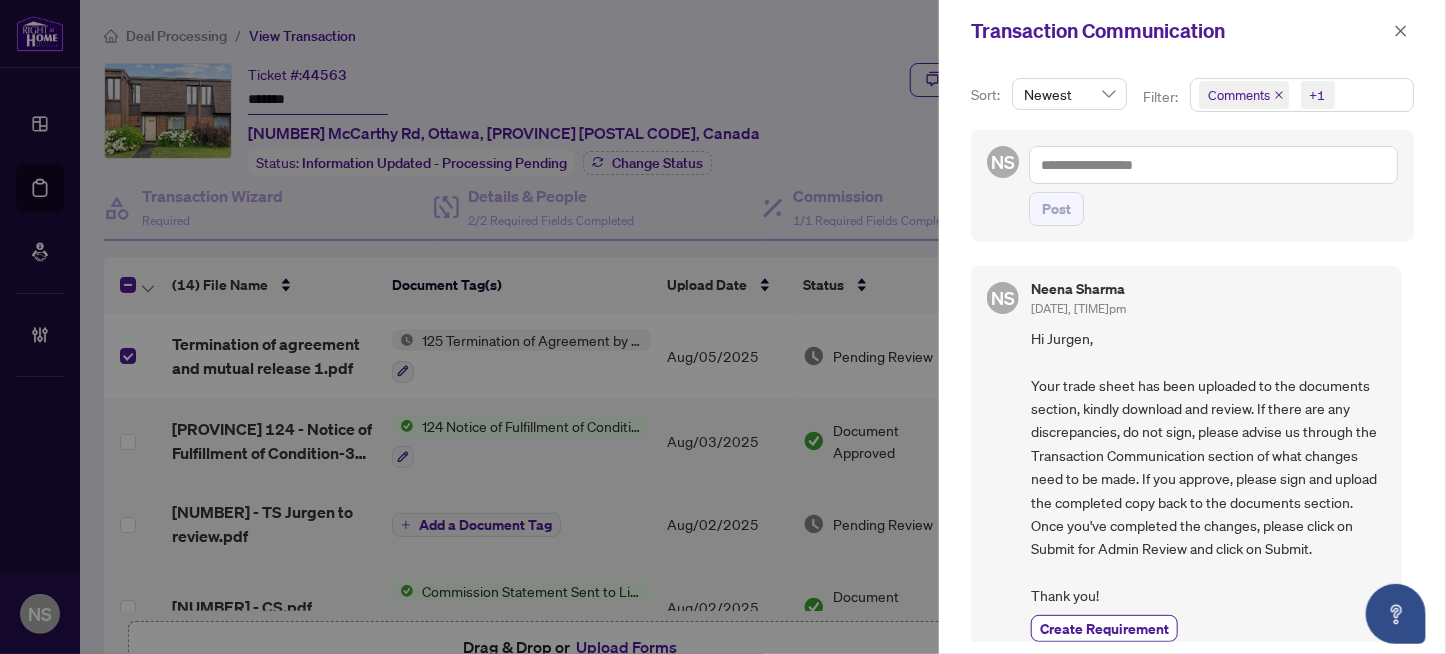 click on "Comments" at bounding box center [1239, 95] 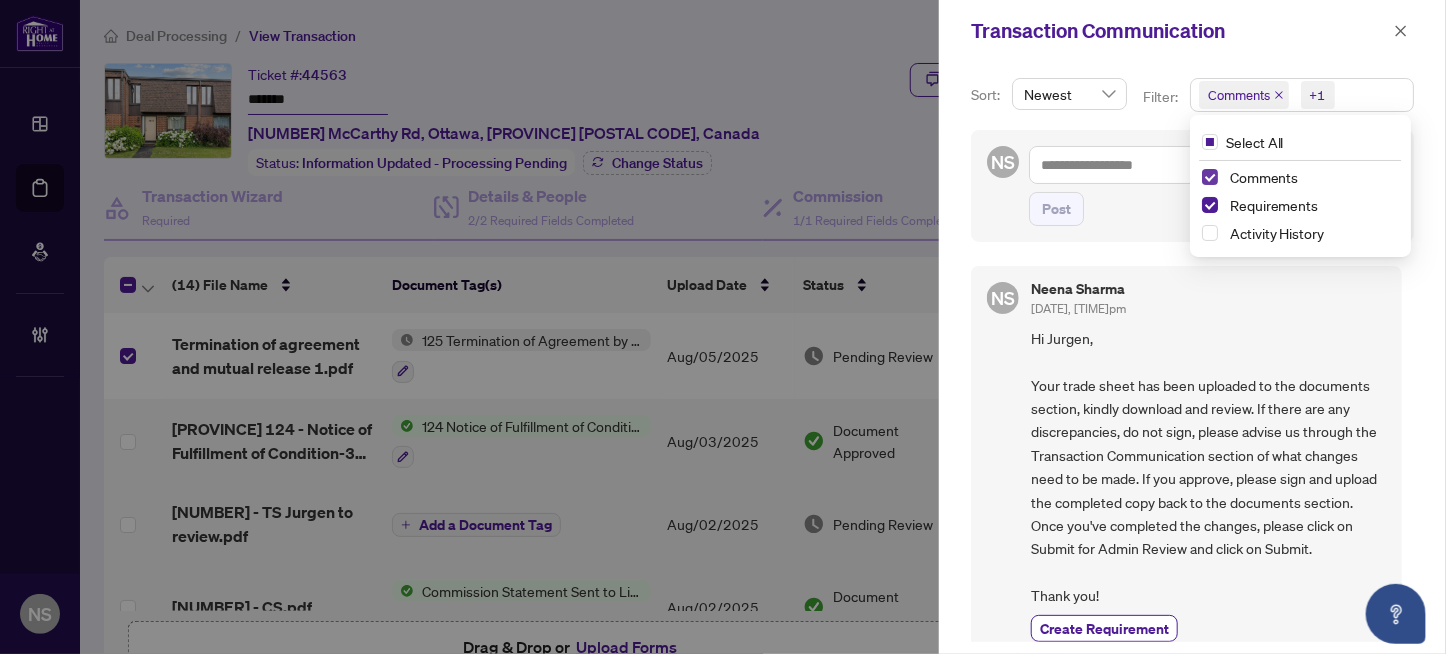 click at bounding box center (1210, 177) 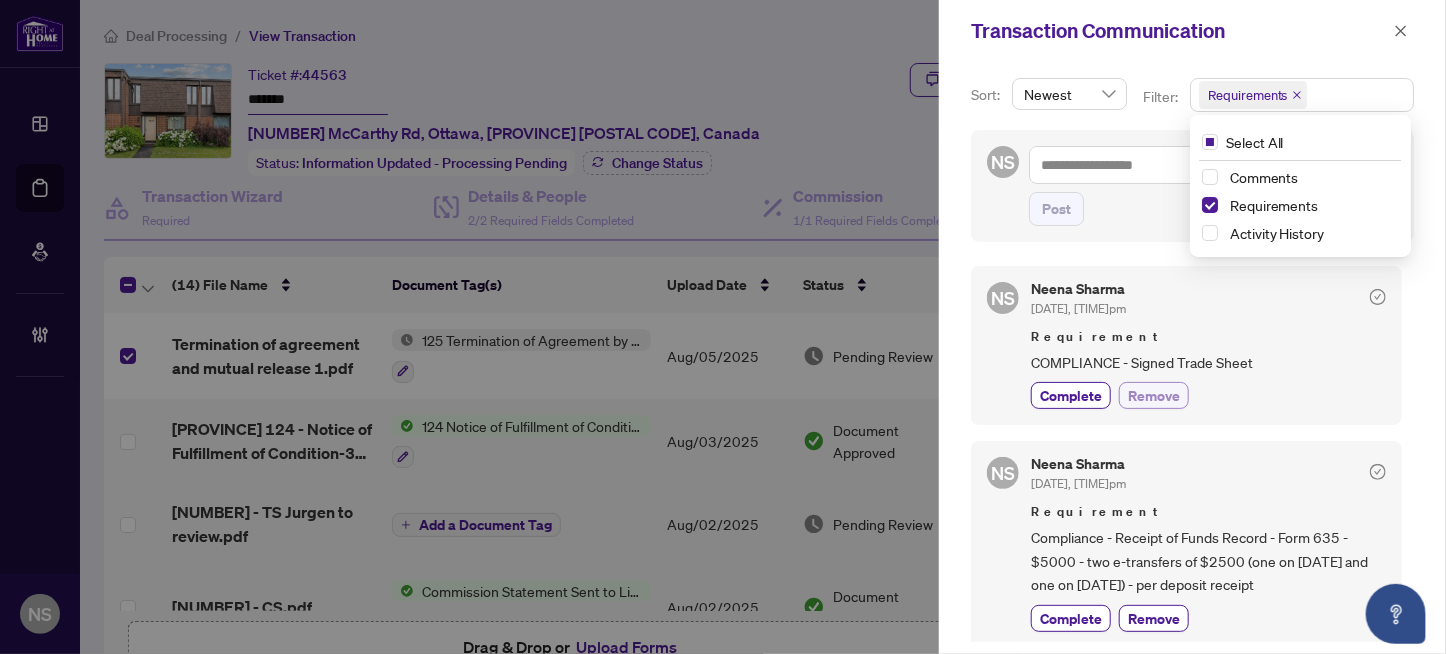 click on "Remove" at bounding box center [1154, 395] 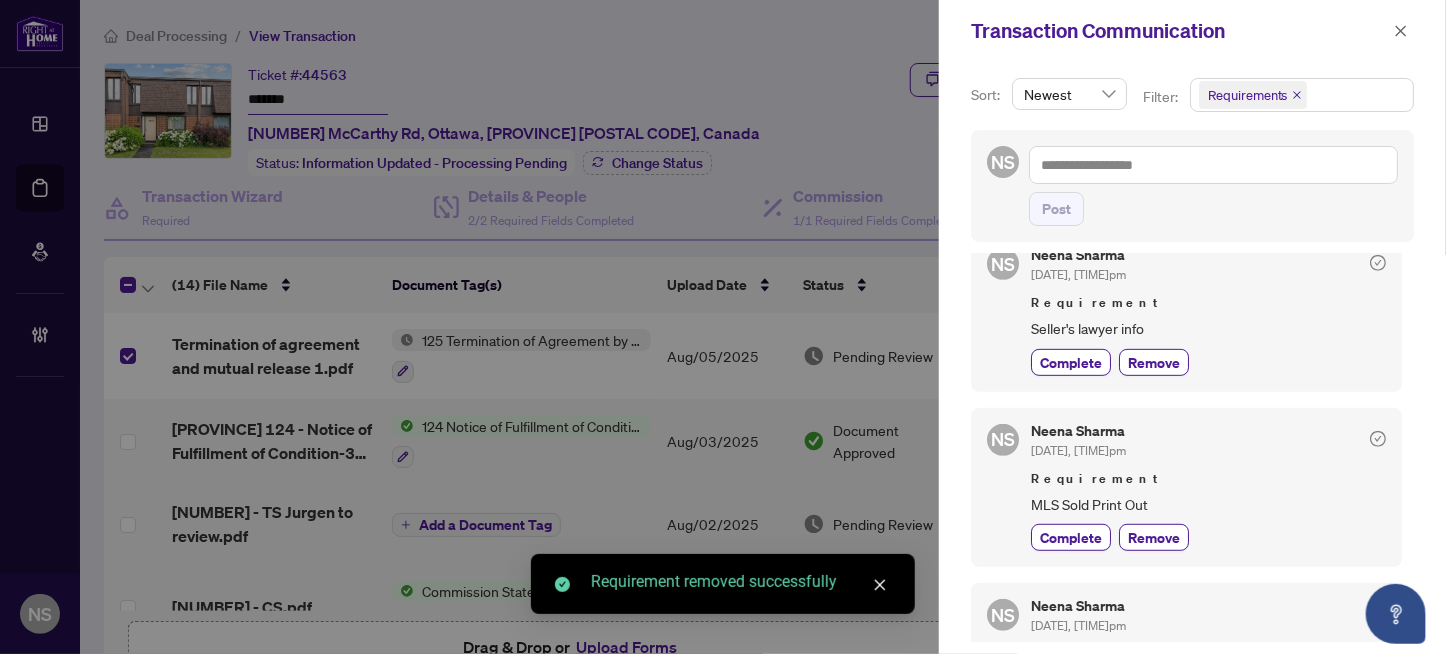 scroll, scrollTop: 499, scrollLeft: 0, axis: vertical 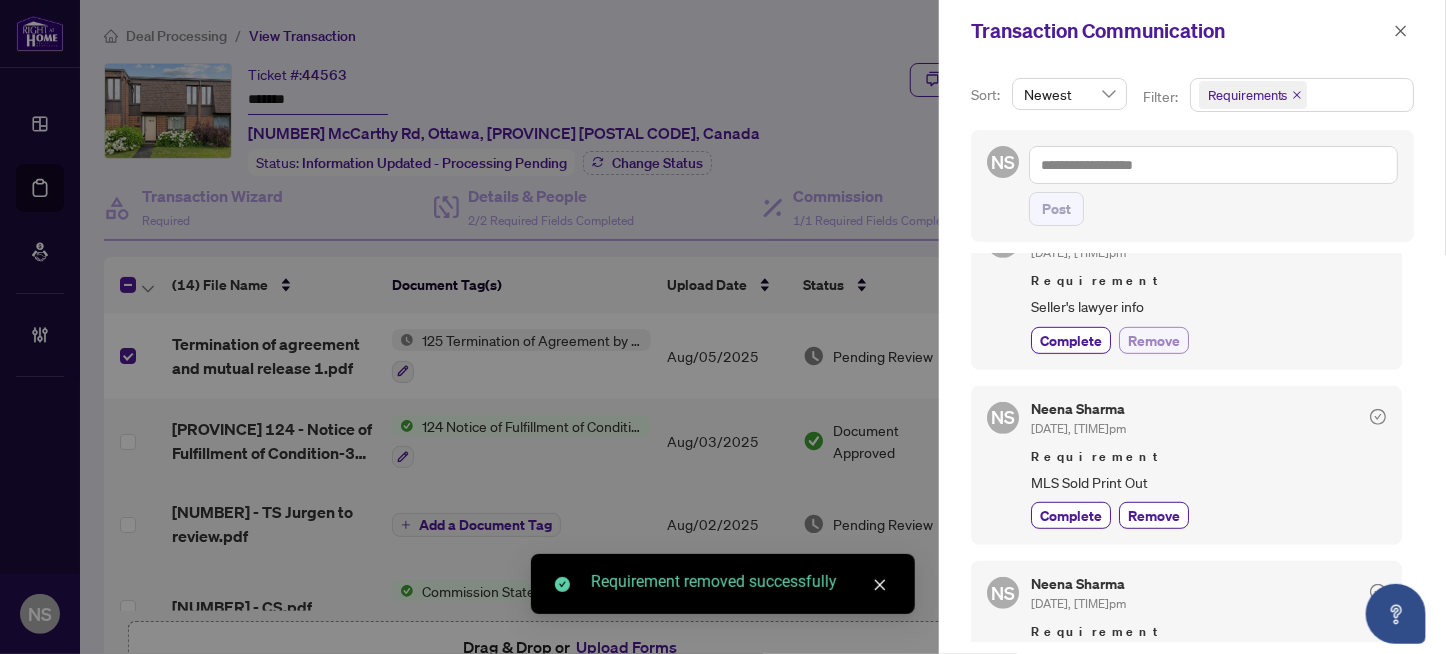 click on "Remove" at bounding box center (1154, 340) 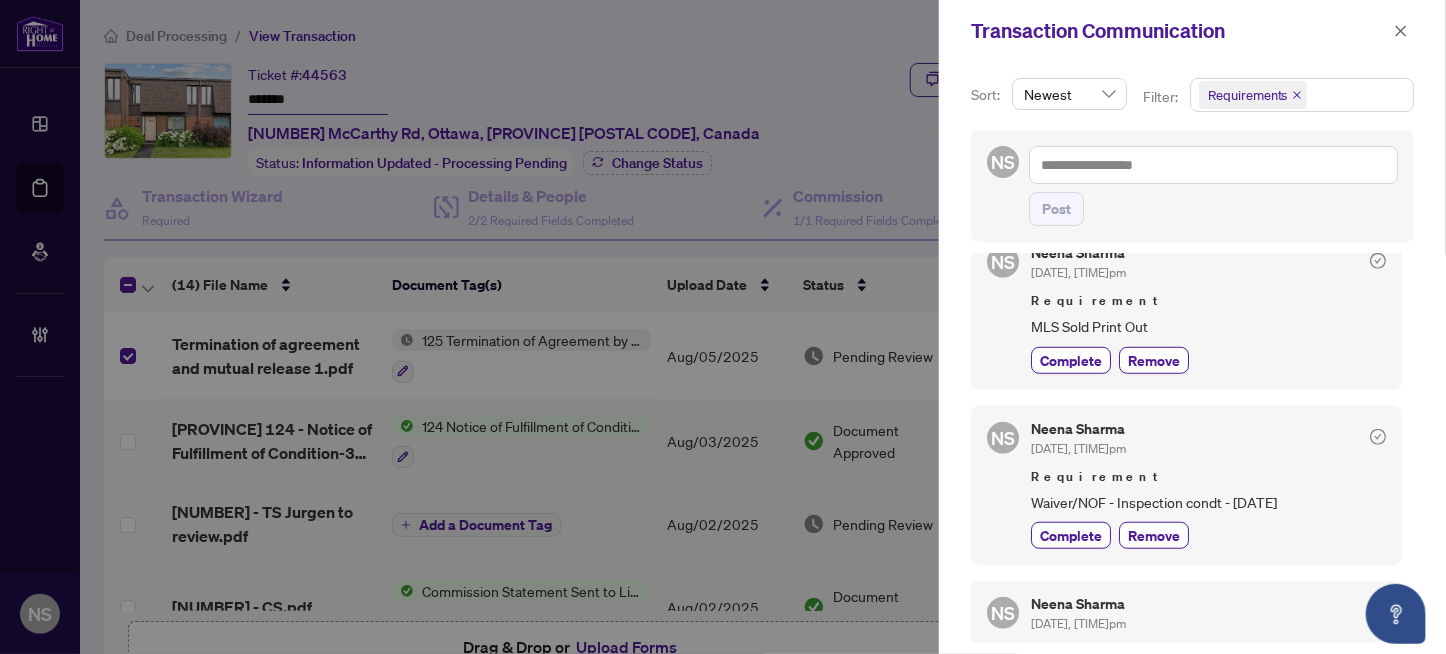 scroll, scrollTop: 746, scrollLeft: 0, axis: vertical 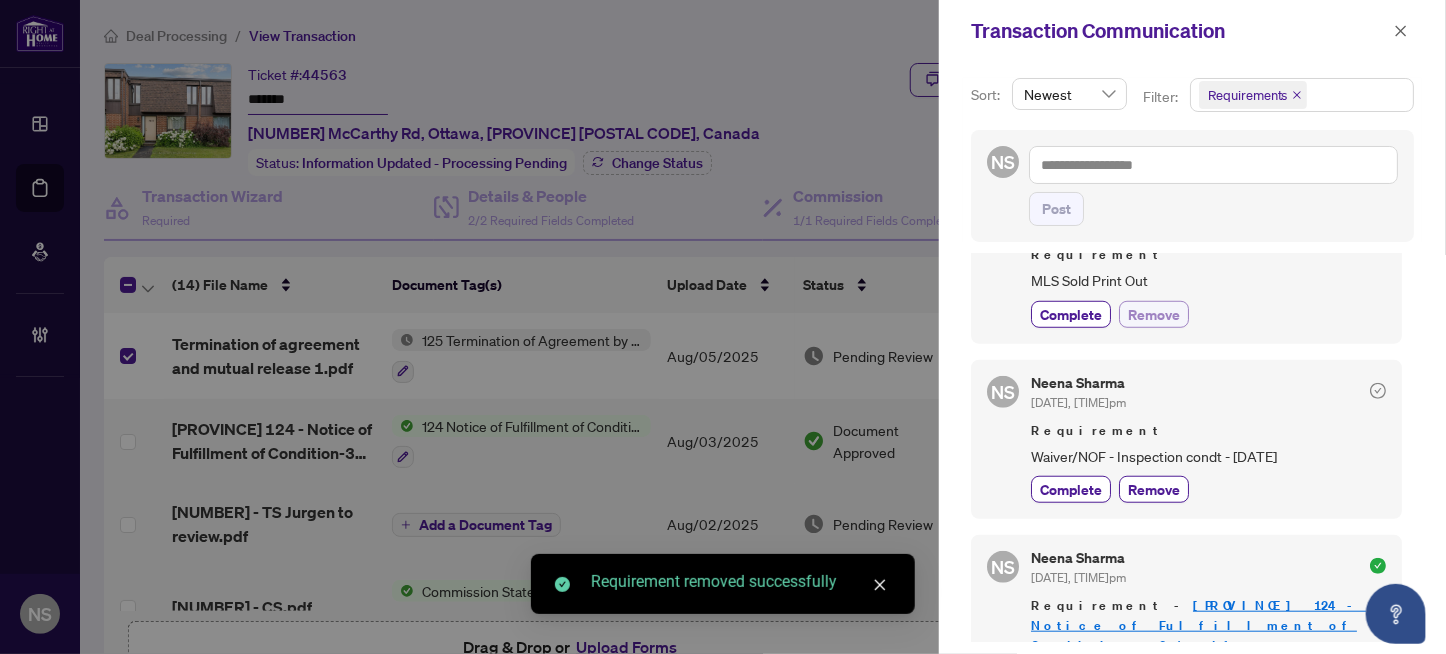 click on "Remove" at bounding box center (1154, 314) 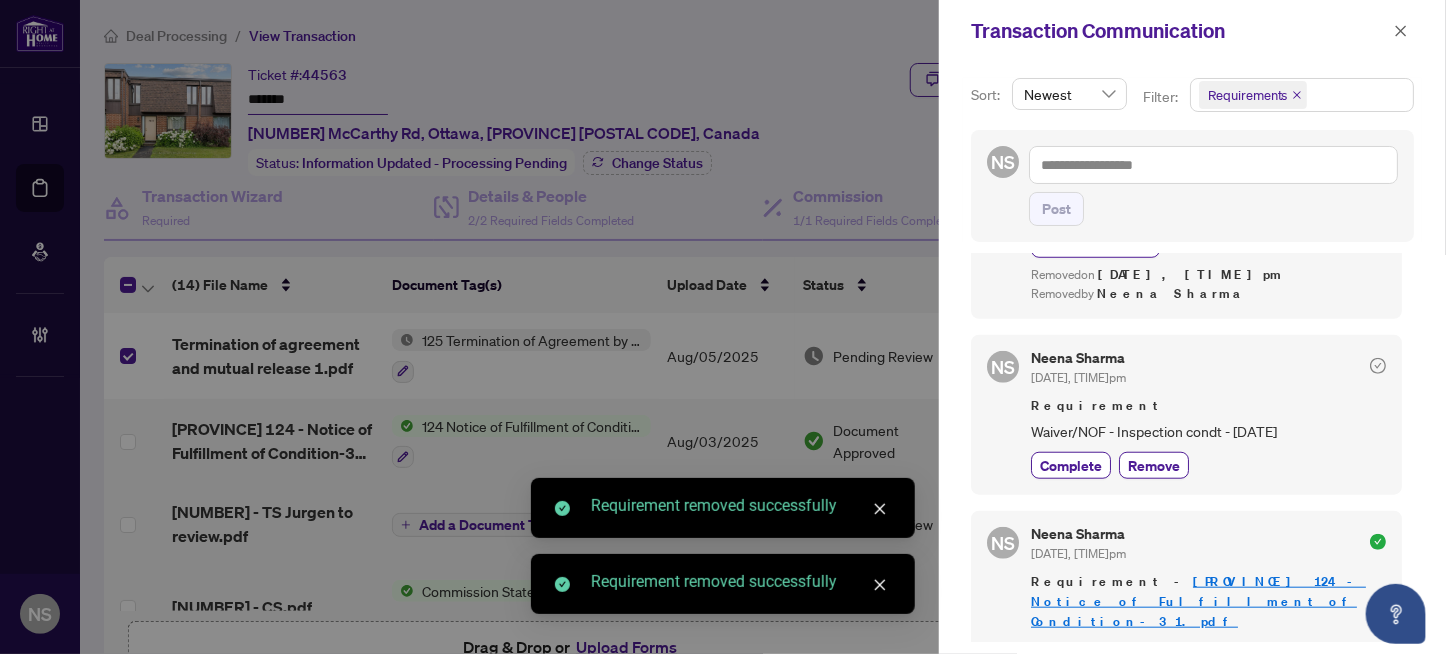 scroll, scrollTop: 892, scrollLeft: 0, axis: vertical 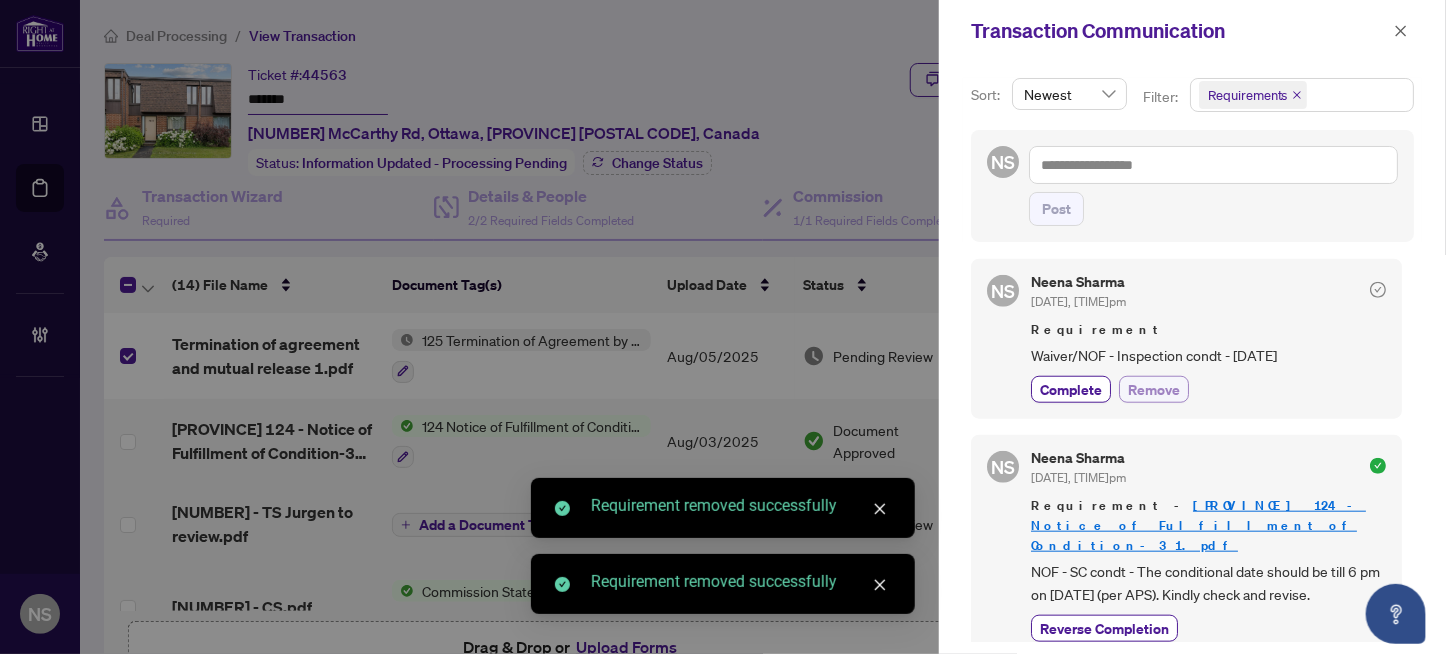 click on "Remove" at bounding box center (1154, 389) 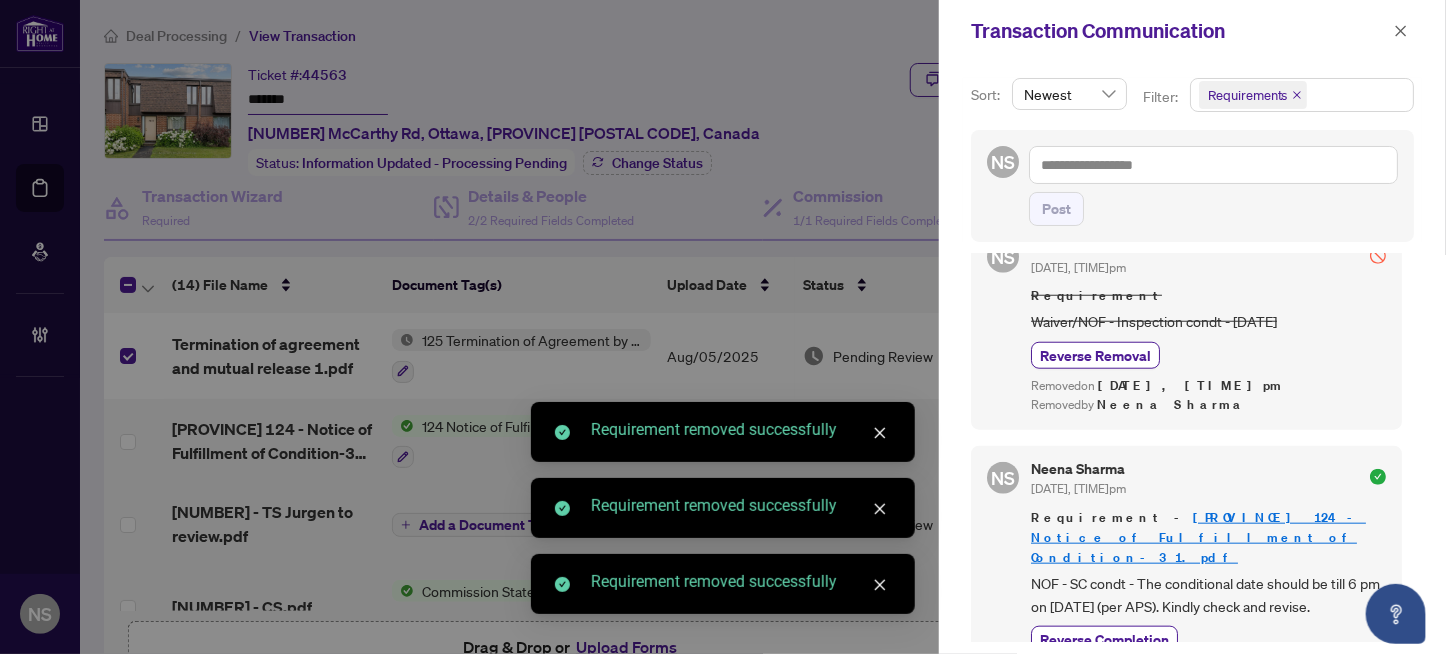 scroll, scrollTop: 971, scrollLeft: 0, axis: vertical 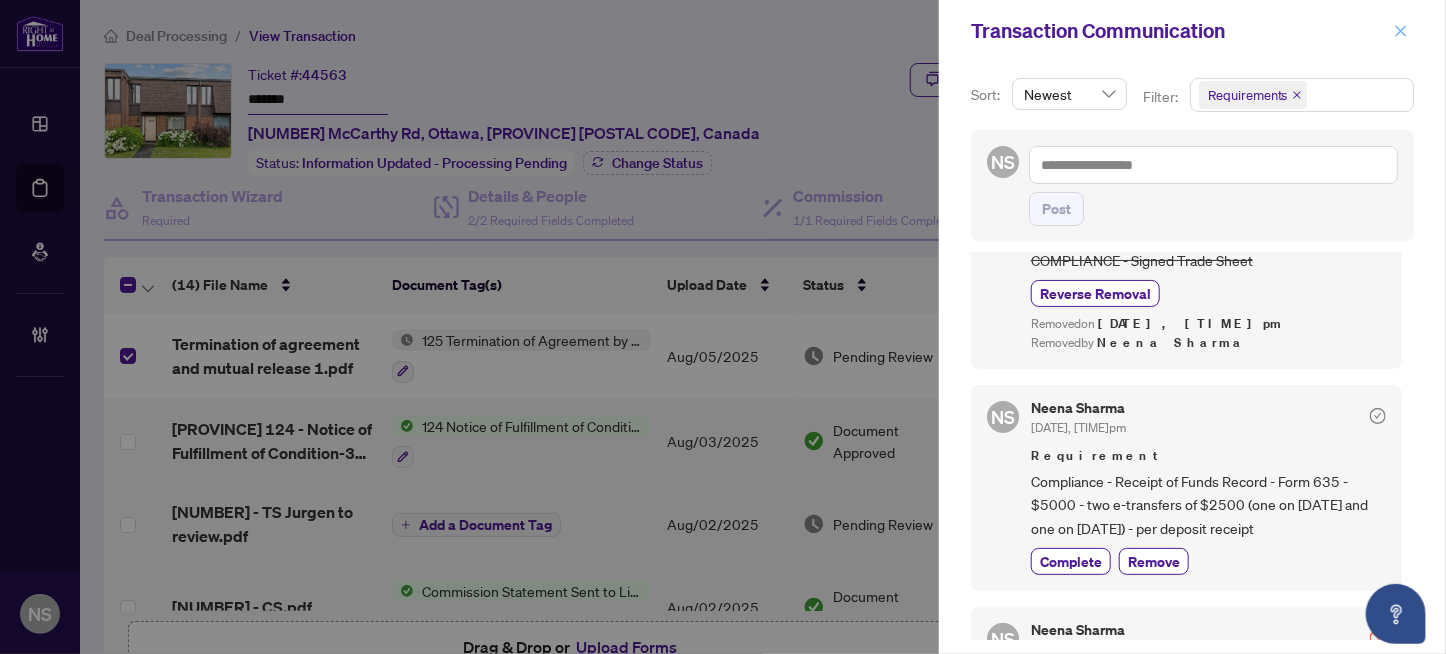 click 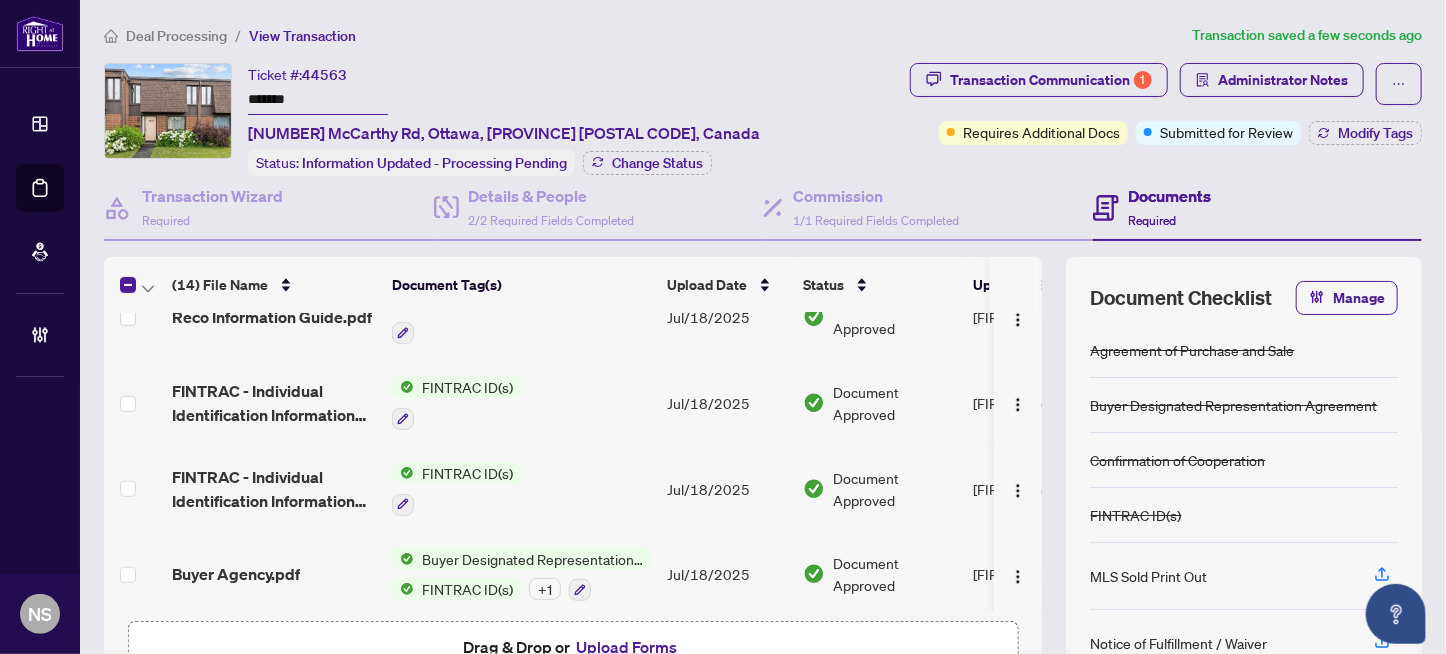 scroll, scrollTop: 890, scrollLeft: 0, axis: vertical 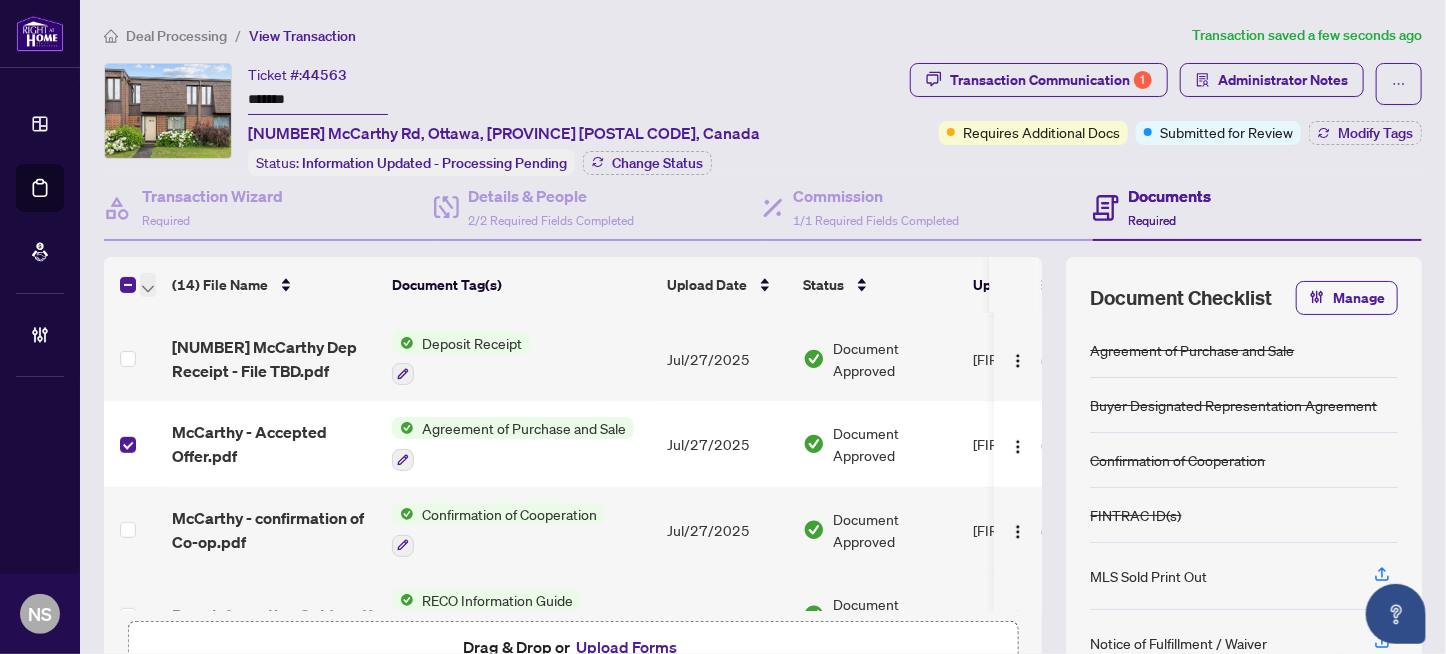 click at bounding box center [148, 285] 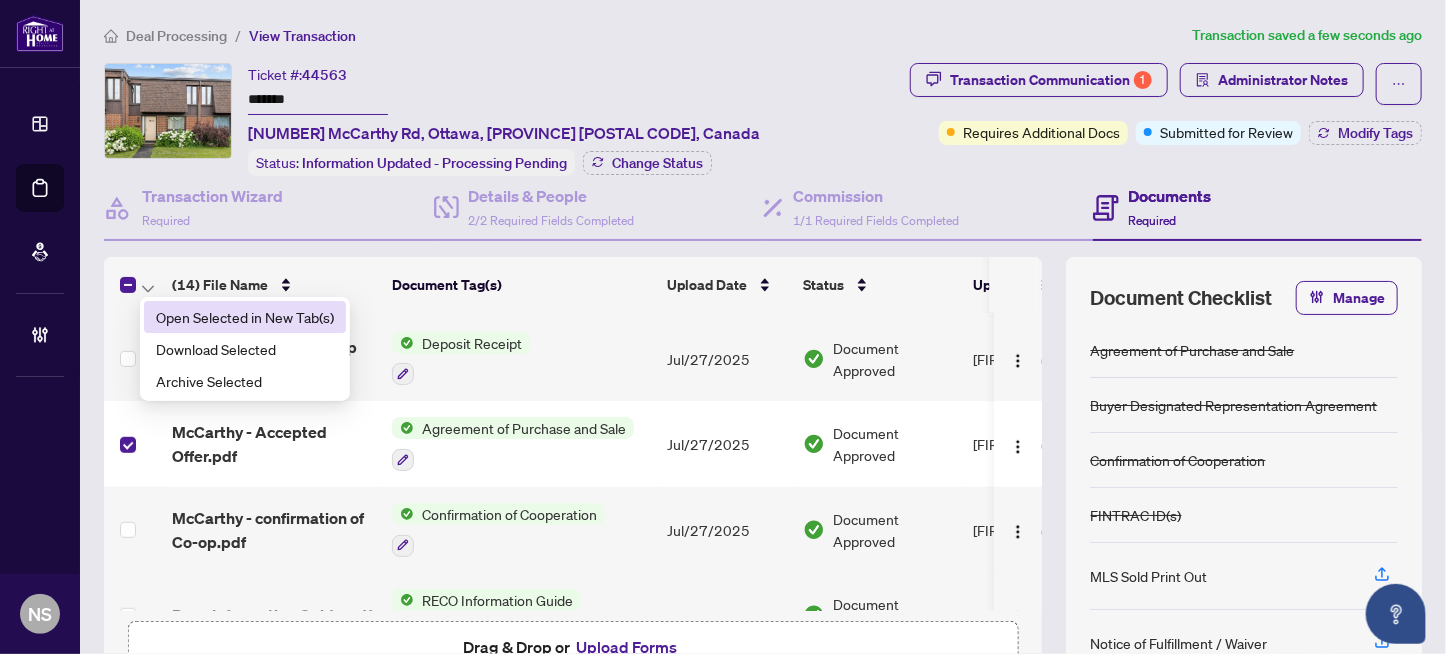 click on "Open Selected in New Tab(s)" at bounding box center [245, 317] 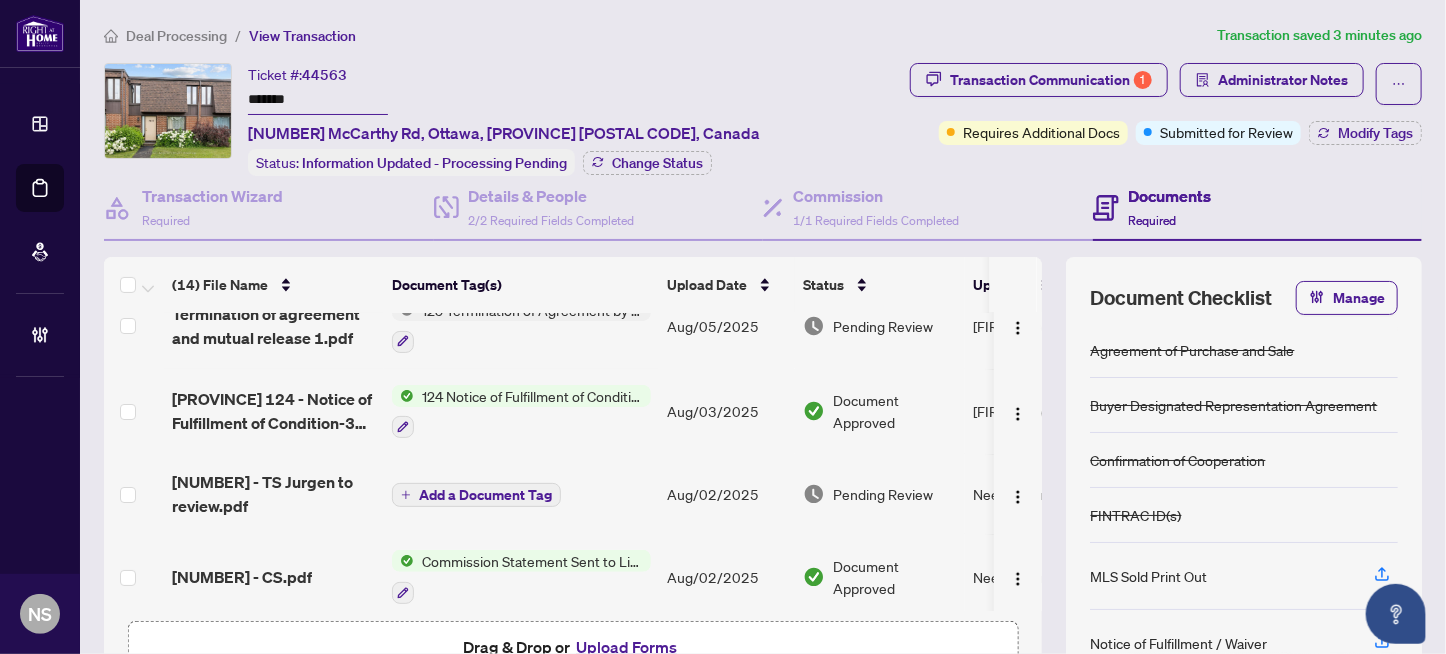 scroll, scrollTop: 0, scrollLeft: 0, axis: both 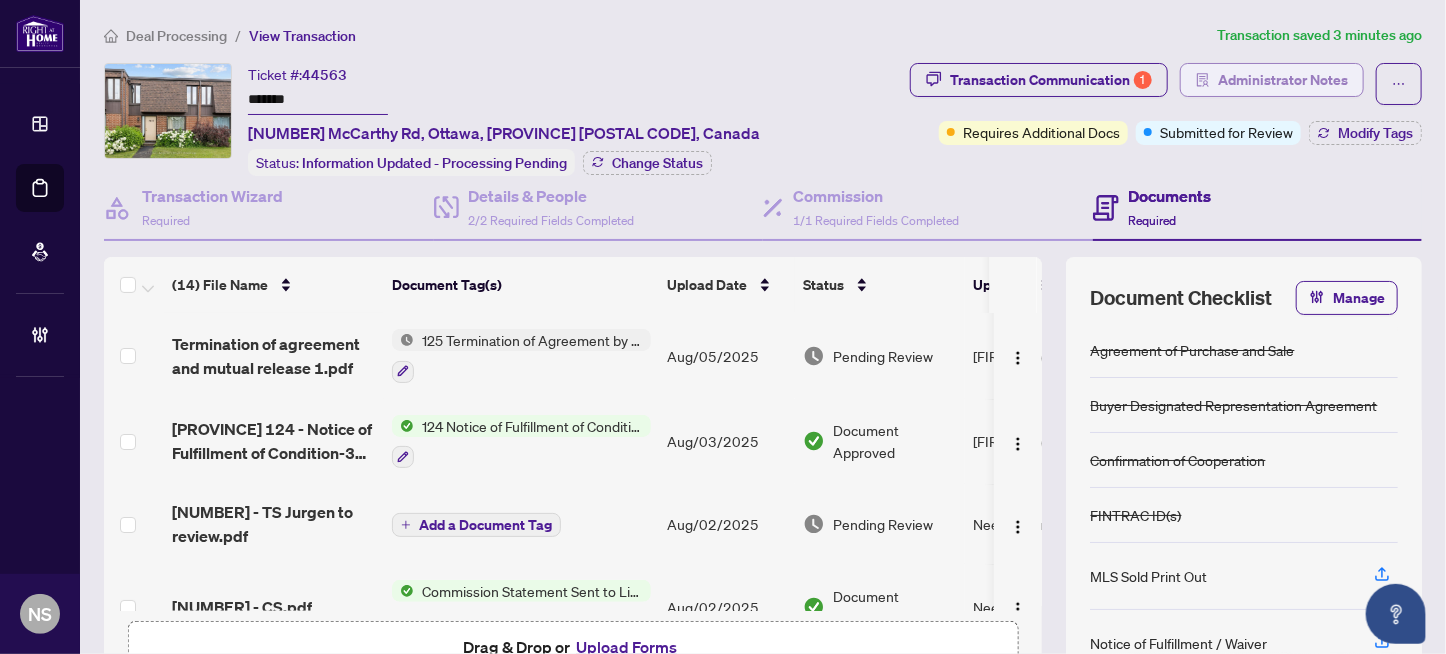 click on "Administrator Notes" at bounding box center [1283, 80] 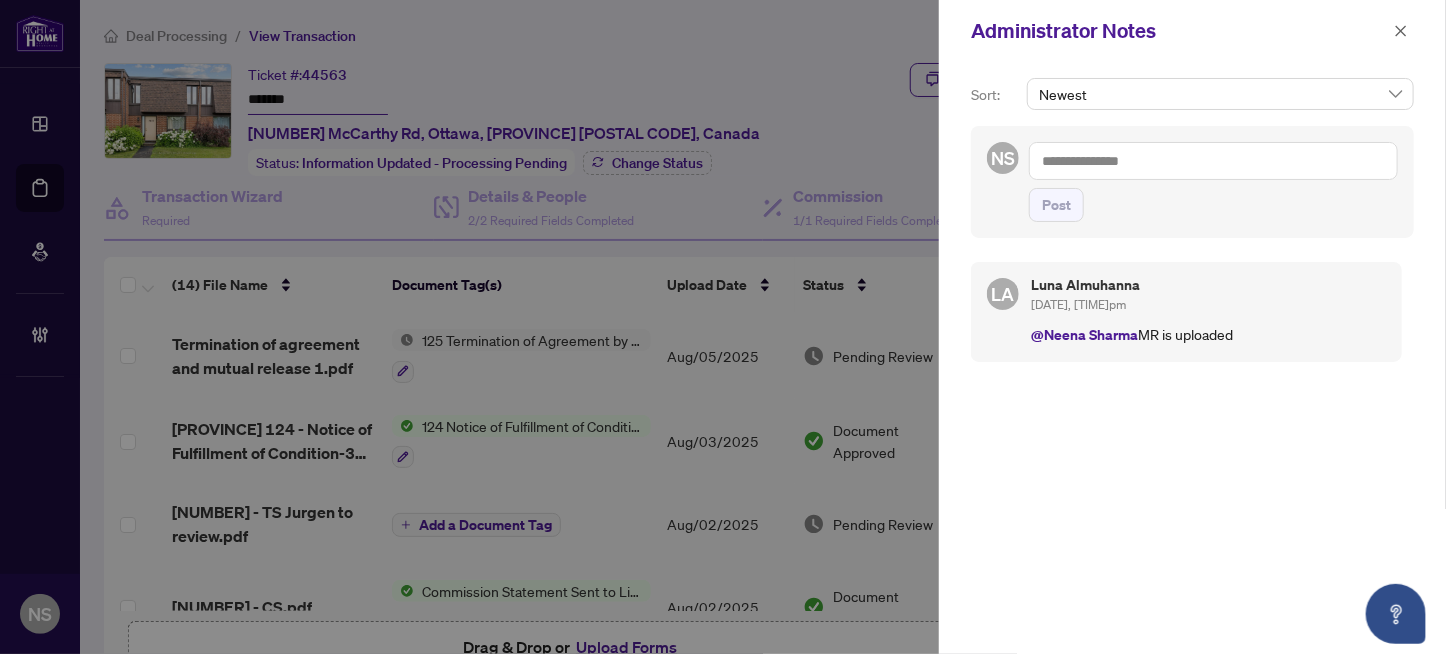 click at bounding box center [1213, 161] 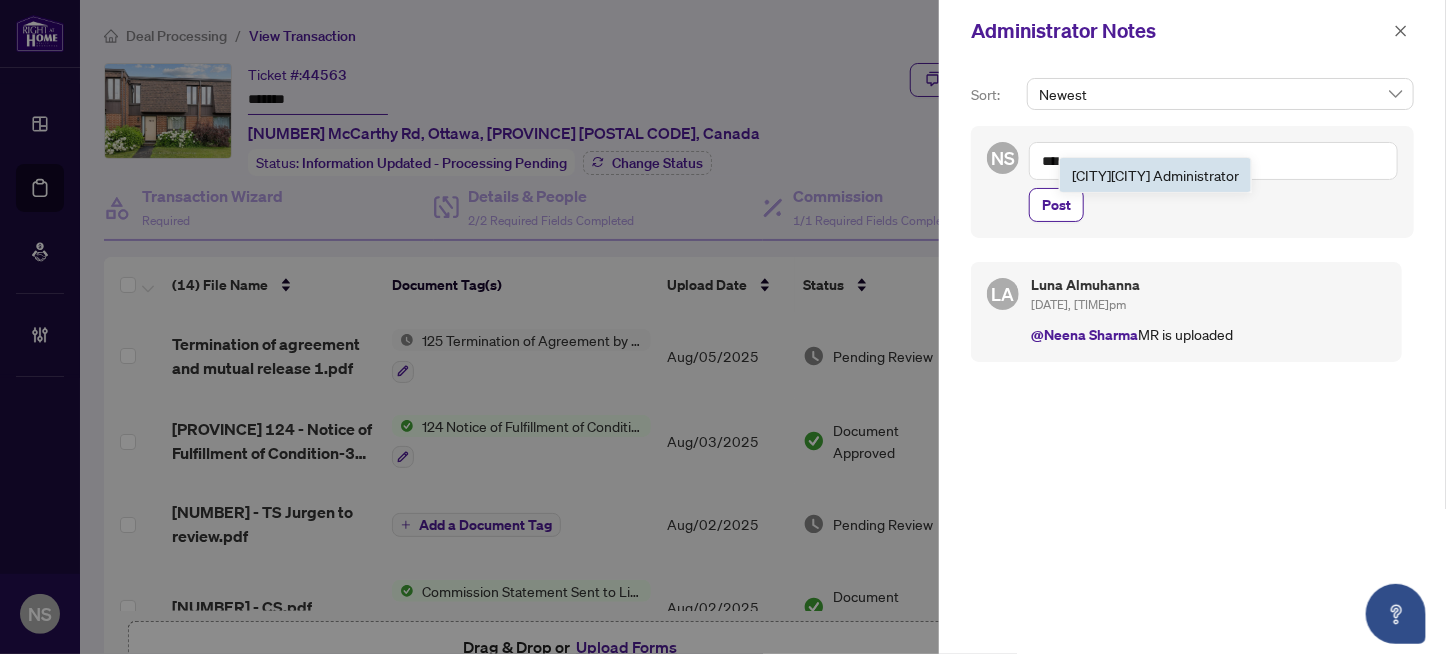 drag, startPoint x: 1101, startPoint y: 174, endPoint x: 1444, endPoint y: 183, distance: 343.11804 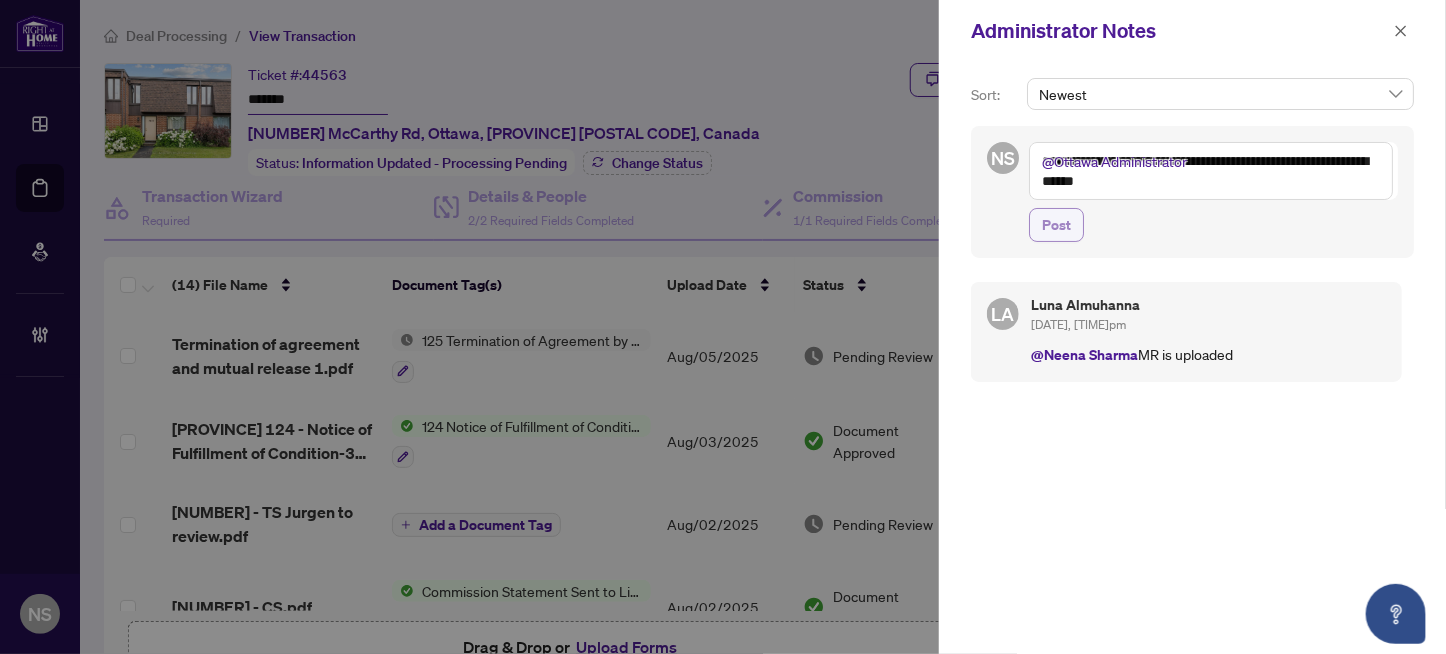 type on "**********" 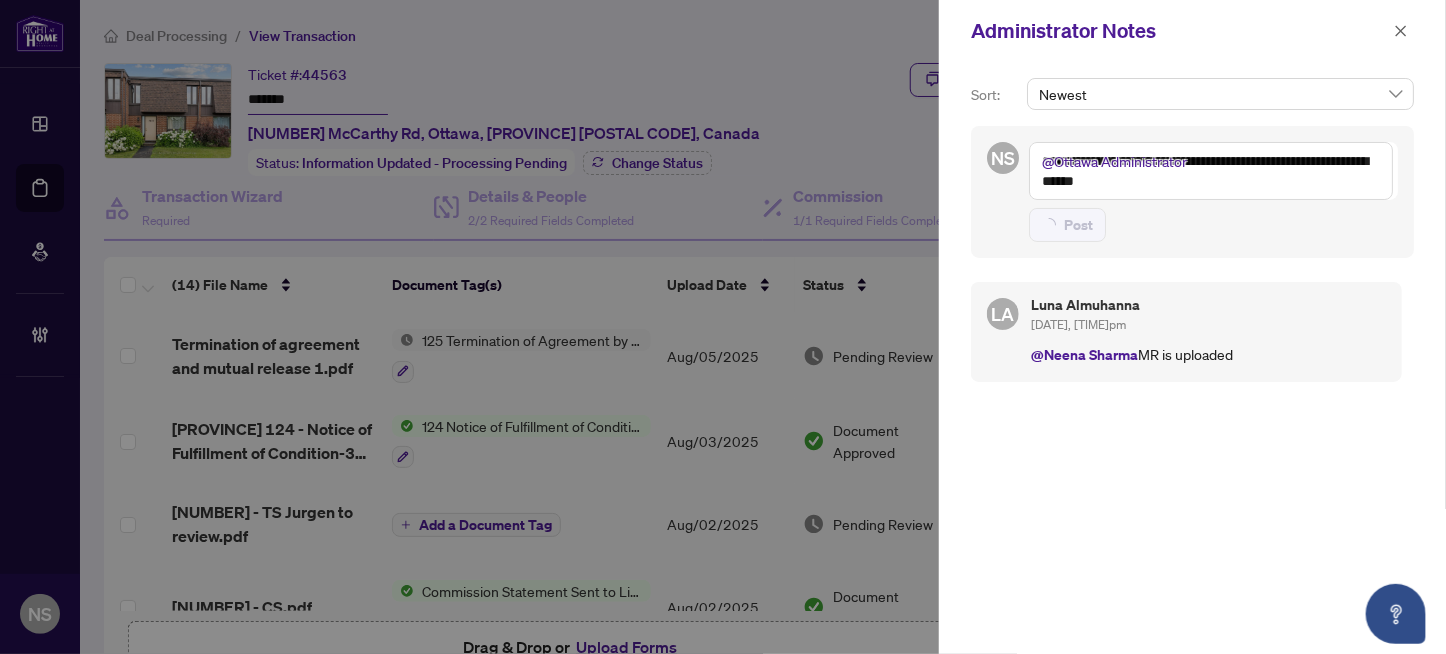 type 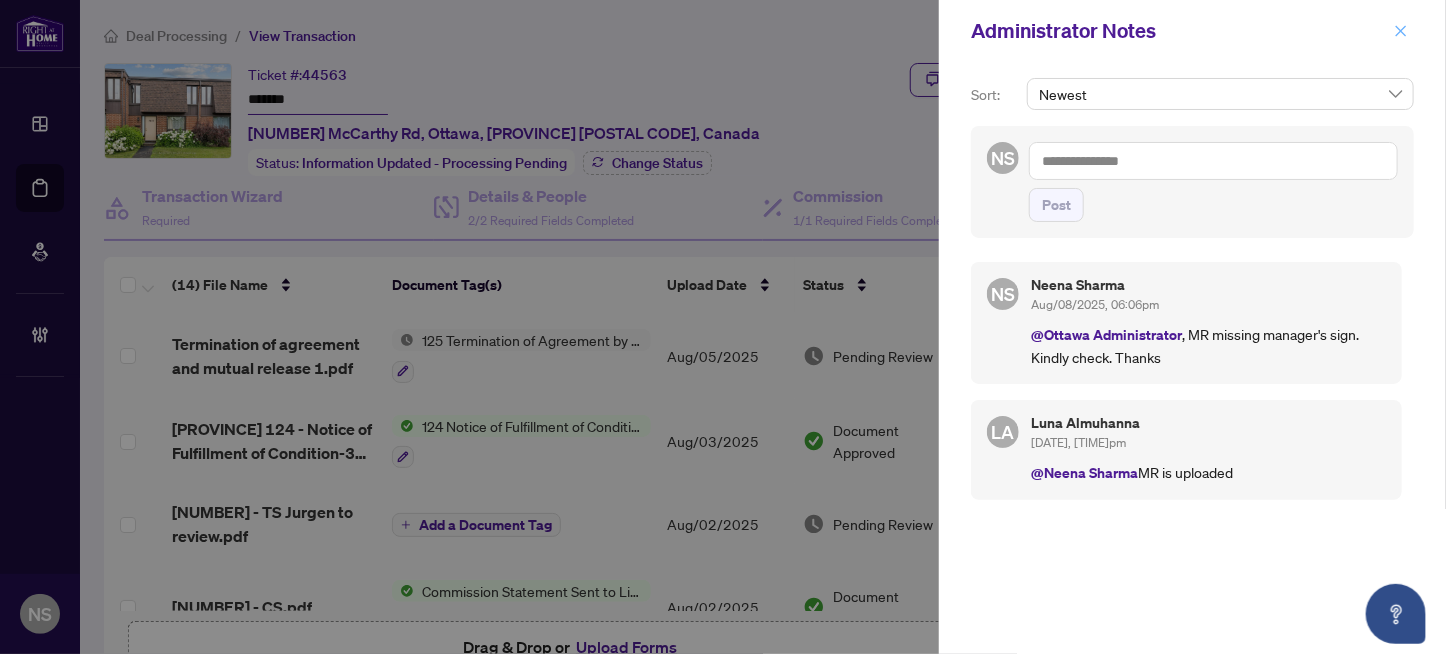 click 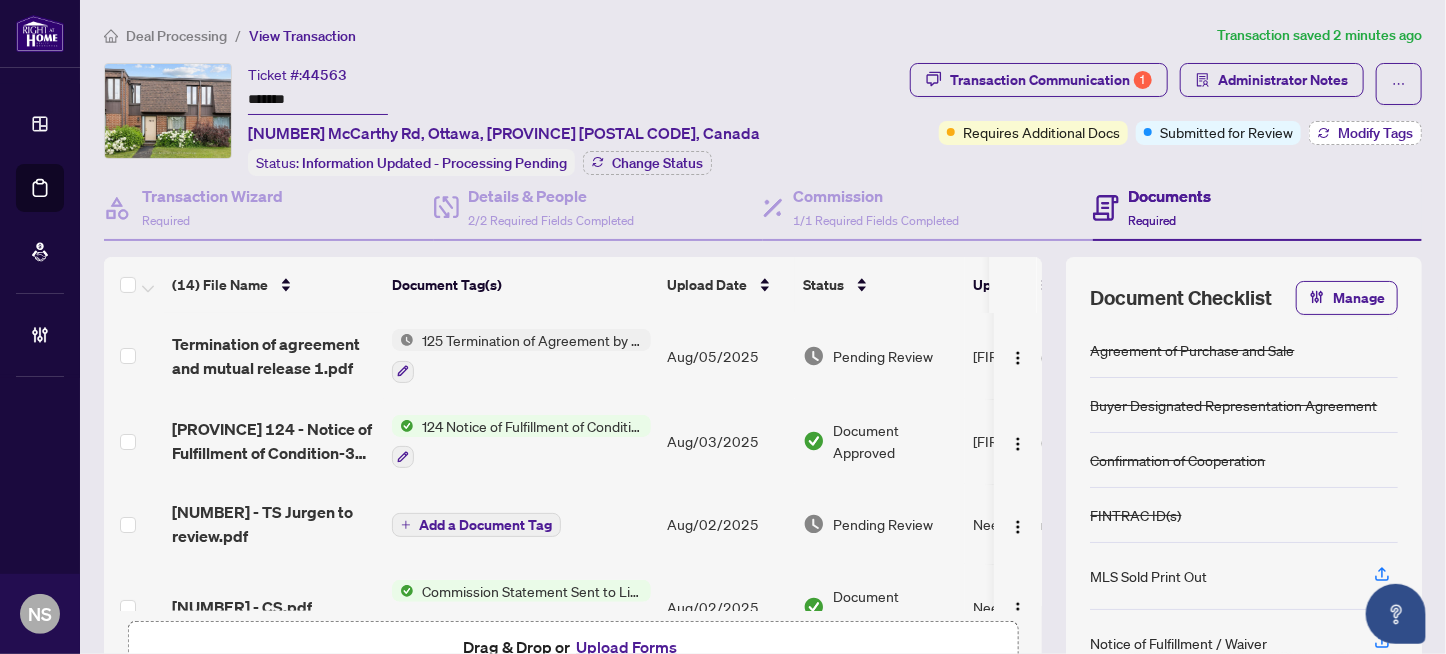 click on "Modify Tags" at bounding box center (1375, 133) 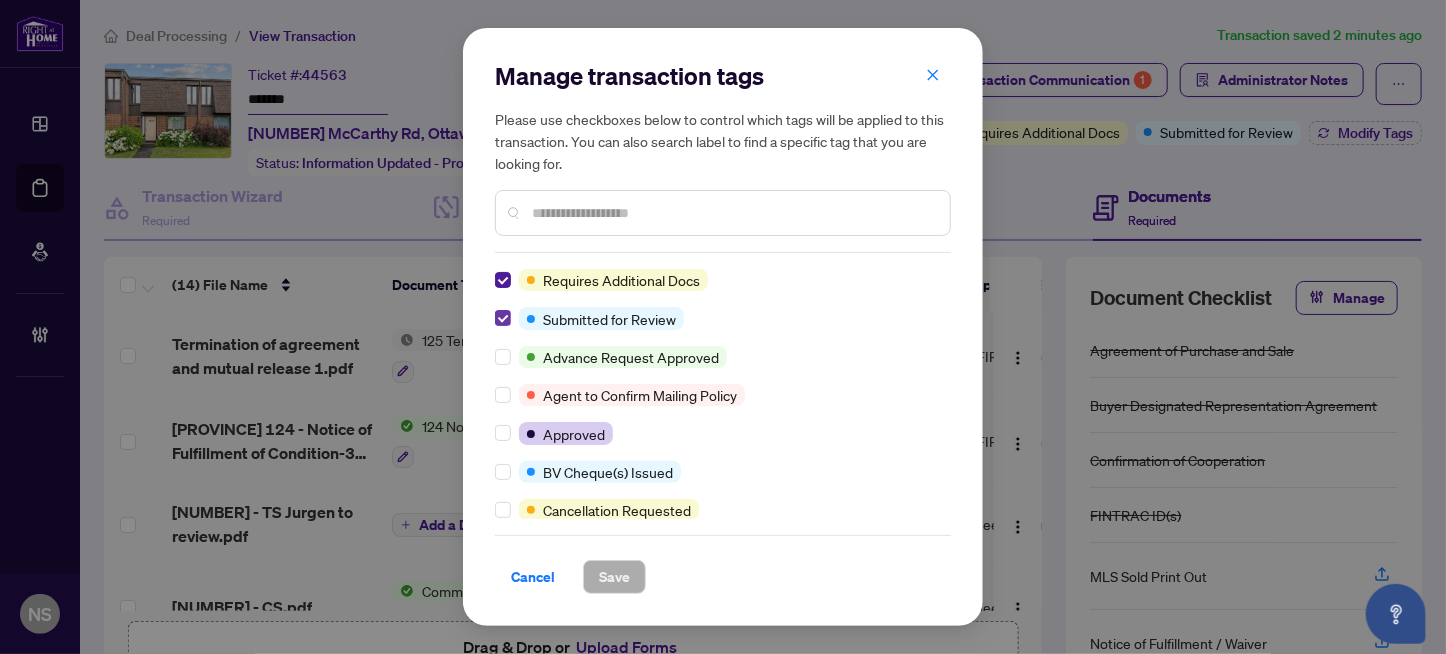 scroll, scrollTop: 0, scrollLeft: 0, axis: both 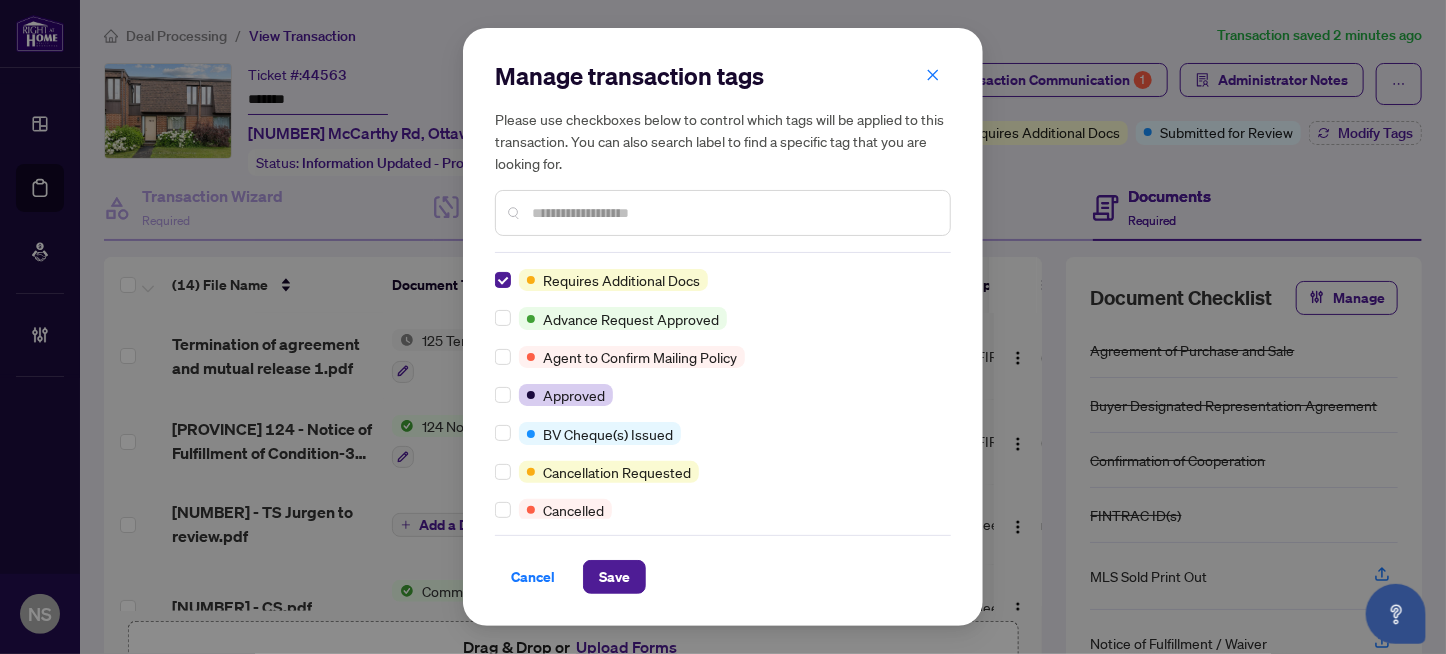 click at bounding box center [733, 213] 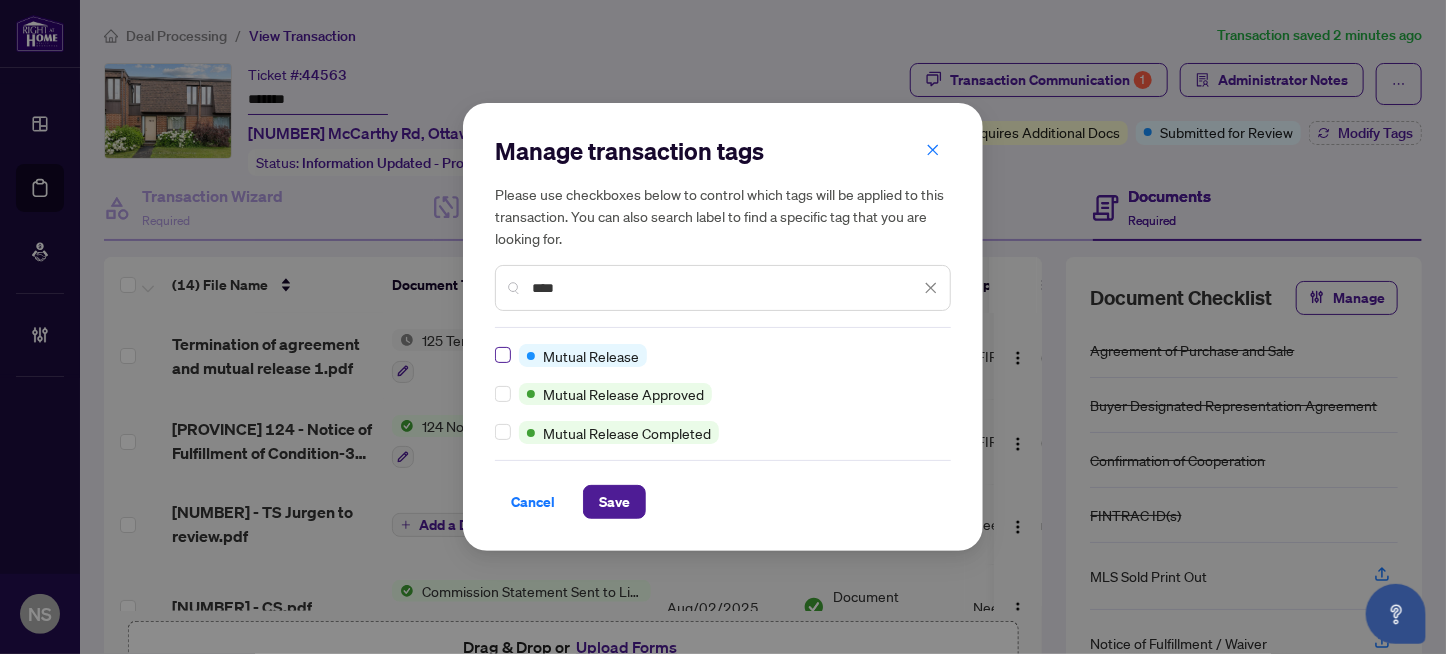 type on "****" 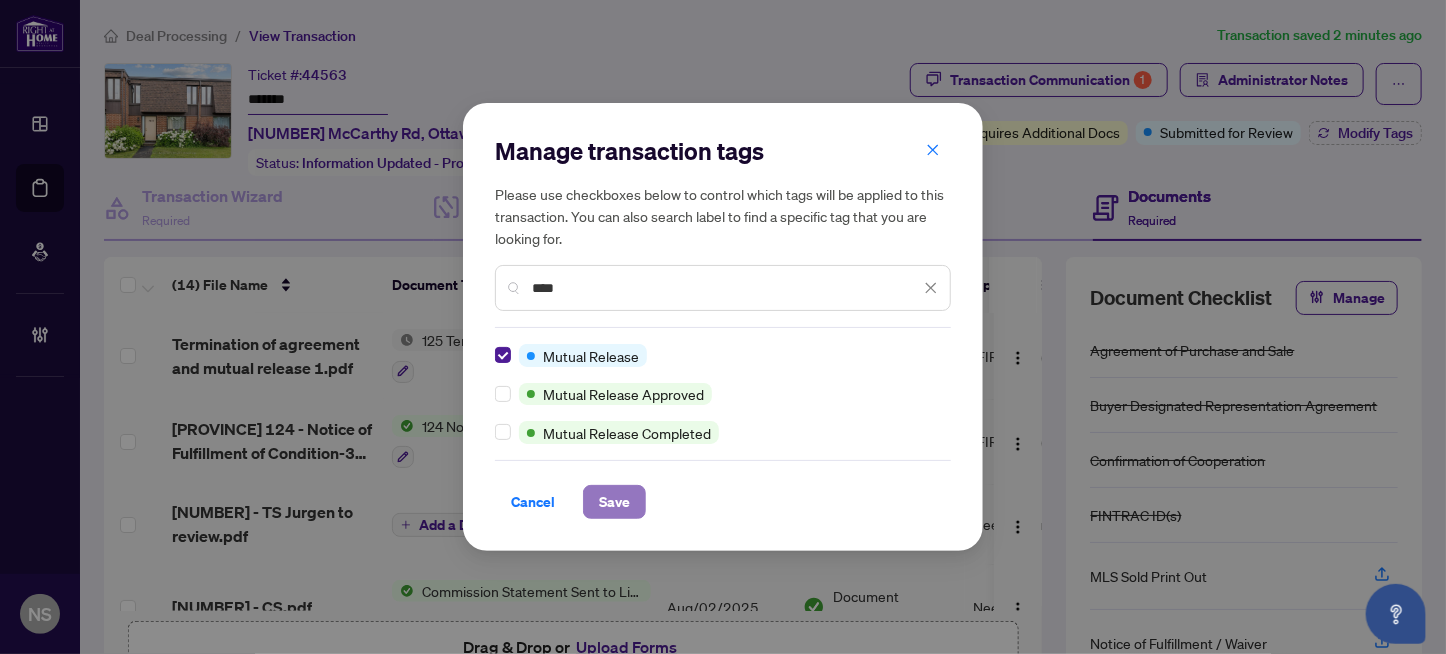 click on "Save" at bounding box center (614, 502) 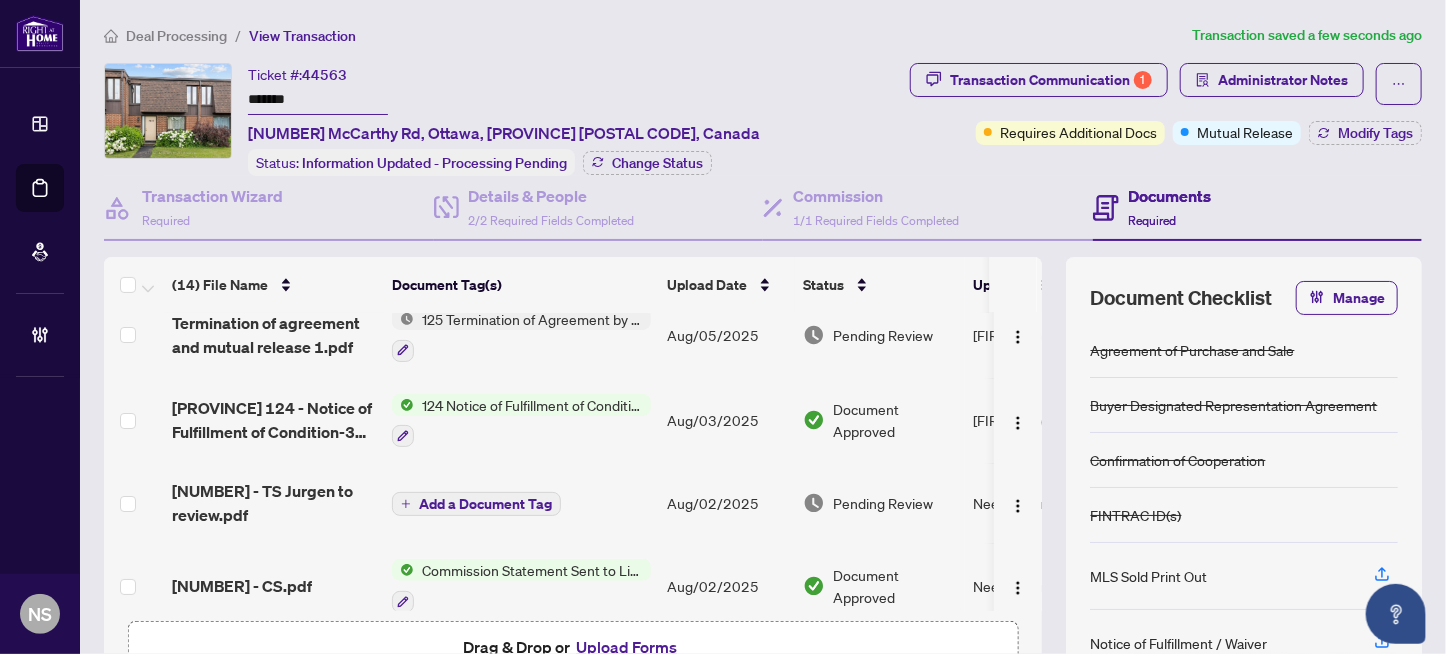 scroll, scrollTop: 0, scrollLeft: 0, axis: both 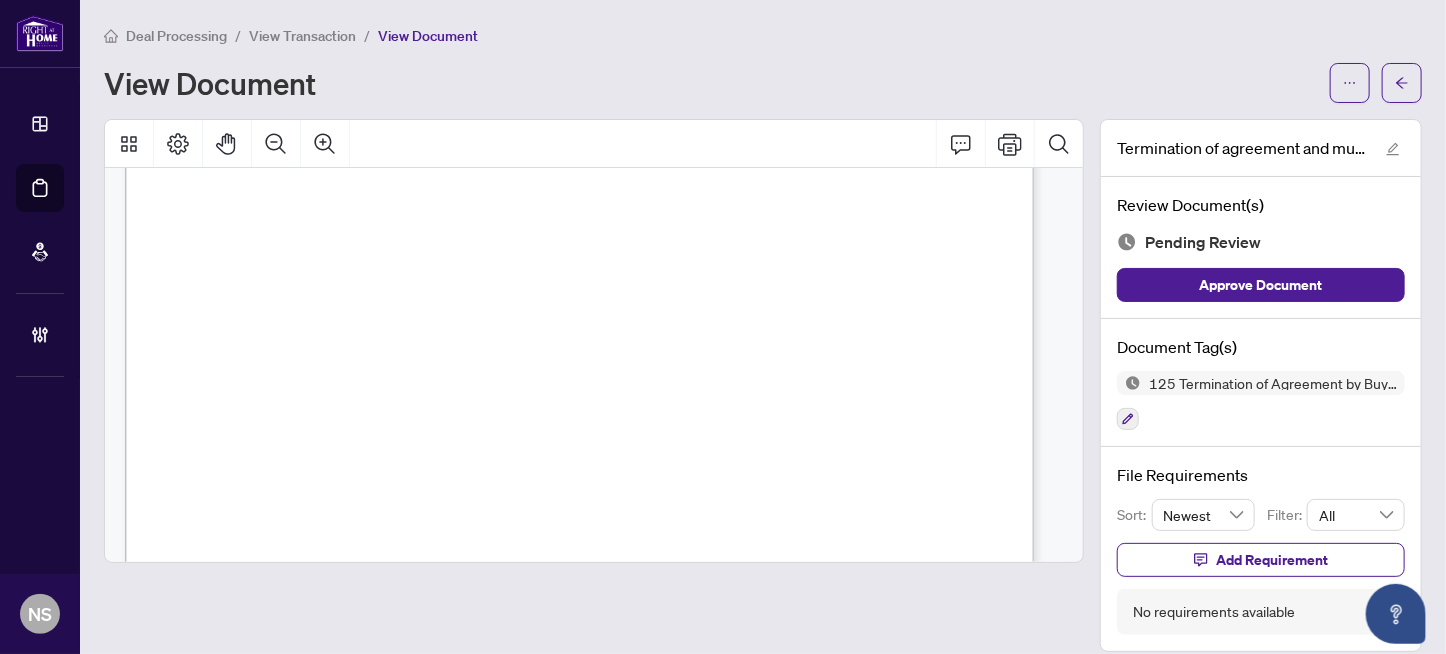 click on "(Buyer/Seller)" at bounding box center [532, 312] 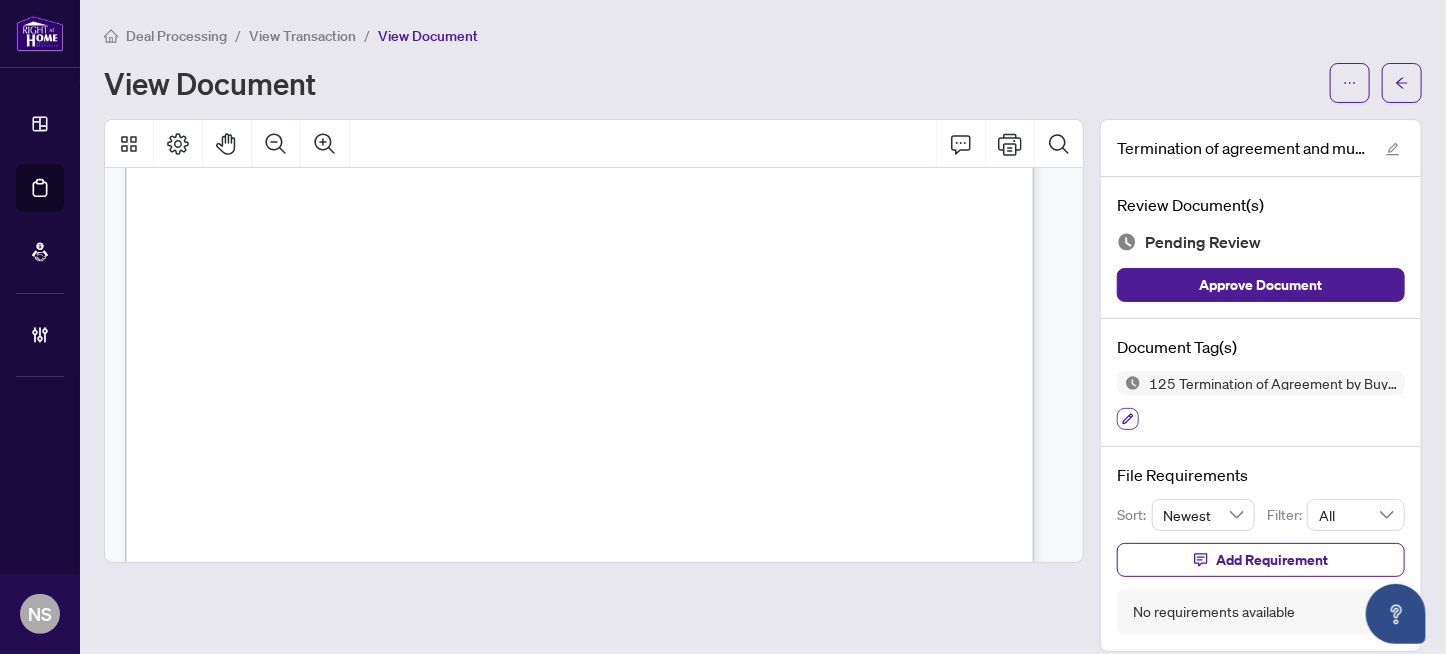 click 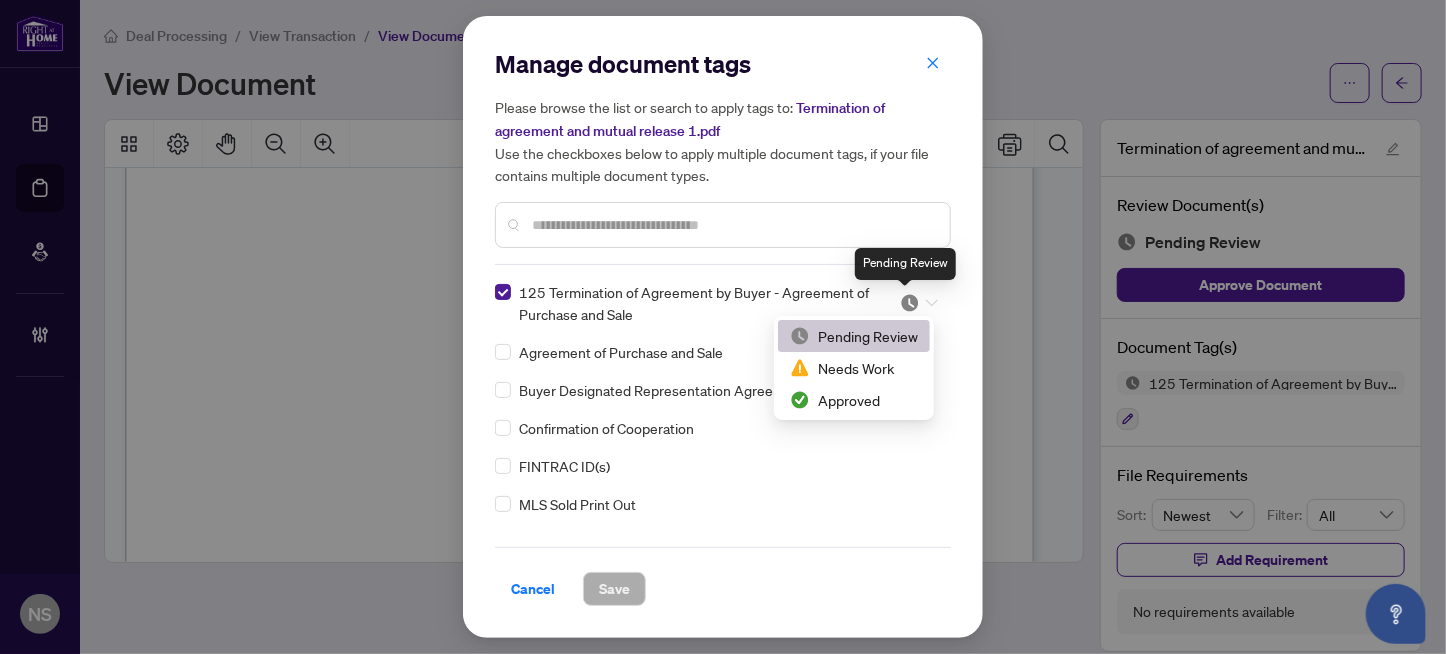 click at bounding box center [910, 303] 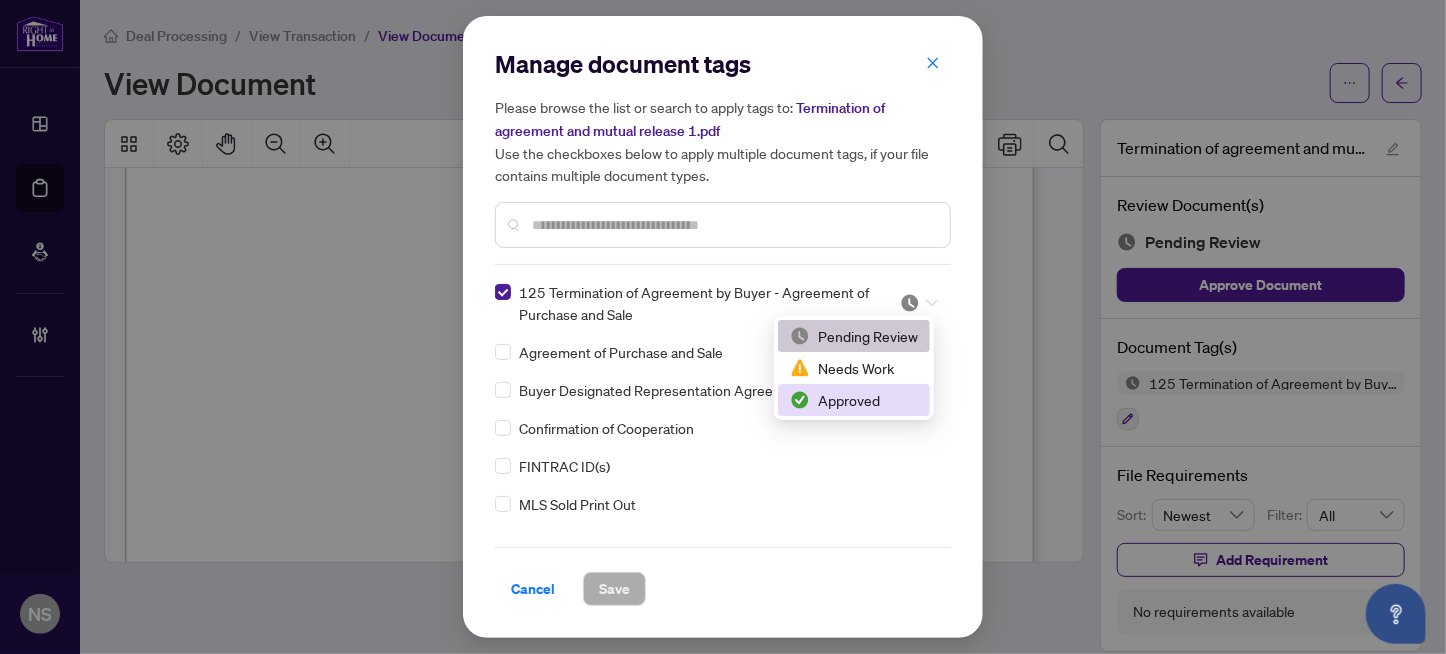click on "Approved" at bounding box center (854, 400) 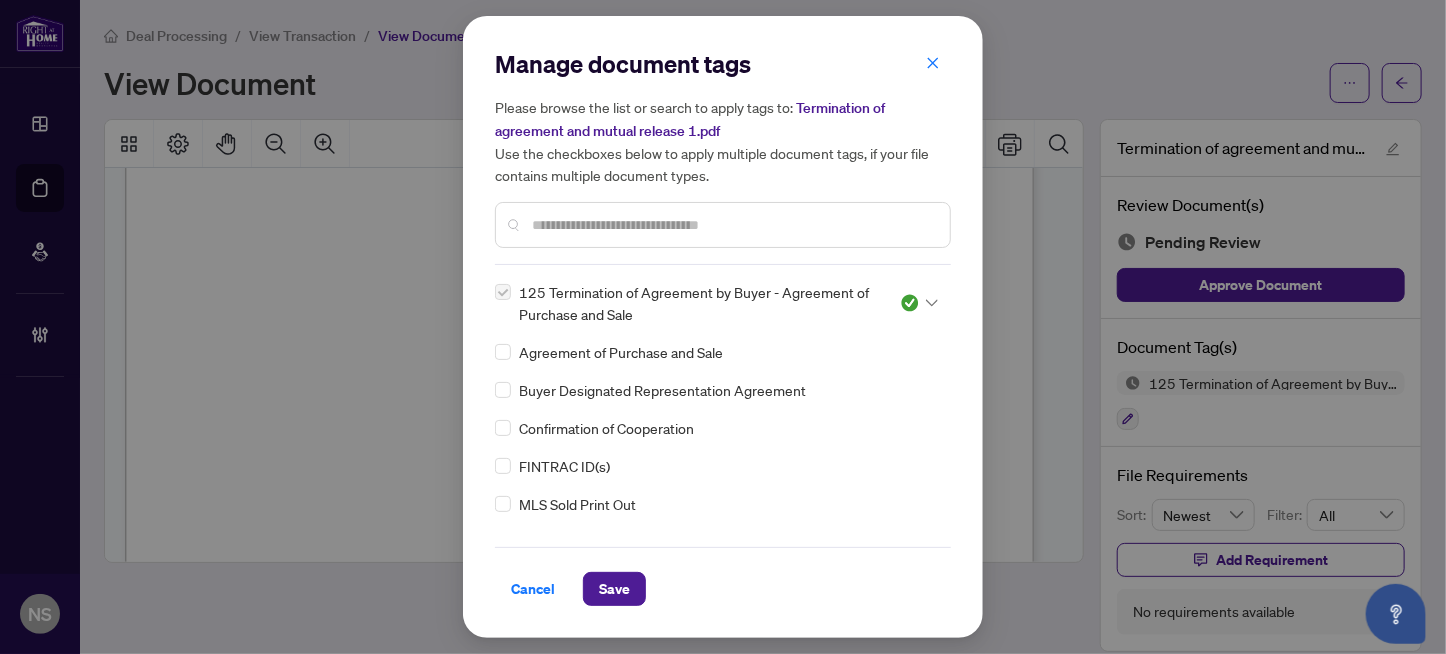 click at bounding box center (733, 225) 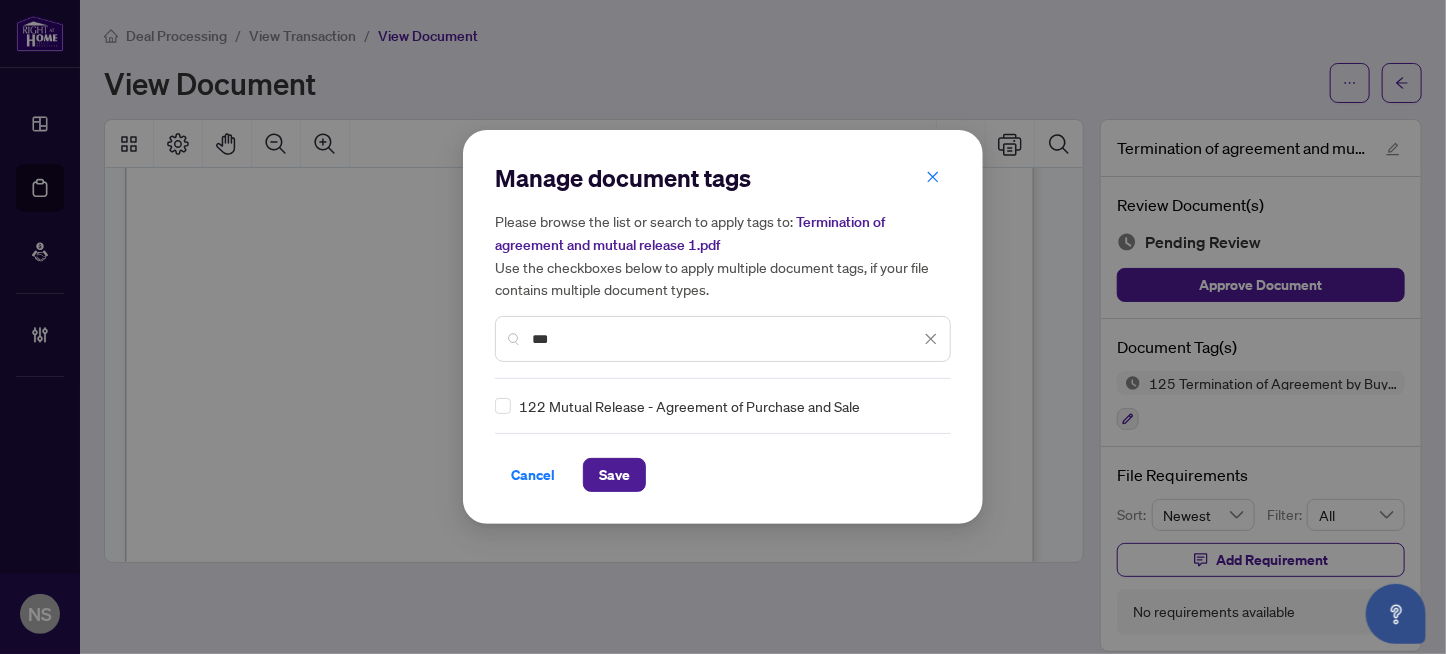 type on "***" 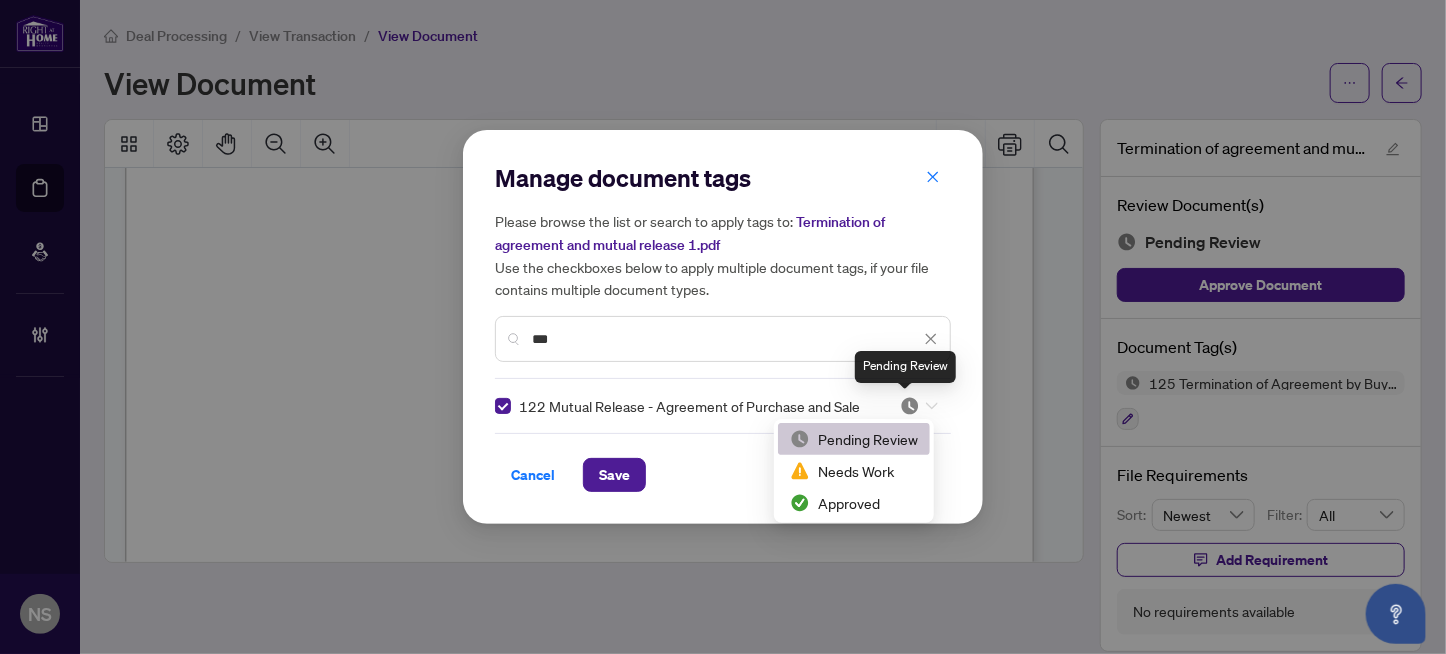 click at bounding box center (910, 406) 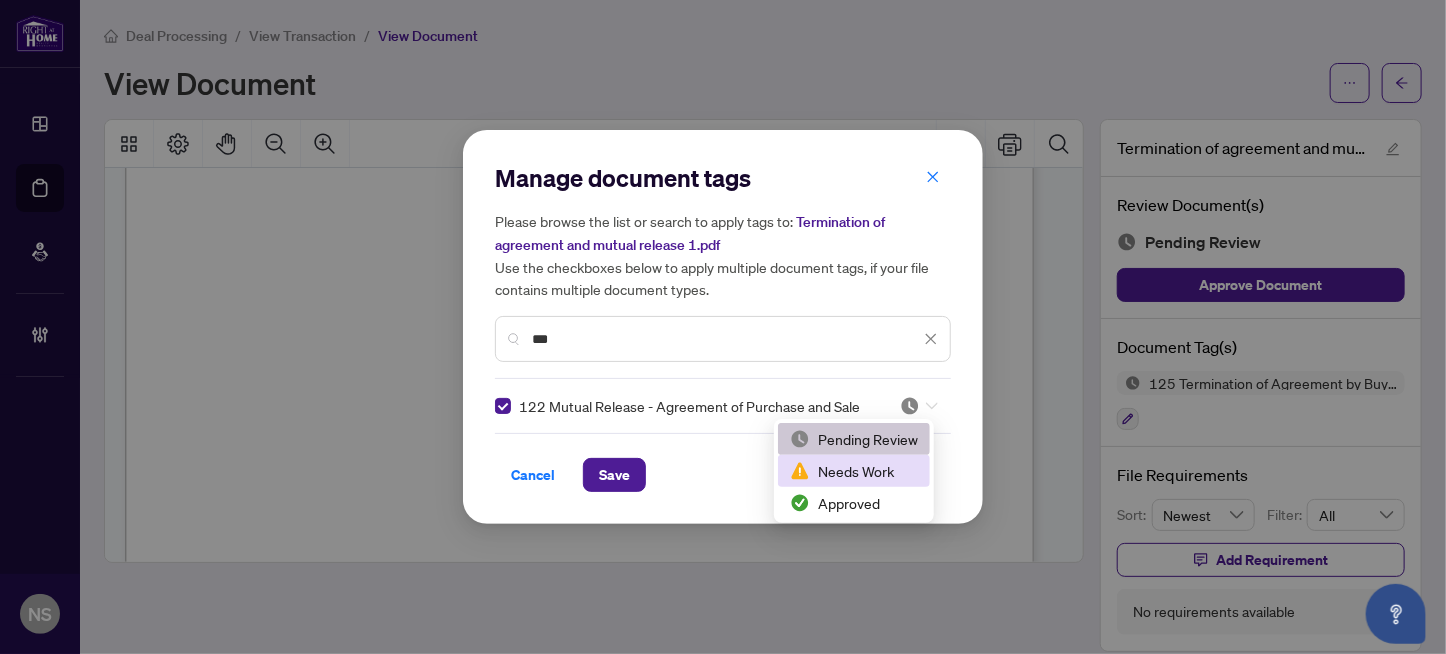 click on "Needs Work" at bounding box center [854, 471] 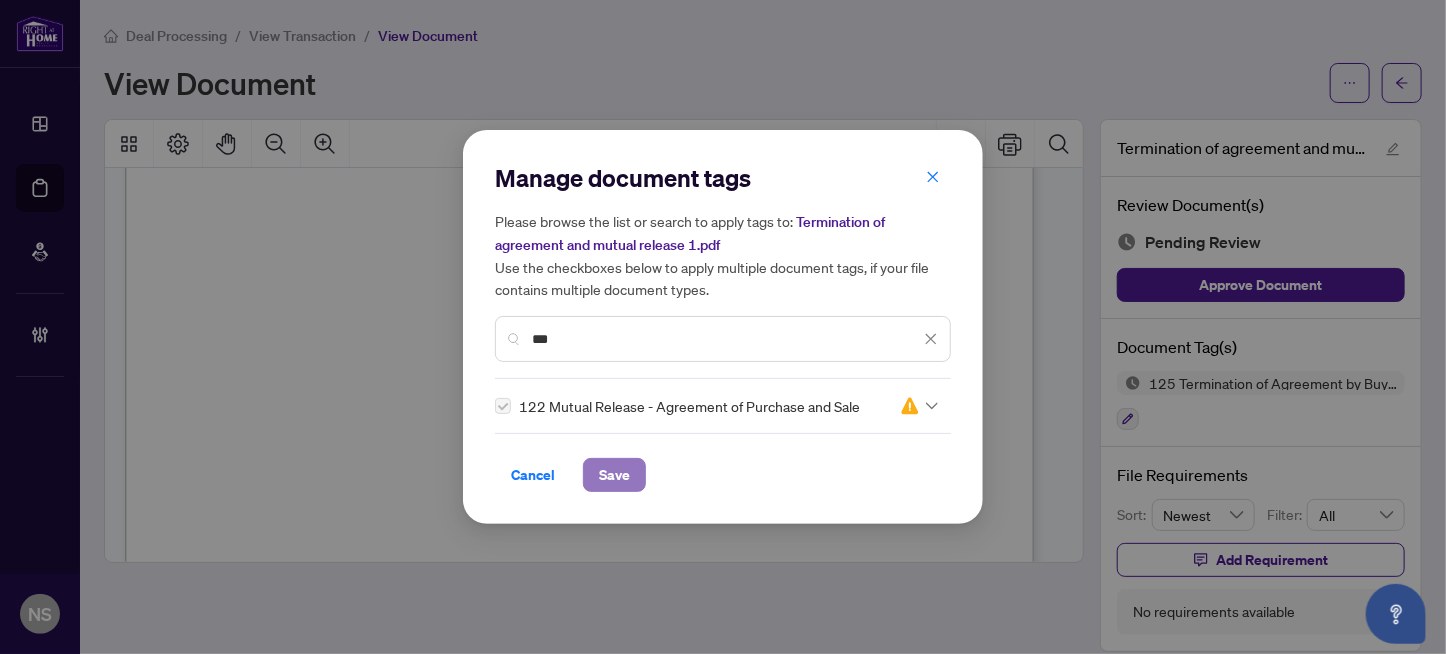 click on "Save" at bounding box center (614, 475) 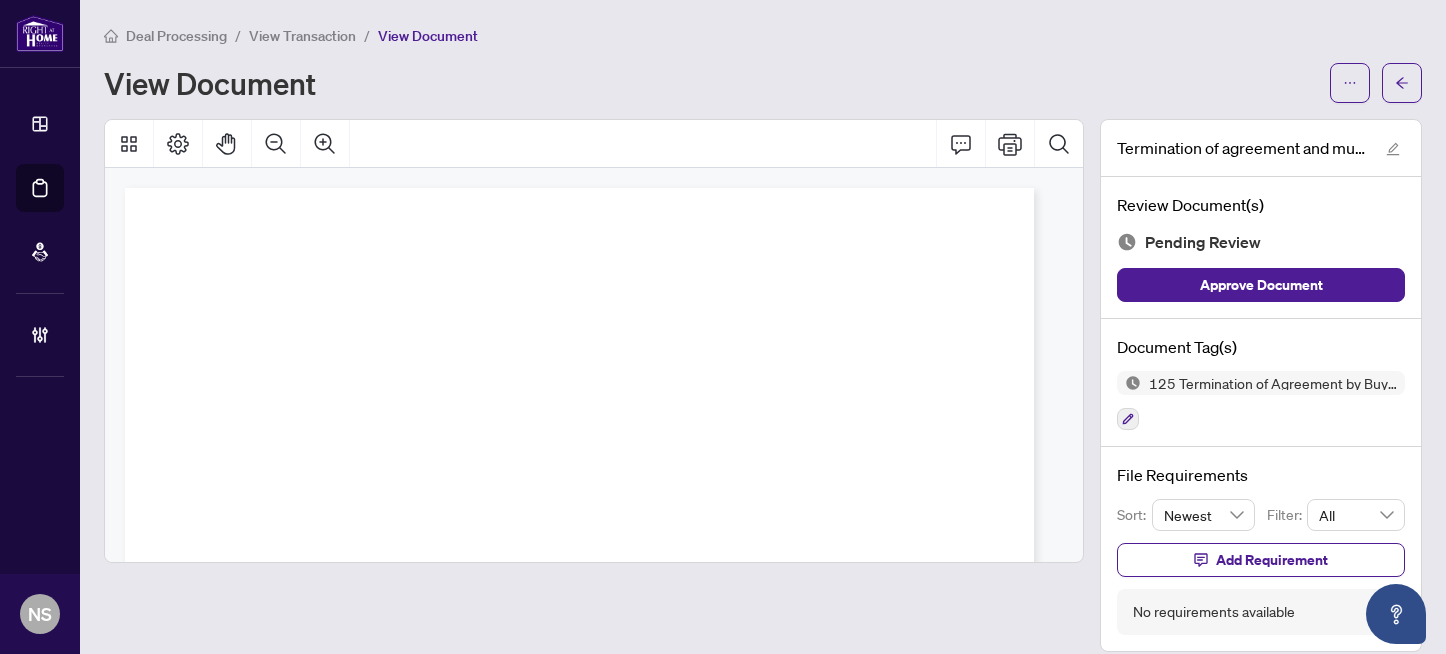 scroll, scrollTop: 0, scrollLeft: 0, axis: both 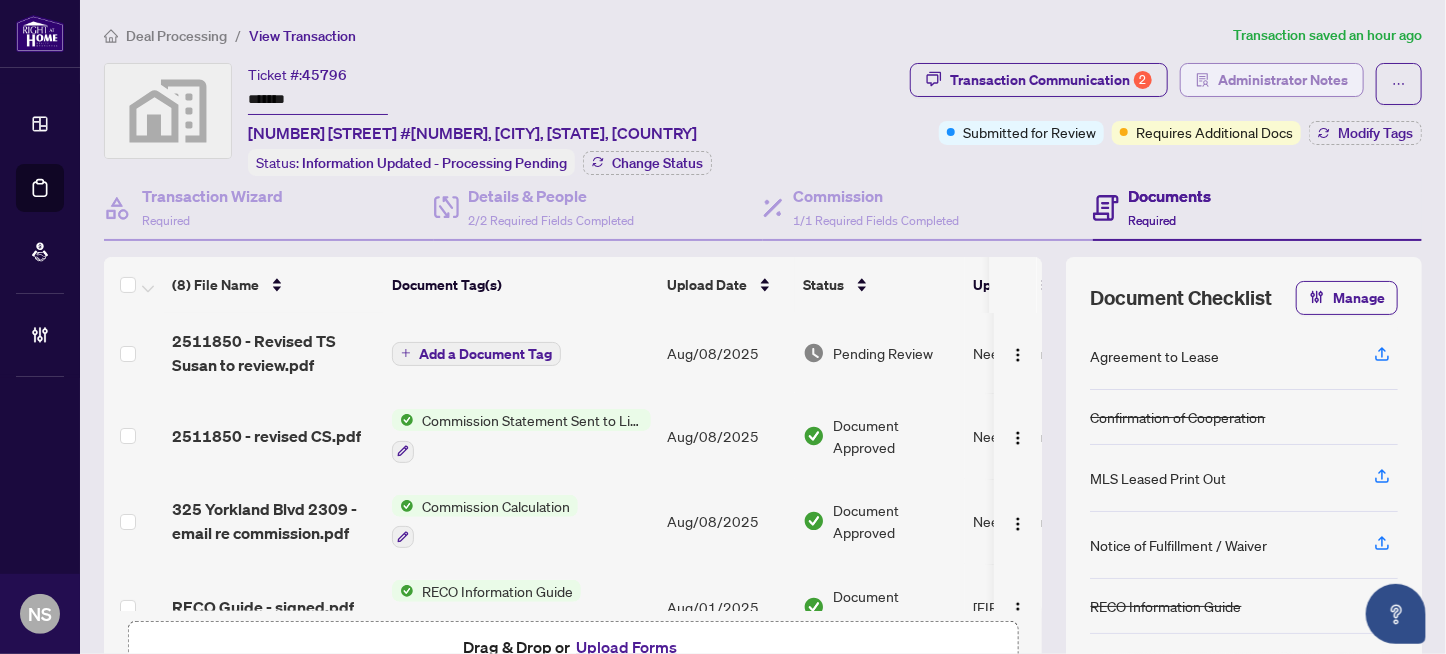 click on "Administrator Notes" at bounding box center [1283, 80] 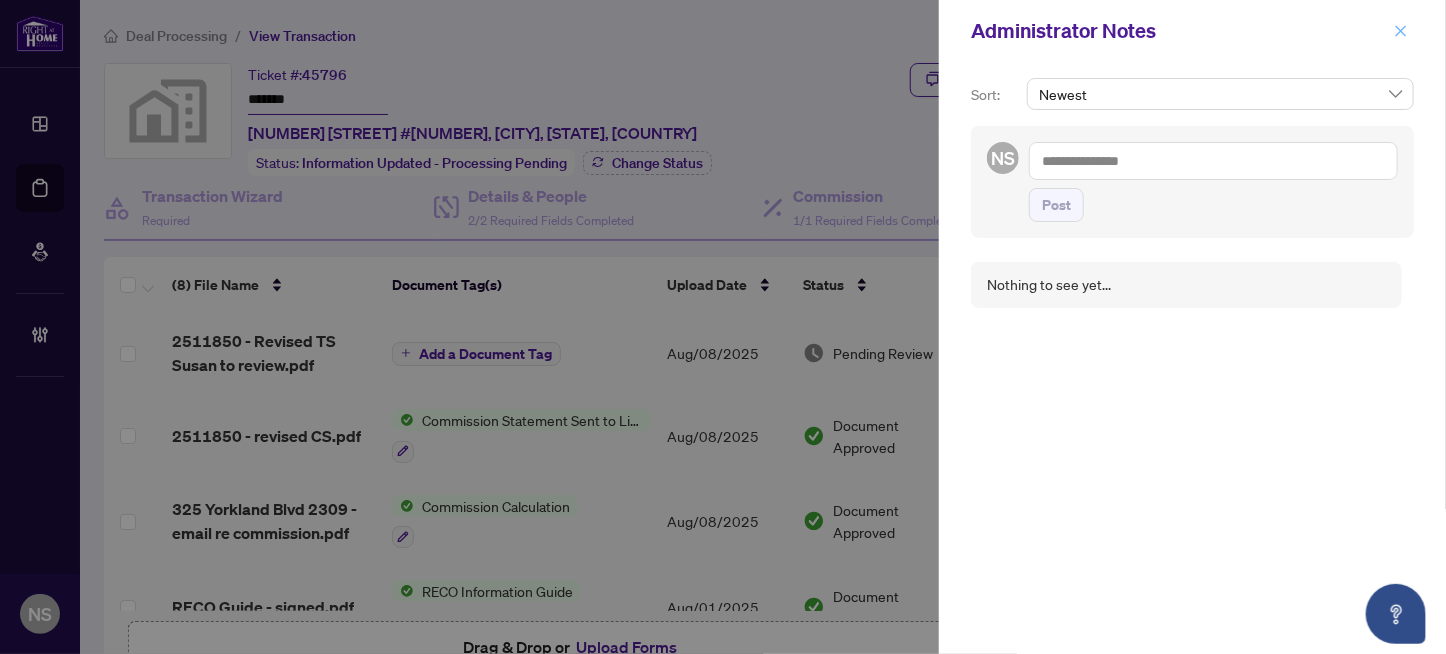 click at bounding box center (1401, 31) 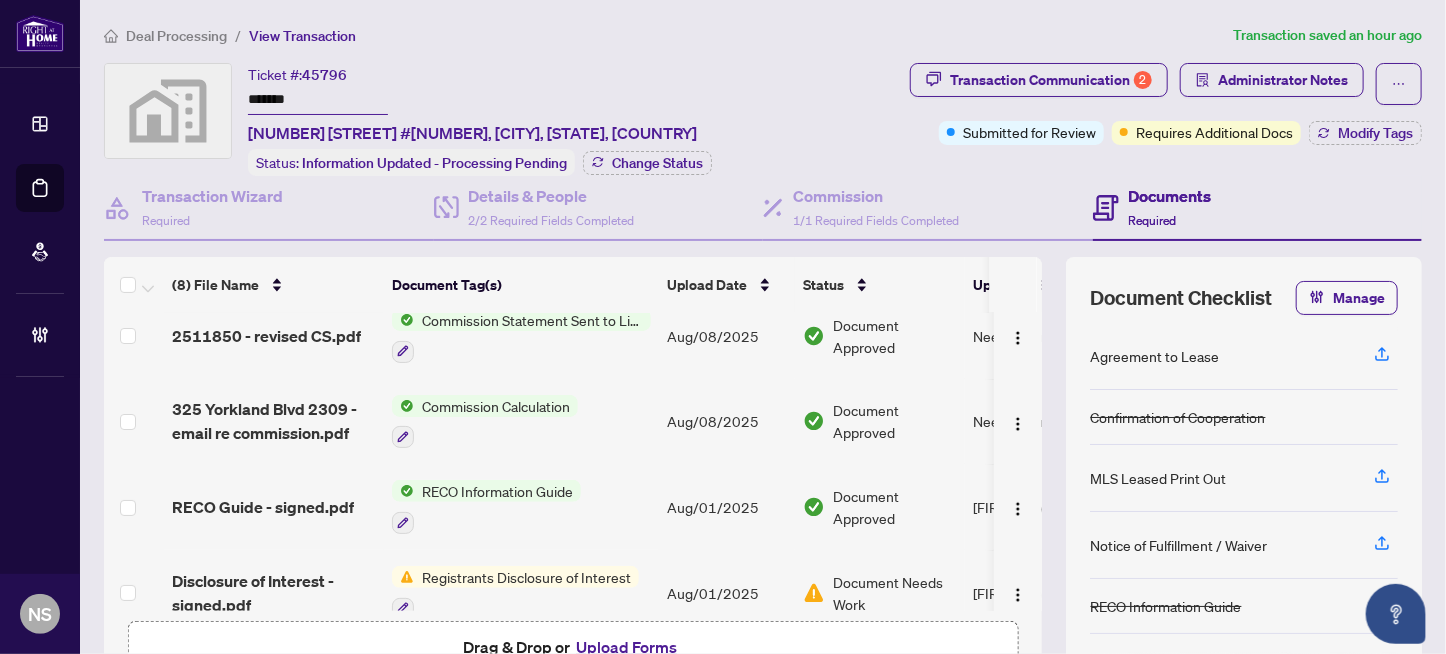 scroll, scrollTop: 0, scrollLeft: 0, axis: both 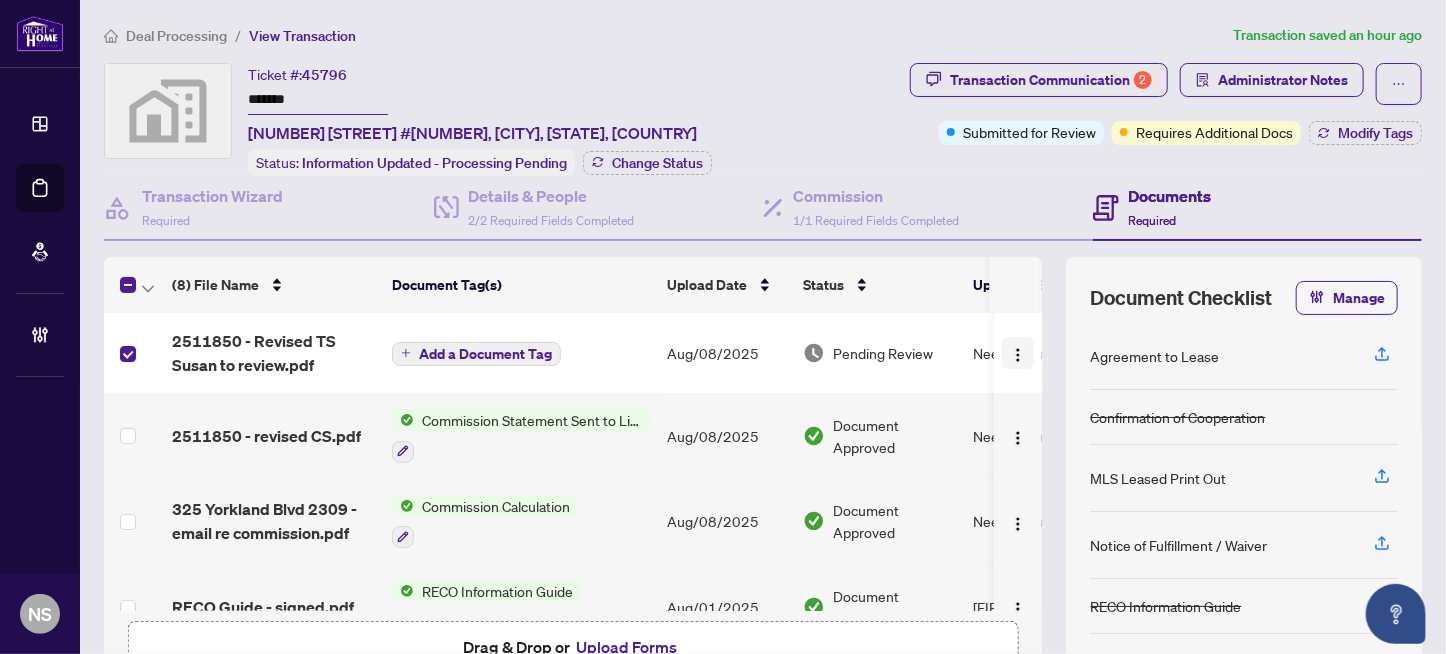 click at bounding box center (1018, 355) 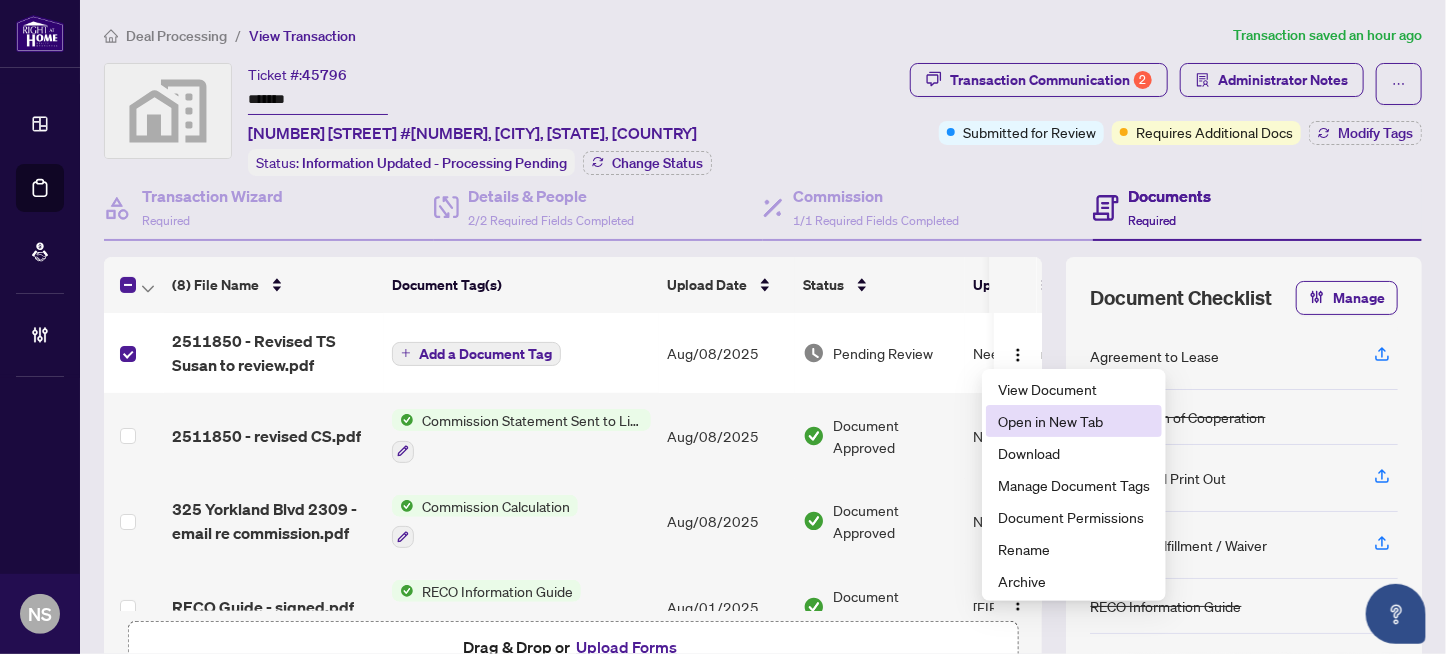 click on "Open in New Tab" at bounding box center [1074, 421] 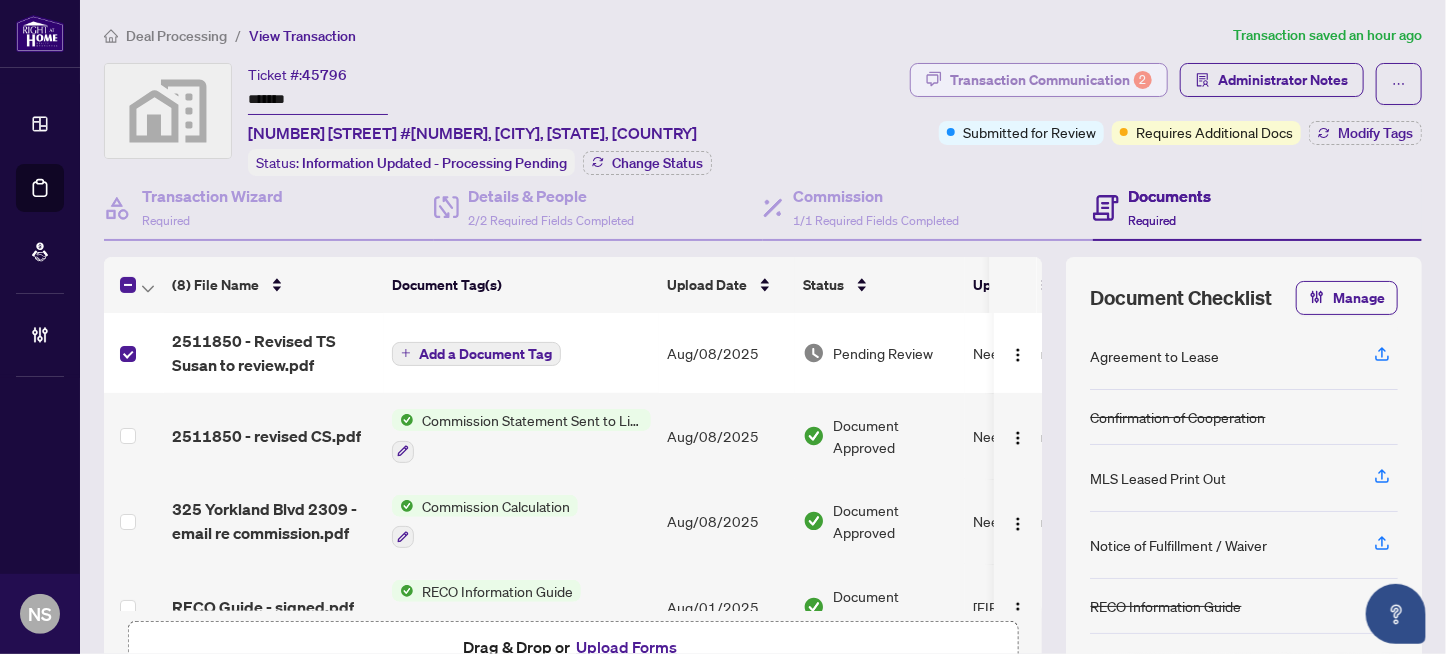 click on "Transaction Communication 2" at bounding box center (1051, 80) 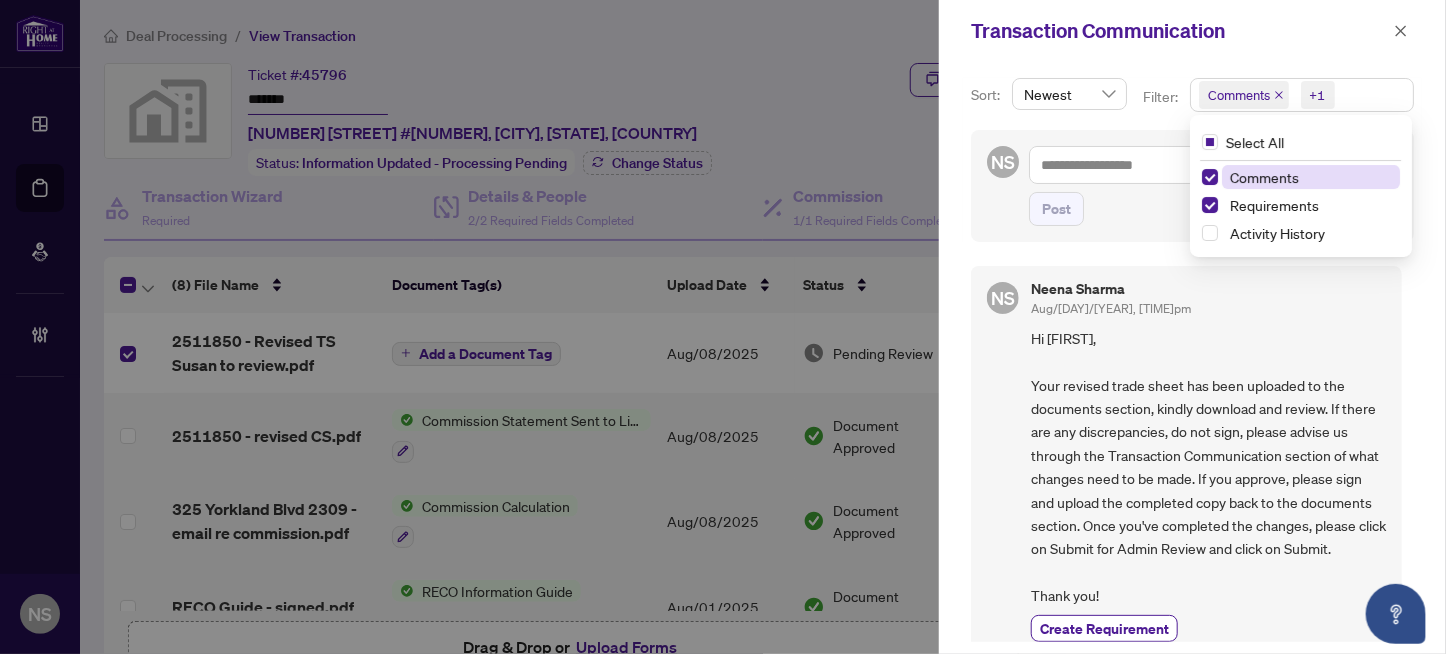 click on "Comments" at bounding box center [1239, 95] 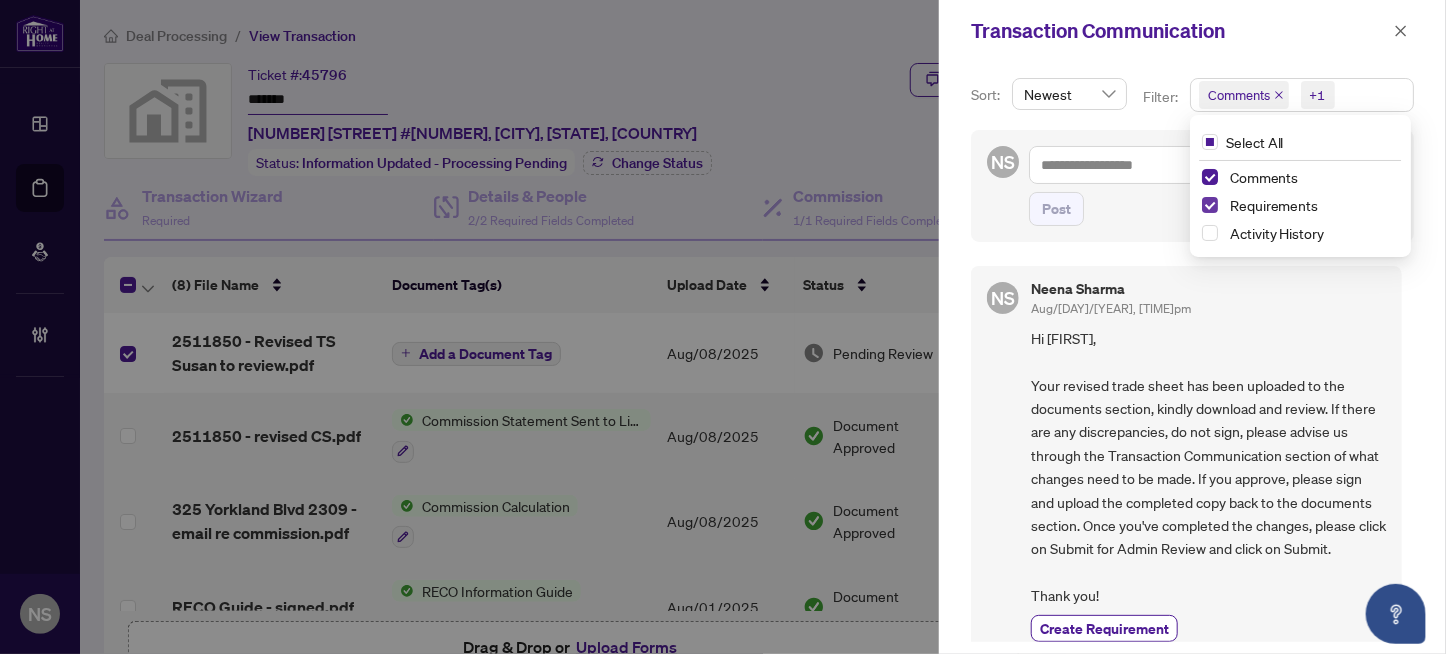 click at bounding box center [1210, 205] 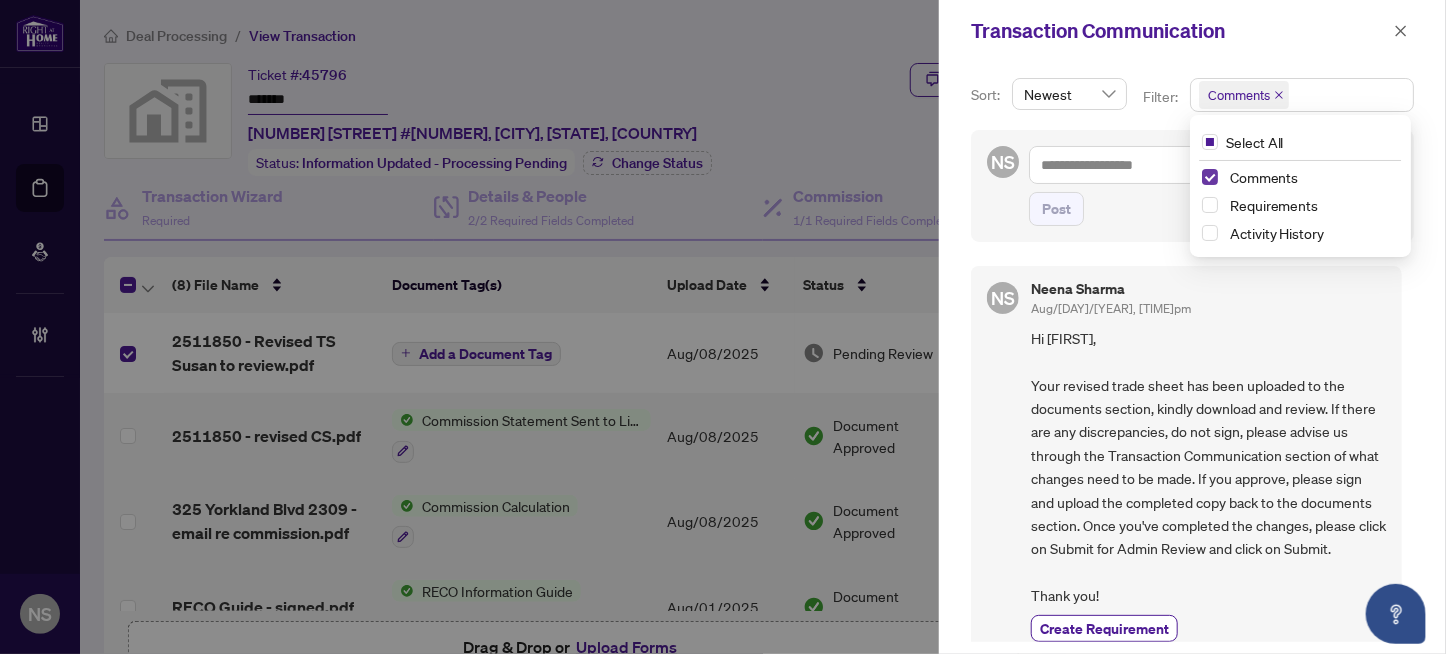 click at bounding box center (1210, 177) 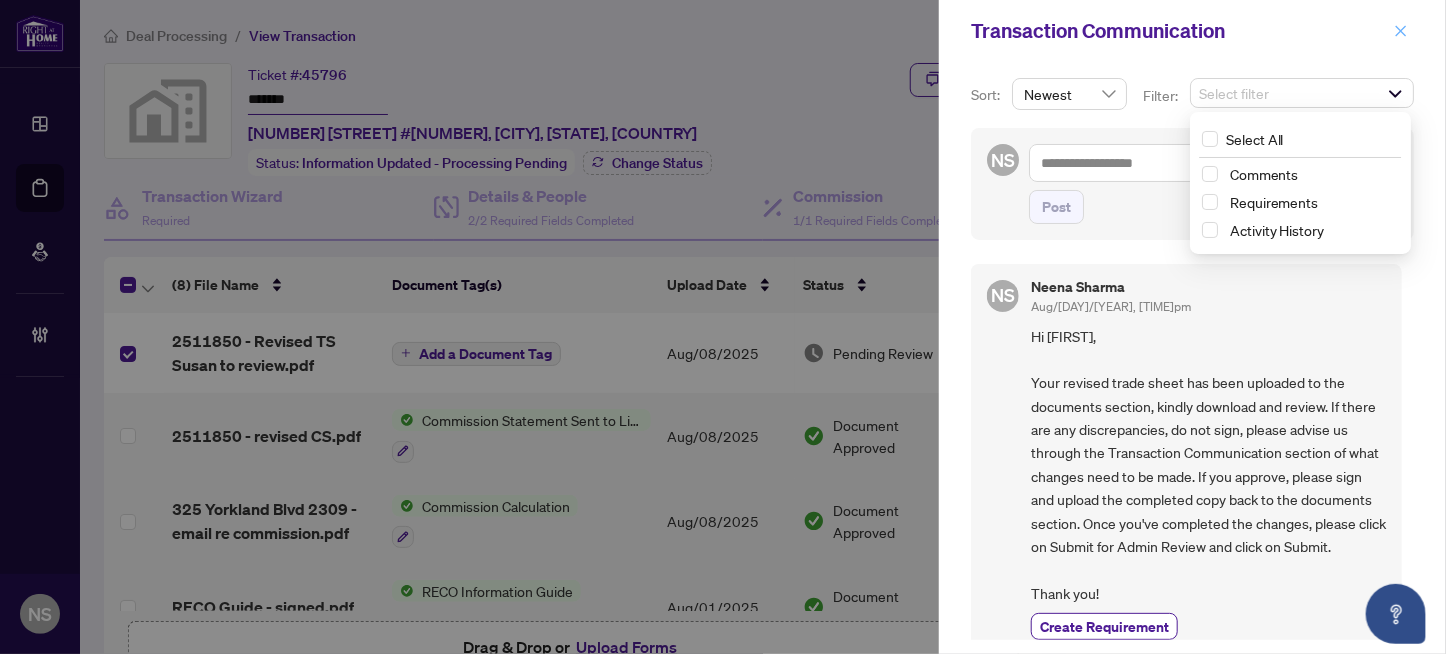 click 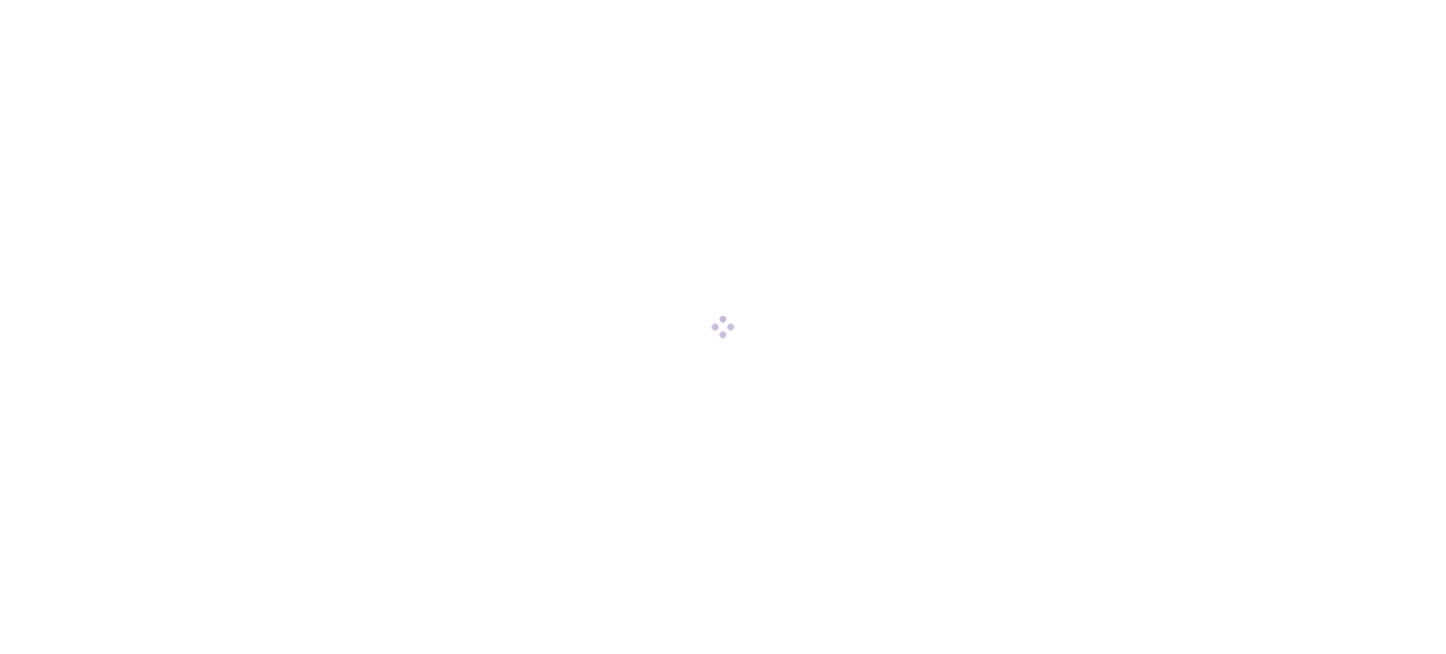scroll, scrollTop: 0, scrollLeft: 0, axis: both 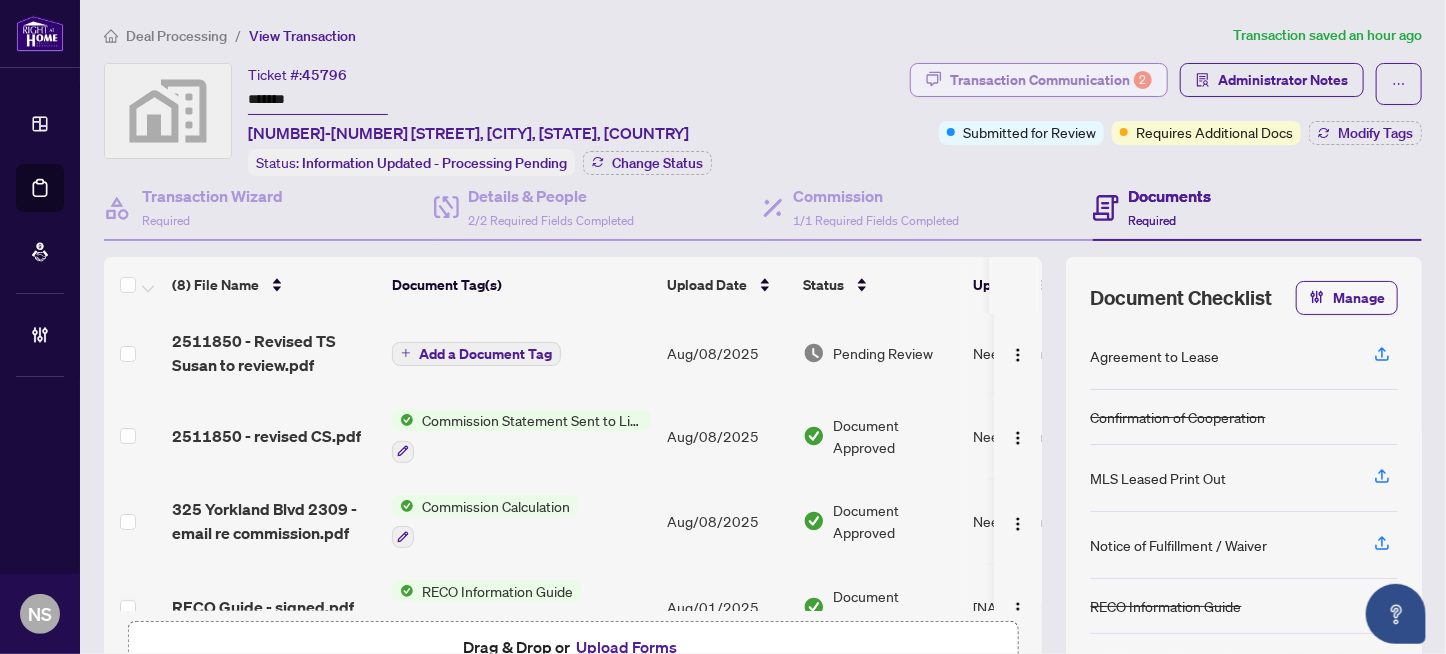 click on "Transaction Communication 2" at bounding box center [1051, 80] 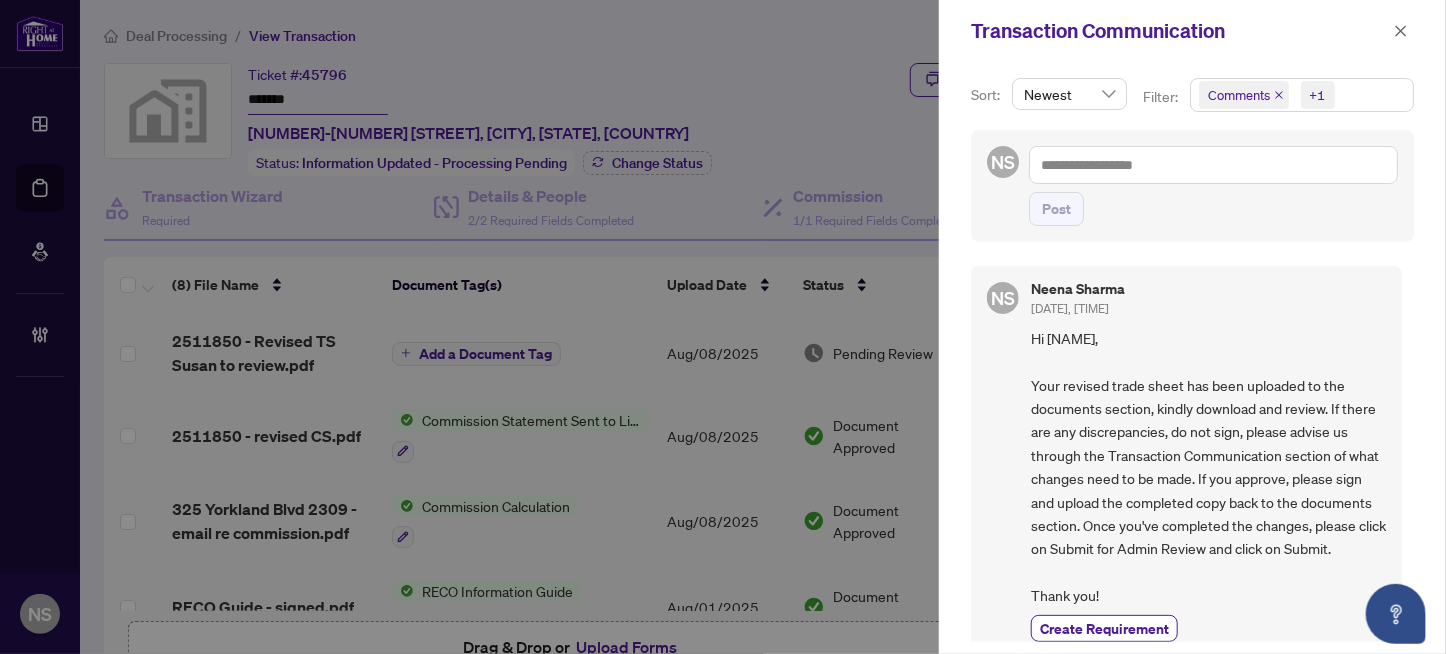 click on "Comments" at bounding box center [1239, 95] 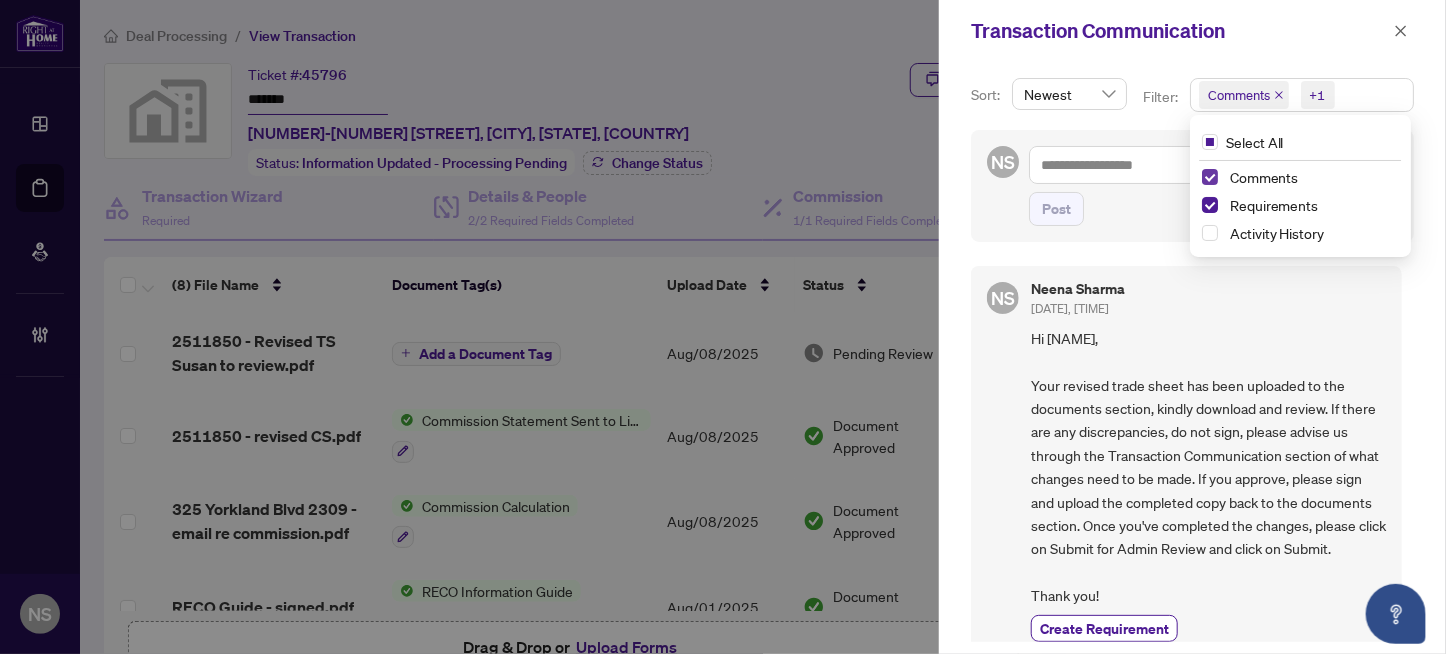 click at bounding box center [1210, 177] 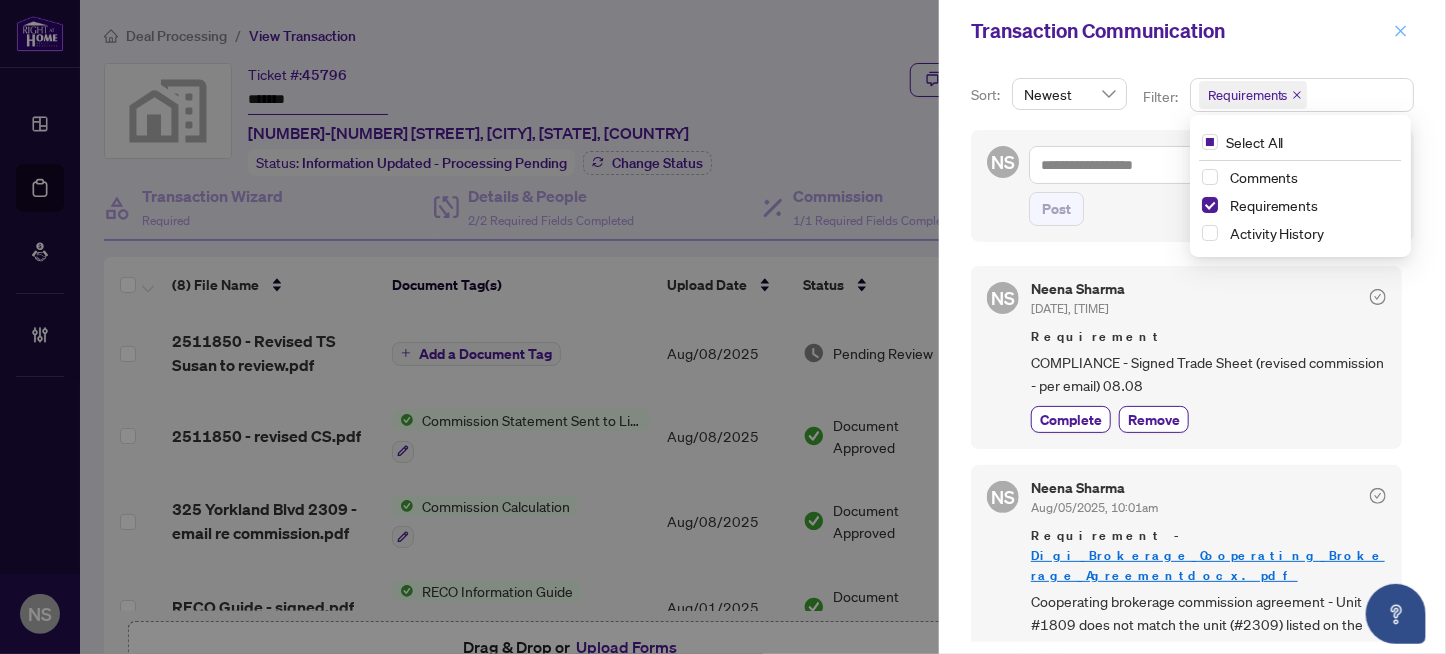 click 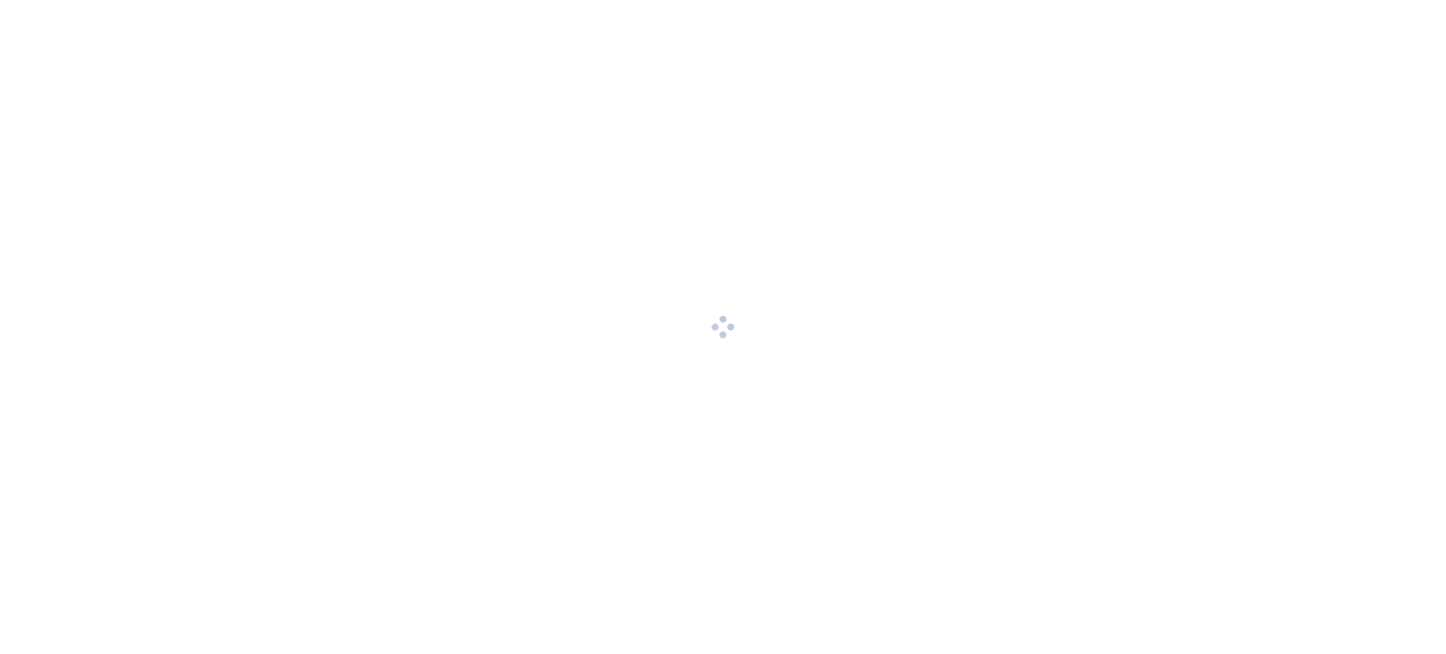 scroll, scrollTop: 0, scrollLeft: 0, axis: both 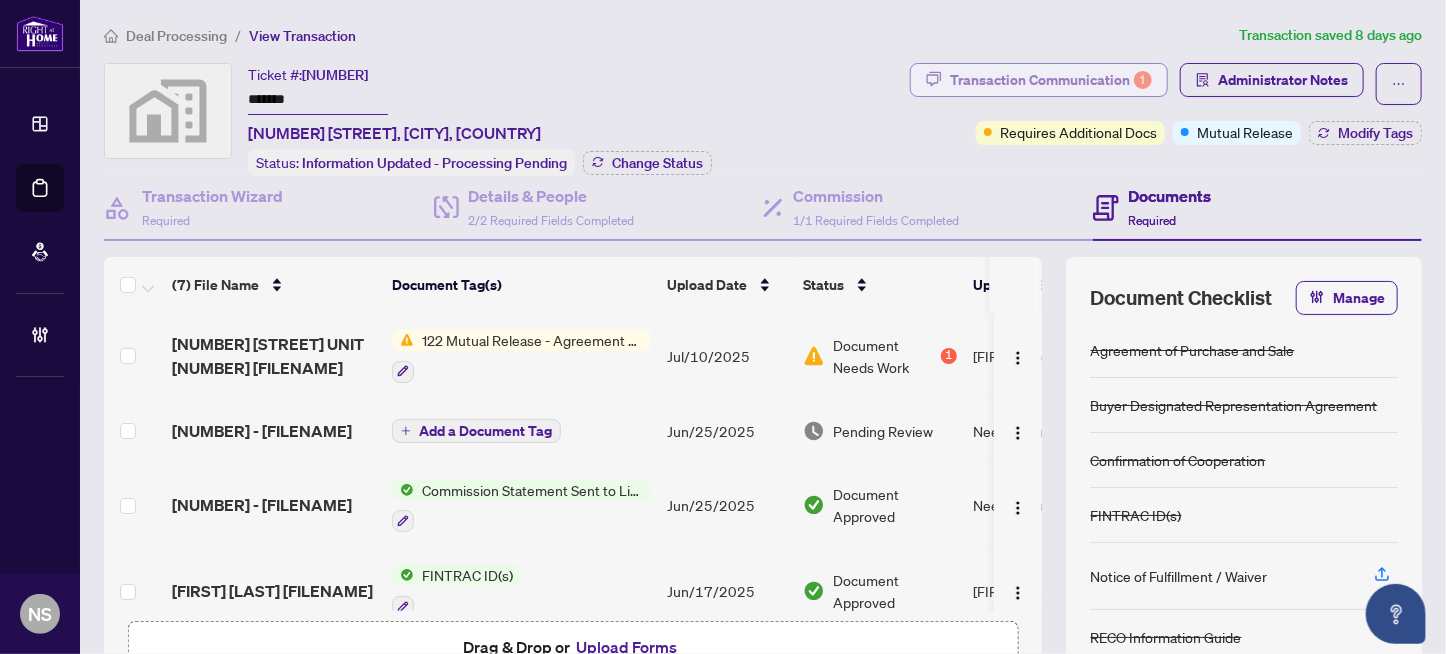 click on "Transaction Communication 1" at bounding box center [1051, 80] 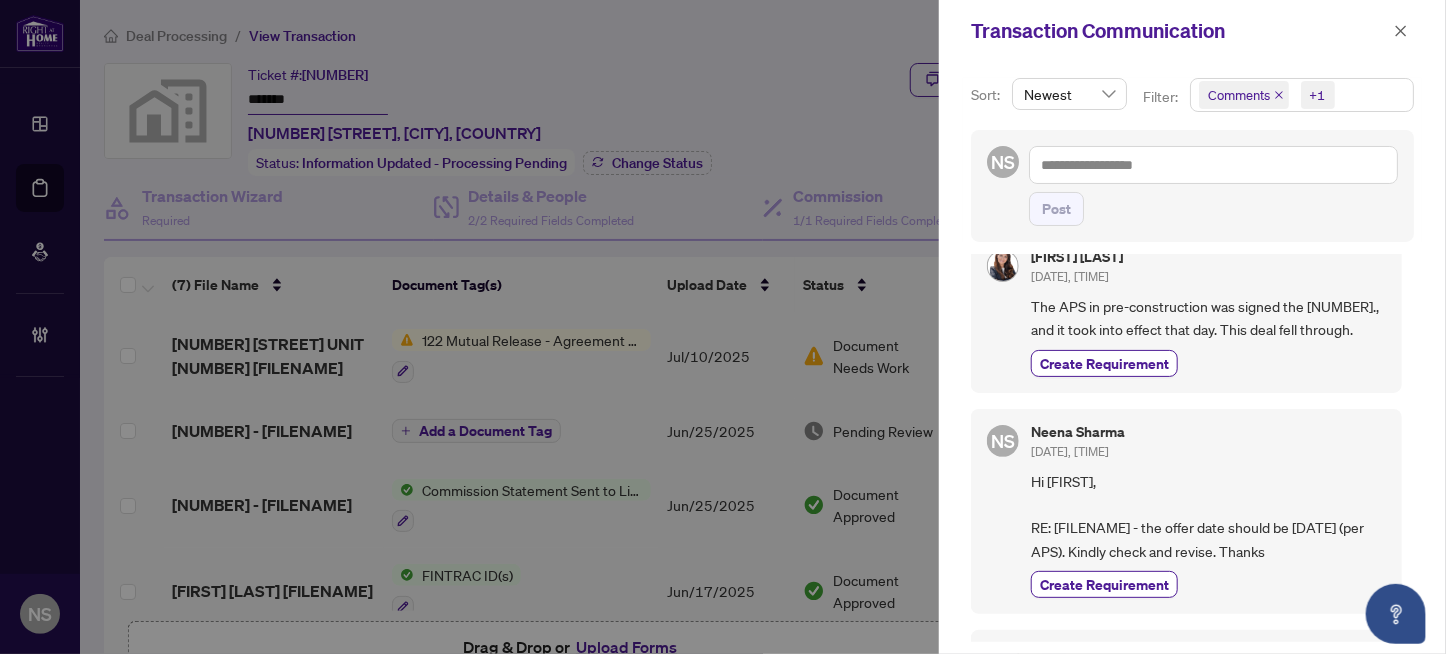 scroll, scrollTop: 0, scrollLeft: 0, axis: both 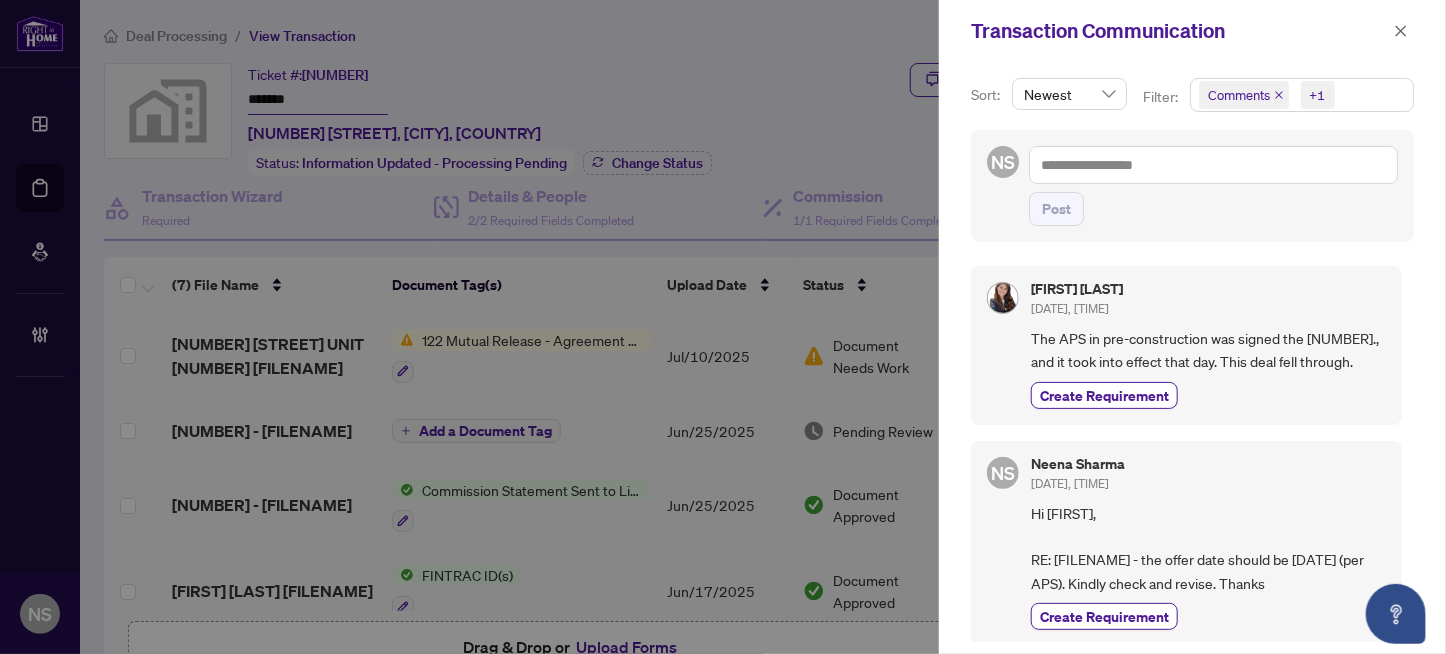 click at bounding box center (723, 327) 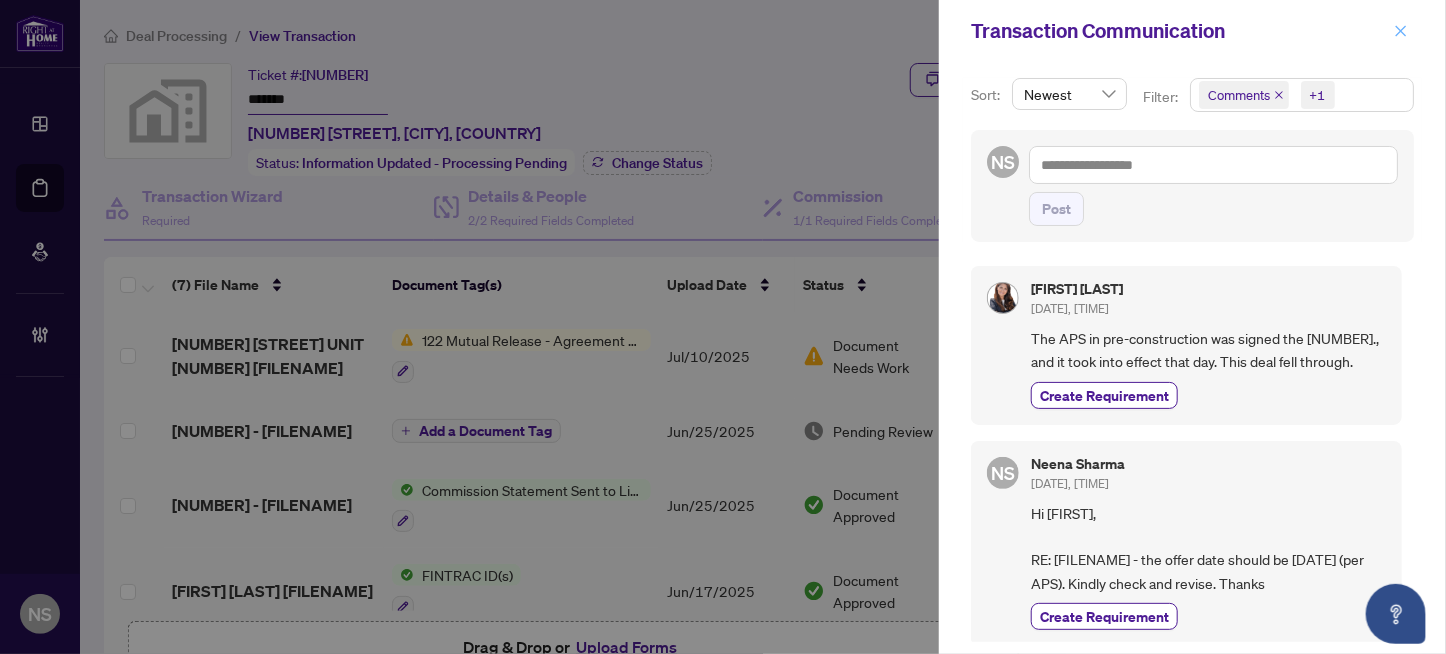 click at bounding box center (1401, 31) 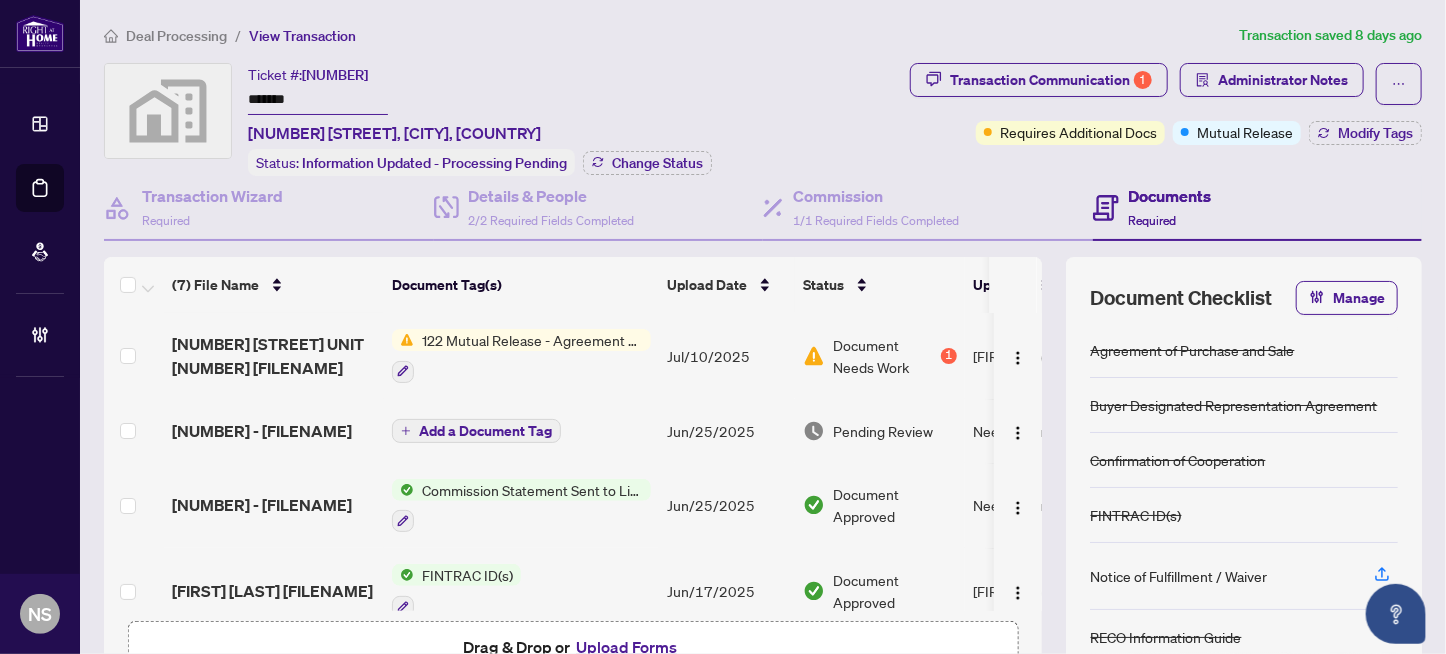click on "*******" at bounding box center [318, 100] 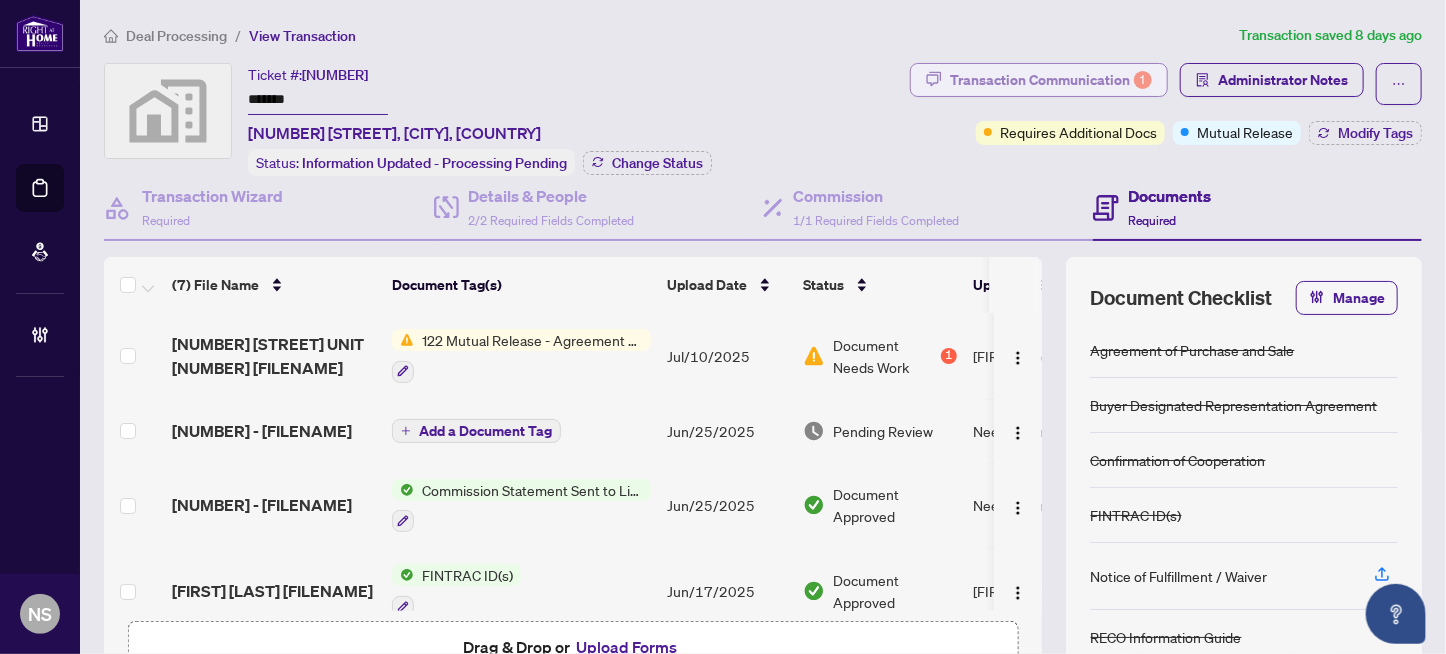click on "Transaction Communication 1" at bounding box center [1051, 80] 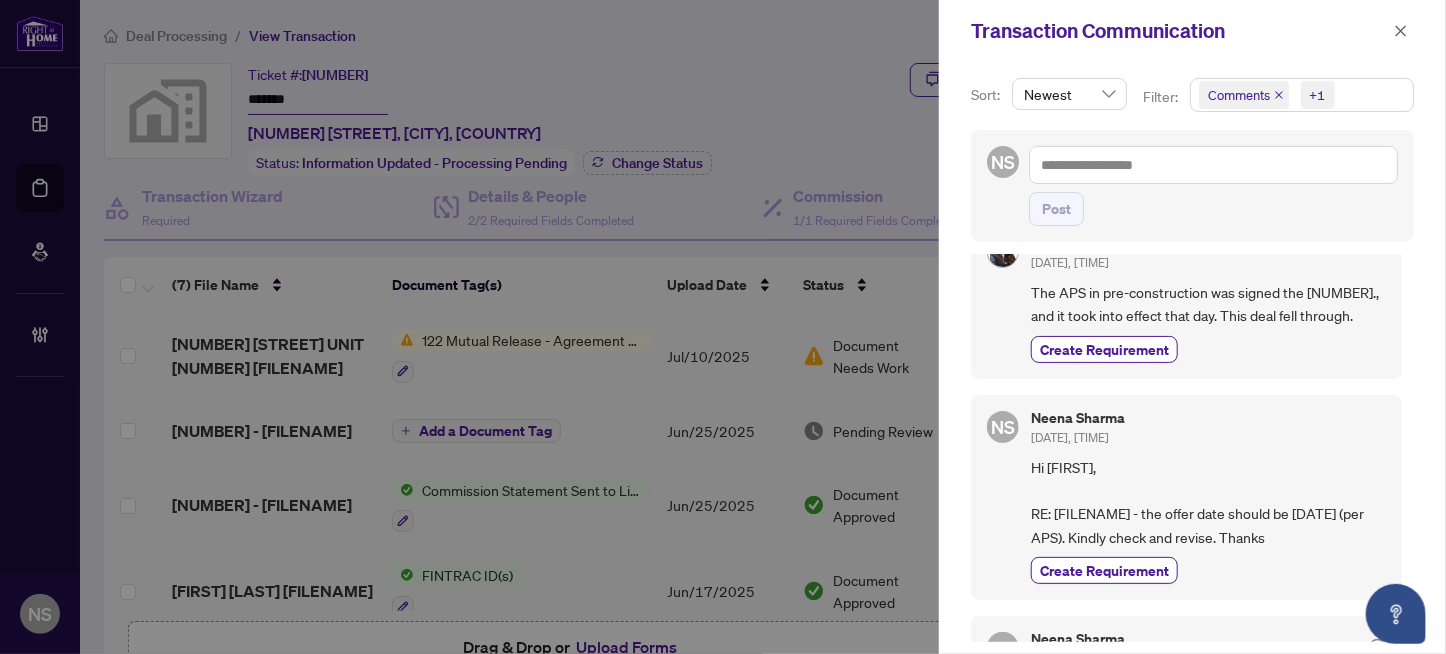scroll, scrollTop: 0, scrollLeft: 0, axis: both 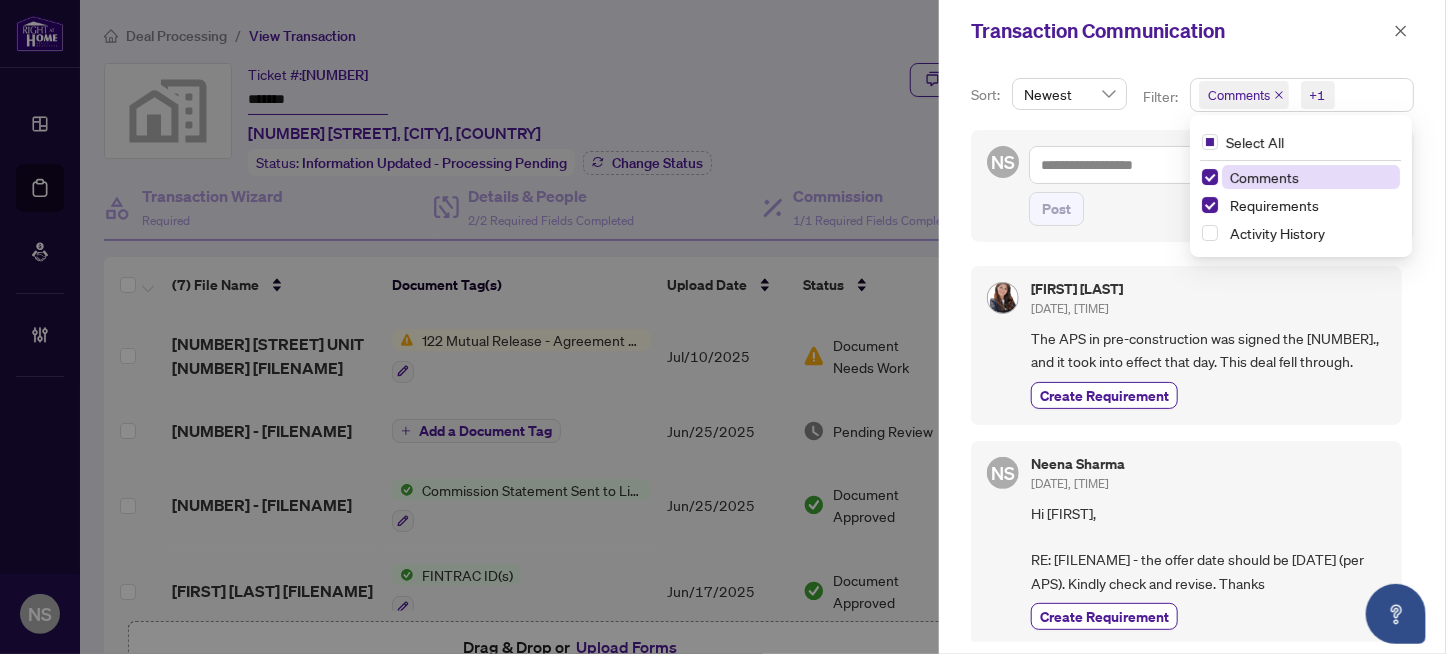 click on "Comments" at bounding box center (1239, 95) 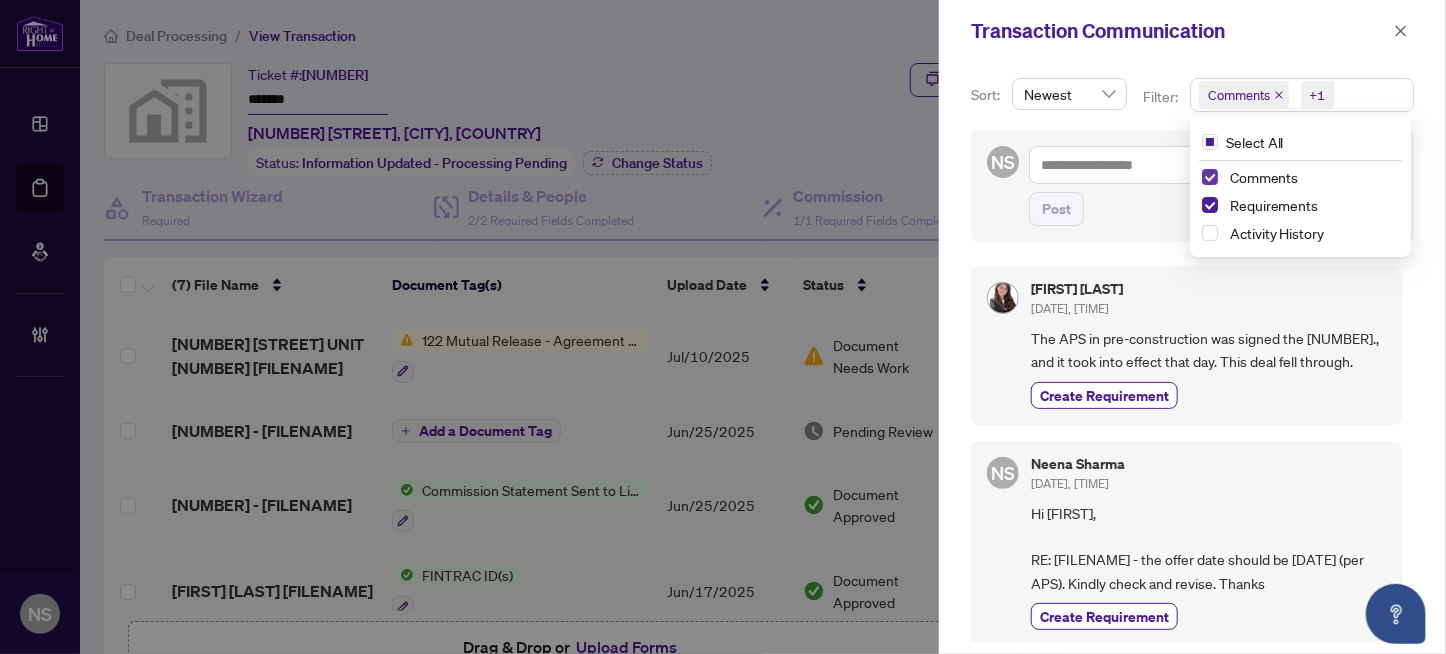 click at bounding box center (1210, 177) 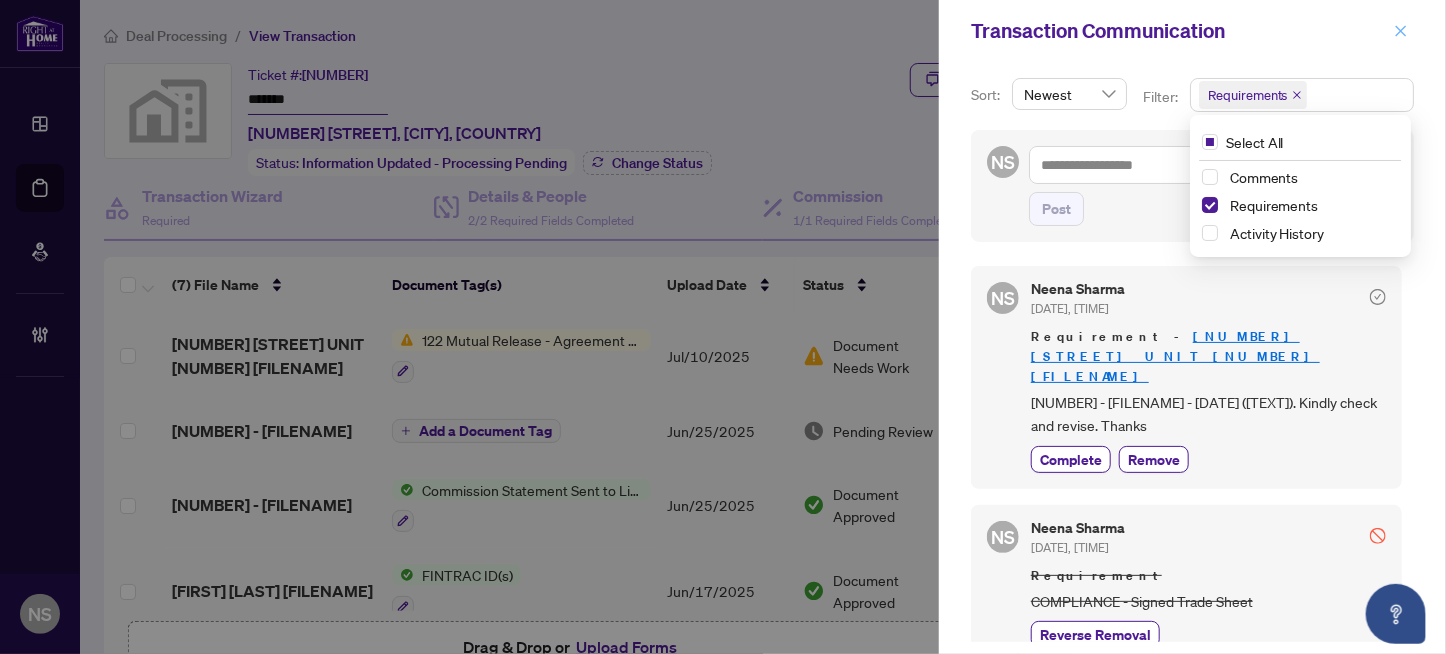 click 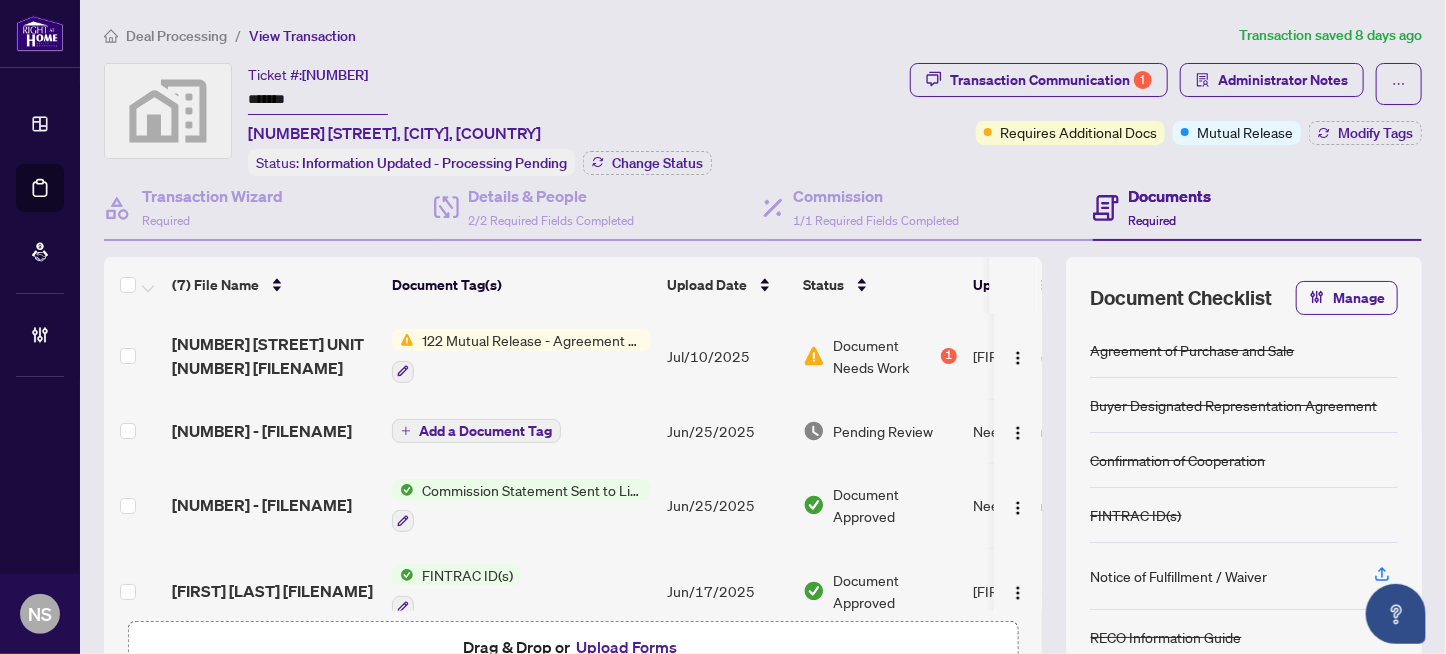 click on "*******" at bounding box center (318, 100) 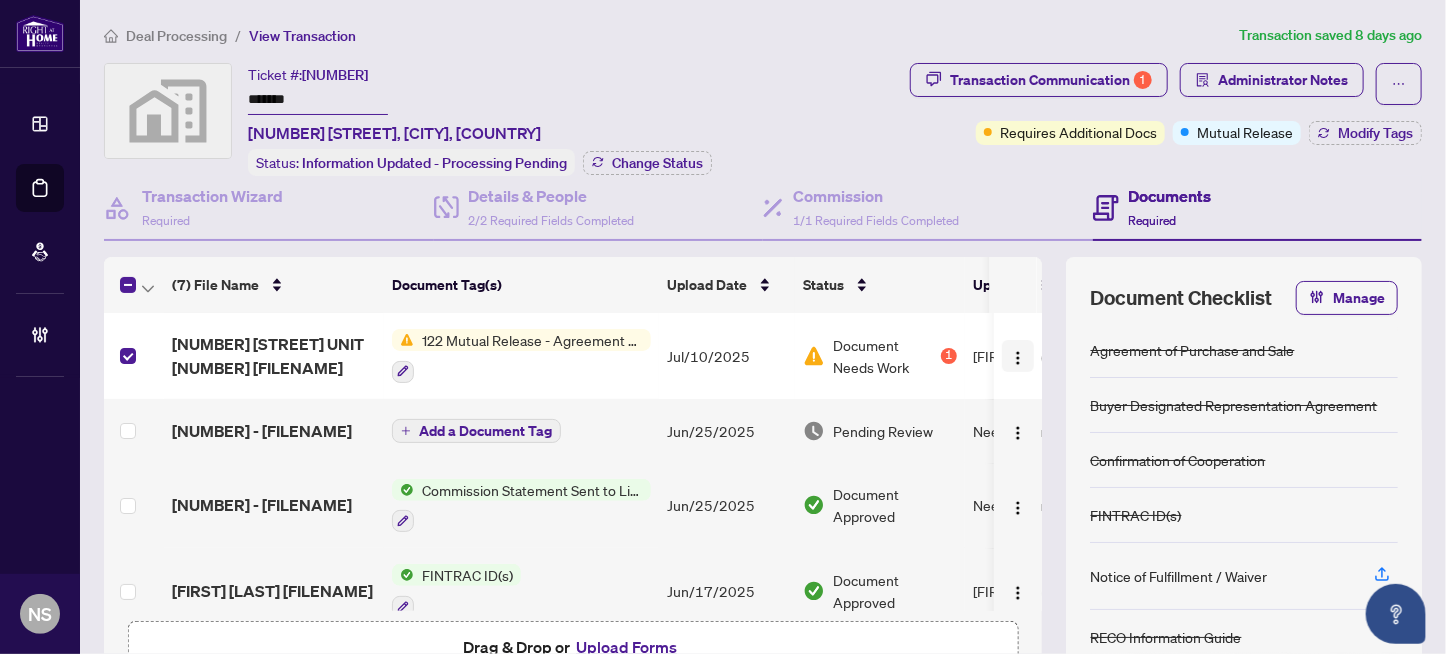 click at bounding box center [1018, 358] 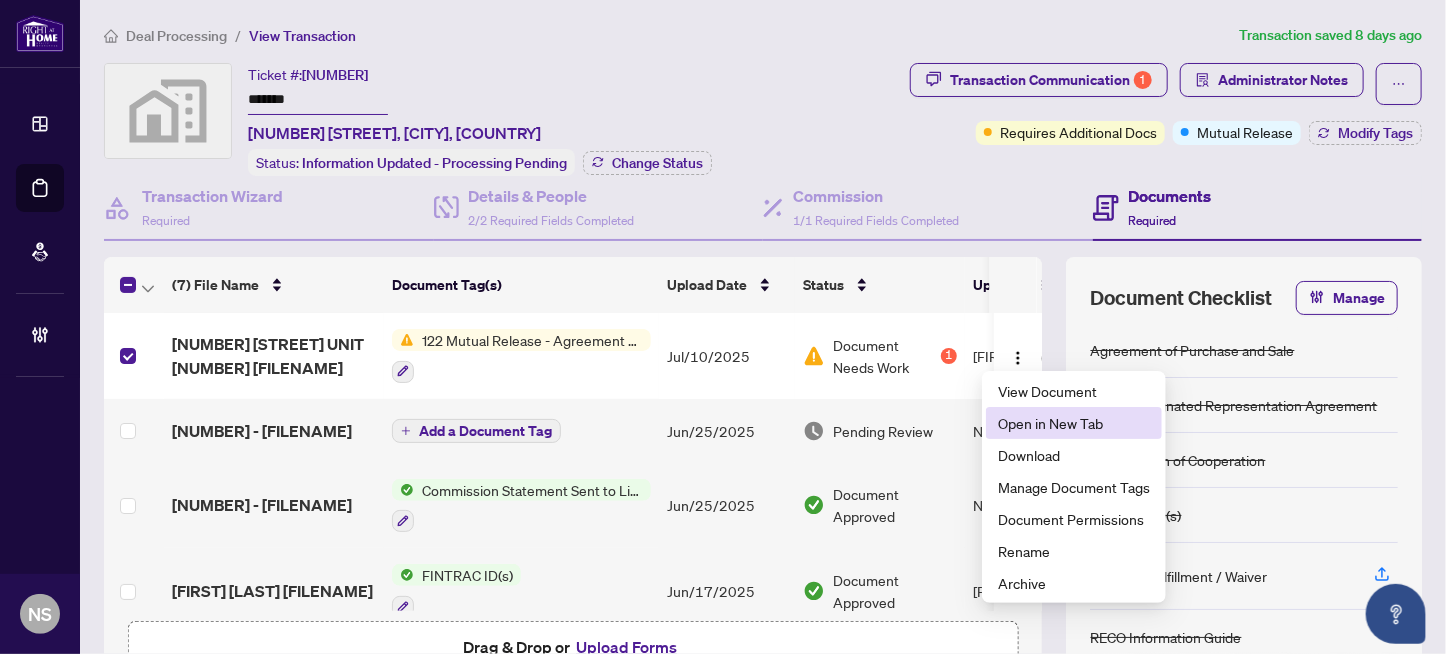 click on "Open in New Tab" at bounding box center (1074, 423) 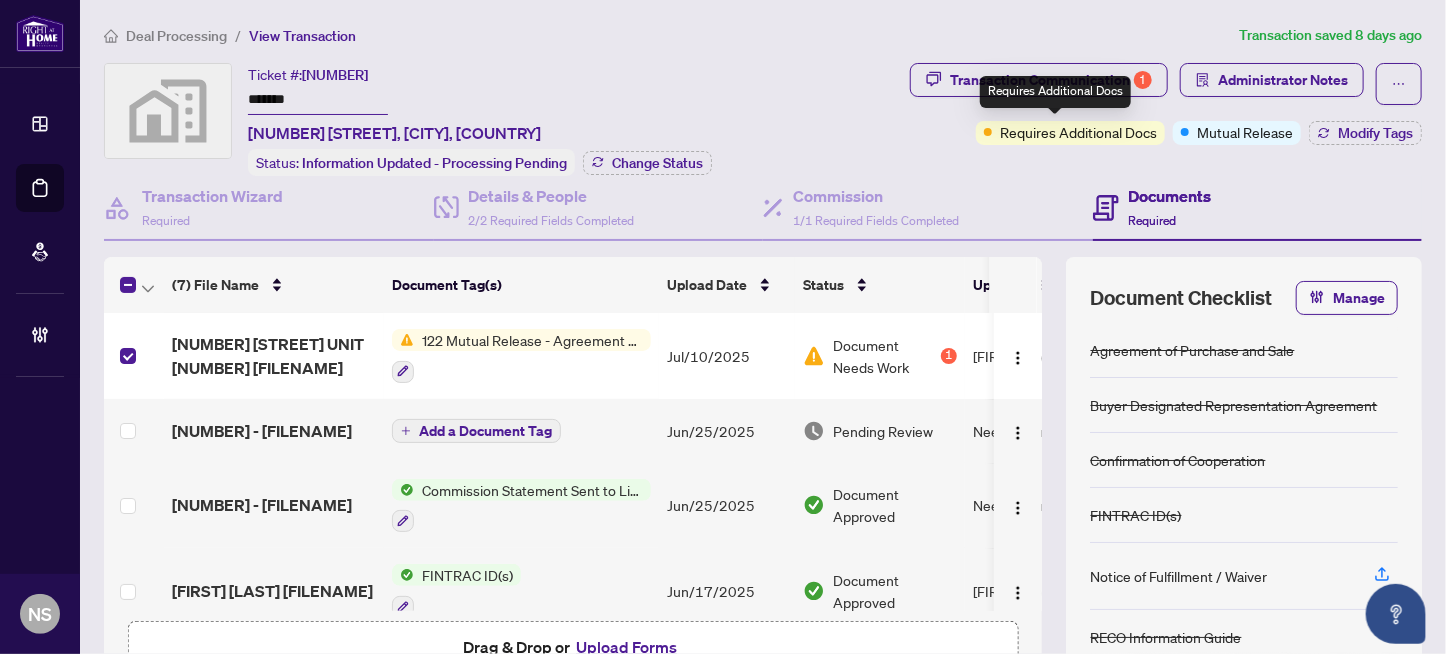 click on "Requires Additional Docs" at bounding box center [1055, 92] 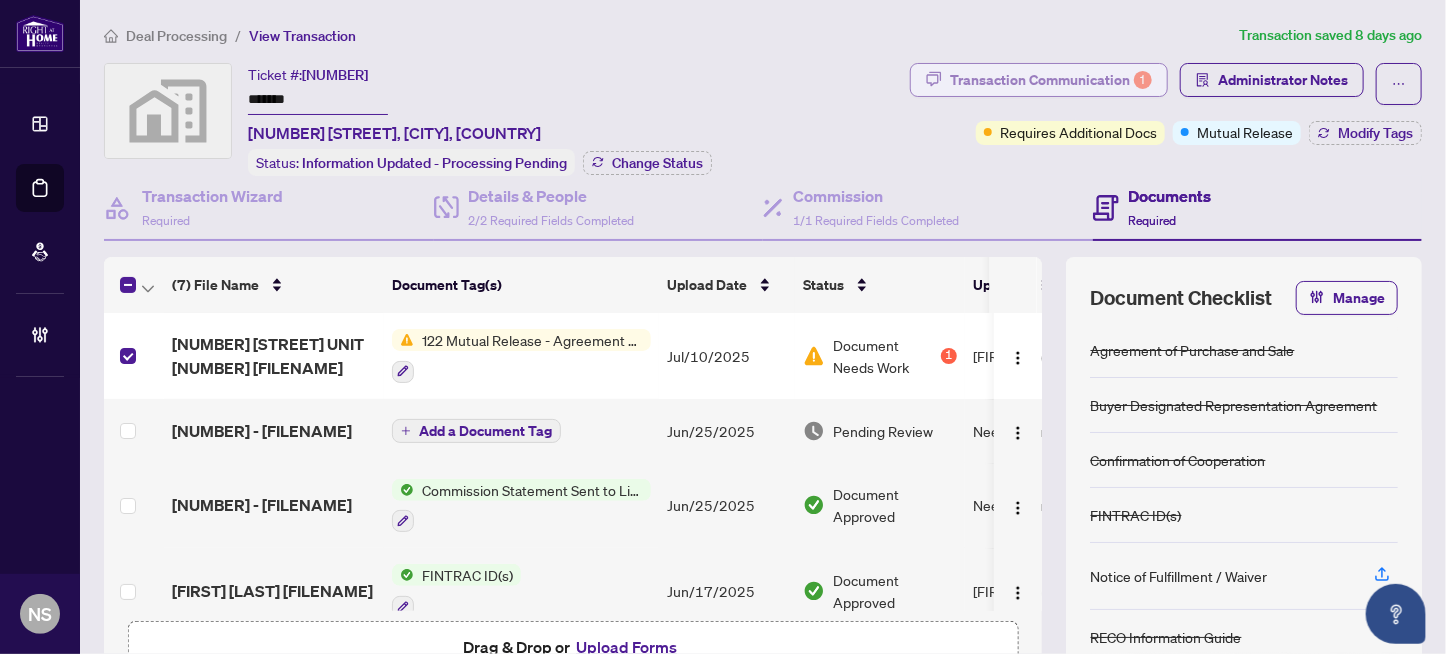 click 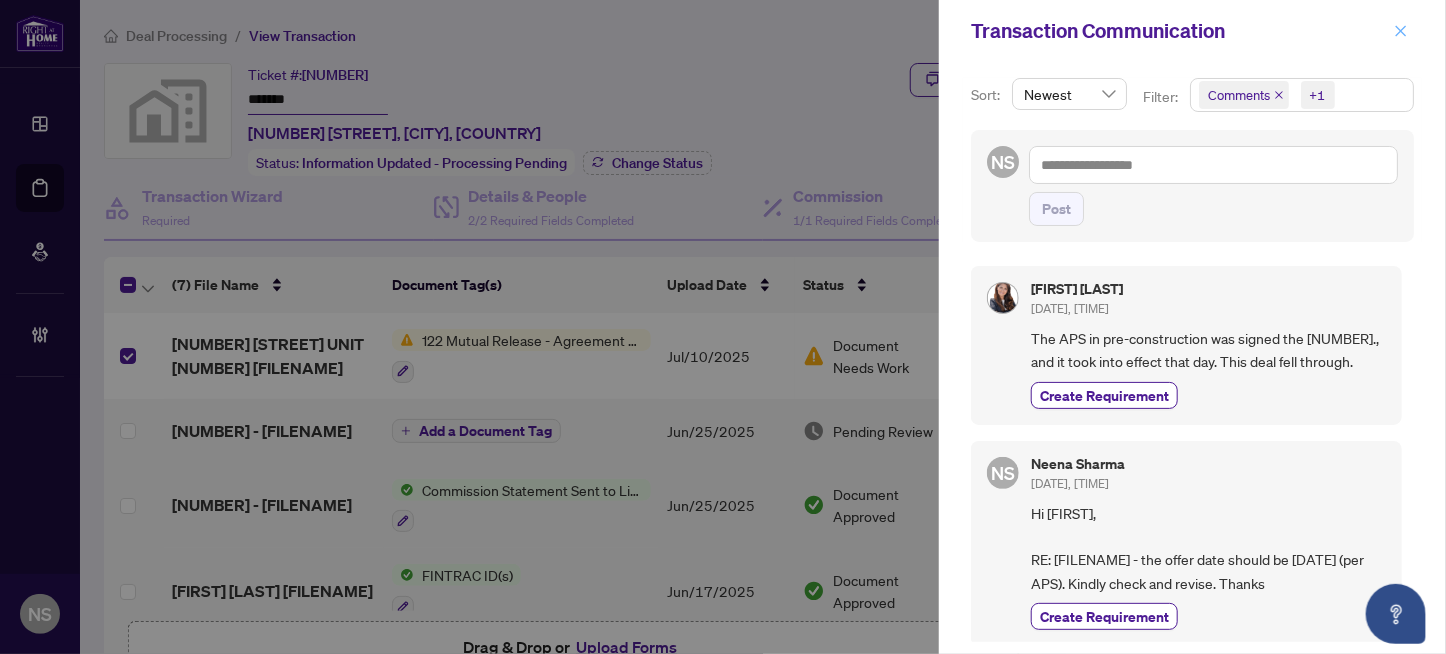 click 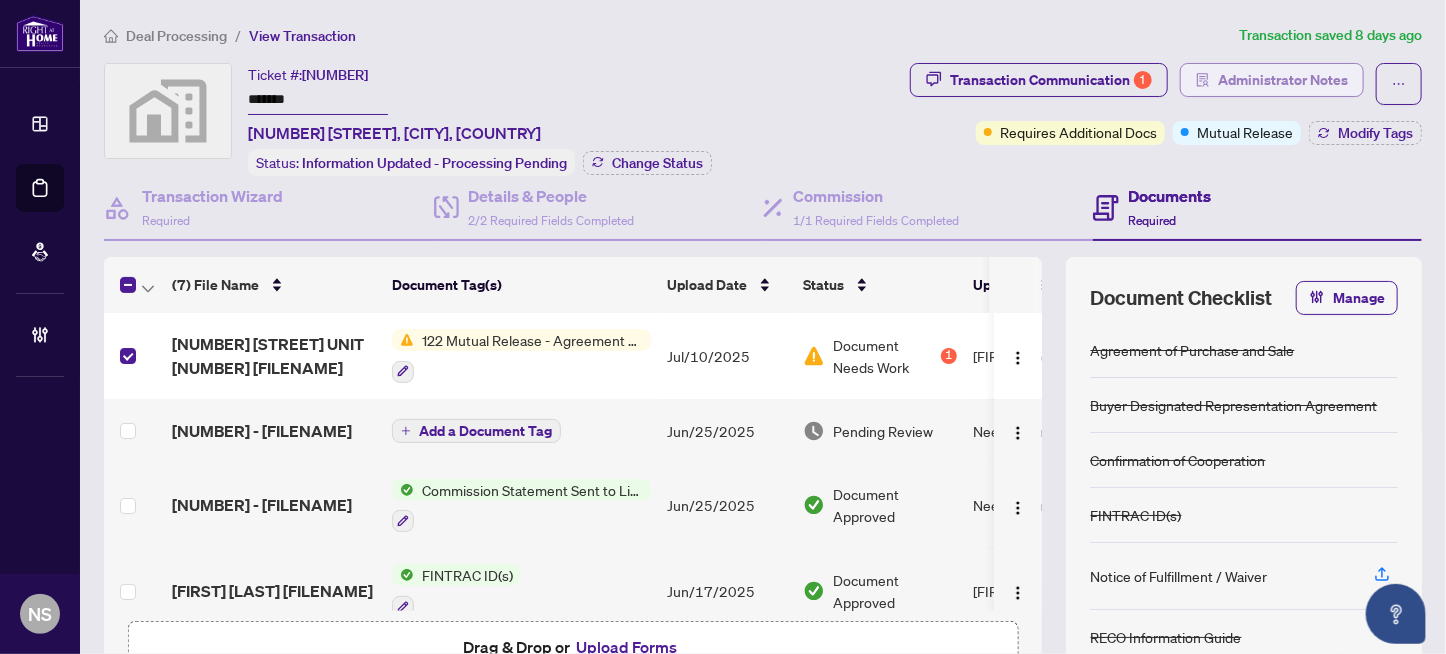 click on "Administrator Notes" at bounding box center (1283, 80) 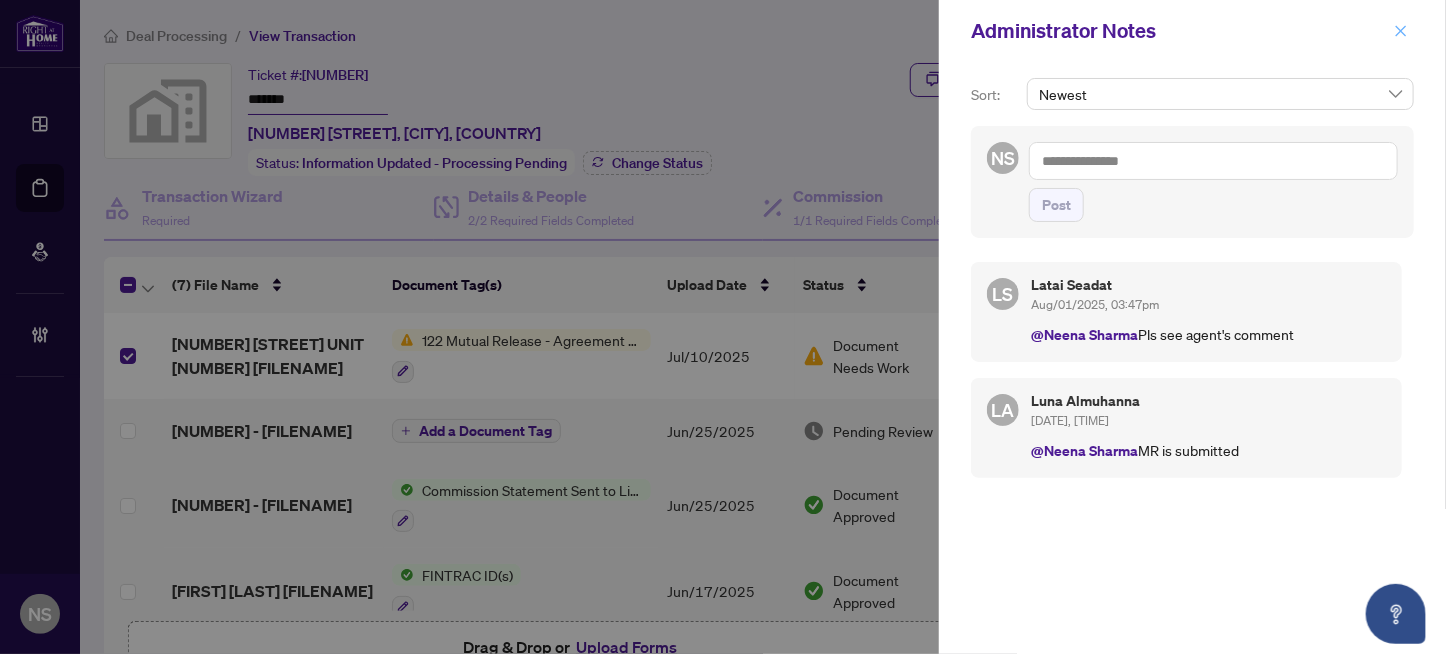 click 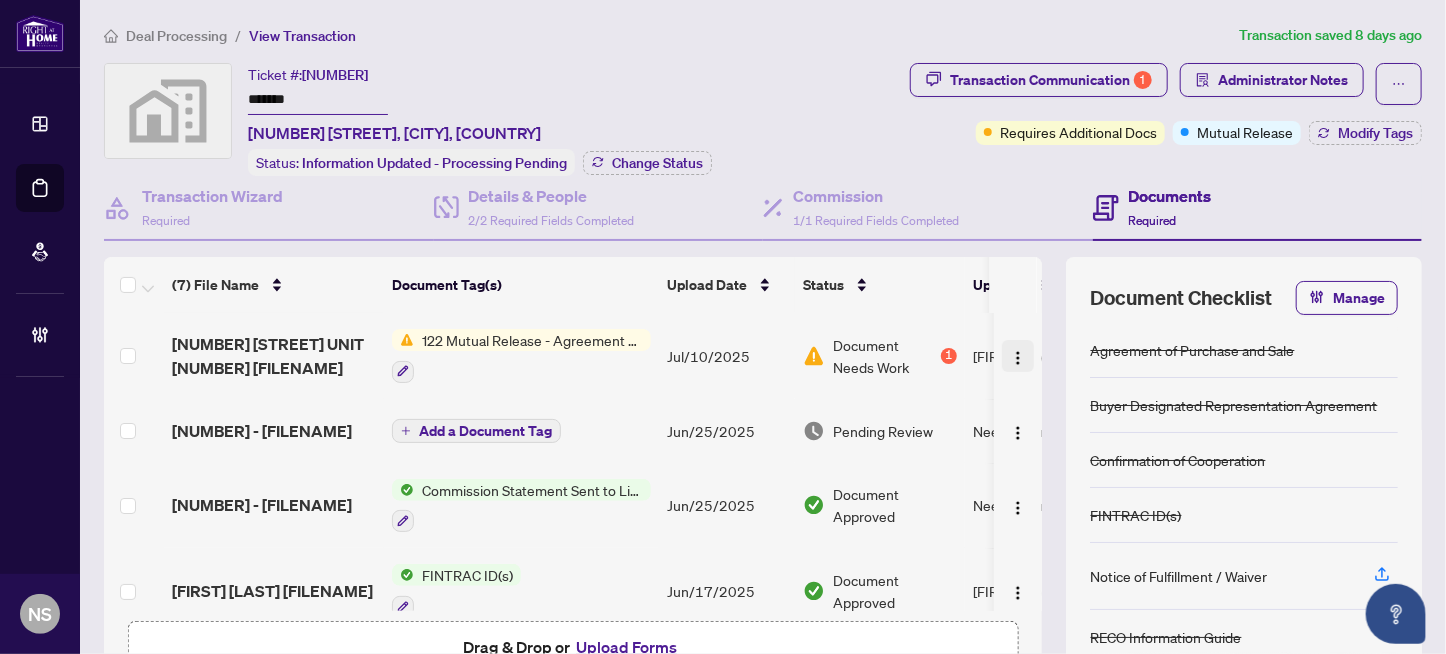 click at bounding box center [1018, 358] 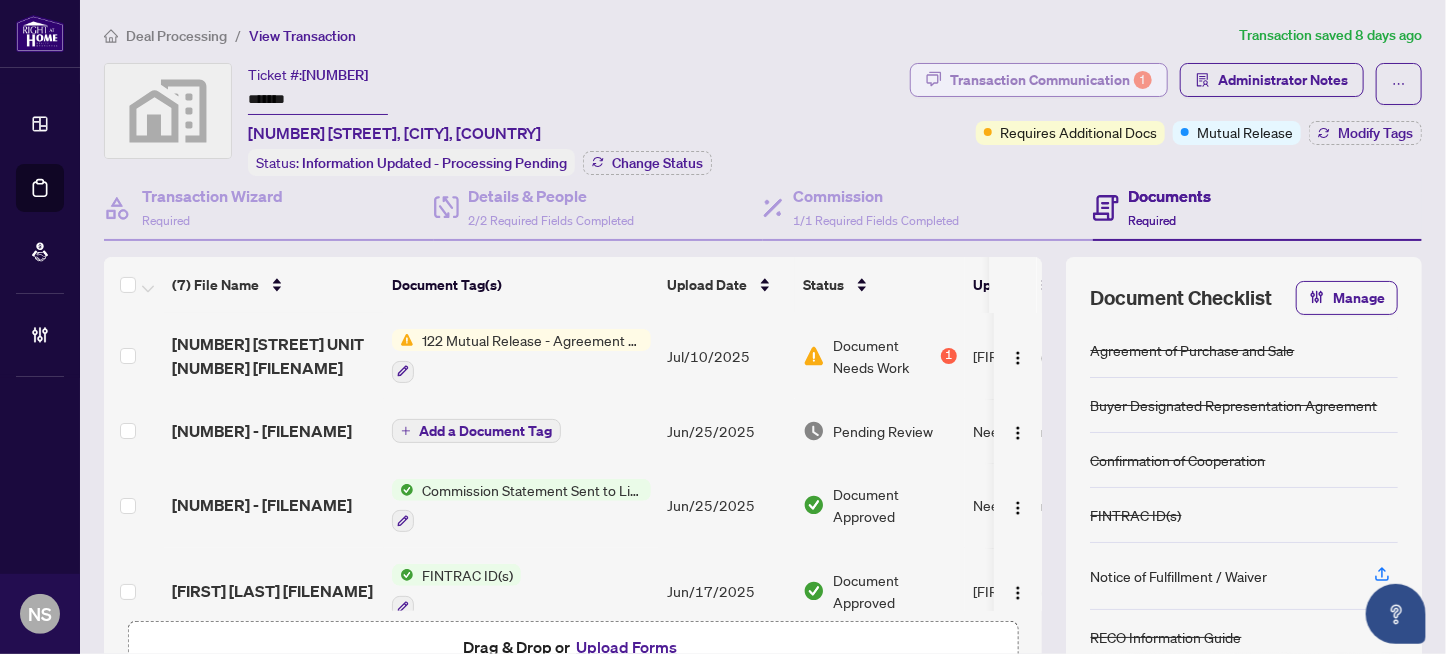 click on "Transaction Communication 1" at bounding box center [1051, 80] 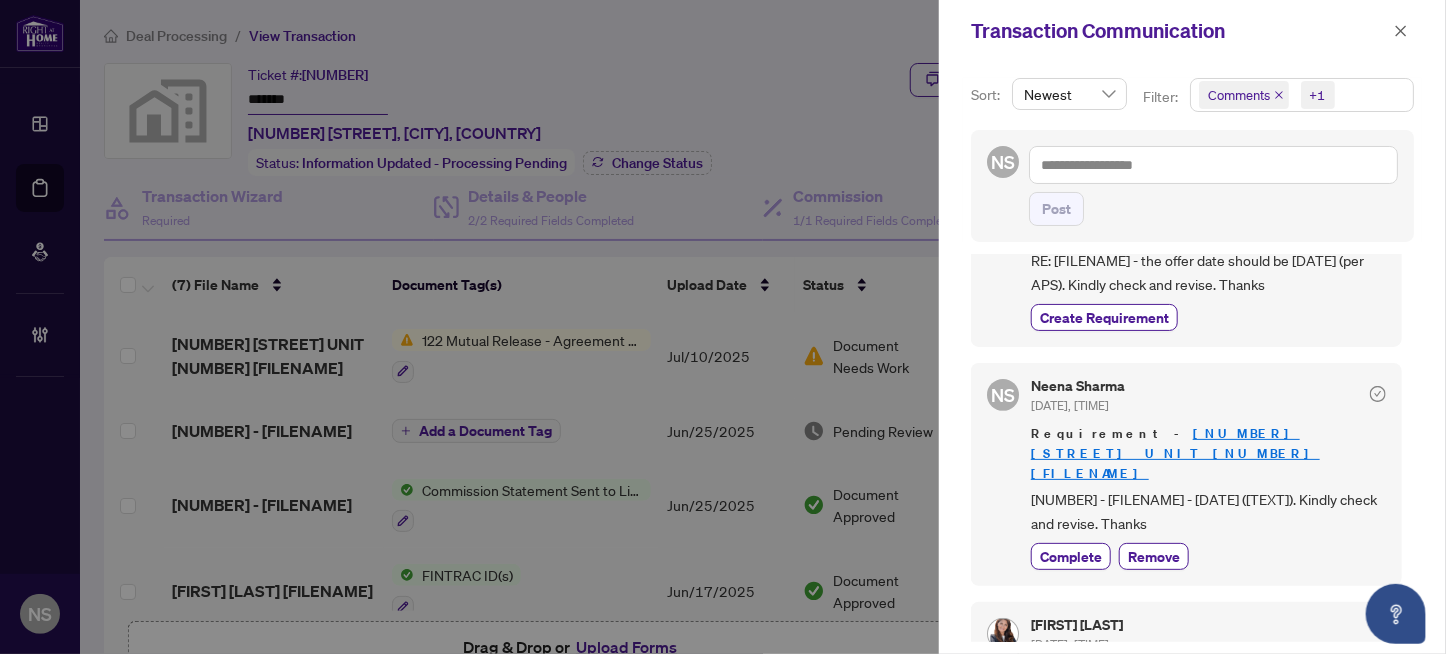 scroll, scrollTop: 399, scrollLeft: 0, axis: vertical 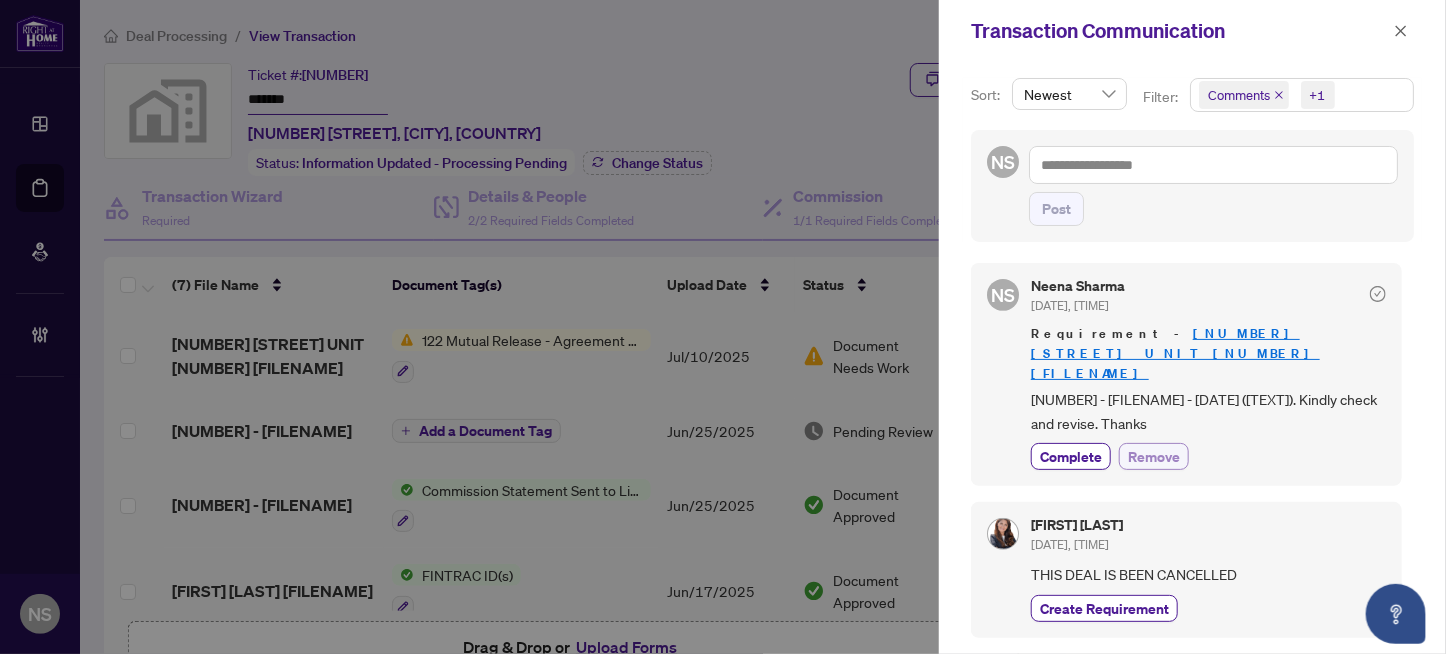 click on "Remove" at bounding box center [1154, 456] 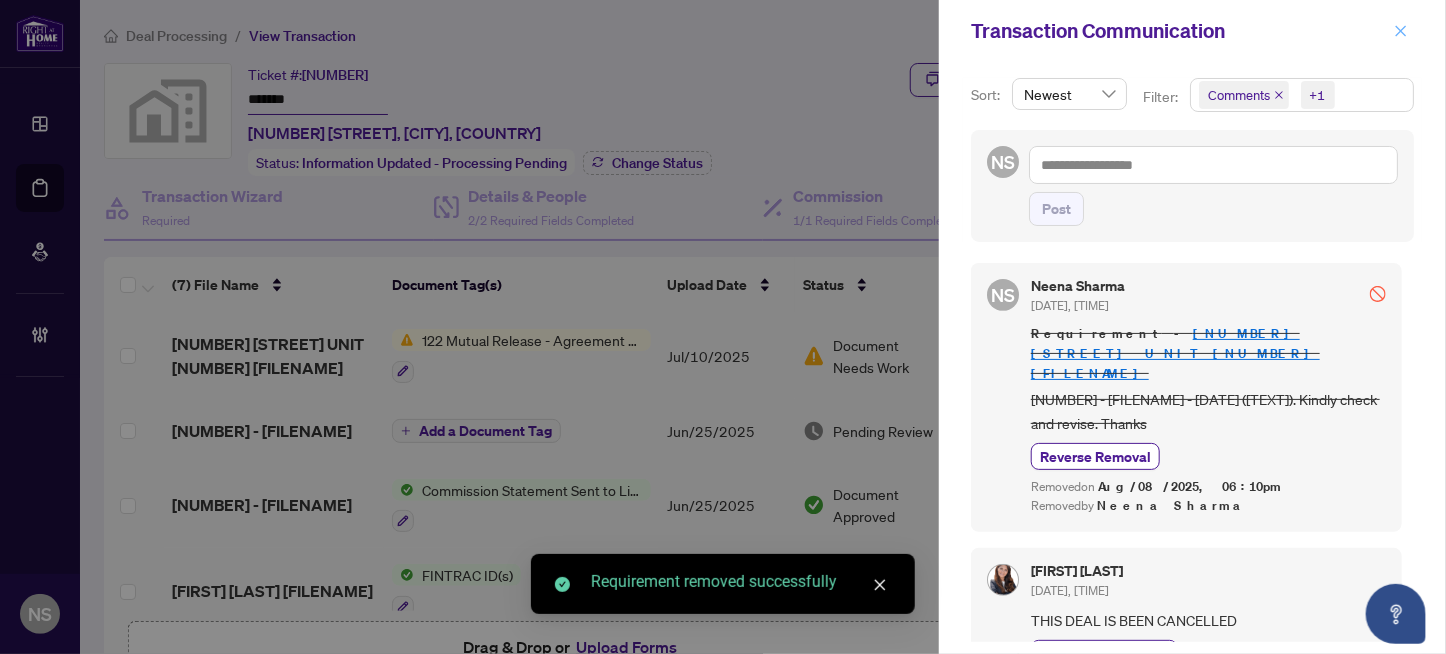 click 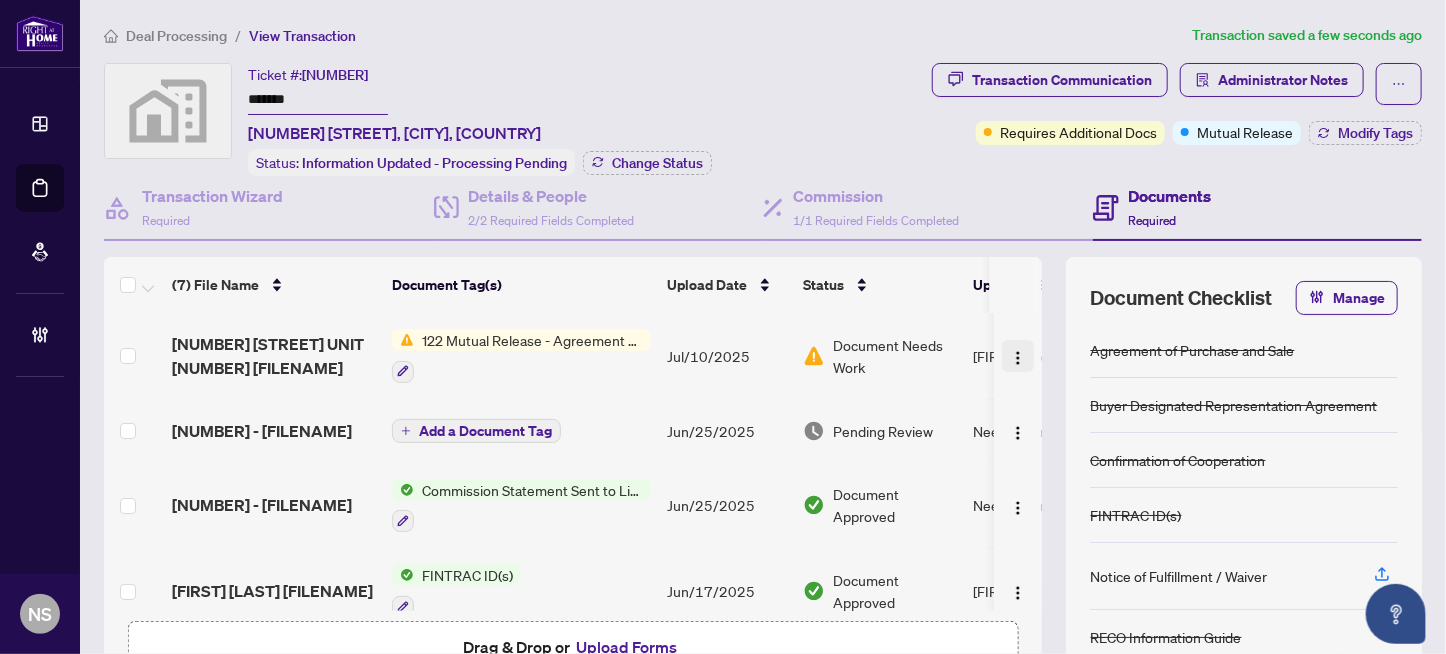 click at bounding box center (1018, 358) 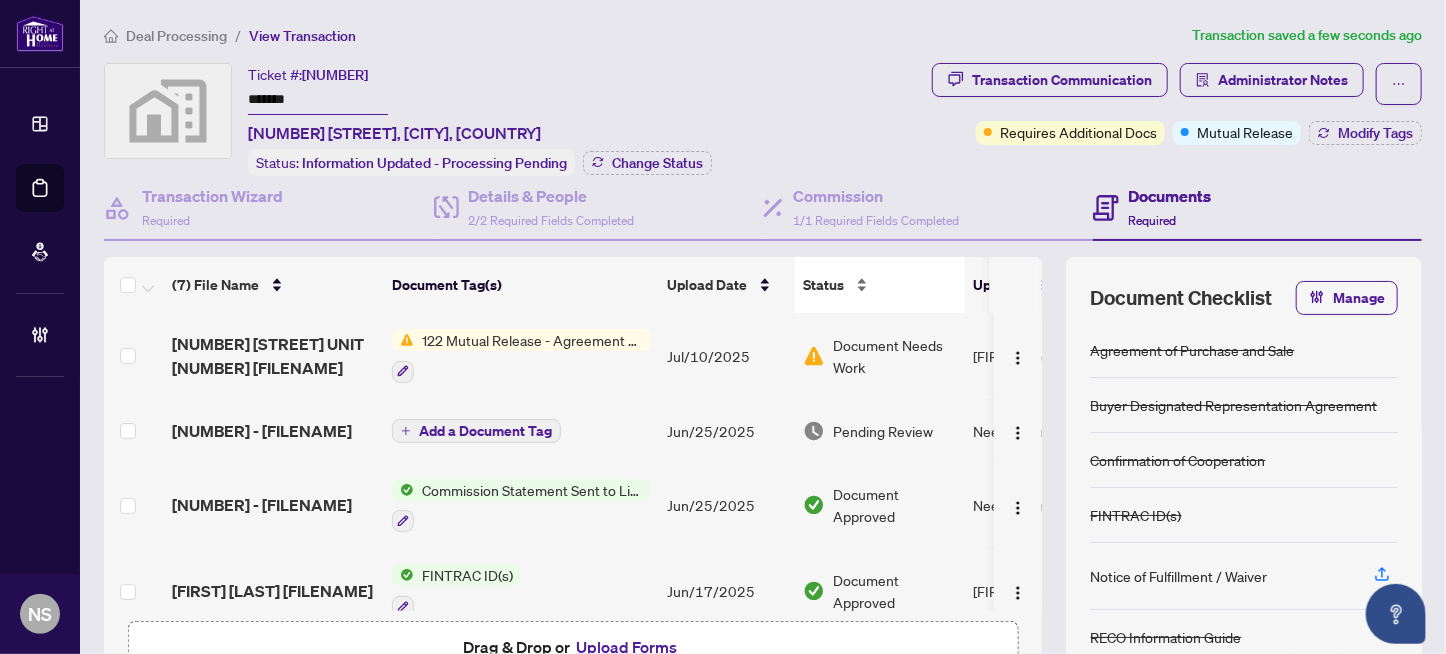 click on "Status" at bounding box center [880, 285] 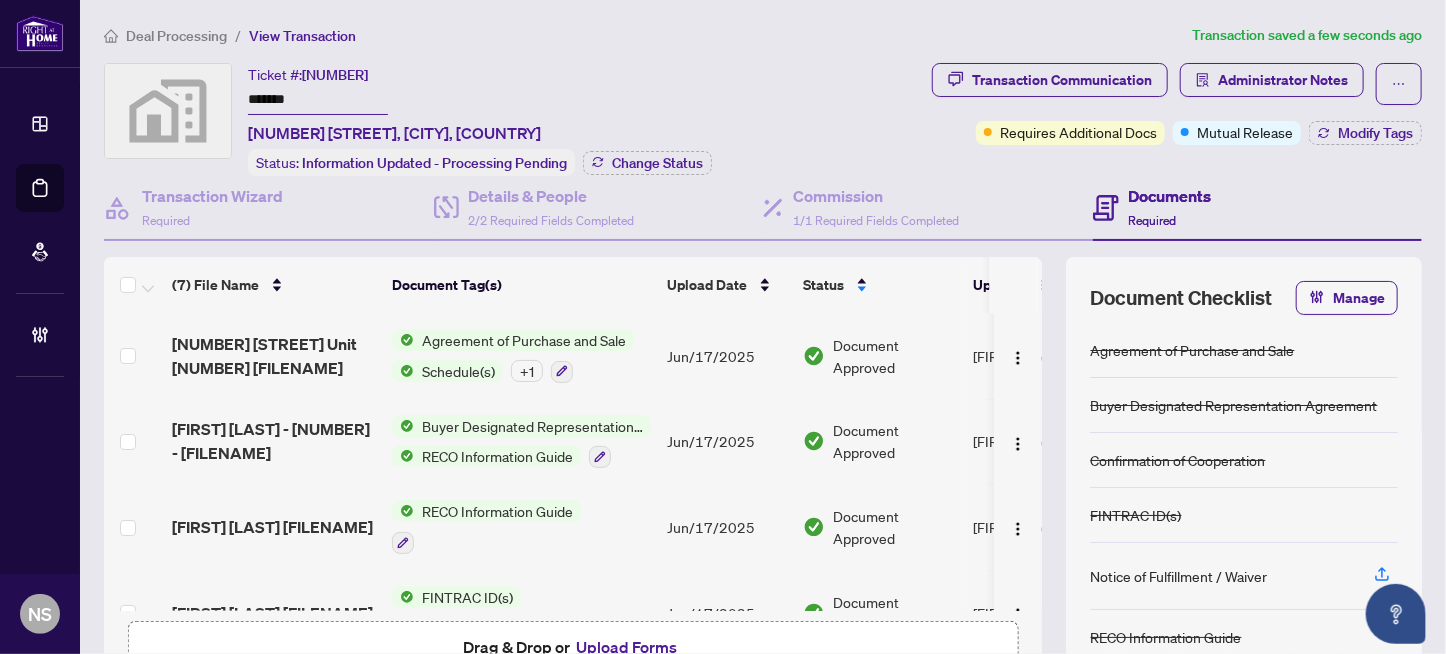 click at bounding box center (403, 371) 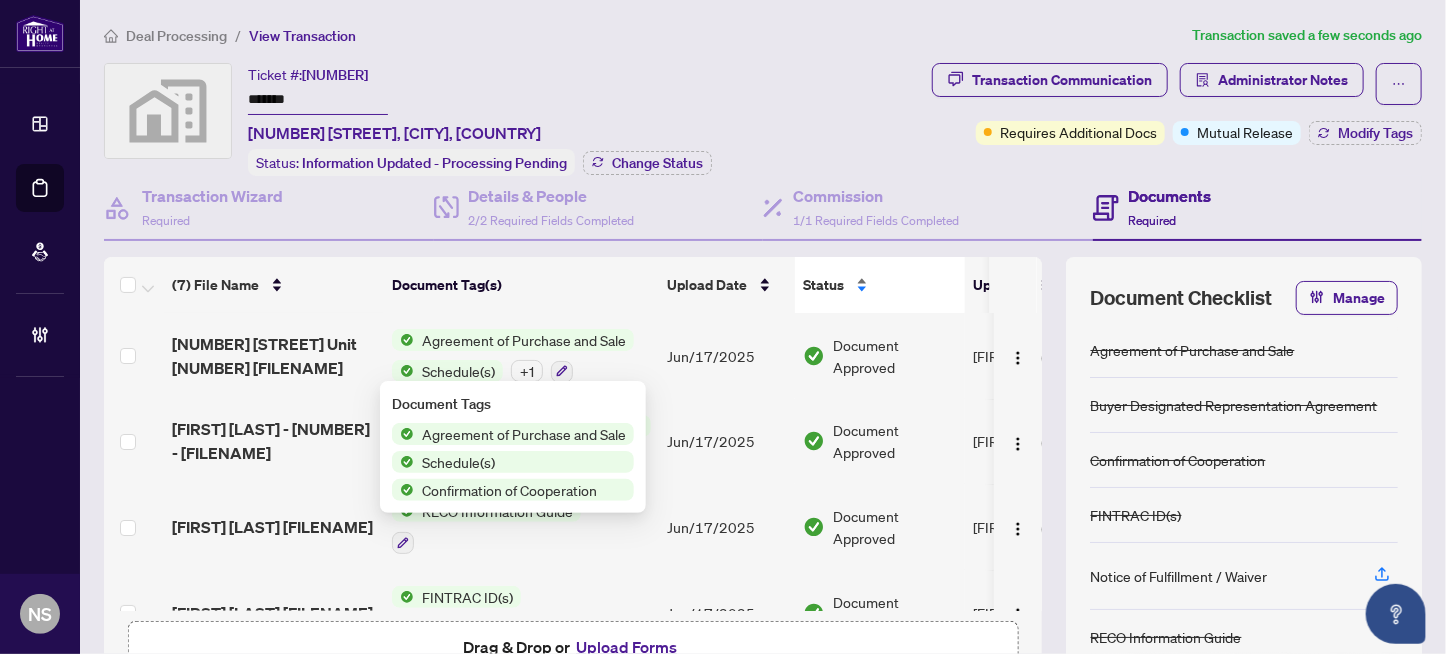 click on "Status" at bounding box center (880, 285) 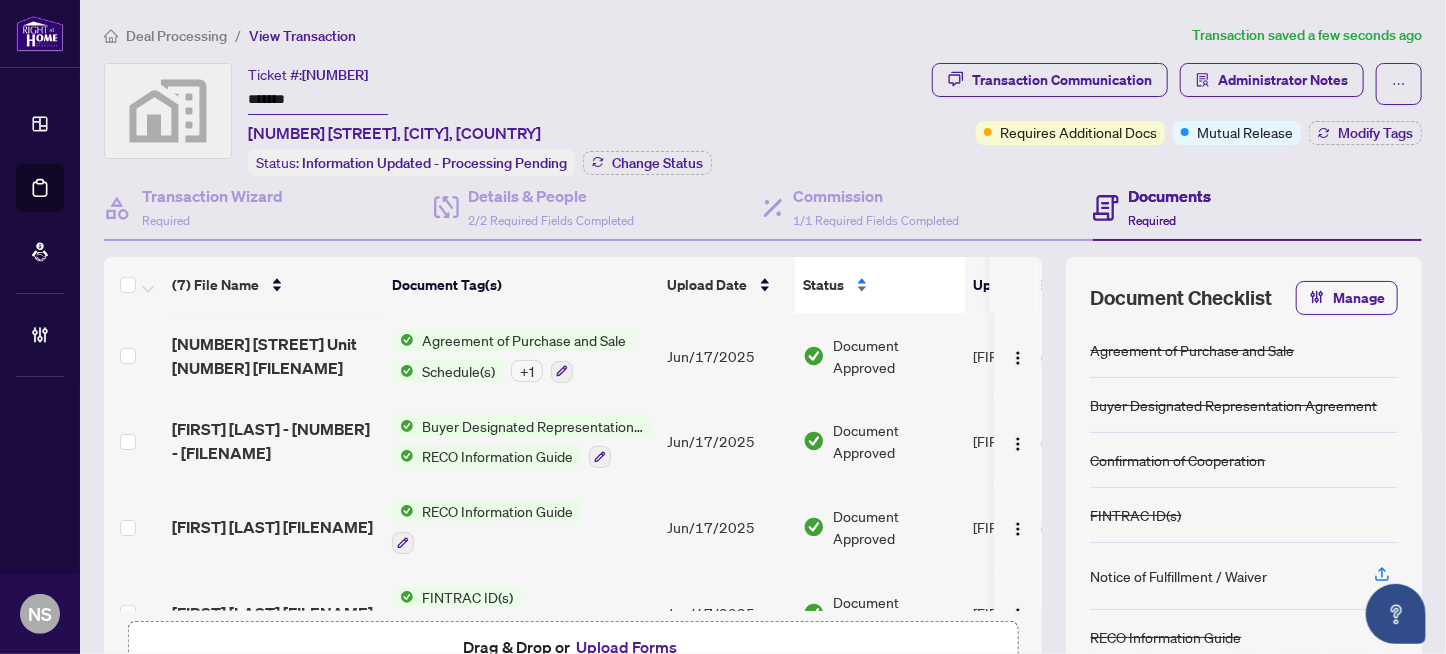 click on "Status" at bounding box center [880, 285] 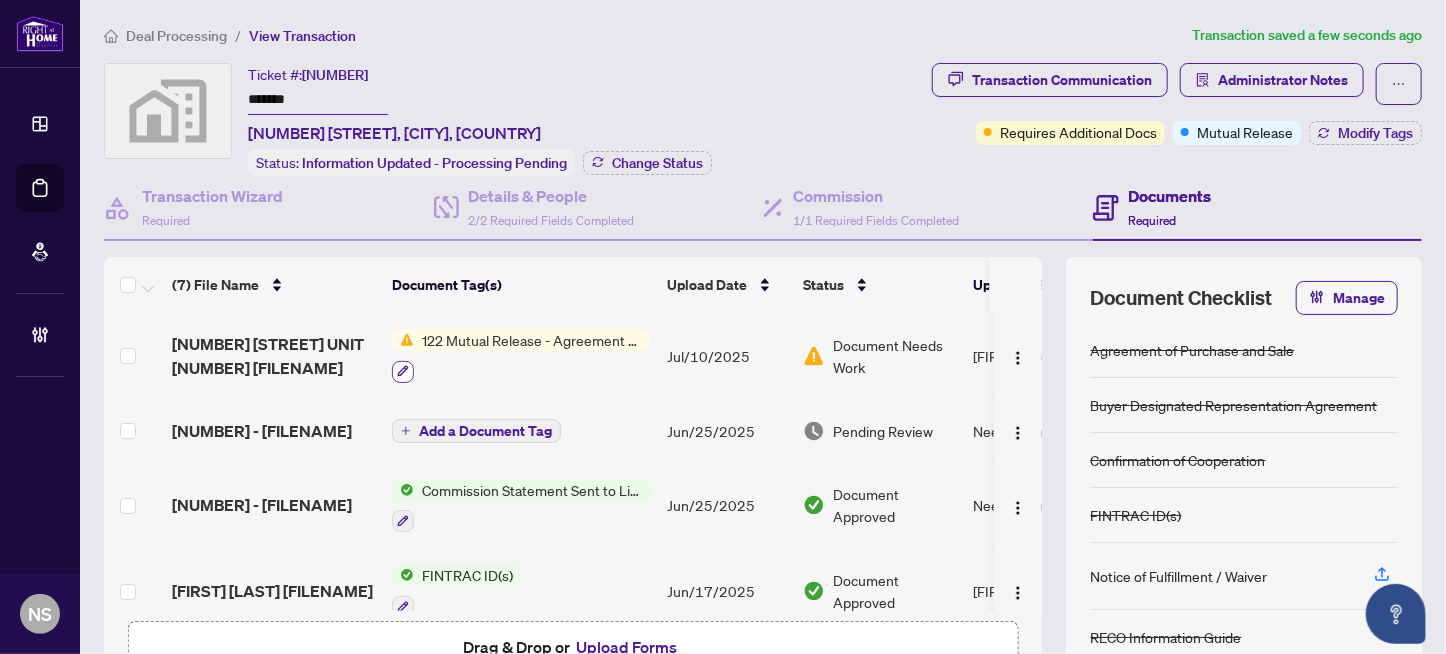 click 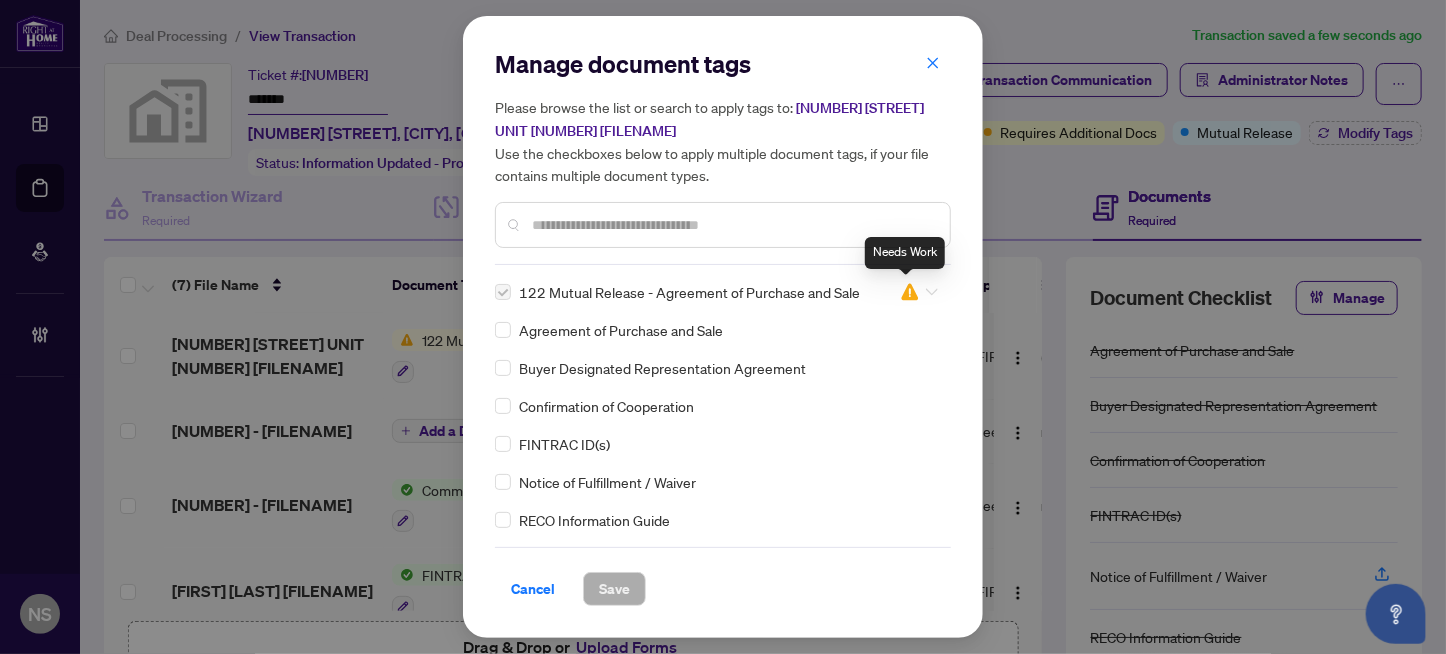 click at bounding box center [910, 292] 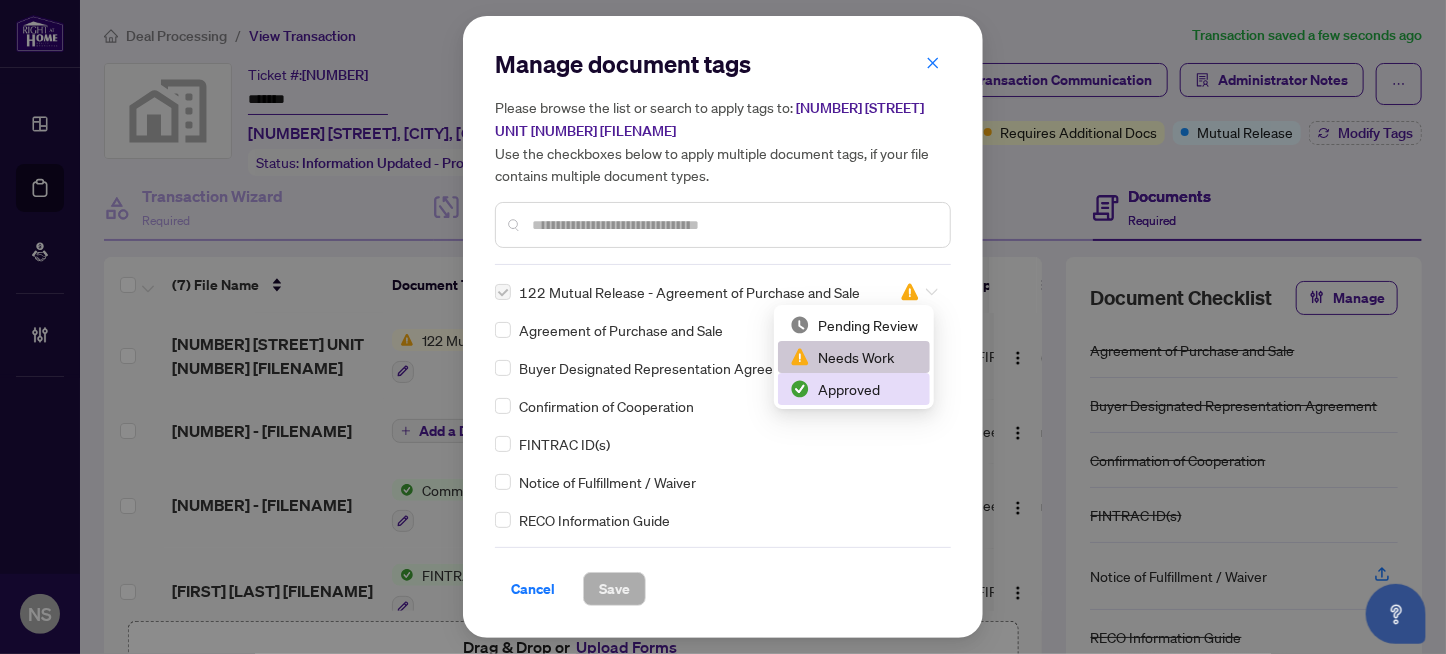 click on "Approved" at bounding box center (854, 389) 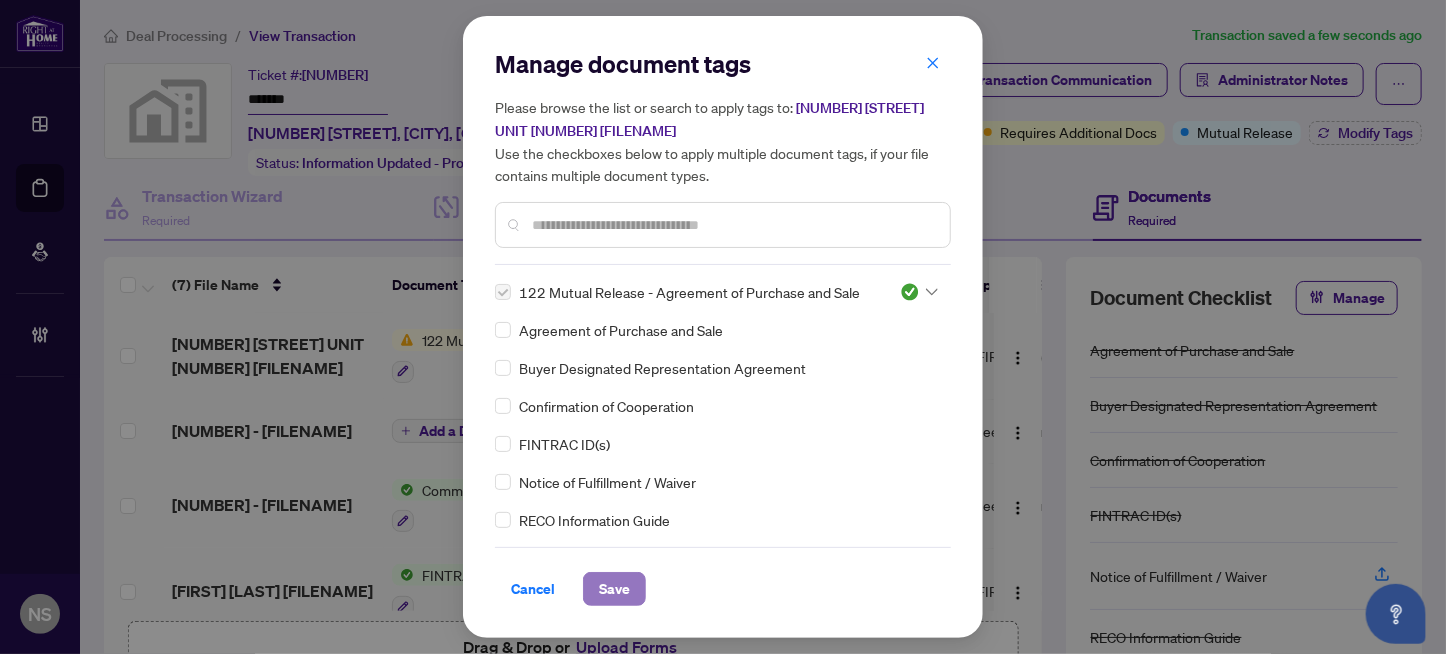 click on "Save" at bounding box center [614, 589] 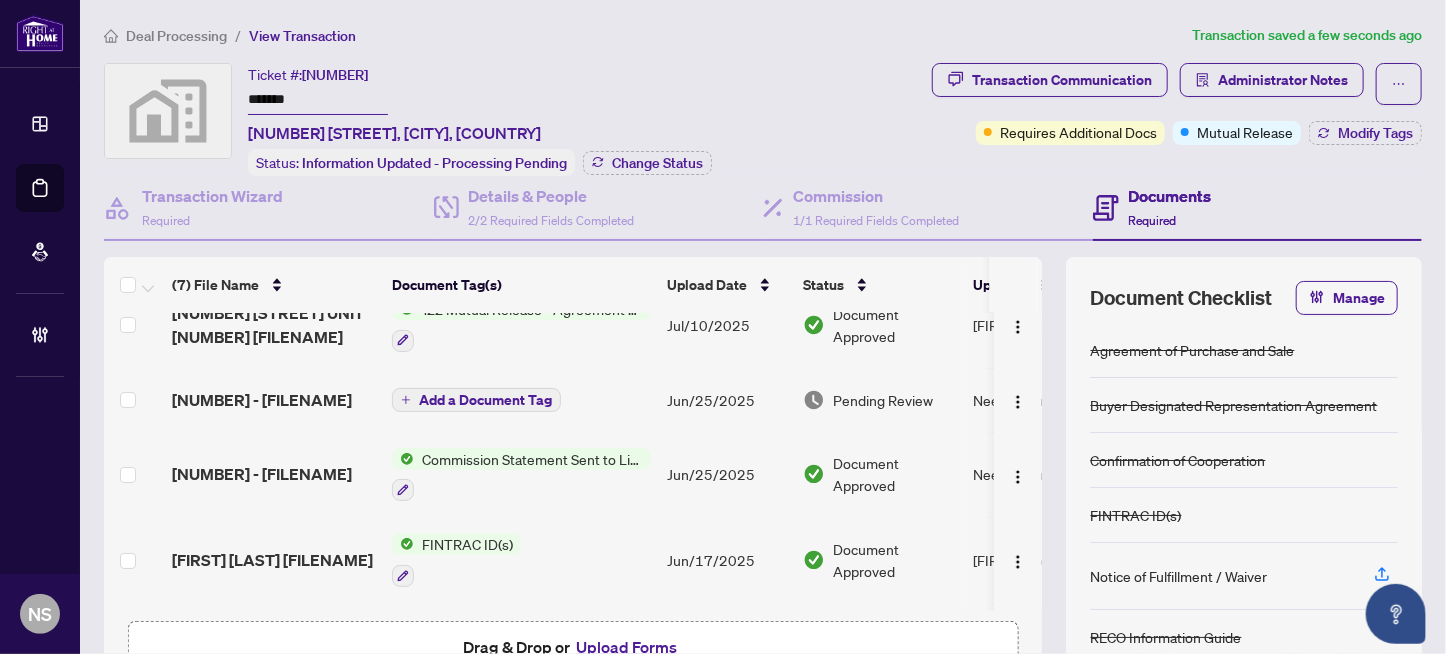 scroll, scrollTop: 0, scrollLeft: 0, axis: both 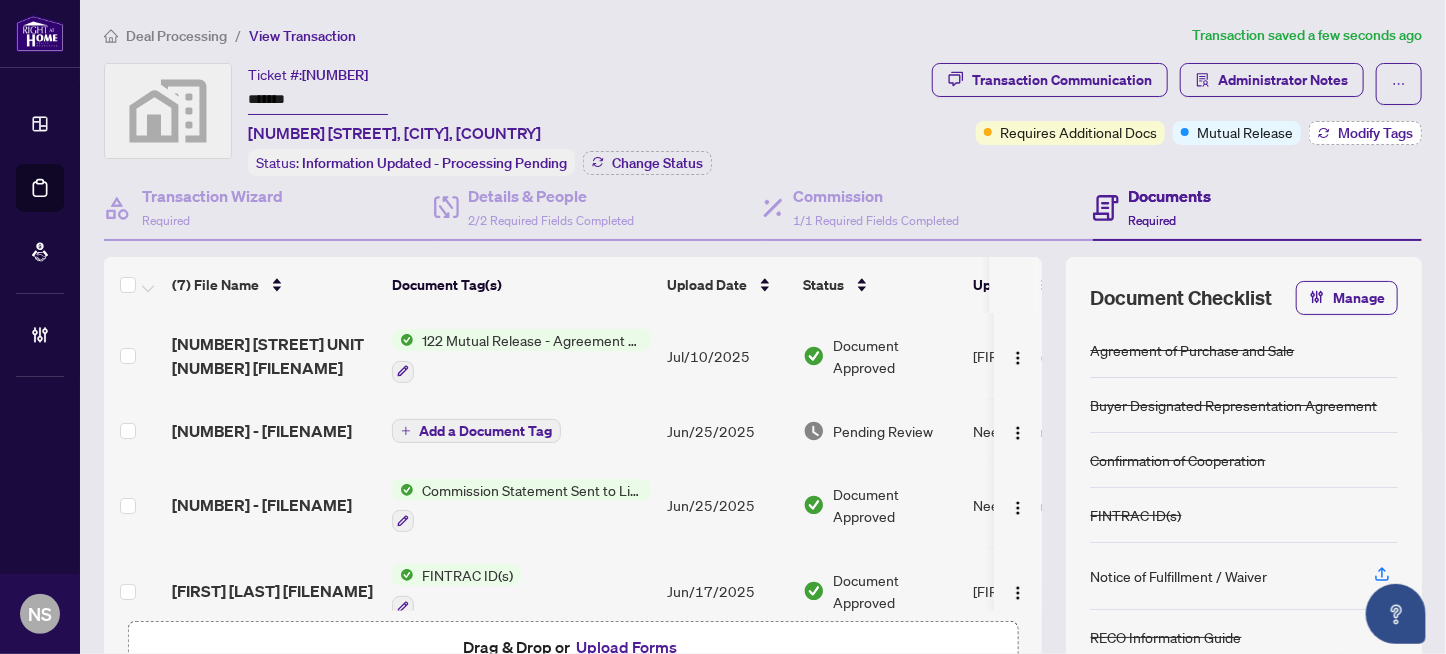 click on "Modify Tags" at bounding box center [1375, 133] 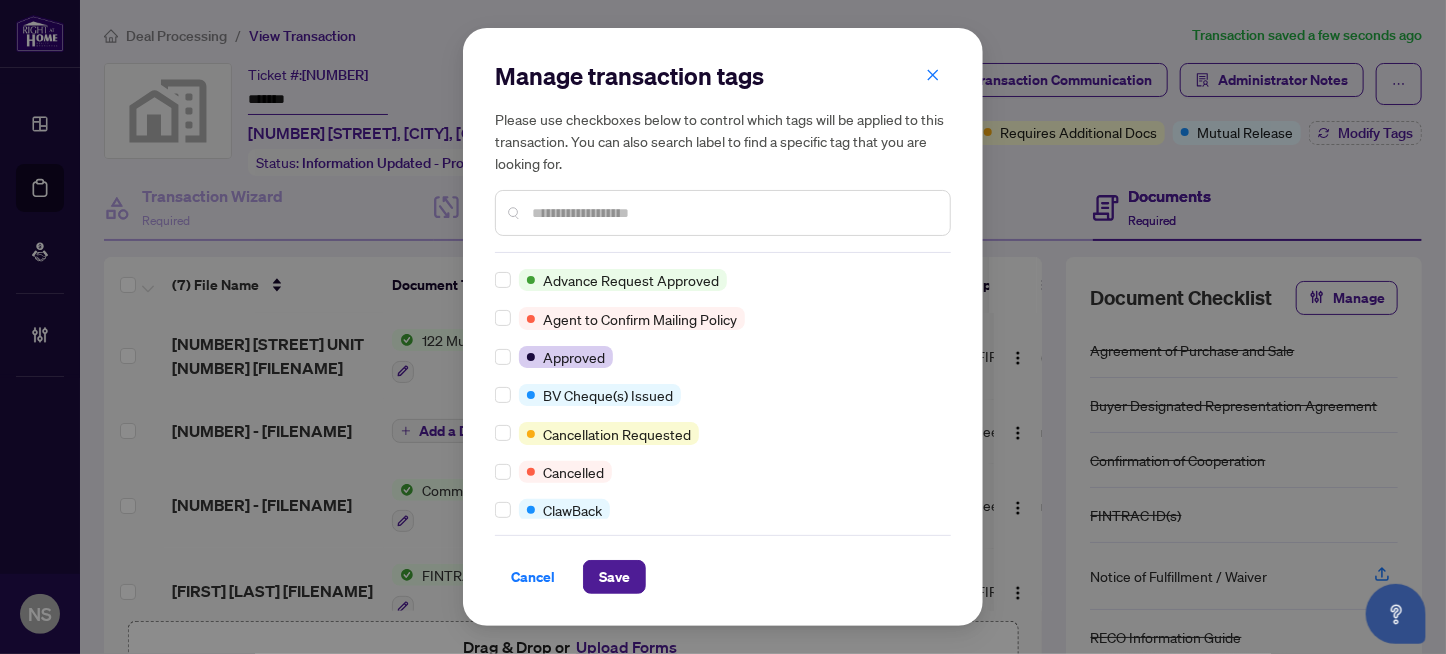 scroll, scrollTop: 0, scrollLeft: 0, axis: both 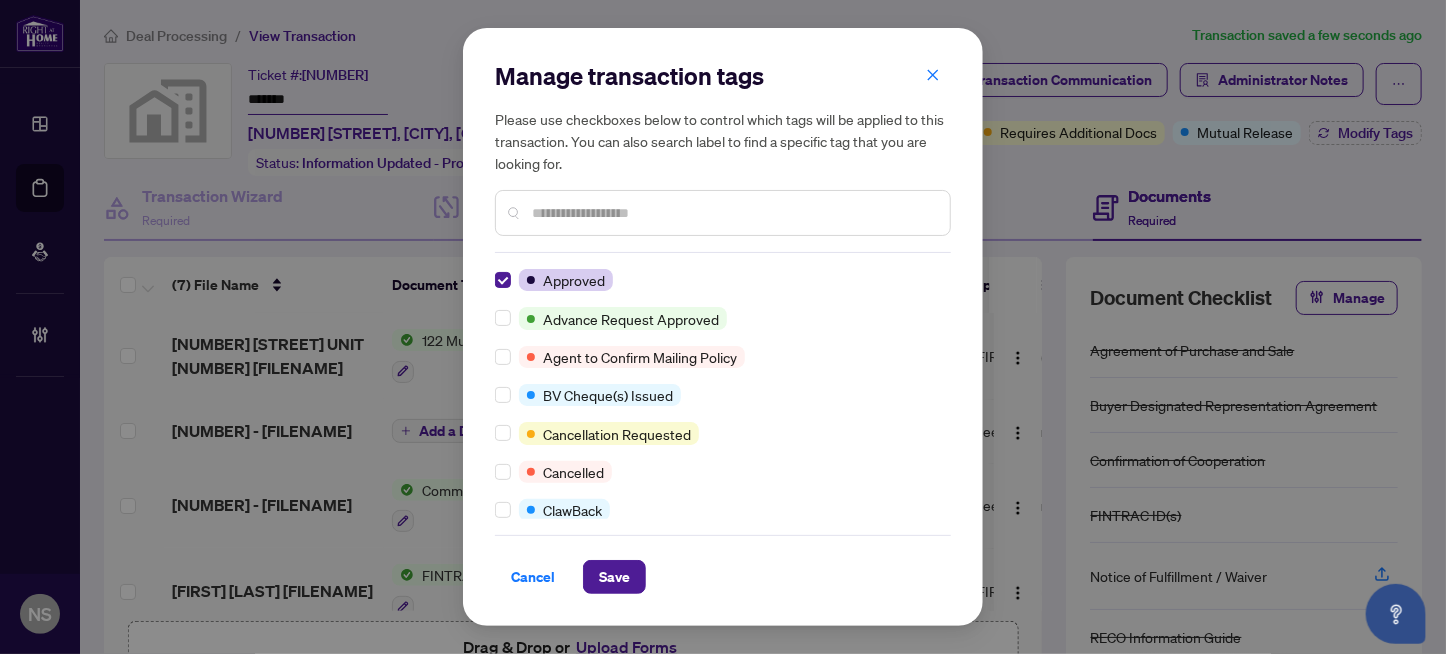 click at bounding box center (733, 213) 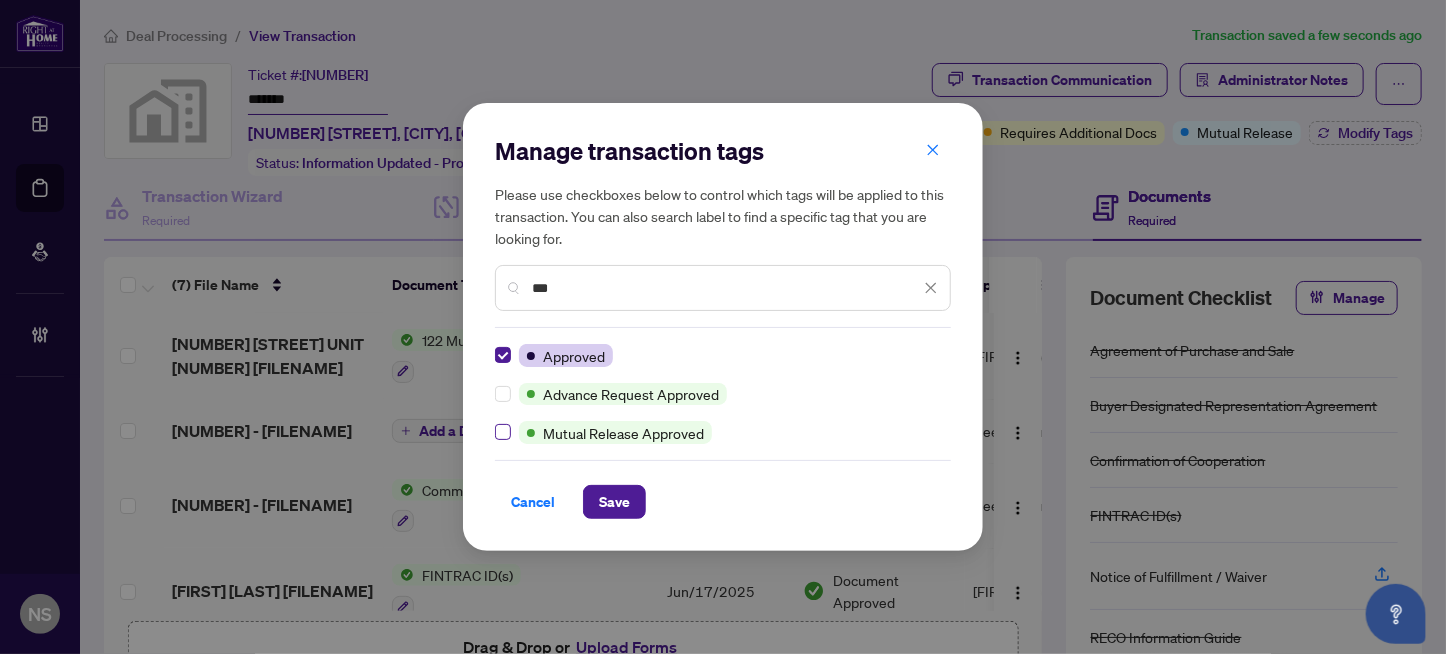 type on "***" 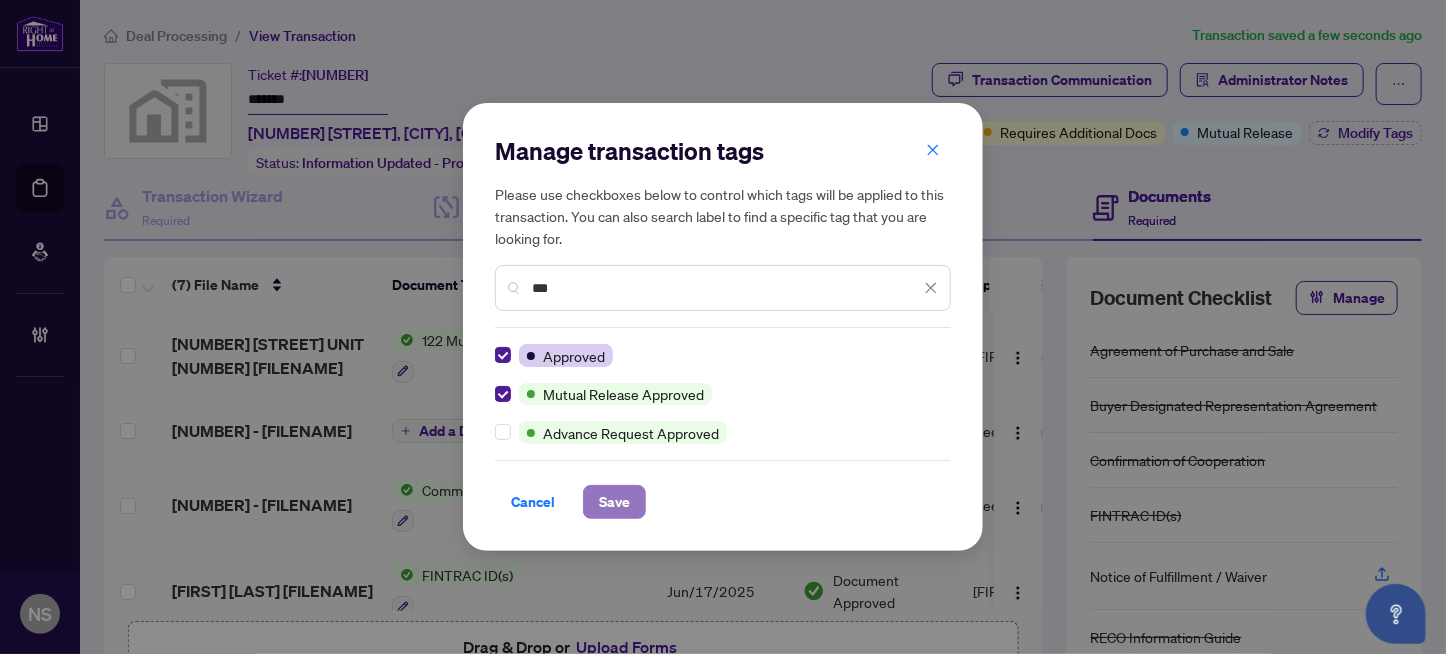 click on "Save" at bounding box center [614, 502] 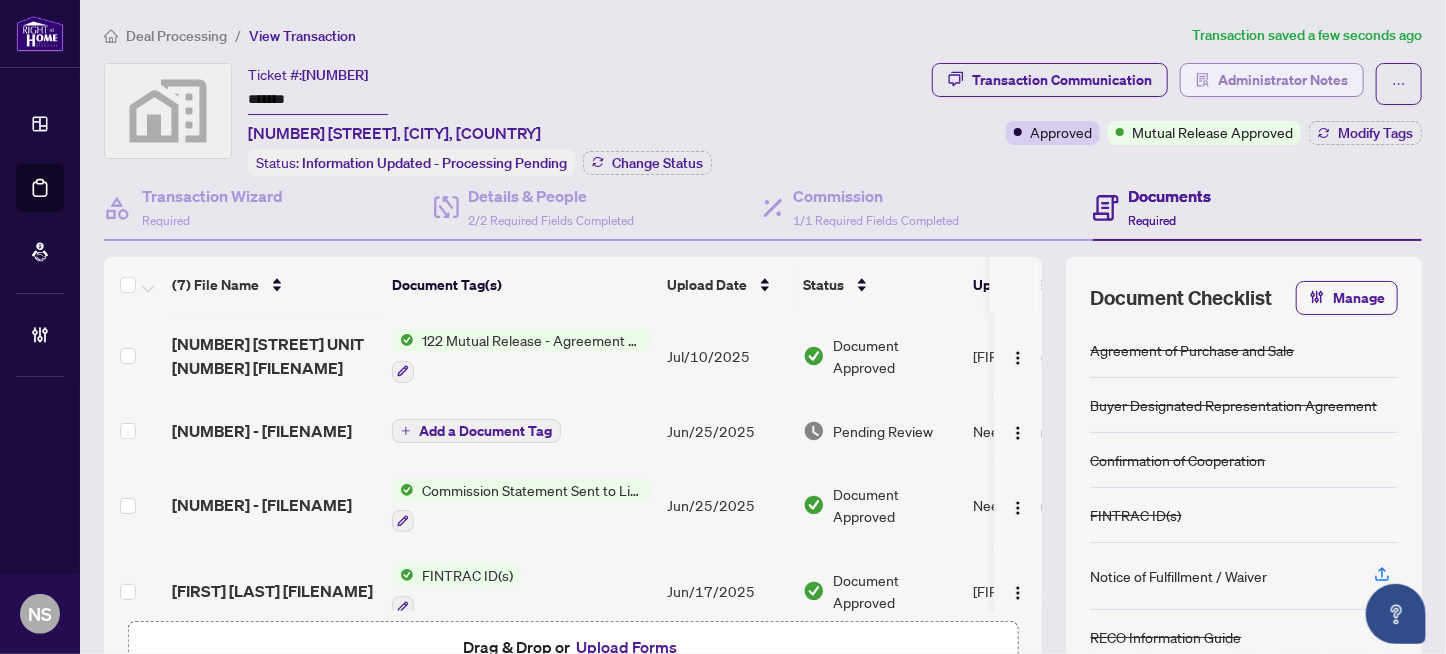 click on "Administrator Notes" at bounding box center [1283, 80] 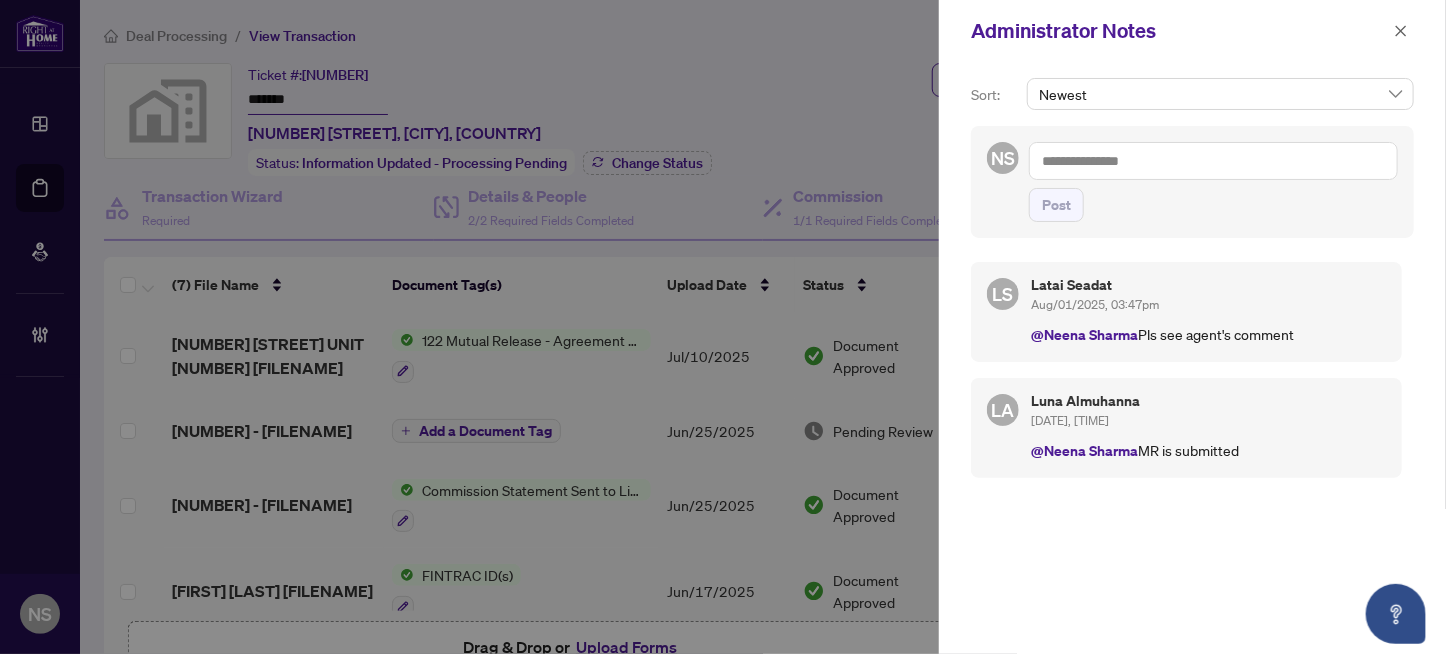 click at bounding box center [1213, 161] 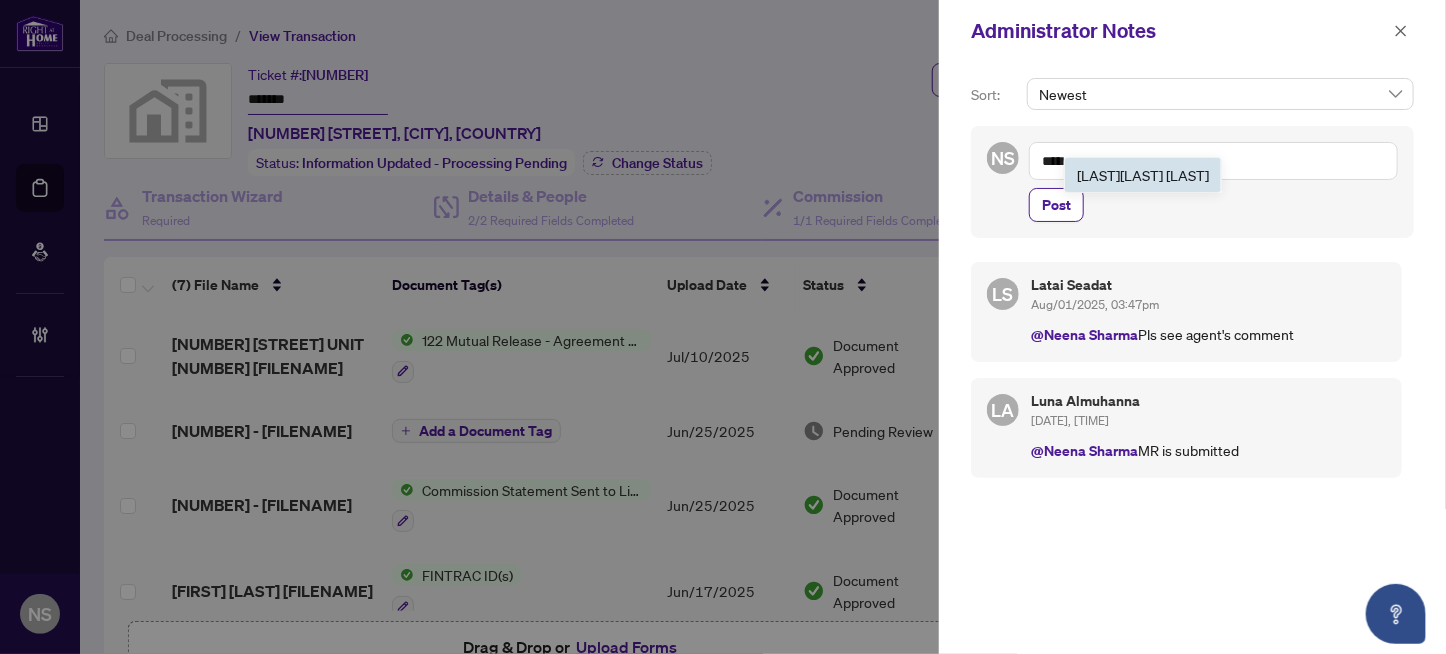 drag, startPoint x: 1084, startPoint y: 170, endPoint x: 1337, endPoint y: 182, distance: 253.28442 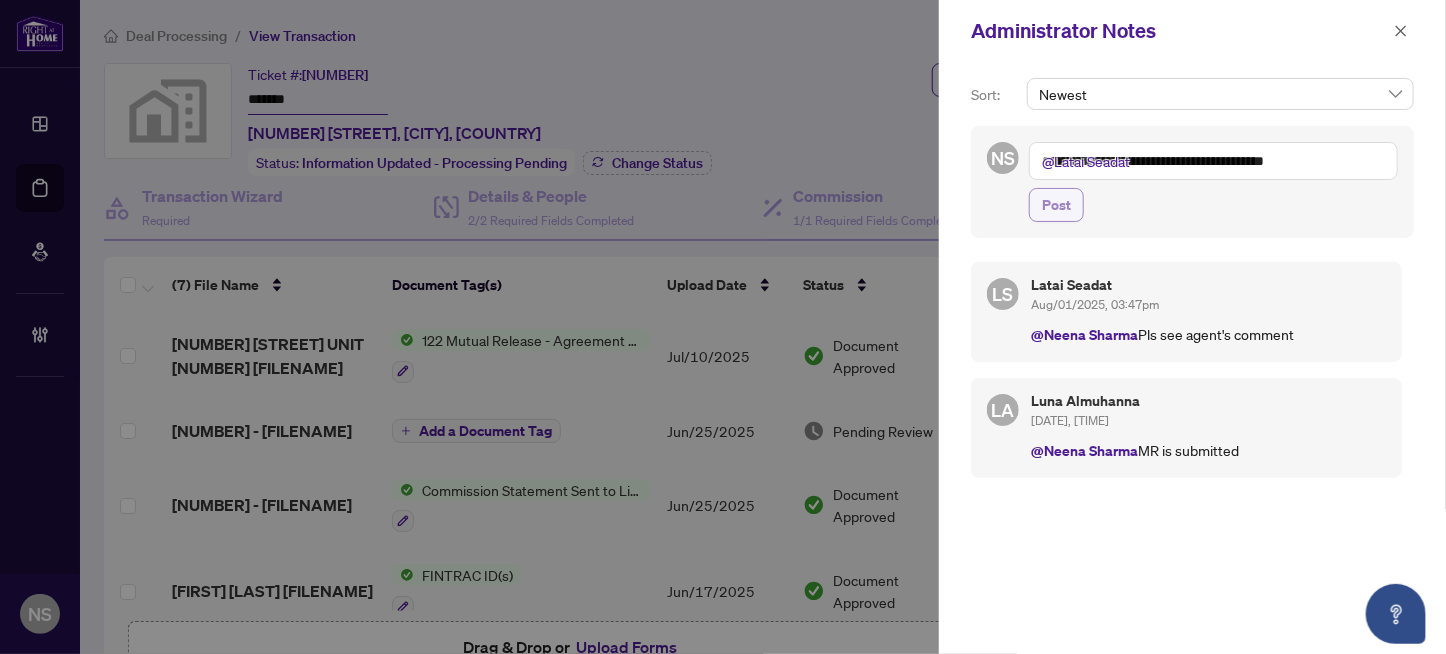 type on "**********" 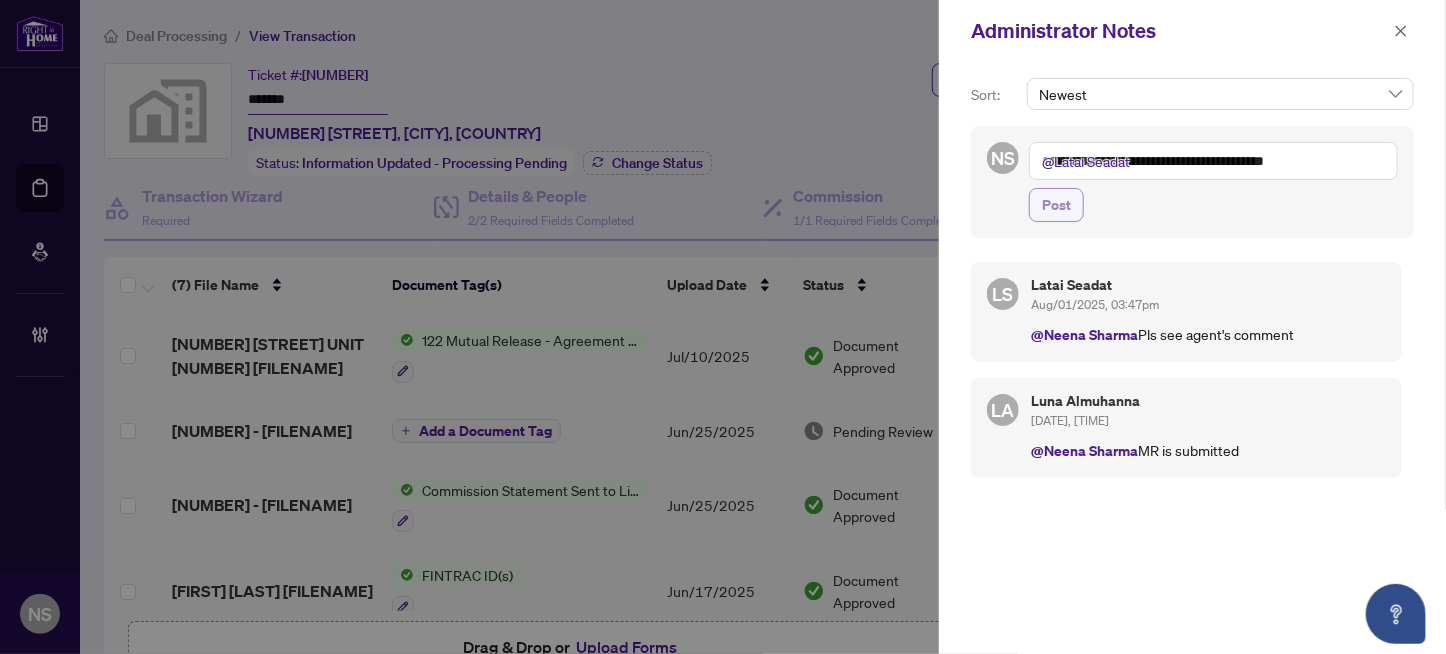 click on "Post" at bounding box center [1056, 205] 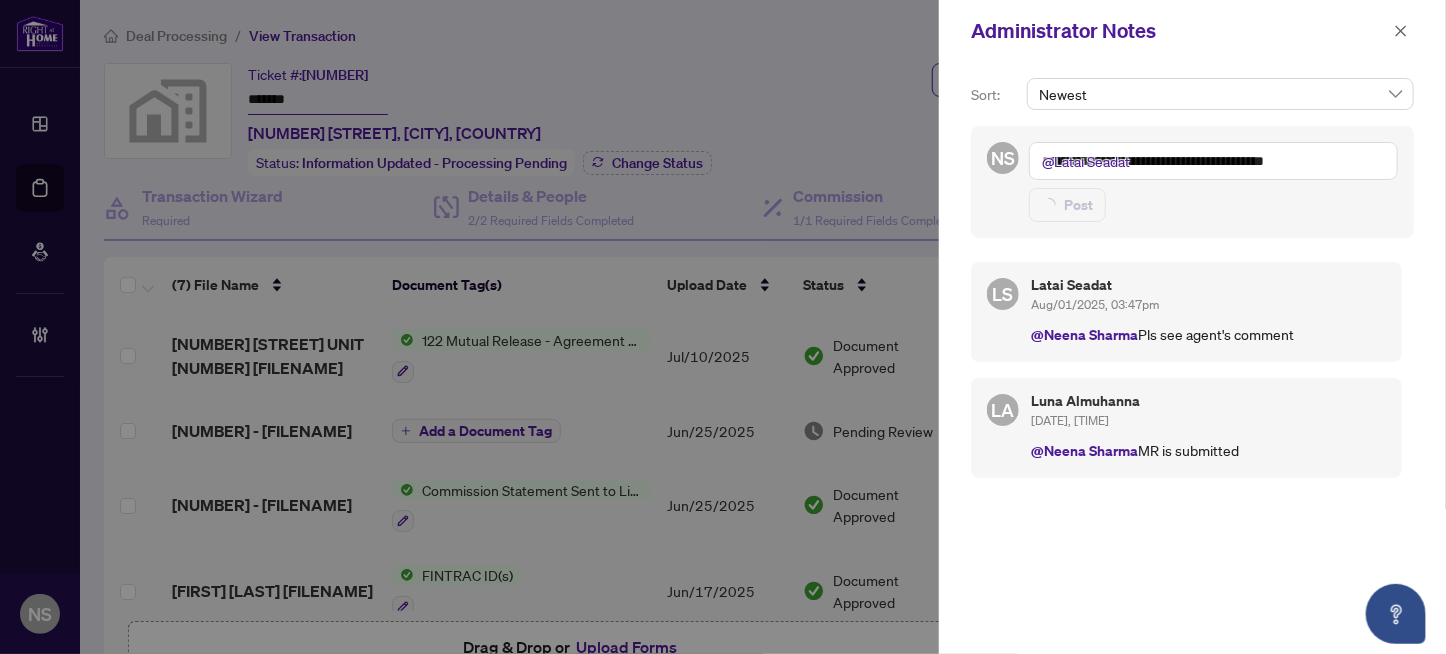 type 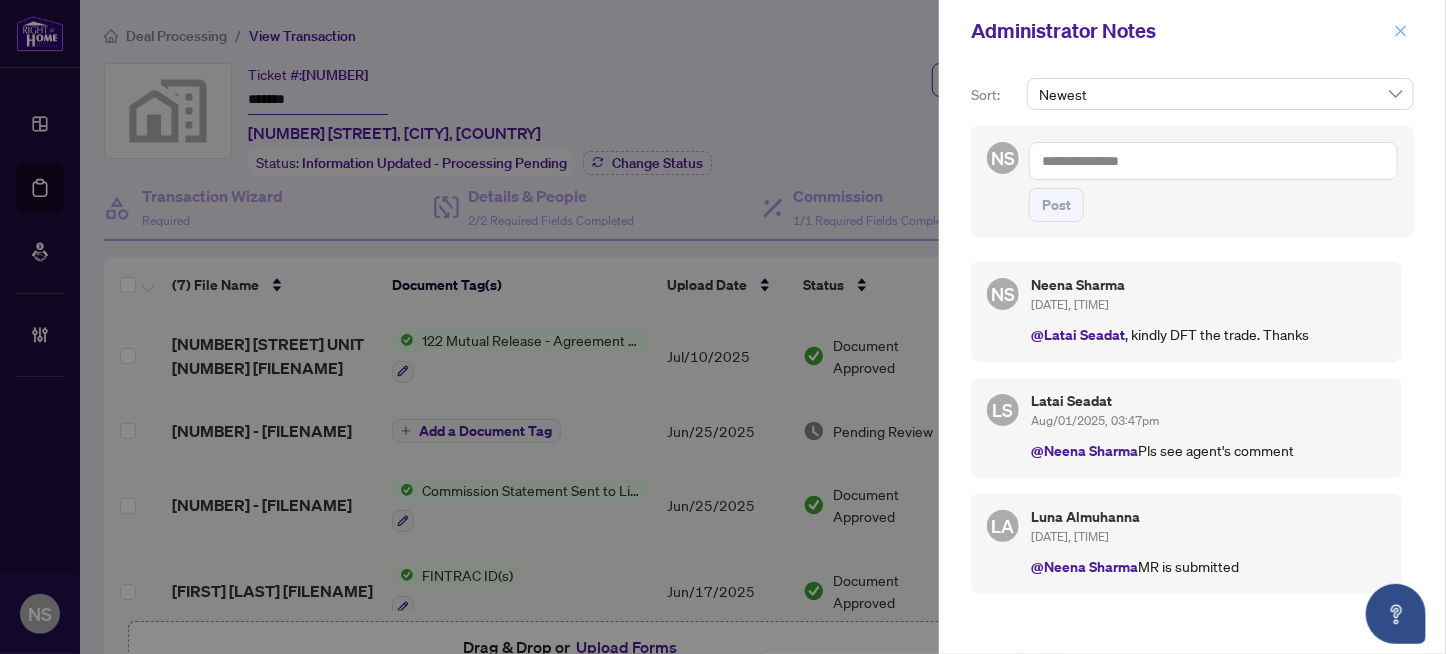 click 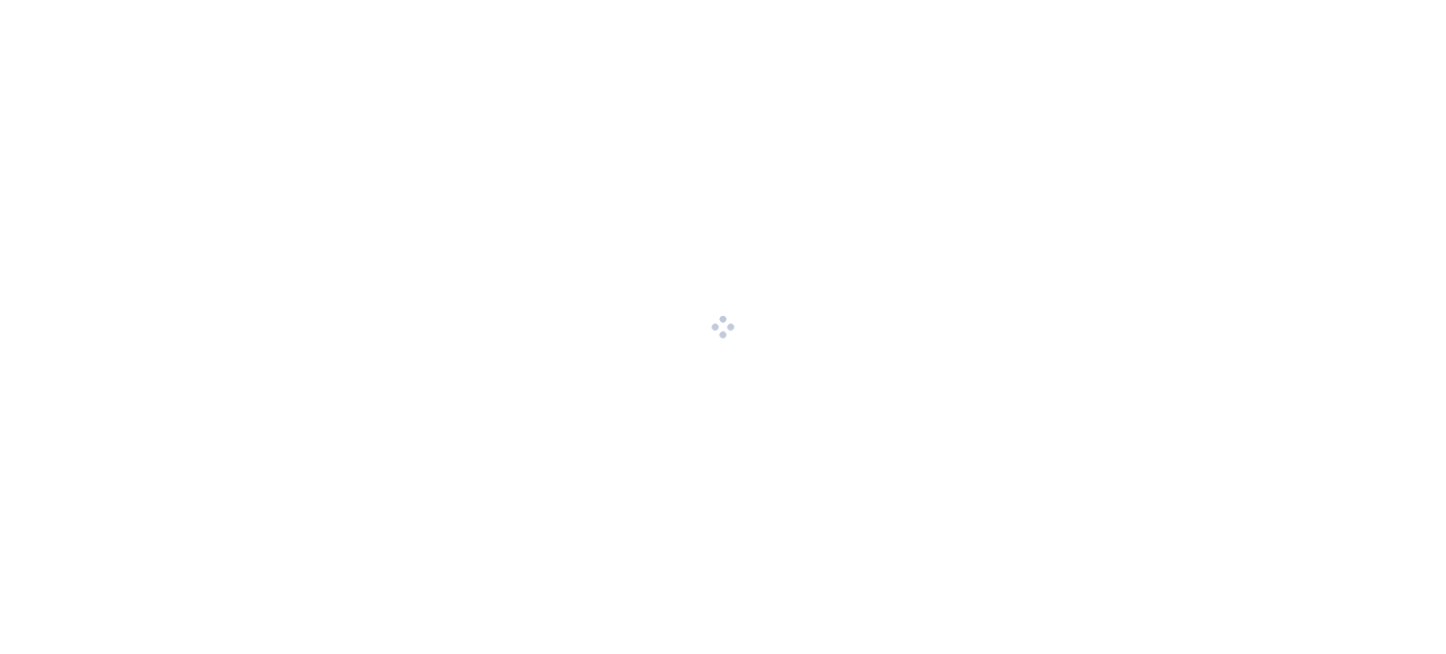 scroll, scrollTop: 0, scrollLeft: 0, axis: both 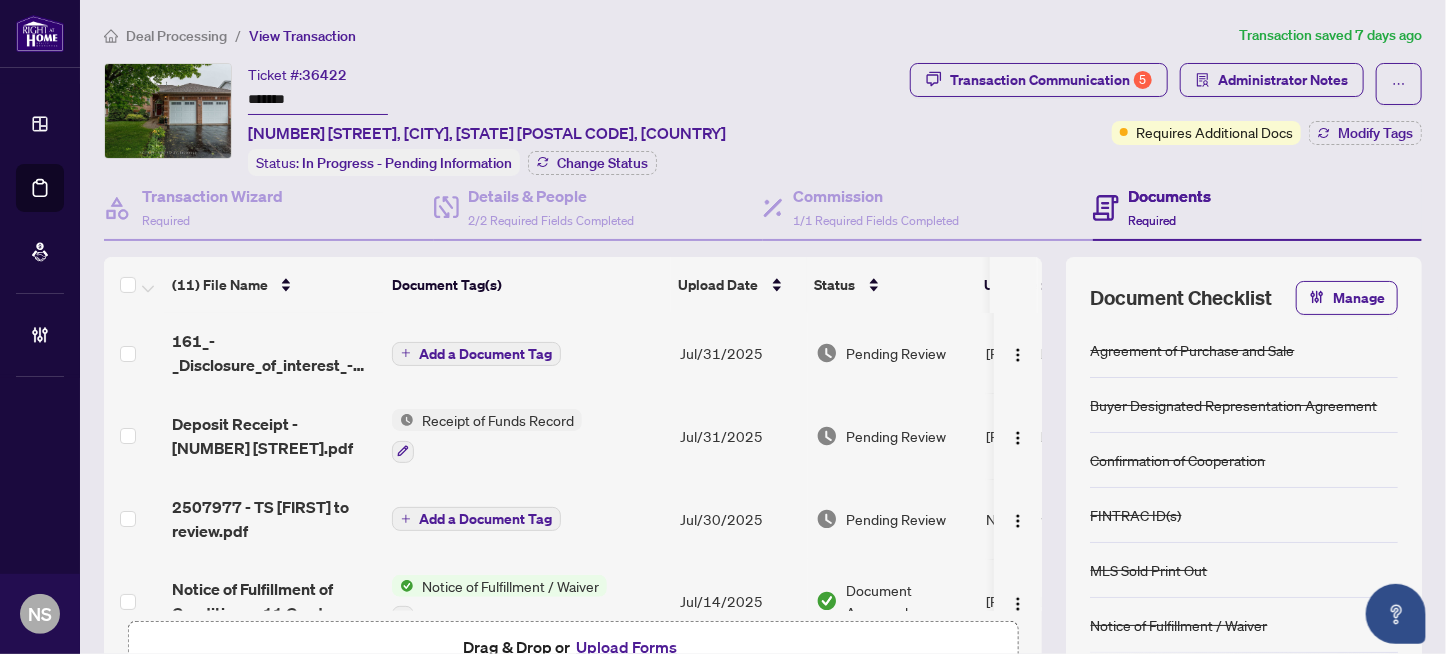 click on "*******" at bounding box center [318, 100] 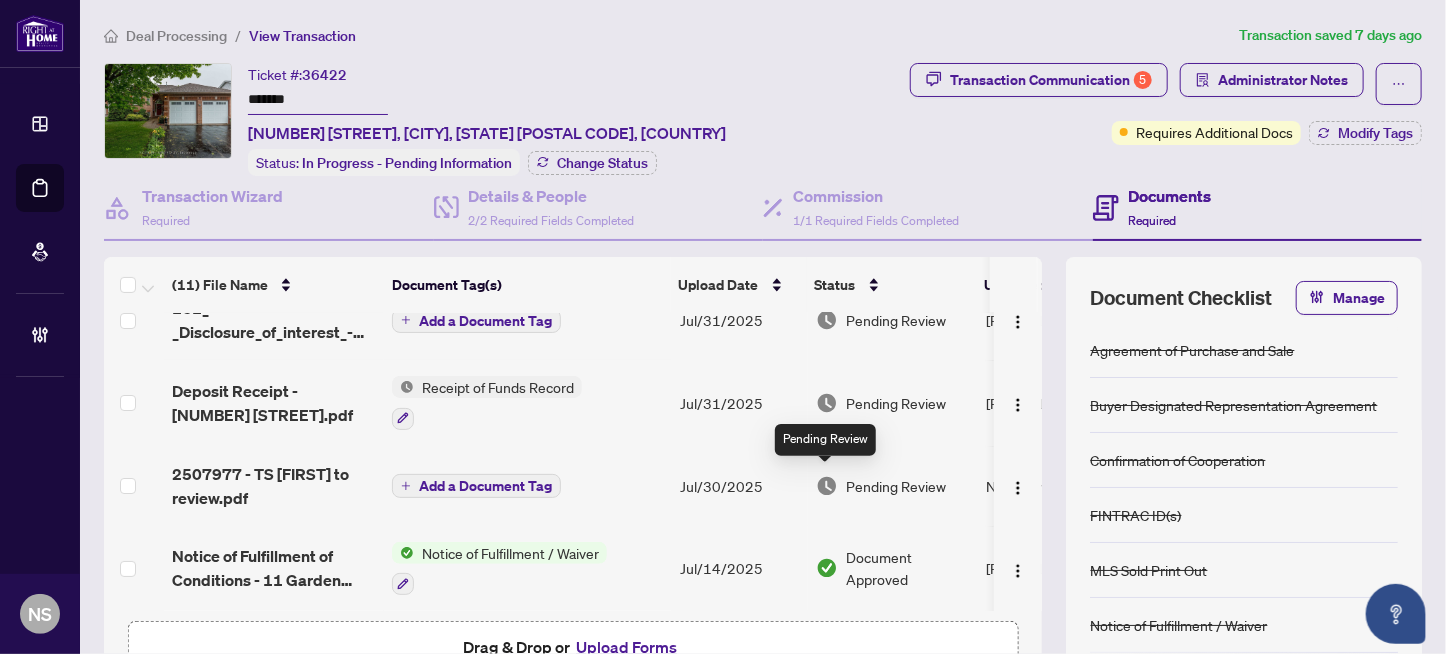 scroll, scrollTop: 0, scrollLeft: 0, axis: both 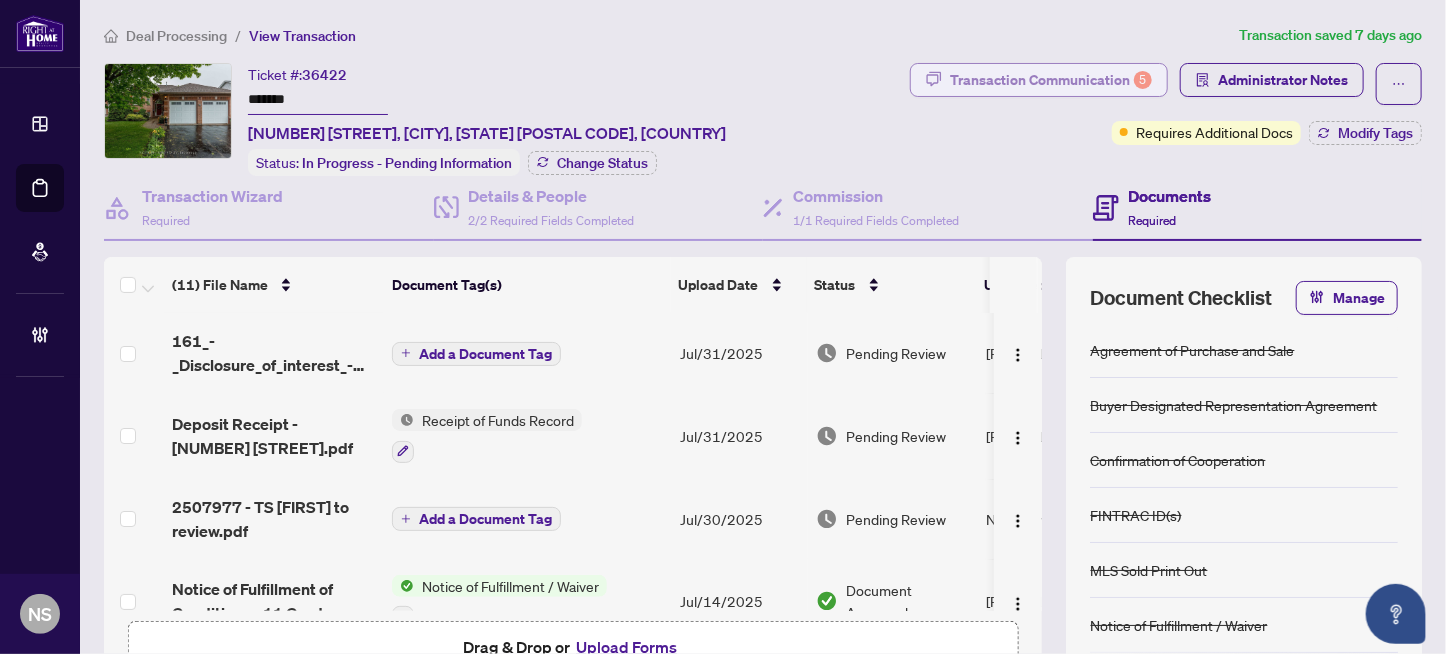 click on "Transaction Communication 5" at bounding box center (1051, 80) 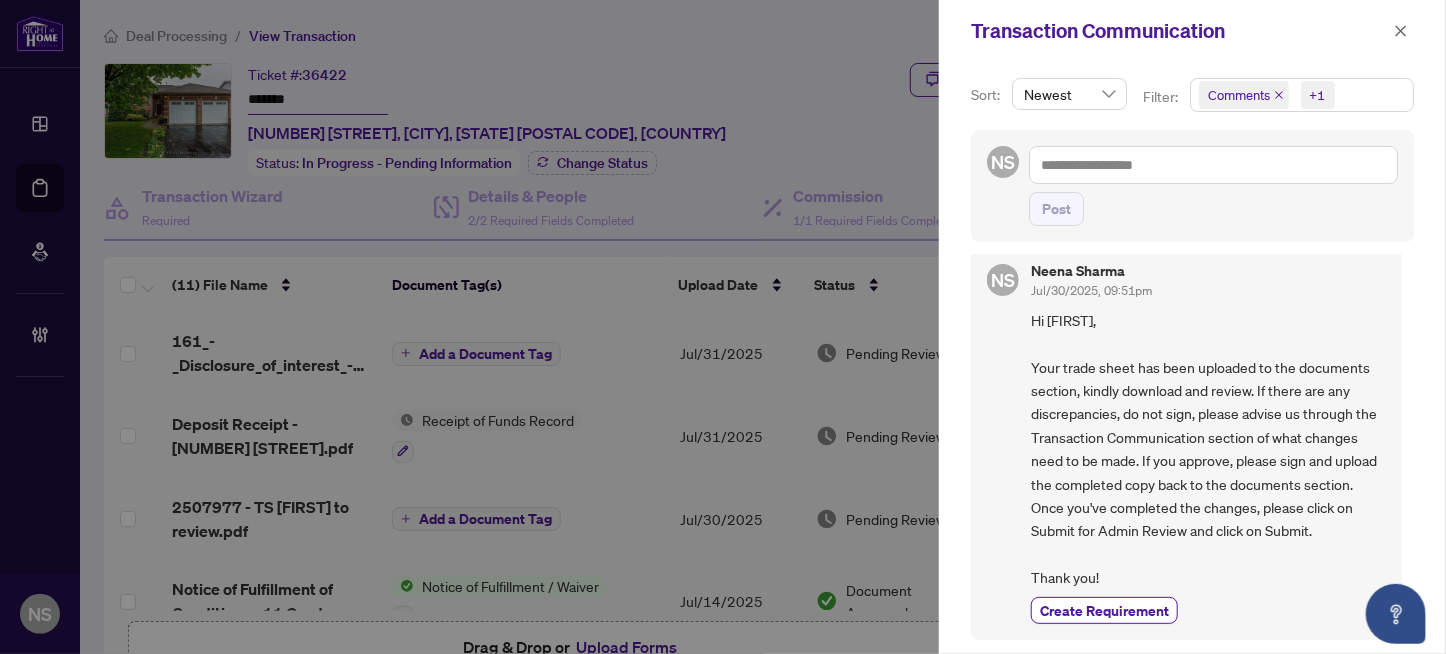 scroll, scrollTop: 0, scrollLeft: 0, axis: both 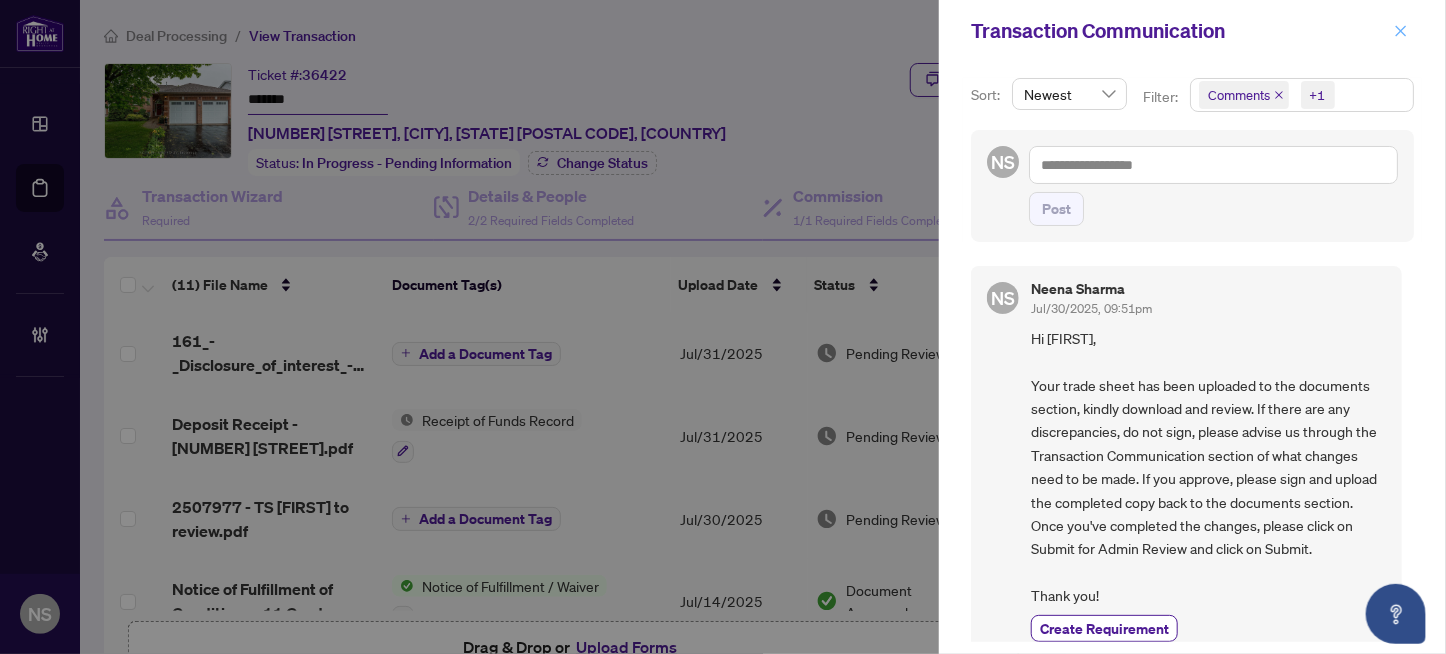 click 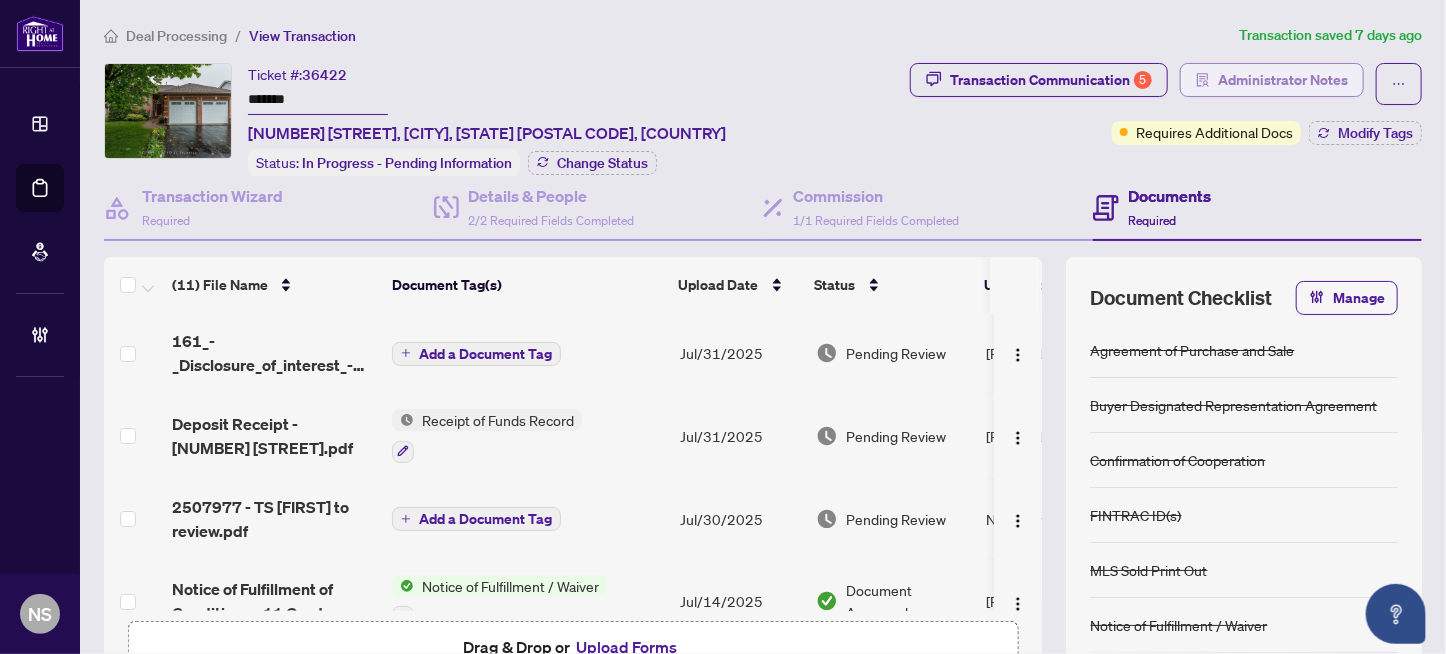 click on "Administrator Notes" at bounding box center [1283, 80] 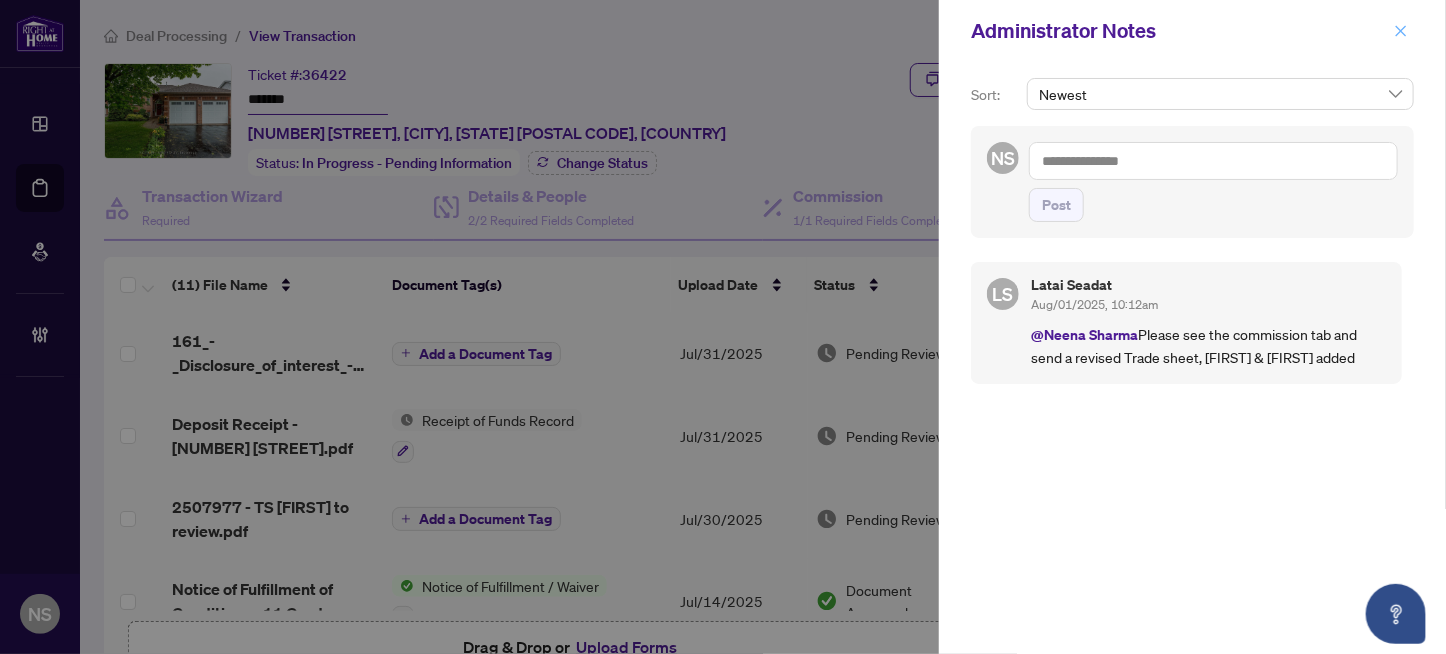 click 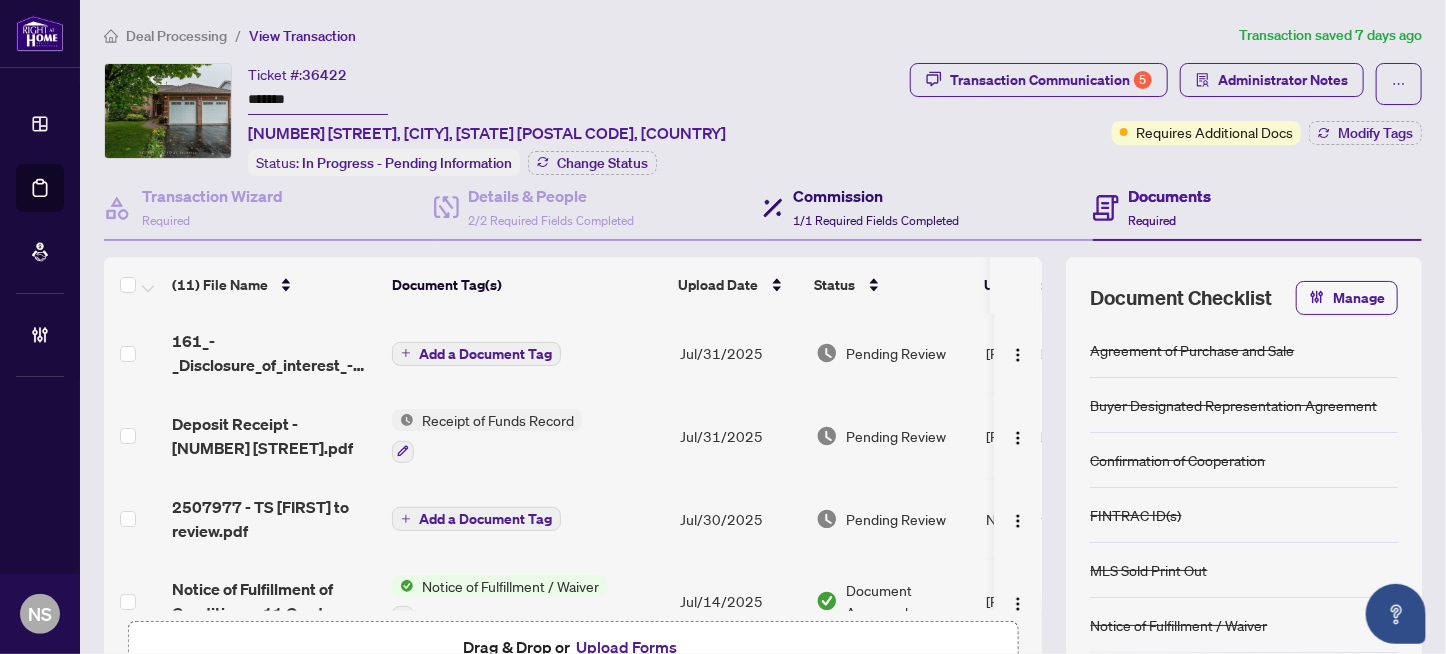 click on "Commission" at bounding box center [876, 196] 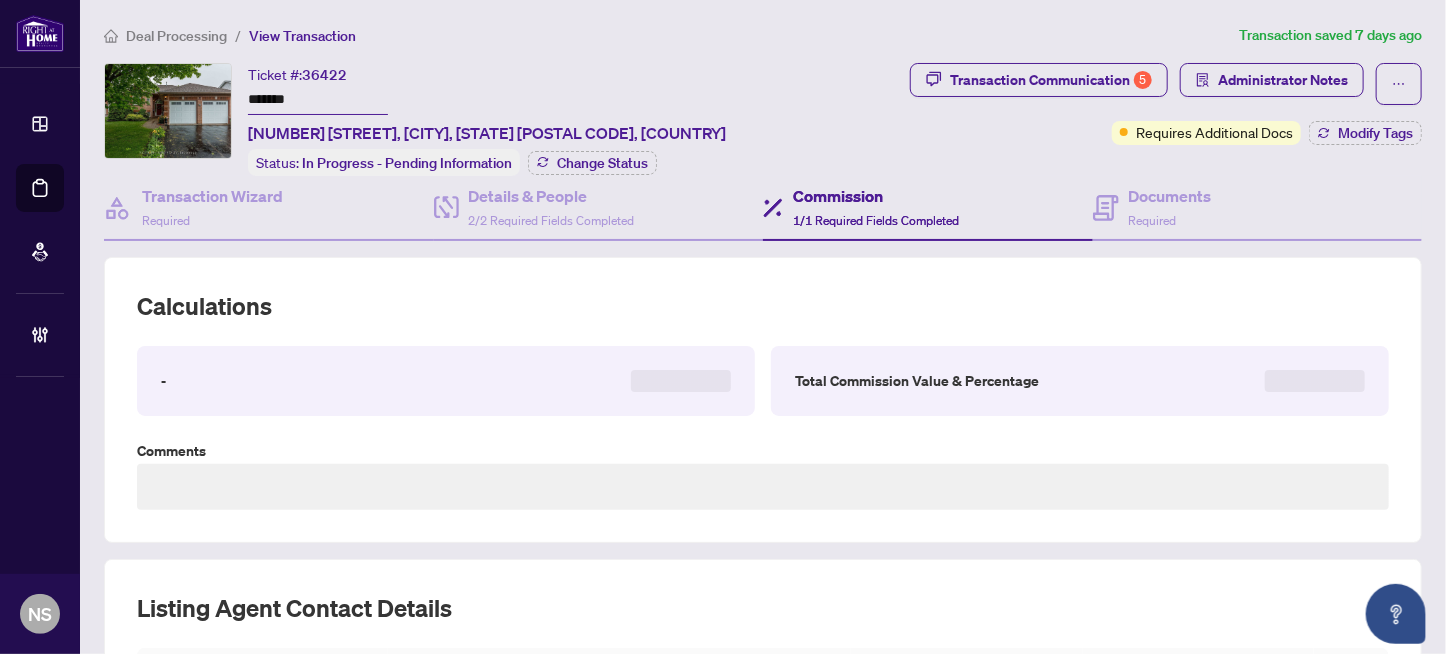 type on "**********" 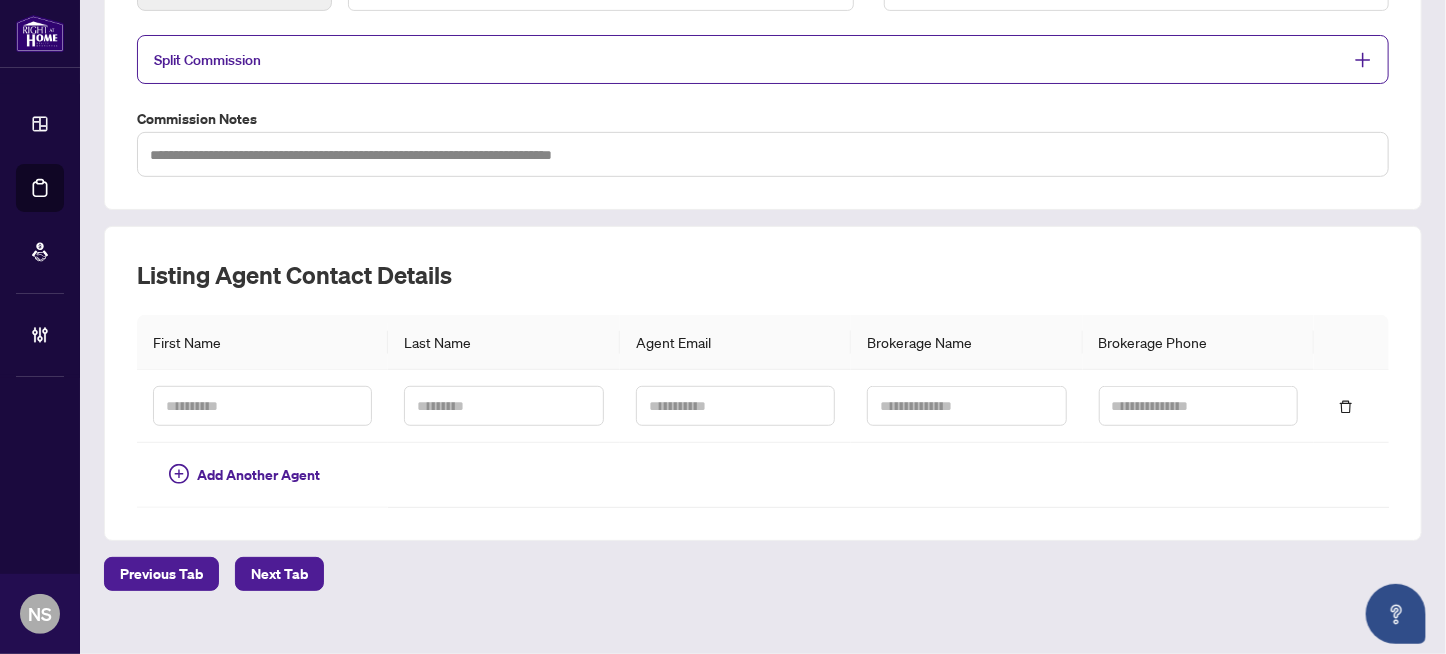 scroll, scrollTop: 200, scrollLeft: 0, axis: vertical 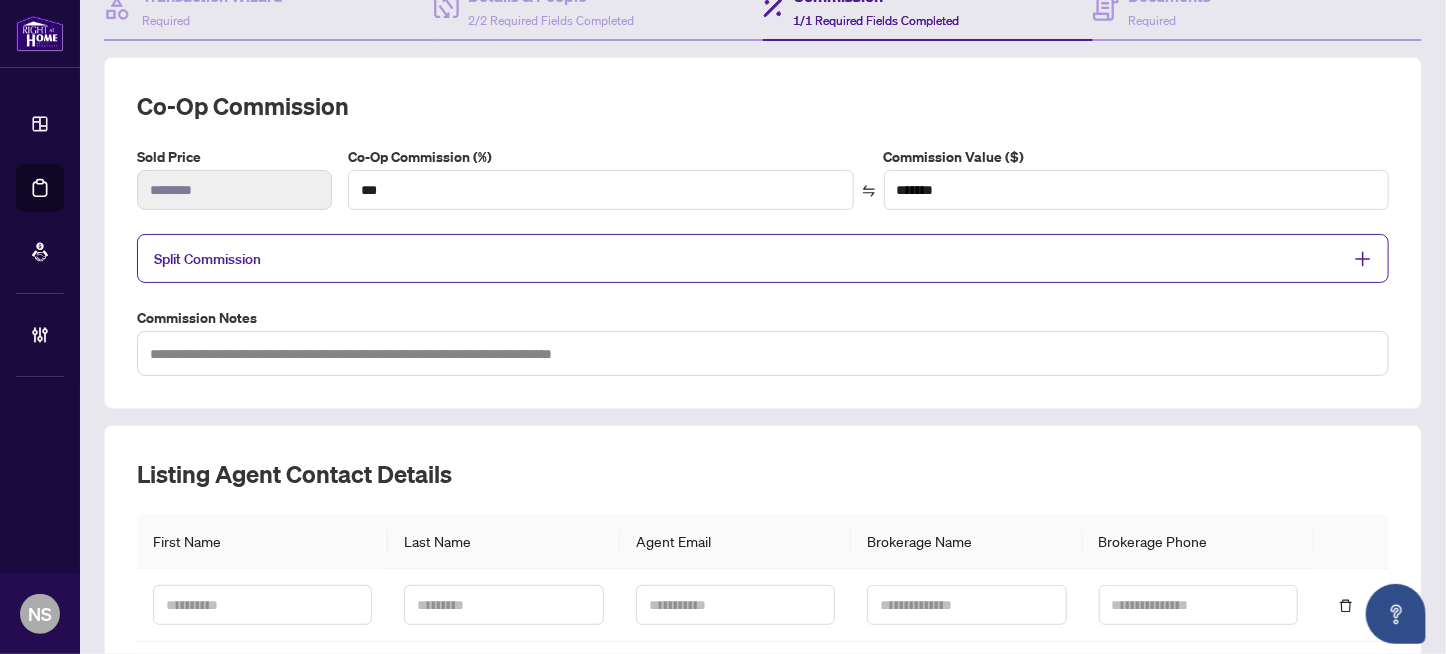 click on "Split Commission" at bounding box center [748, 258] 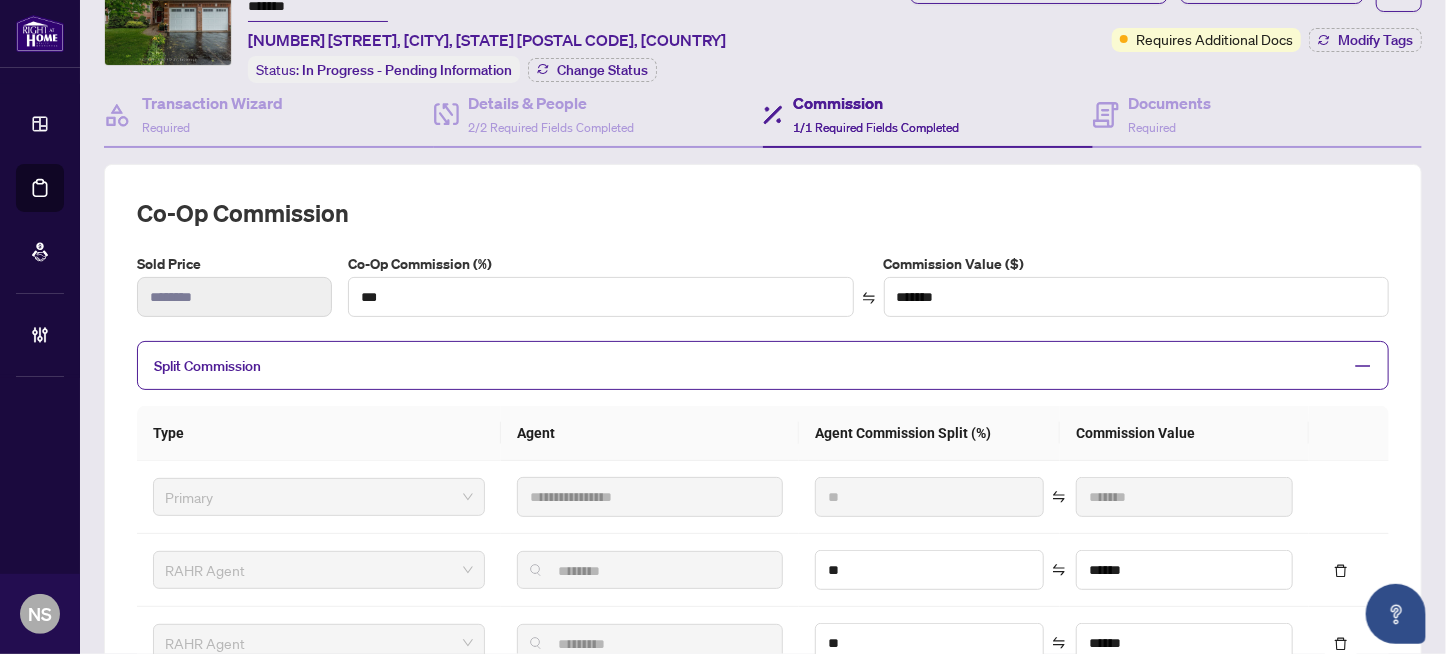 scroll, scrollTop: 0, scrollLeft: 0, axis: both 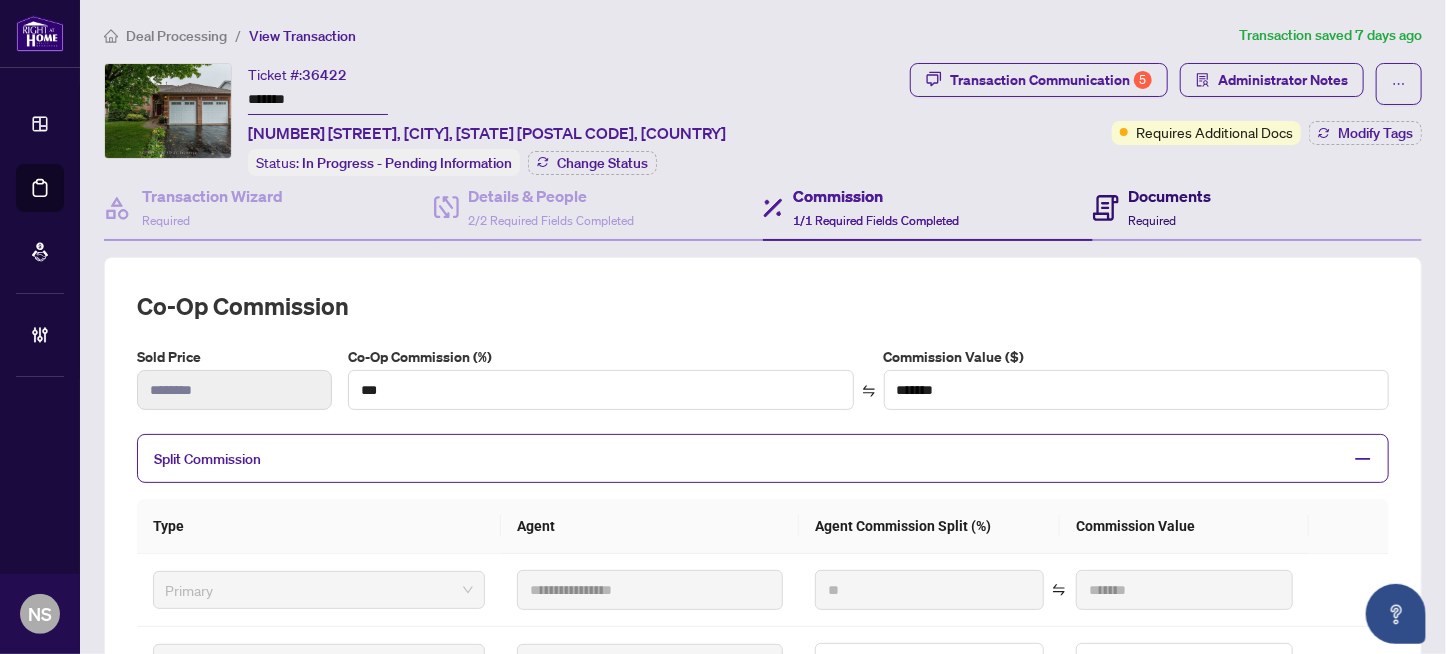 click on "Required" at bounding box center [1153, 220] 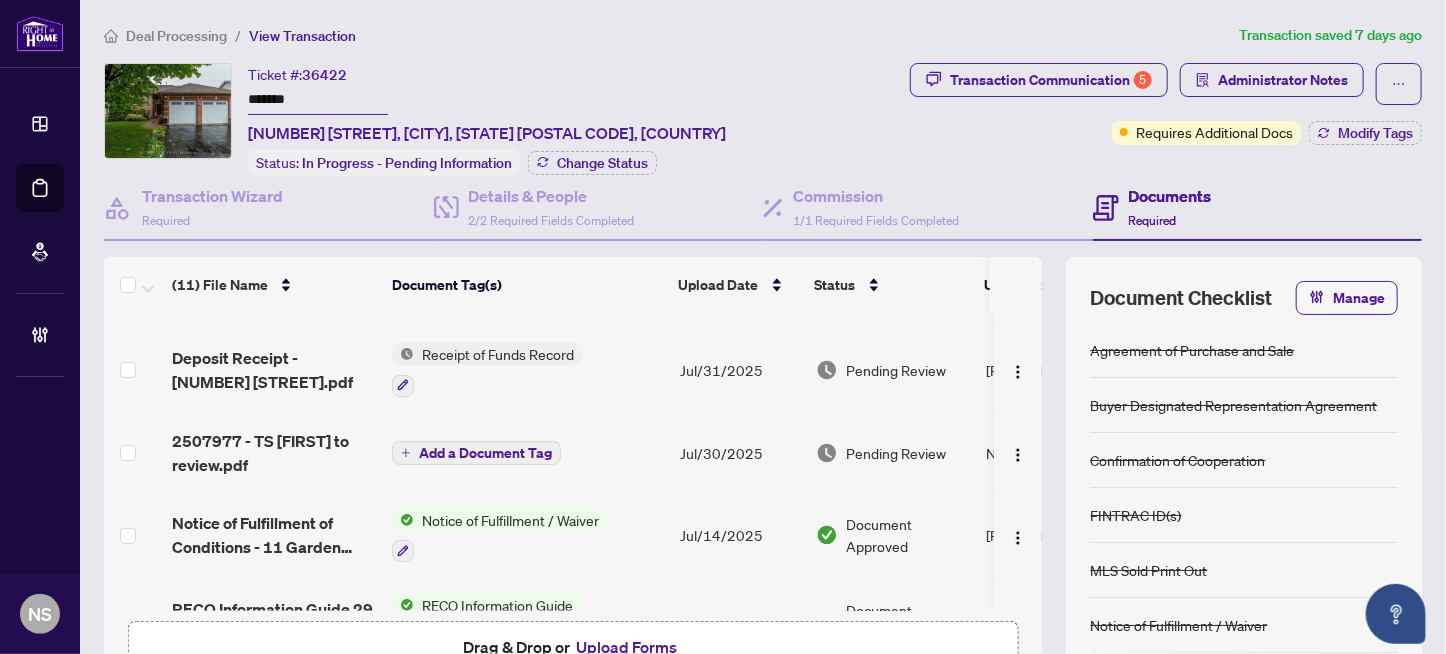 scroll, scrollTop: 100, scrollLeft: 0, axis: vertical 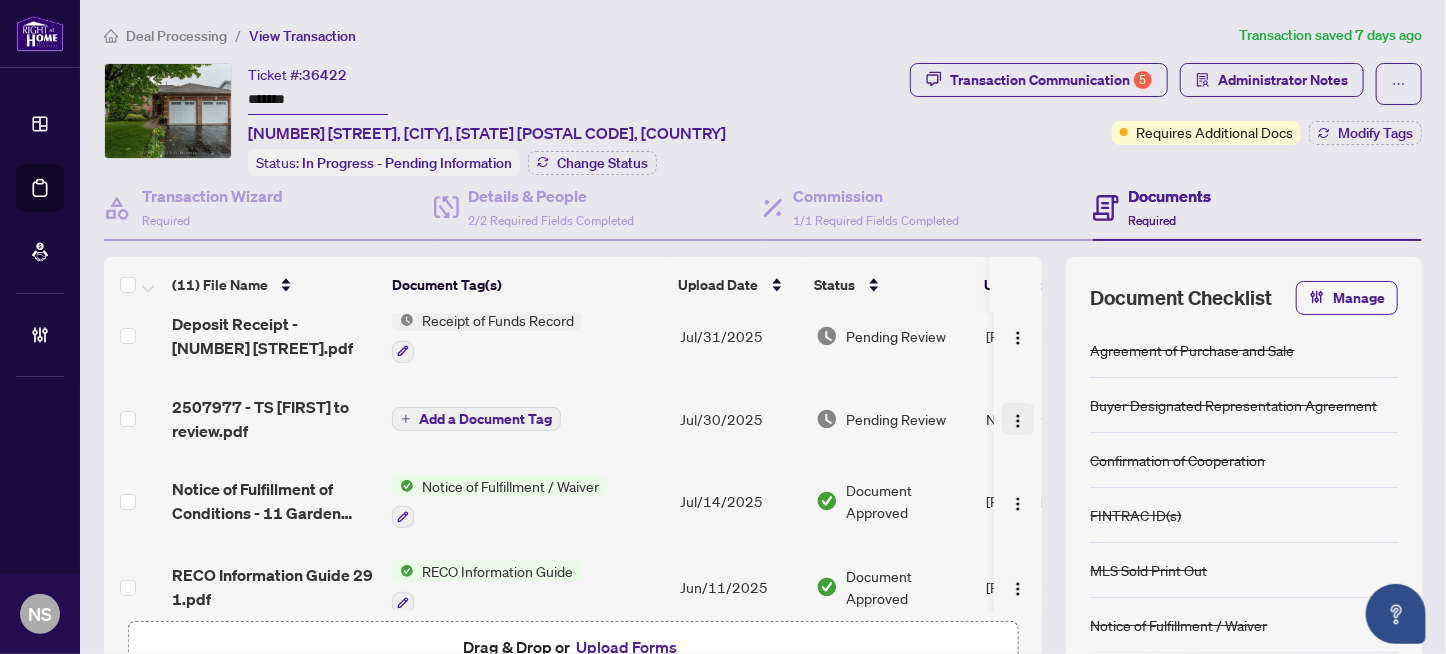 click at bounding box center (1018, 421) 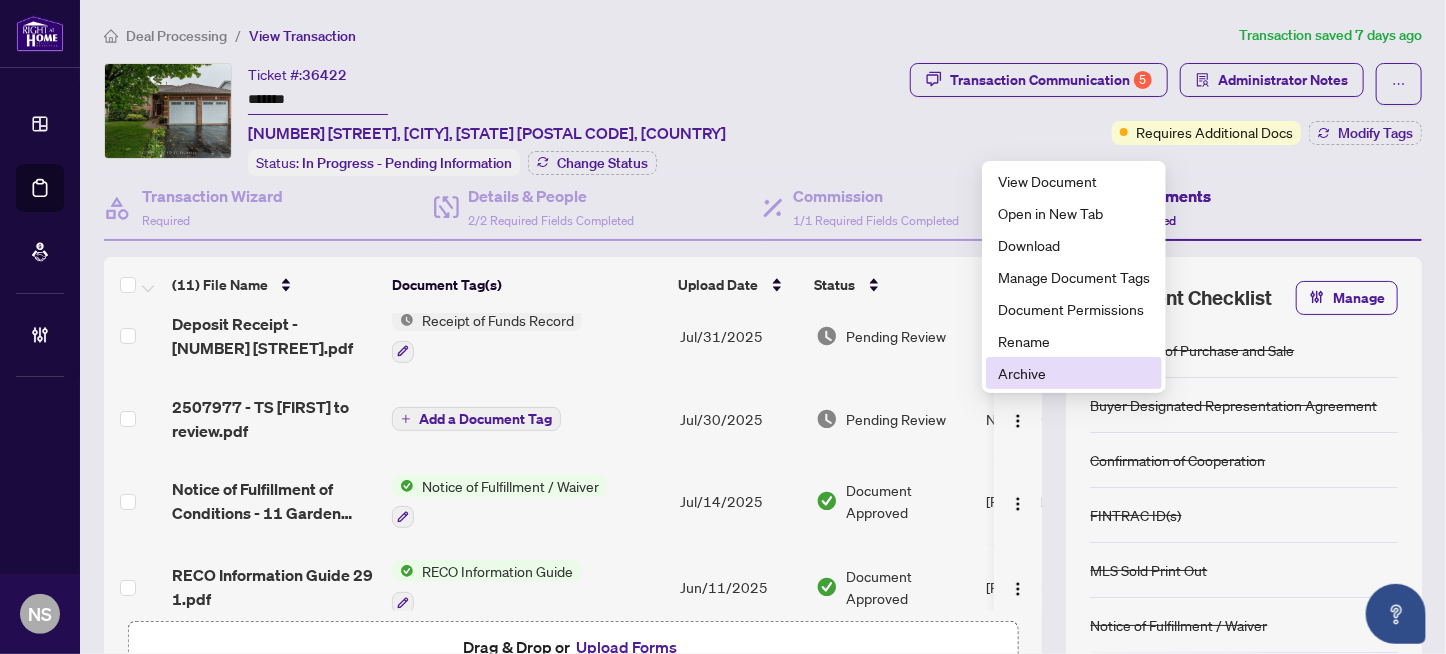 click on "Archive" at bounding box center (1074, 373) 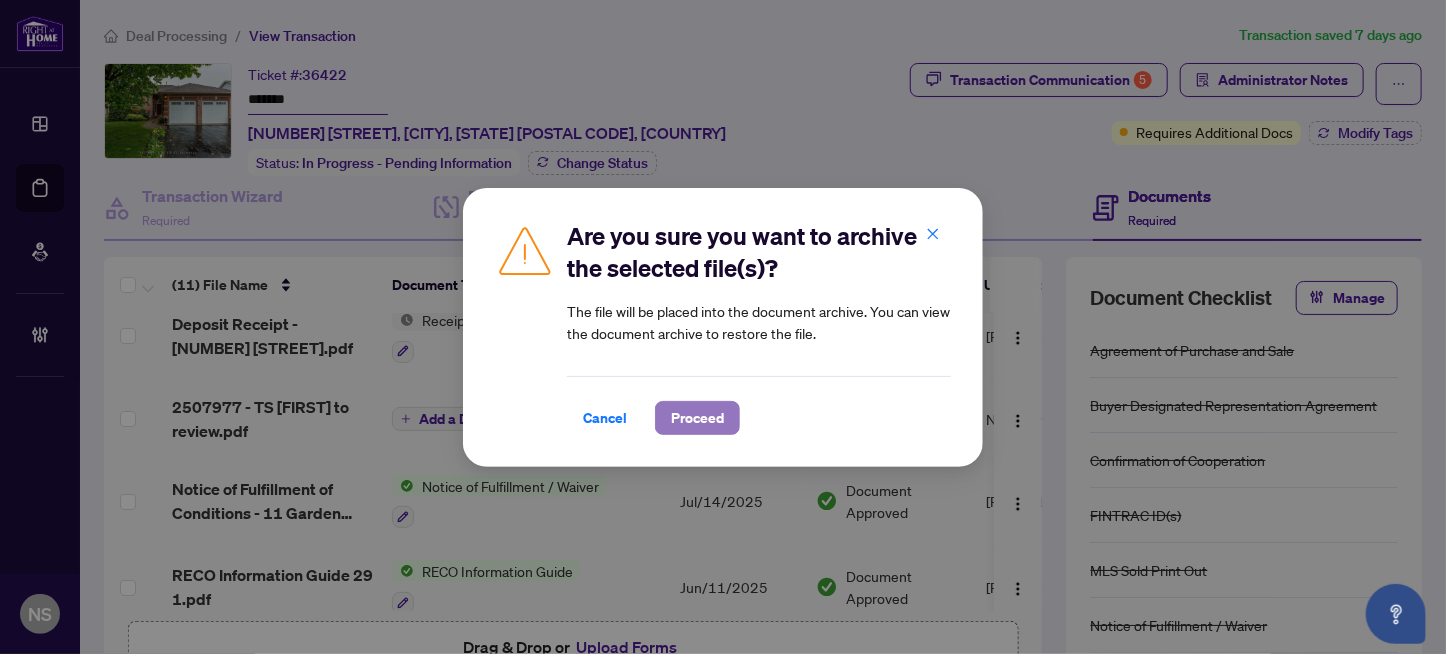 click on "Proceed" at bounding box center (697, 418) 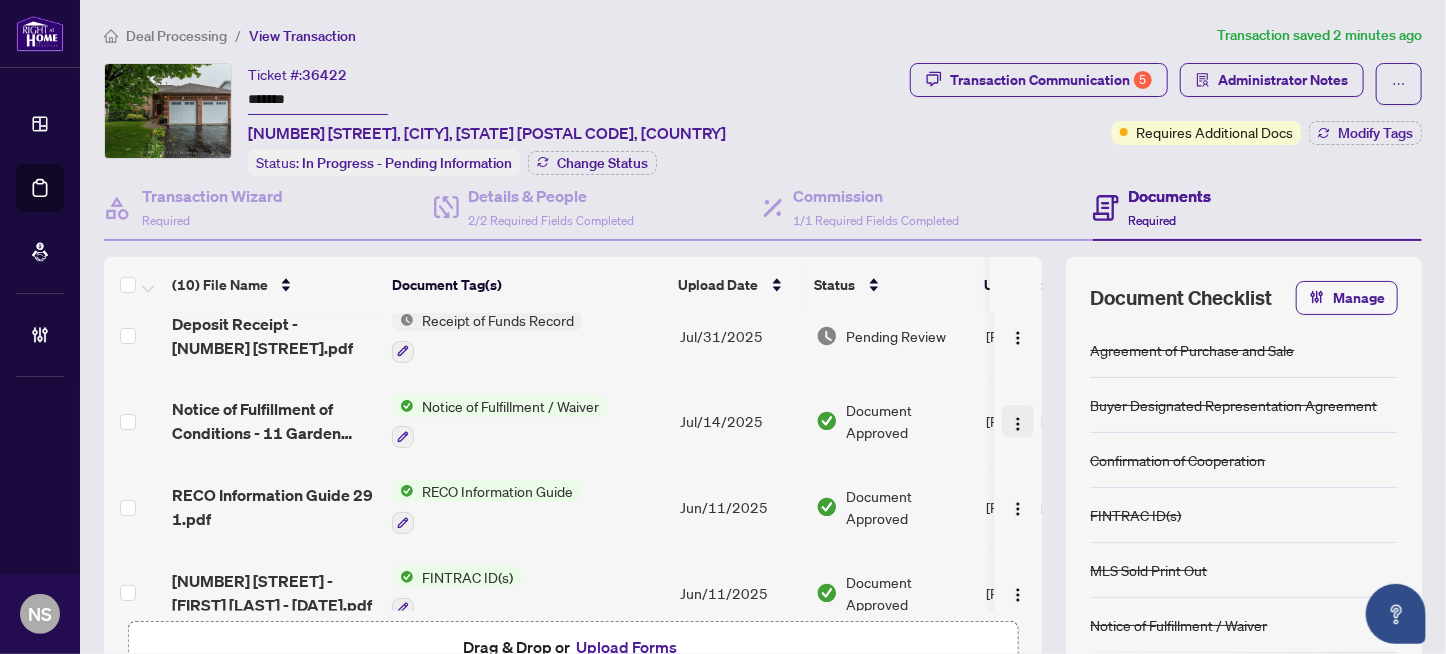 scroll, scrollTop: 200, scrollLeft: 0, axis: vertical 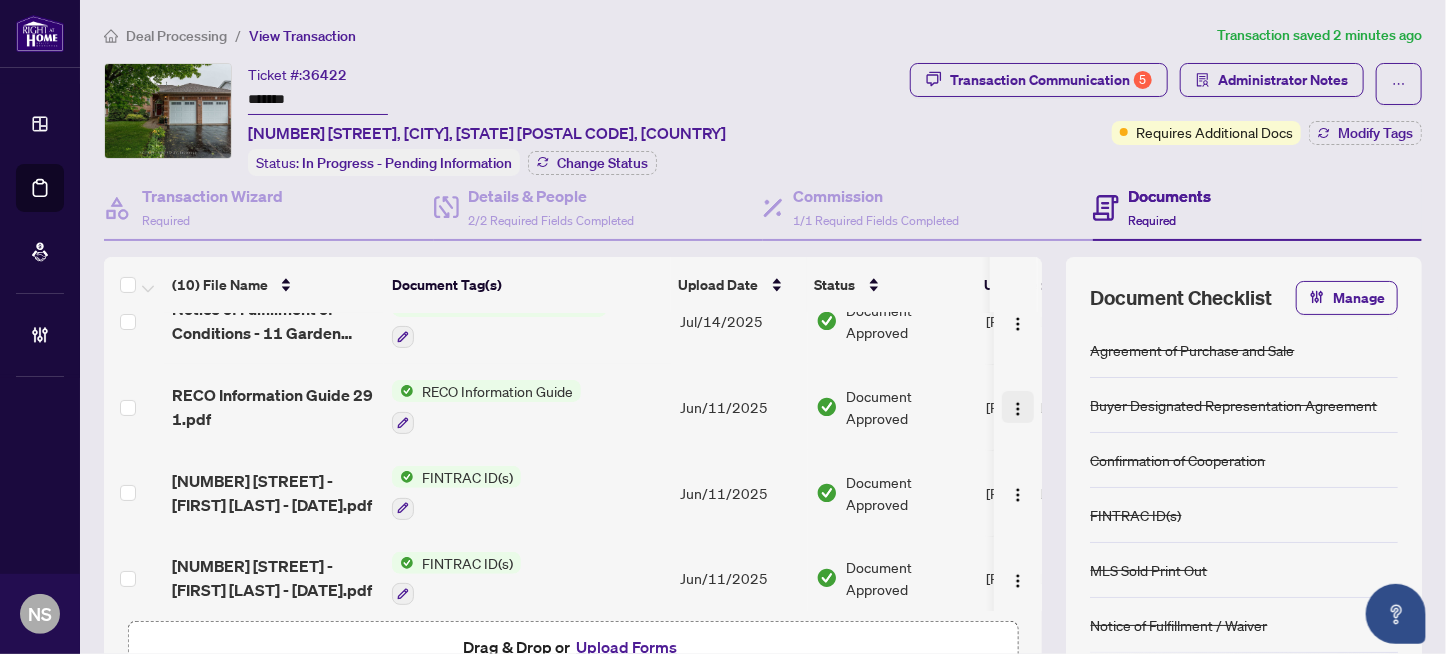 click at bounding box center (1018, 409) 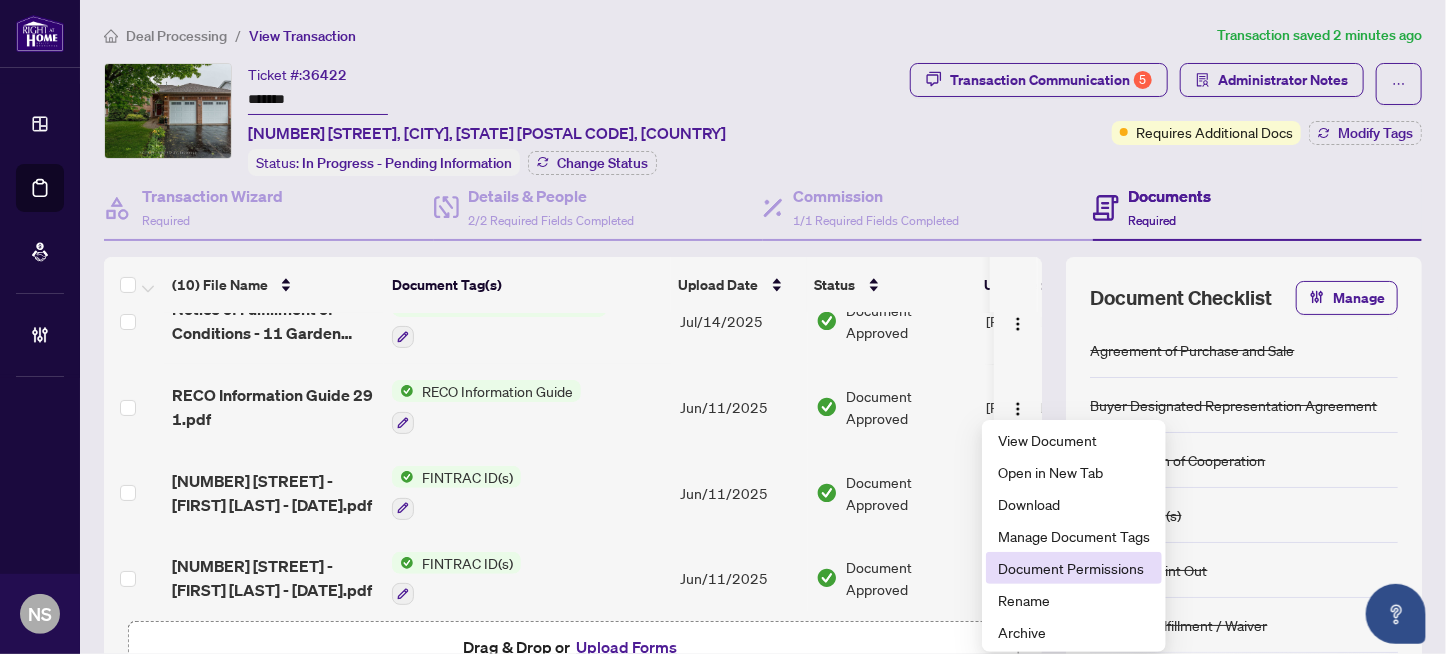 click on "Document Permissions" at bounding box center (1074, 568) 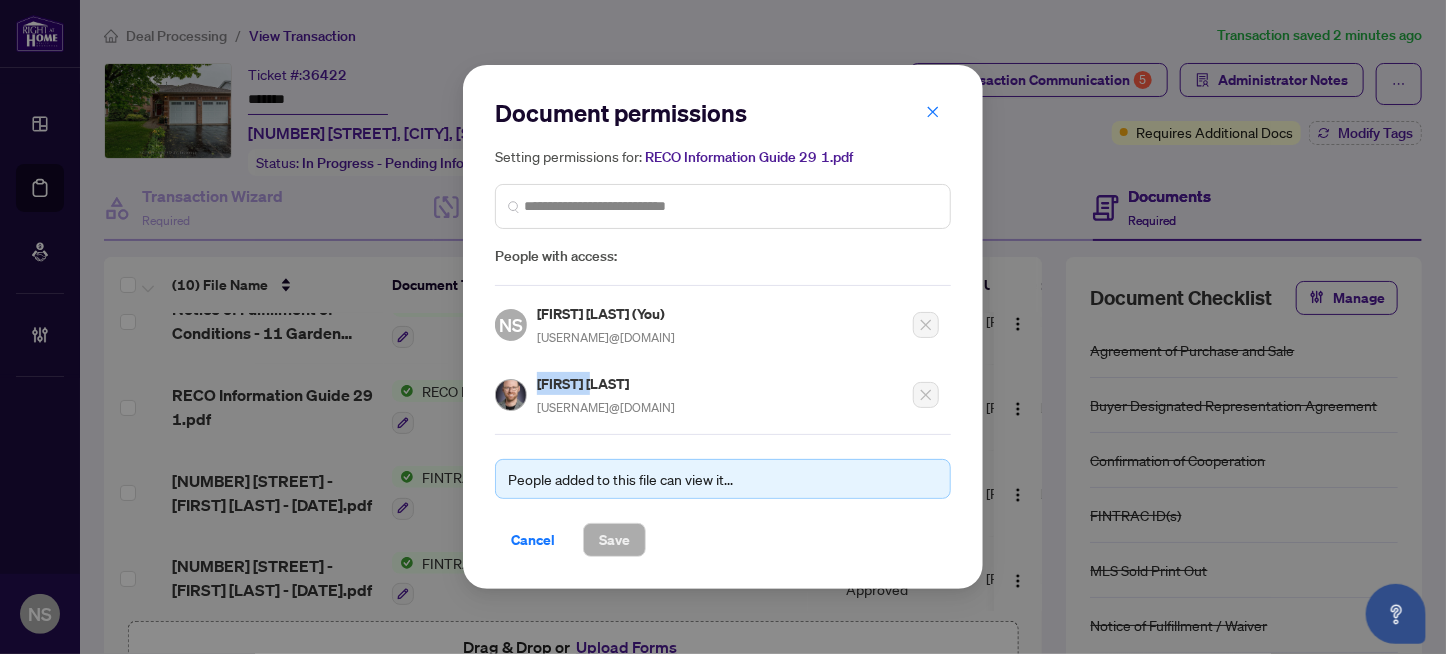 drag, startPoint x: 601, startPoint y: 384, endPoint x: 534, endPoint y: 381, distance: 67.06713 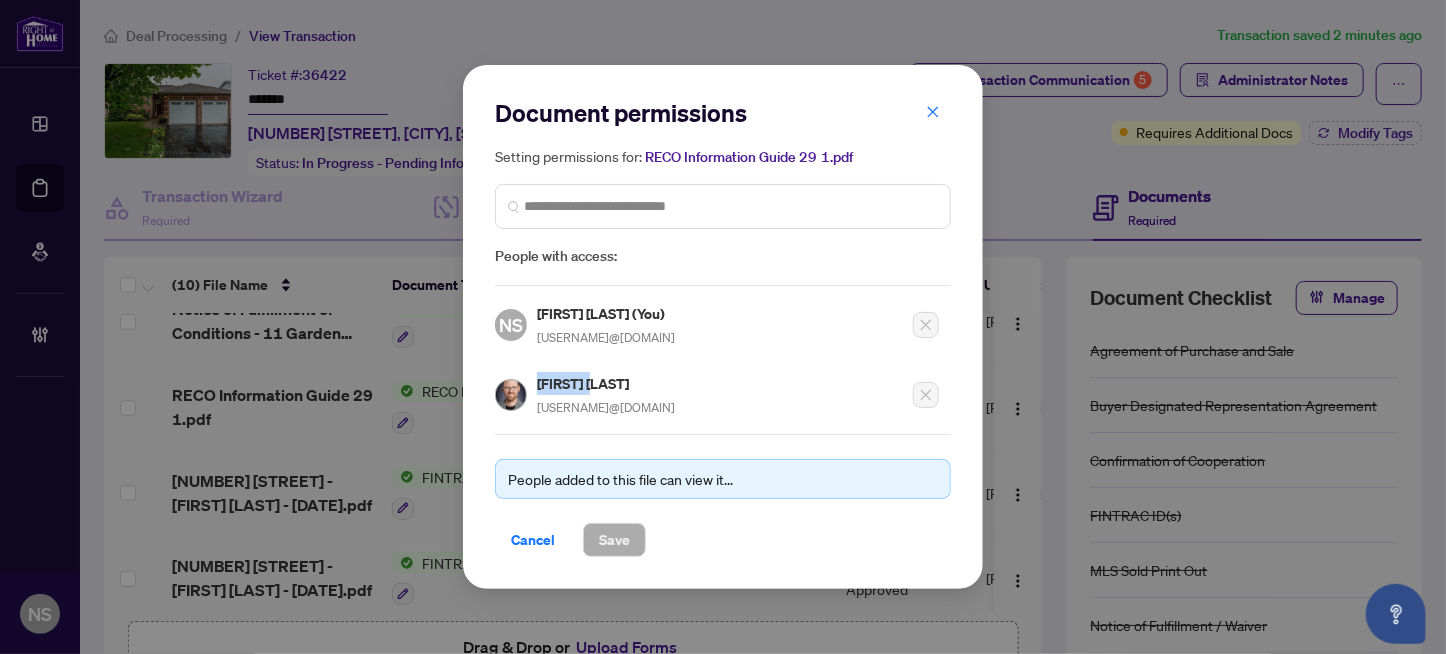 click 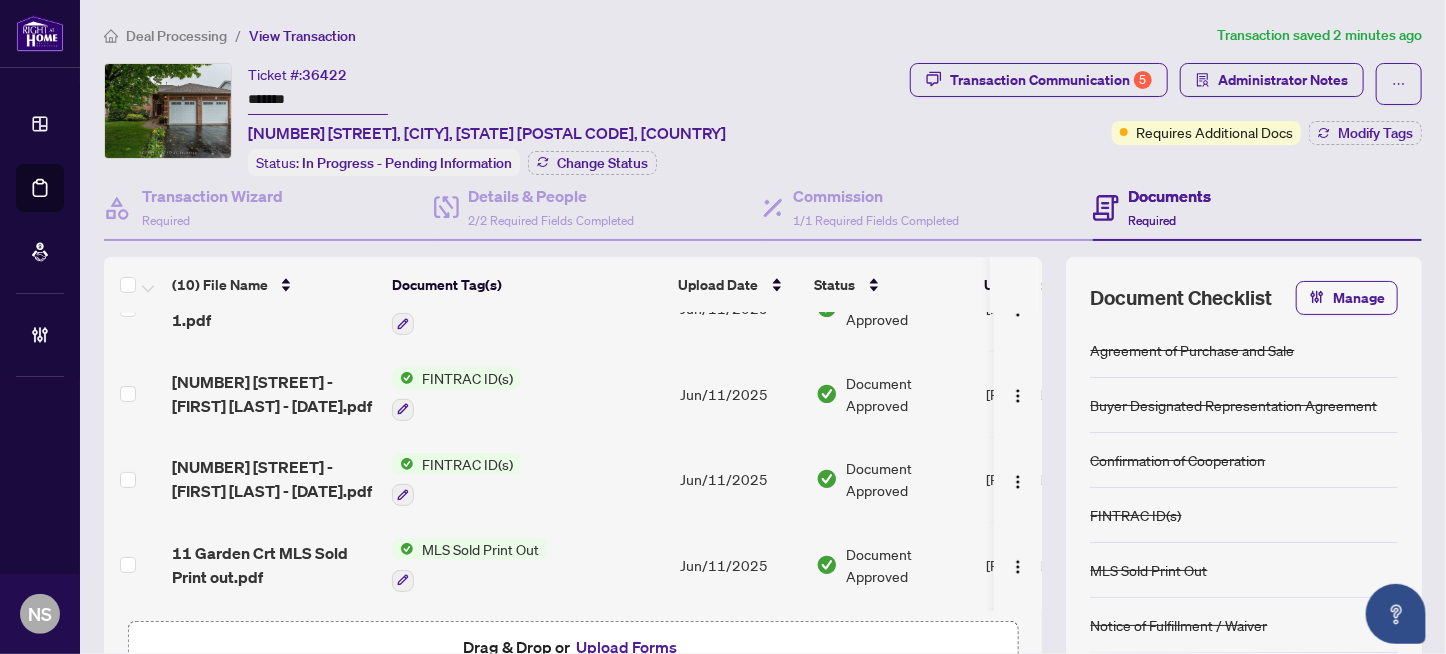 scroll, scrollTop: 551, scrollLeft: 0, axis: vertical 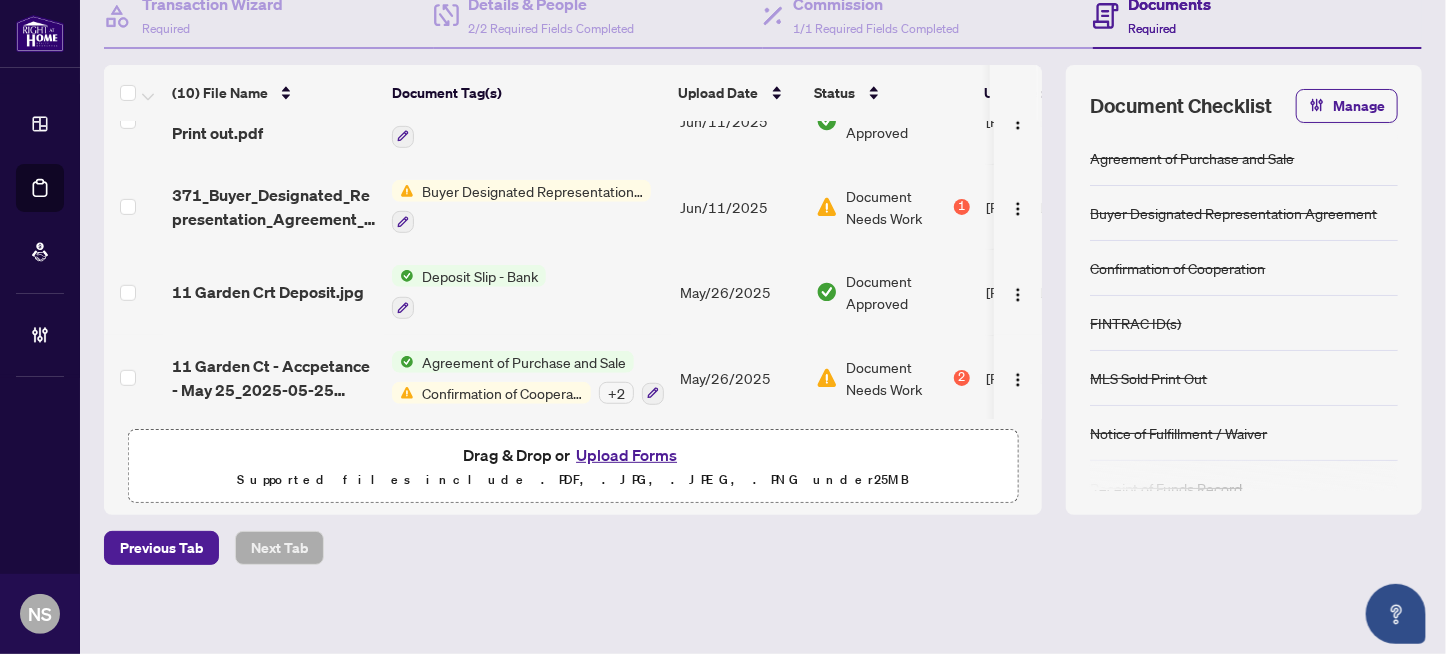 click on "Upload Forms" at bounding box center (626, 455) 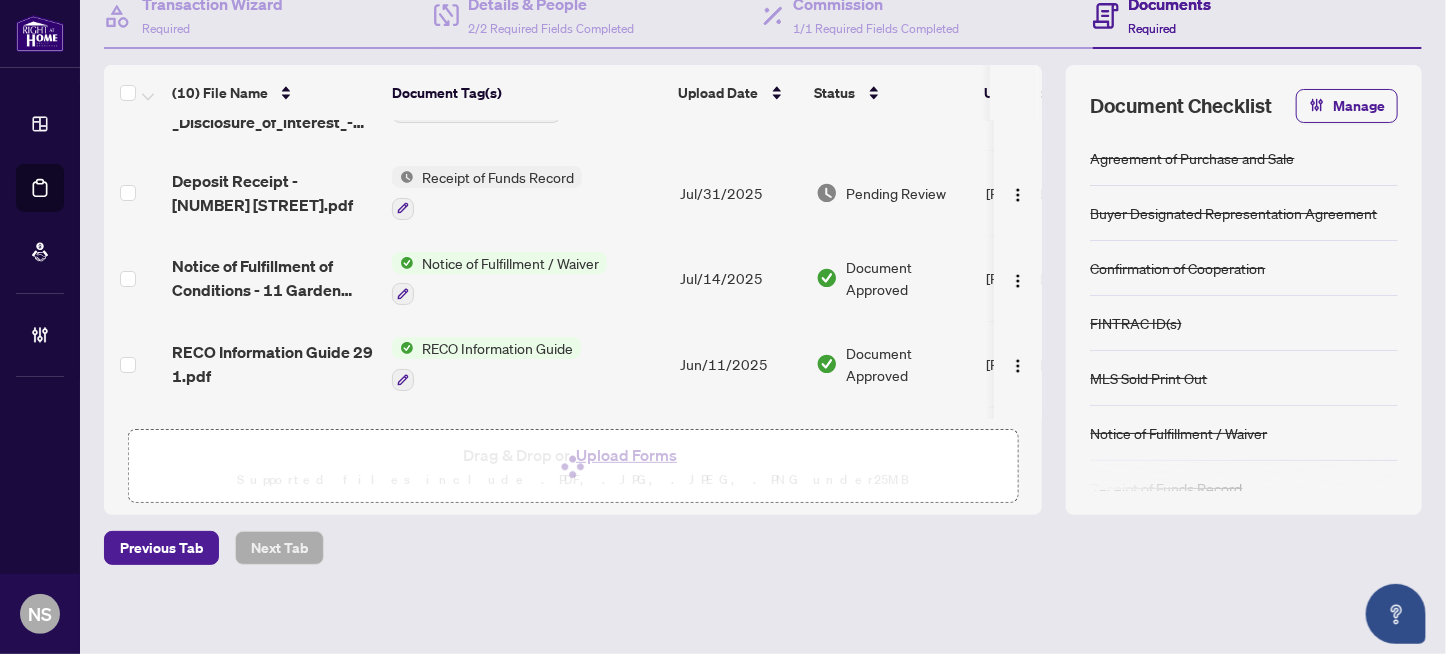 scroll, scrollTop: 0, scrollLeft: 0, axis: both 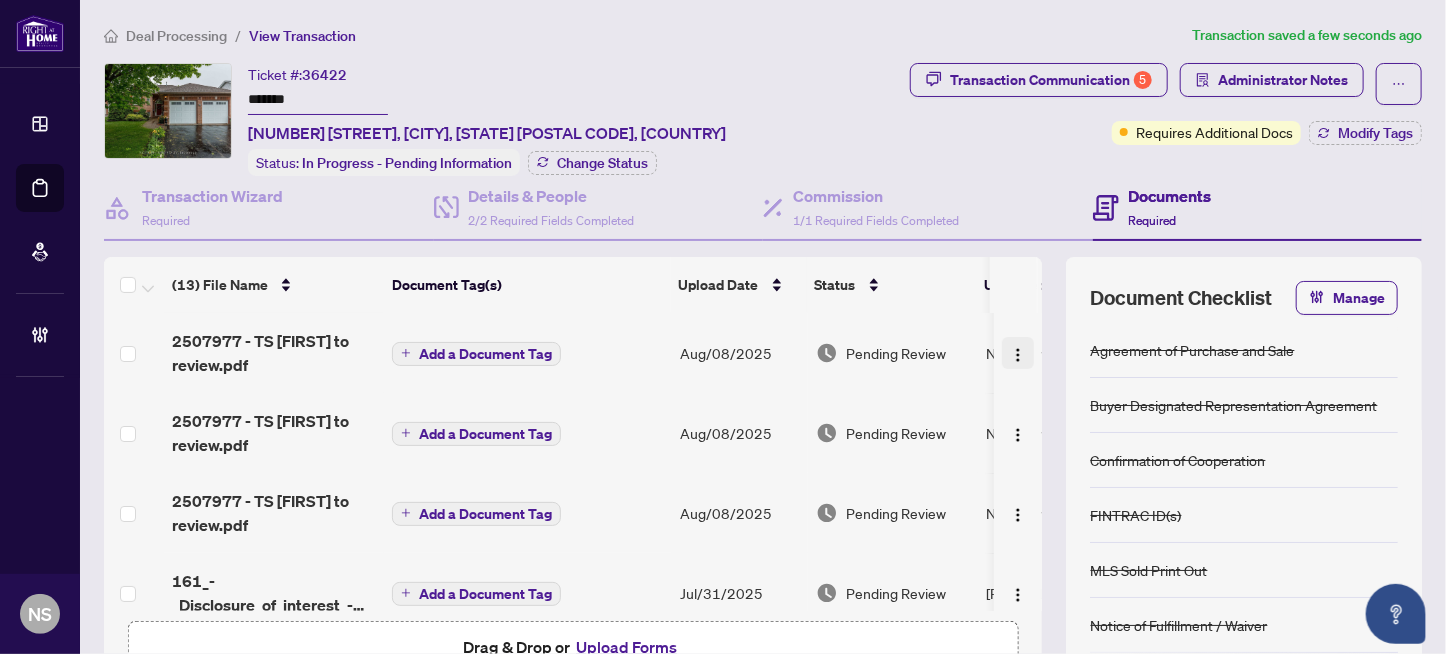 click at bounding box center (1018, 355) 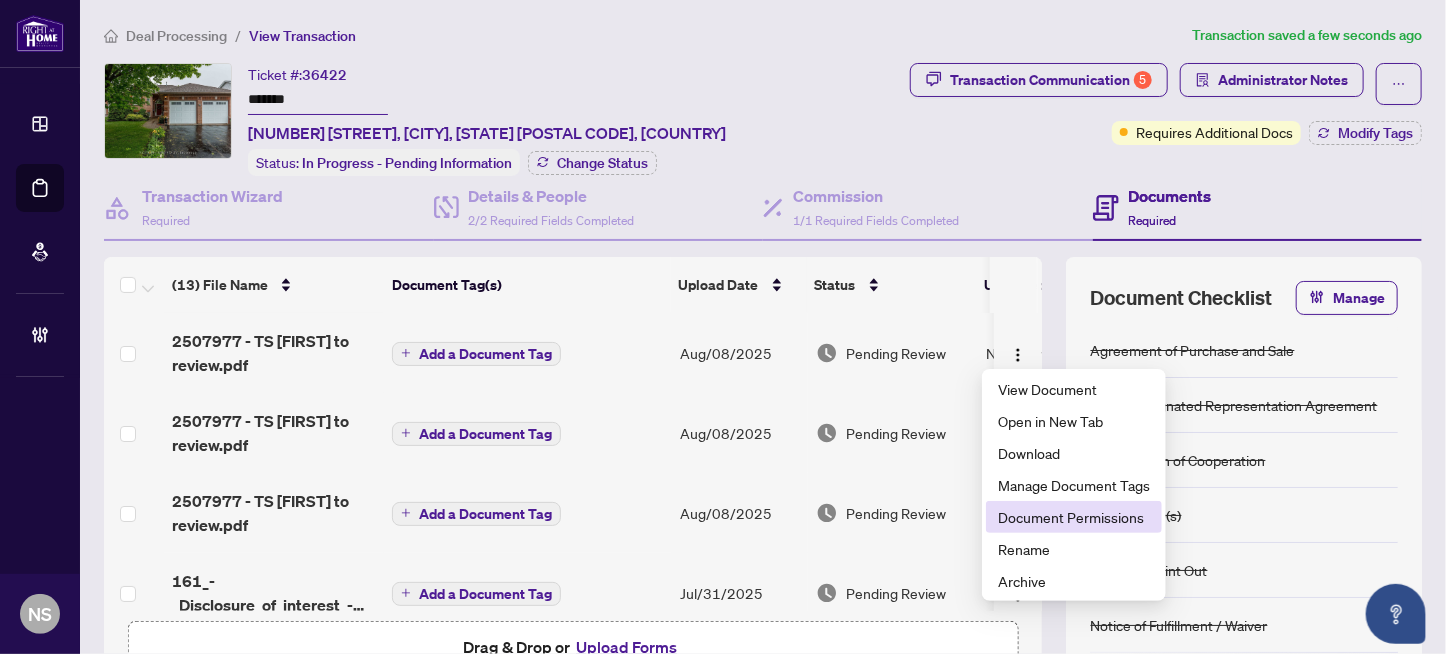 click on "Document Permissions" at bounding box center (1074, 517) 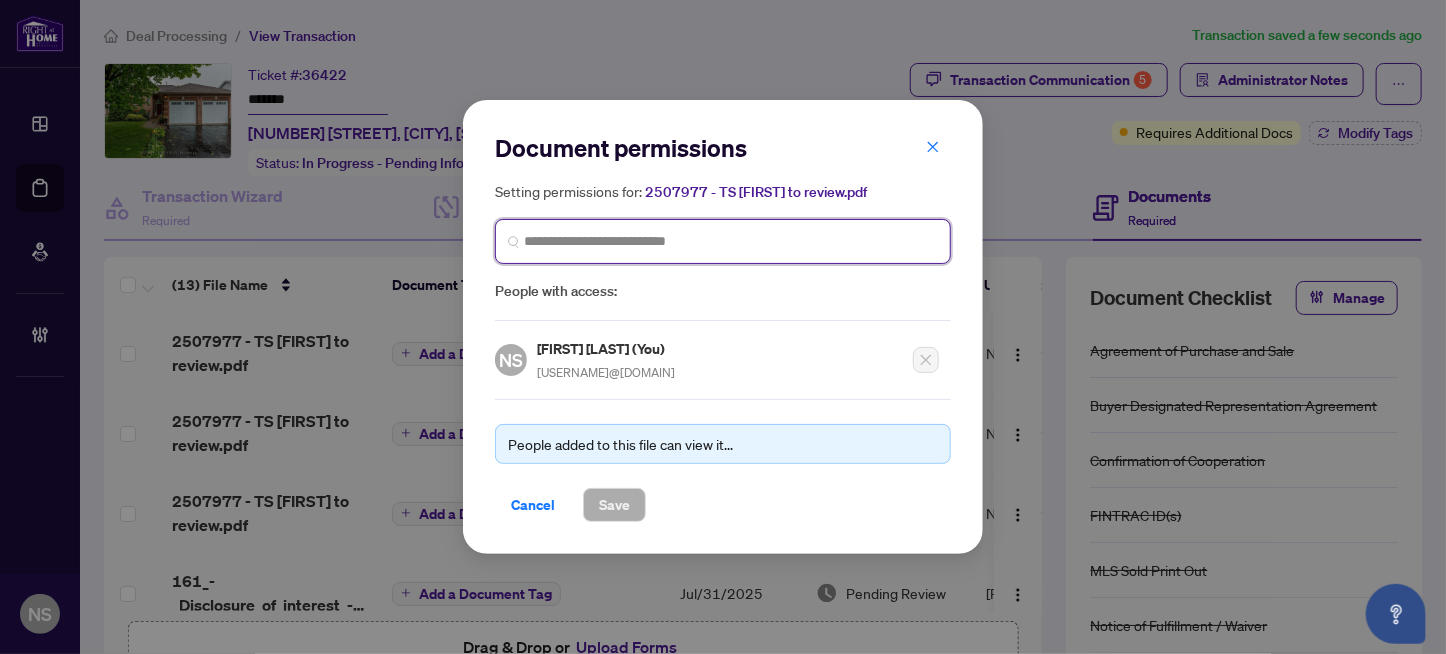 click at bounding box center (0, 0) 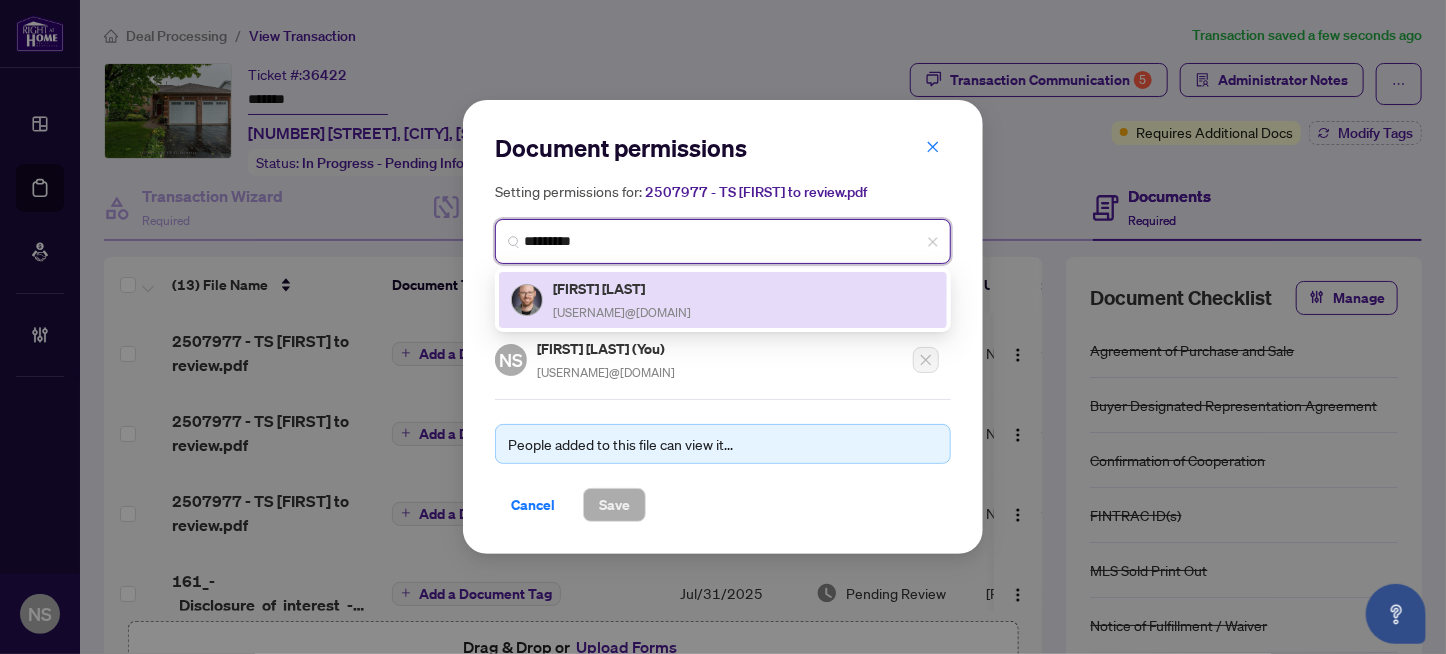 click on "[FIRST] [LAST]   [USERNAME]@[DOMAIN]" at bounding box center (723, 300) 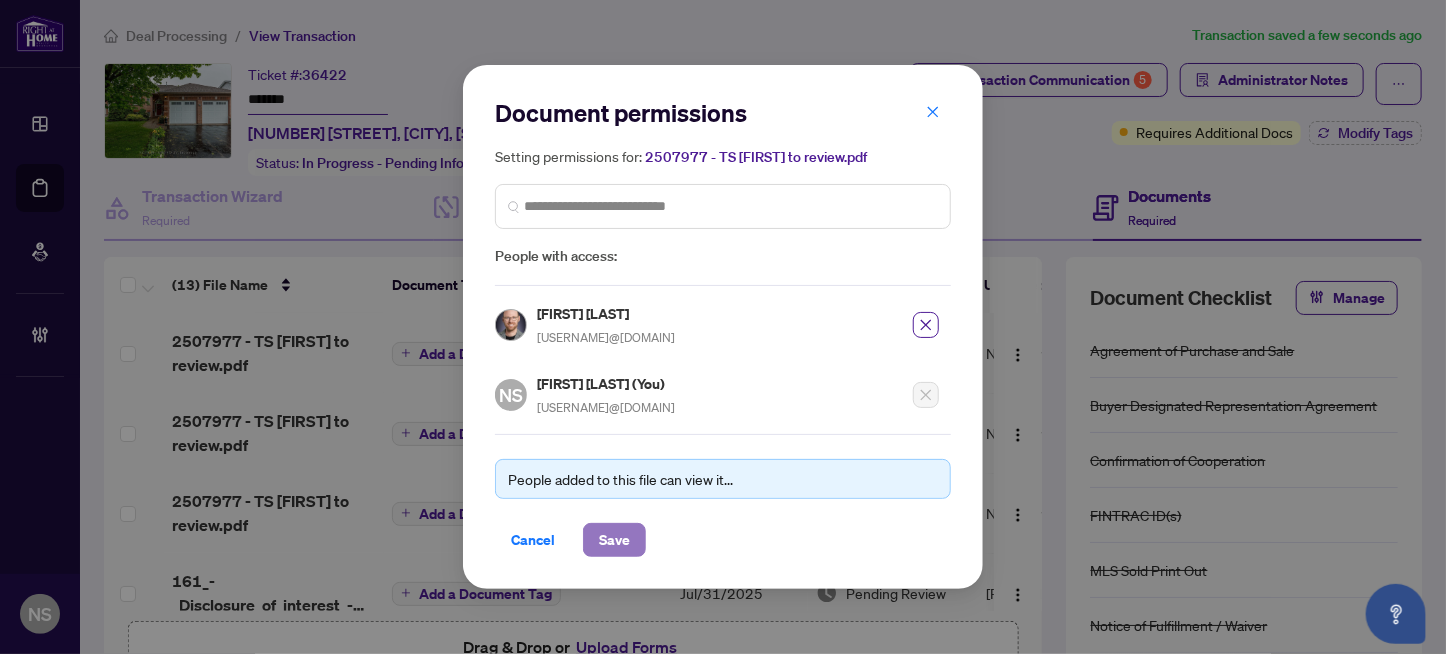 click on "Save" at bounding box center (614, 540) 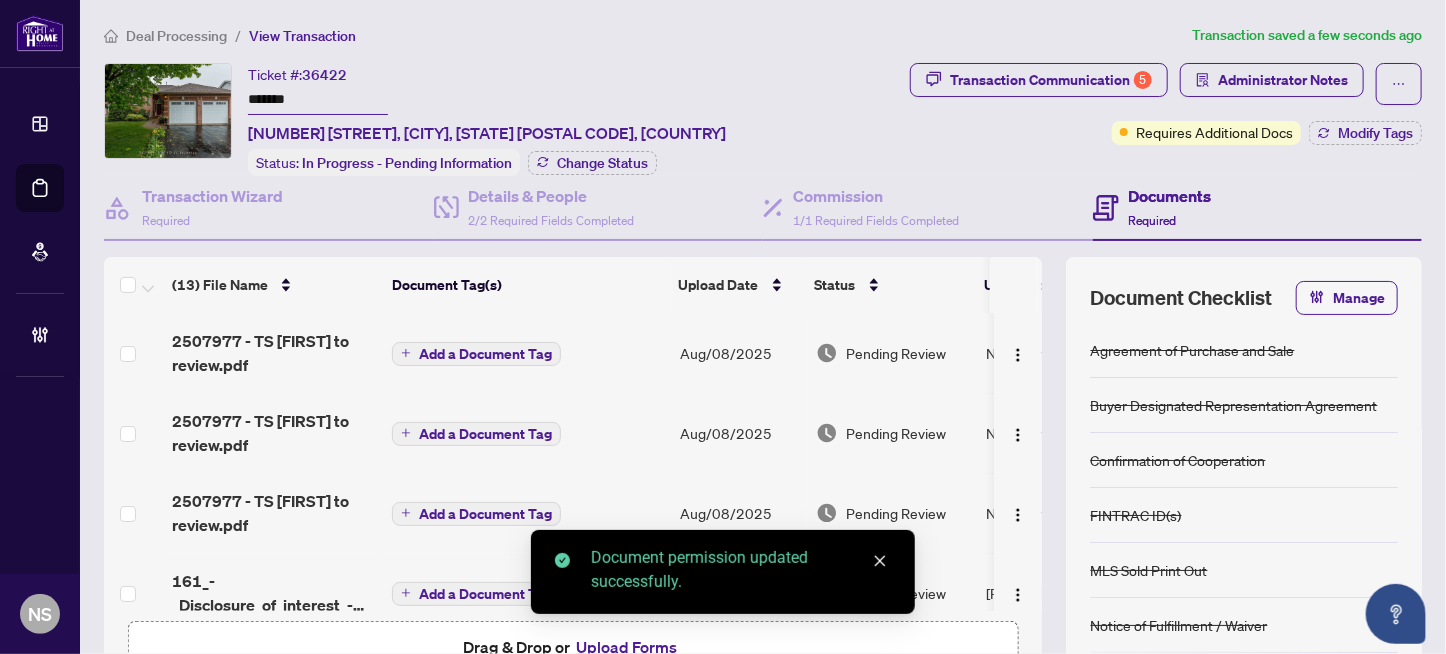 click on "Add a Document Tag" at bounding box center (485, 434) 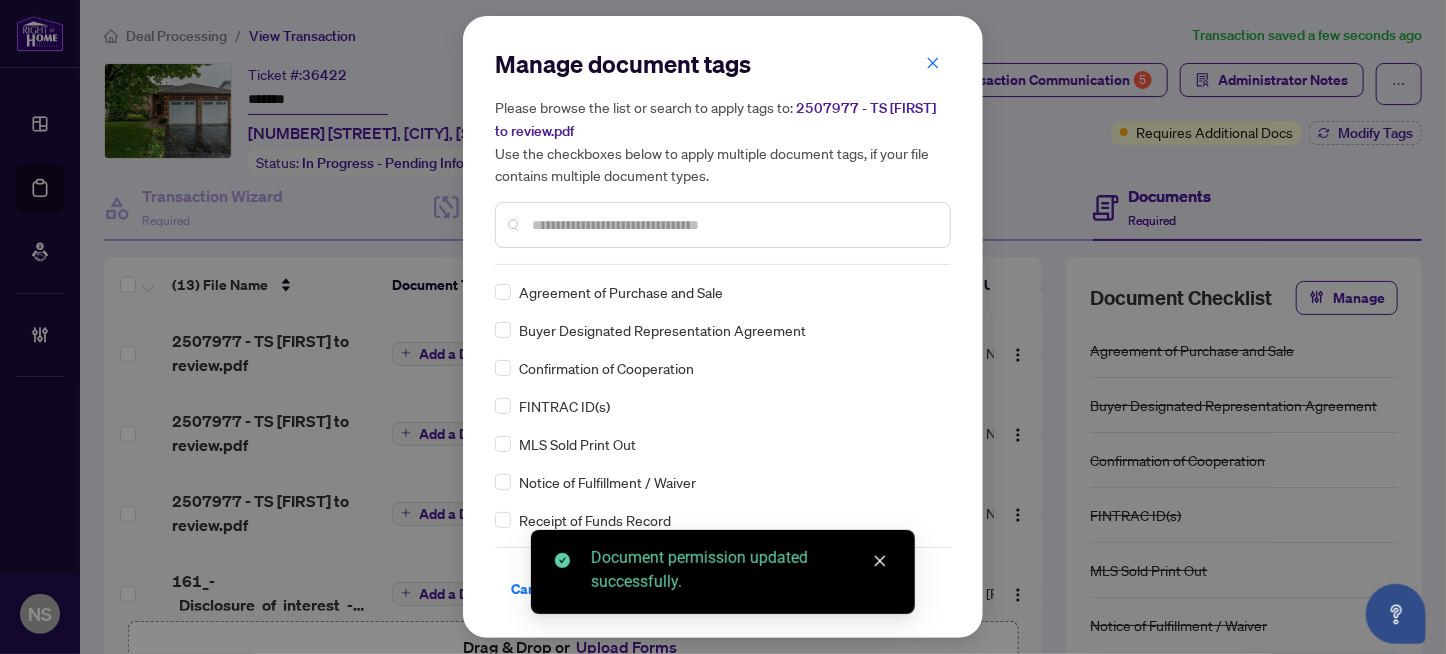 click on "Manage document tags Please browse the list or search to apply tags to:   2507977 - TS [FIRST] to review.pdf   Use the checkboxes below to apply multiple document tags, if your file contains multiple document types." at bounding box center [723, 156] 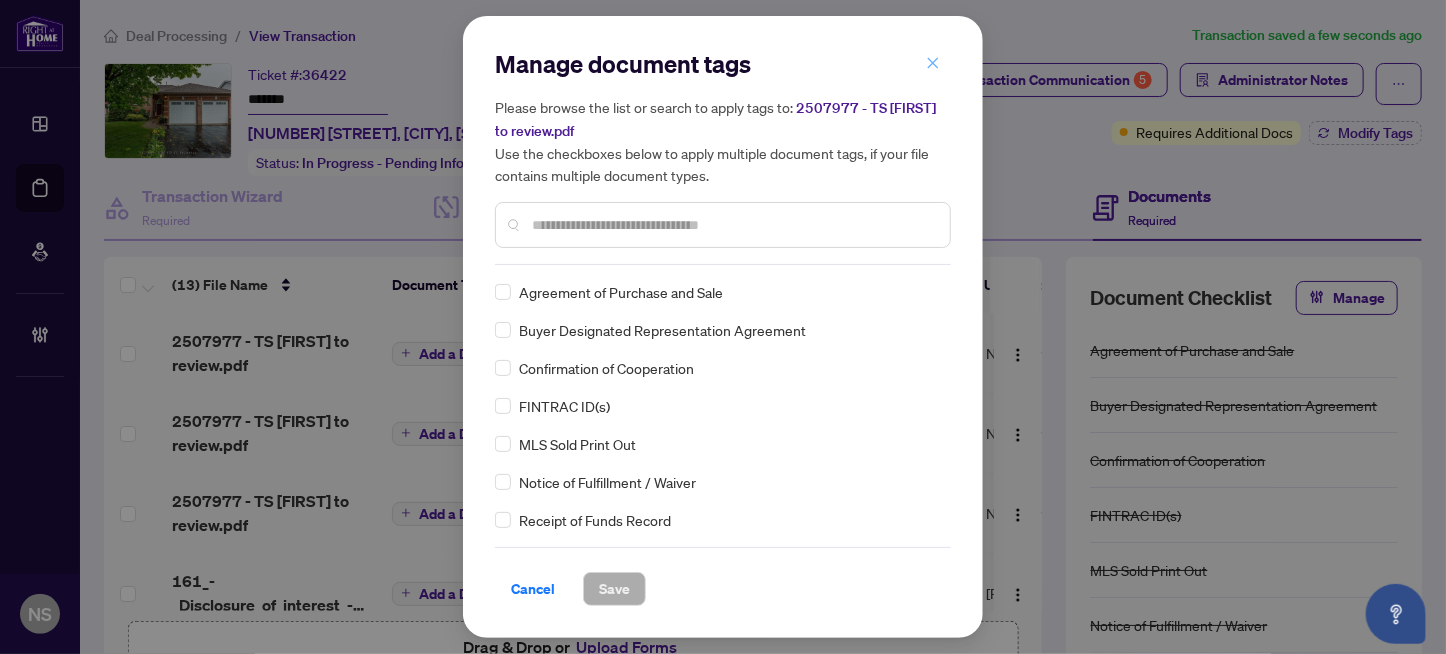 click 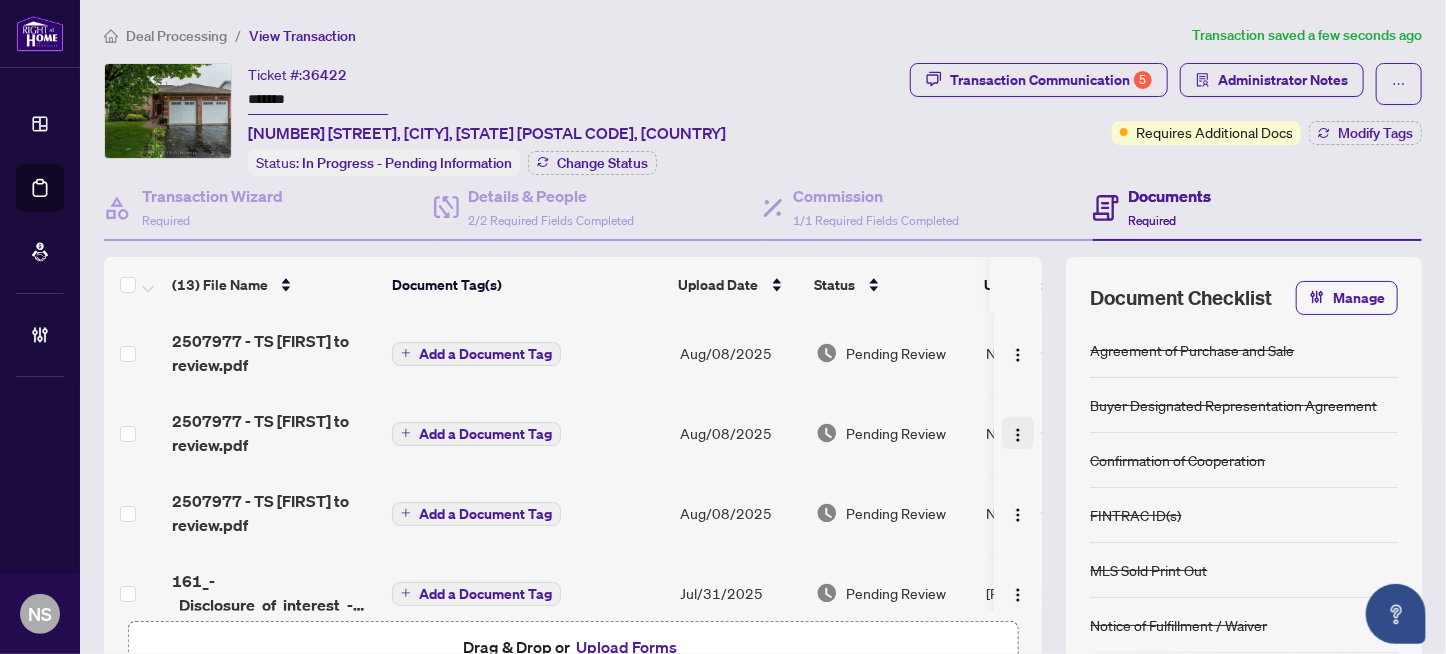 click at bounding box center [1018, 435] 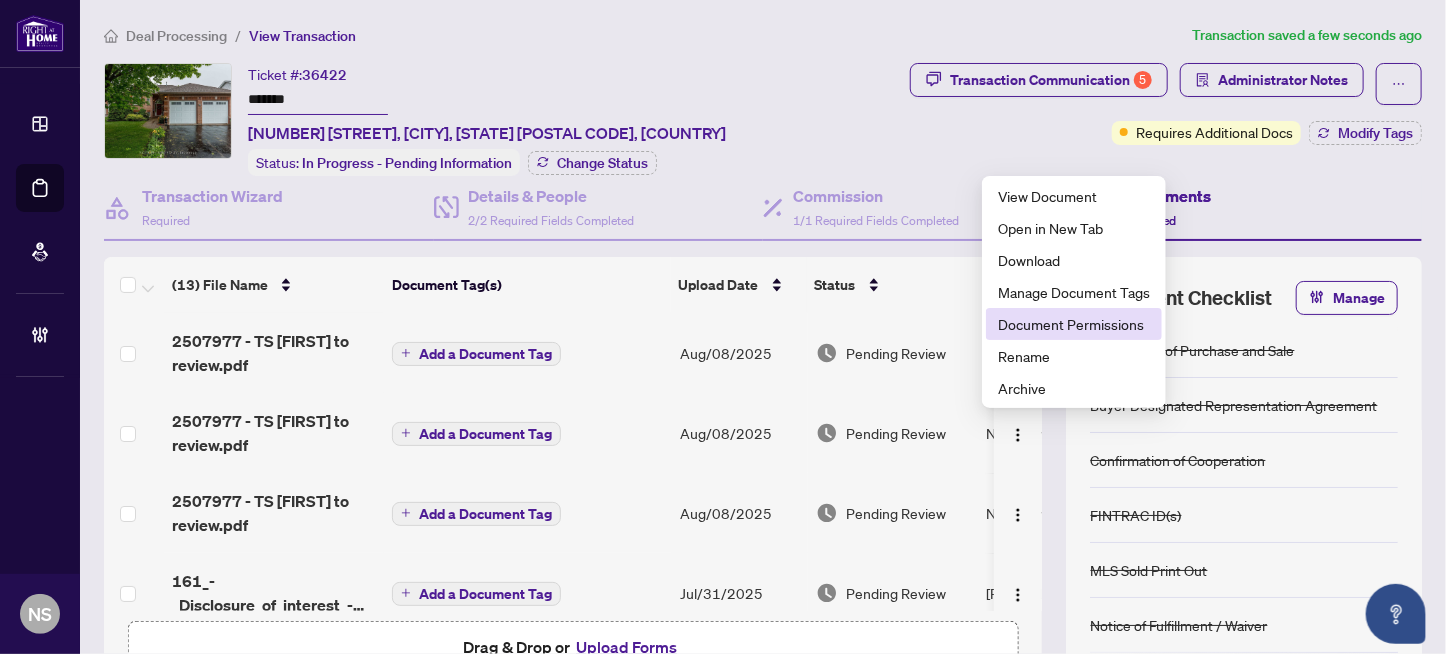 click on "Document Permissions" at bounding box center (1074, 324) 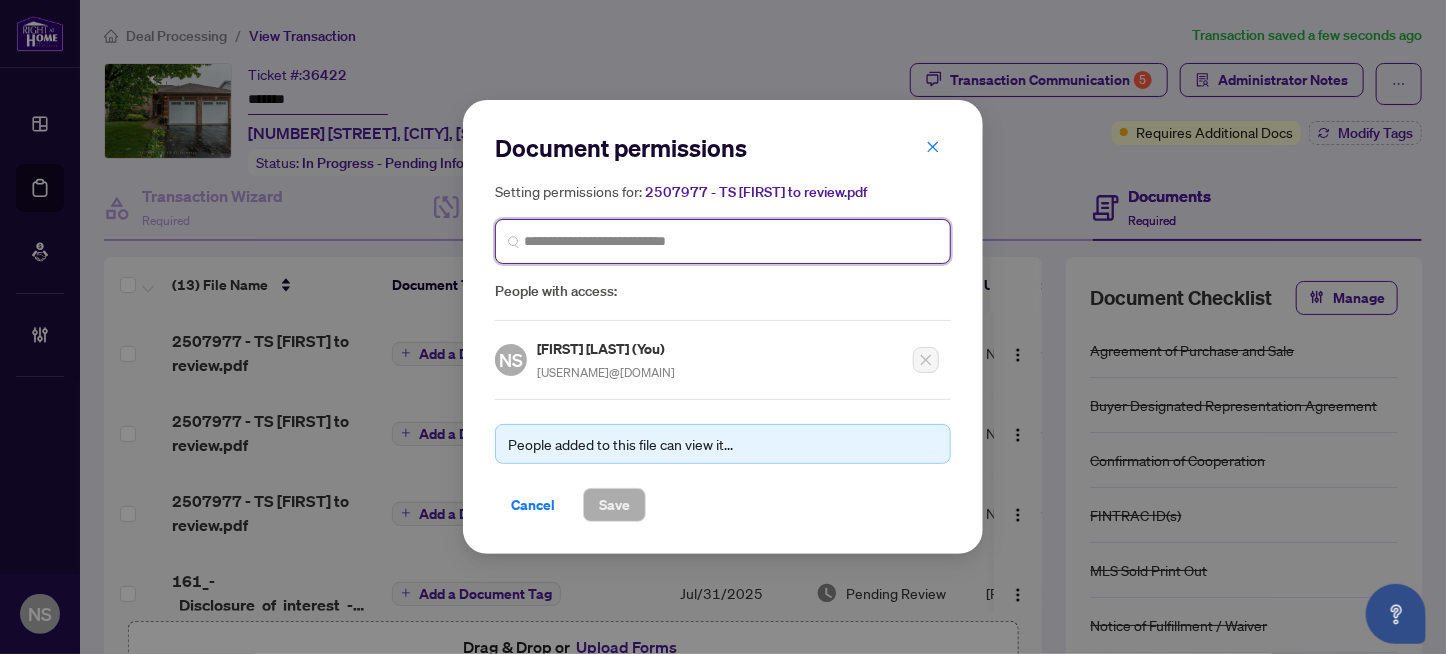 click at bounding box center [0, 0] 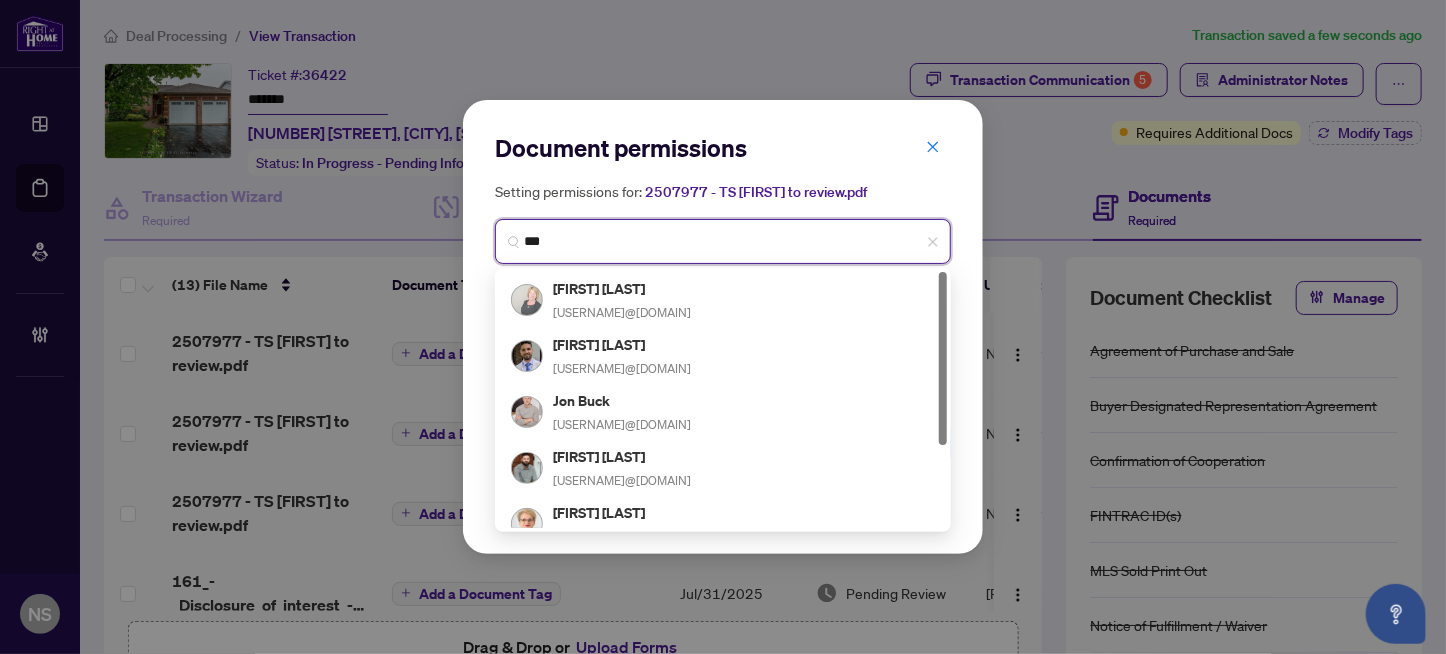 type on "****" 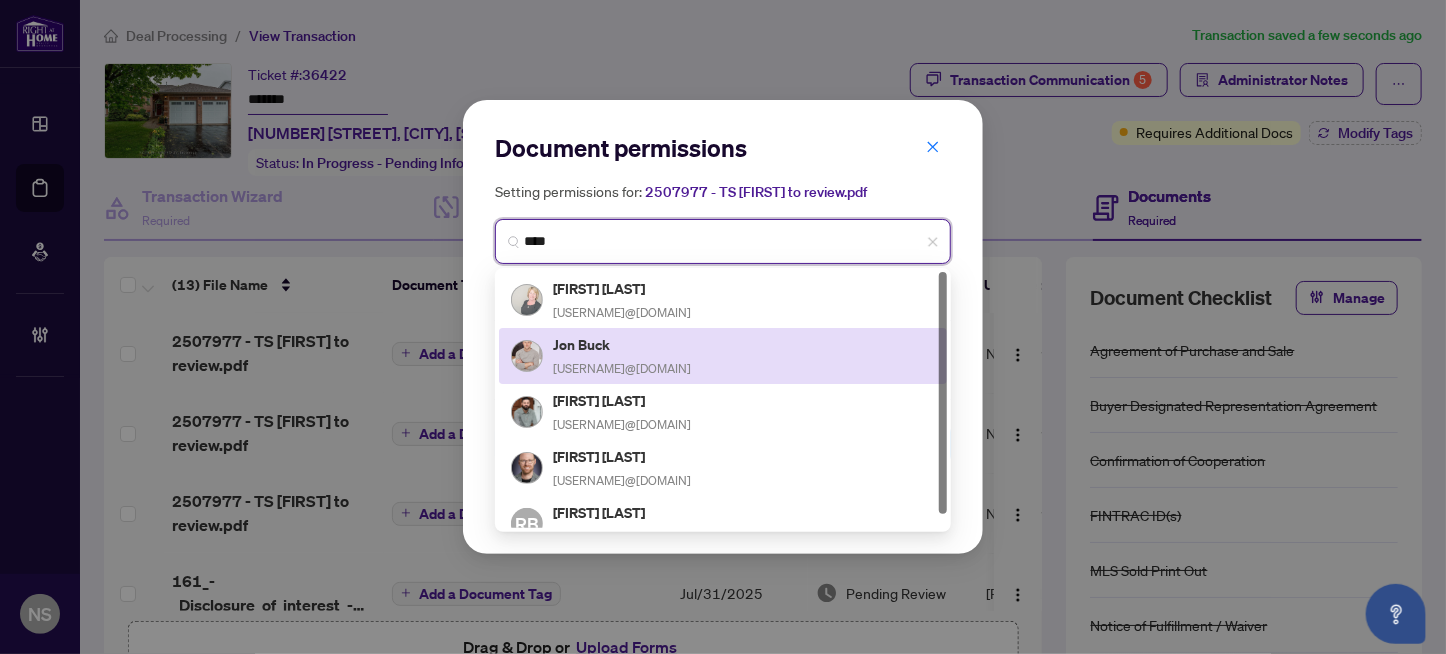 click on "[USERNAME]@[DOMAIN]" at bounding box center (622, 368) 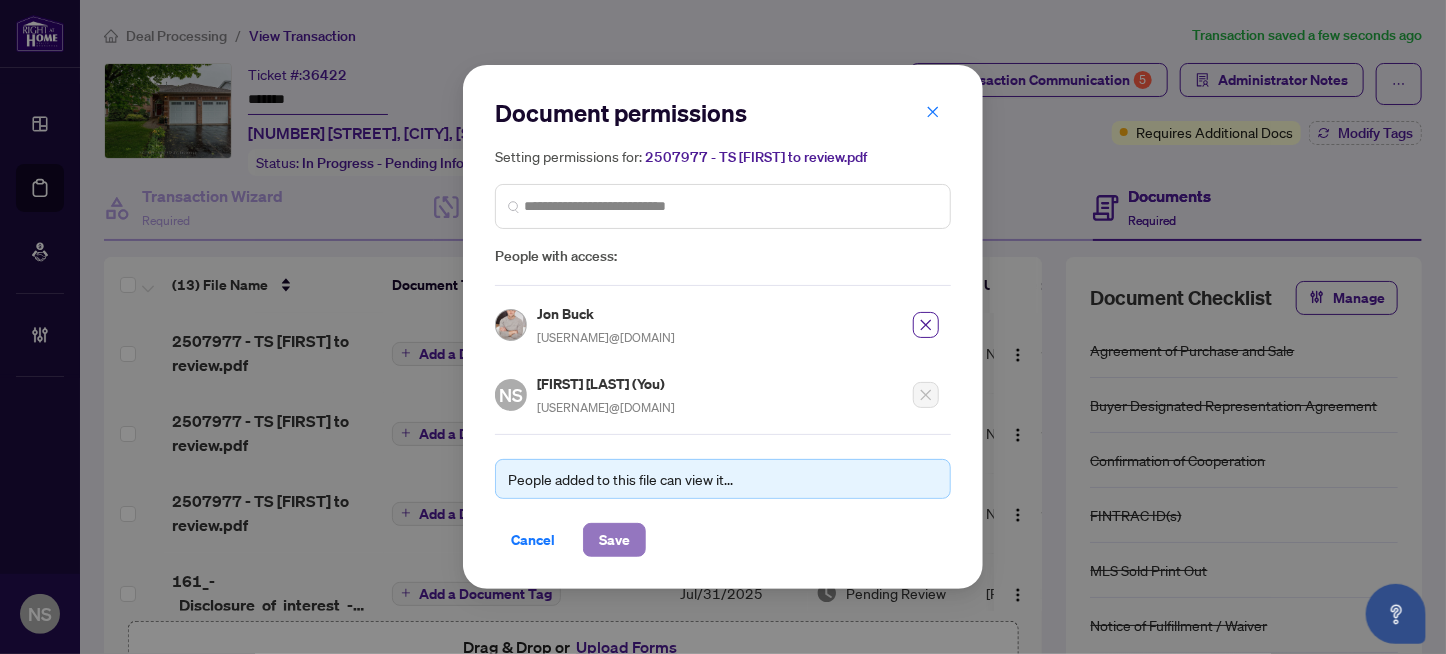 click on "Save" at bounding box center [614, 540] 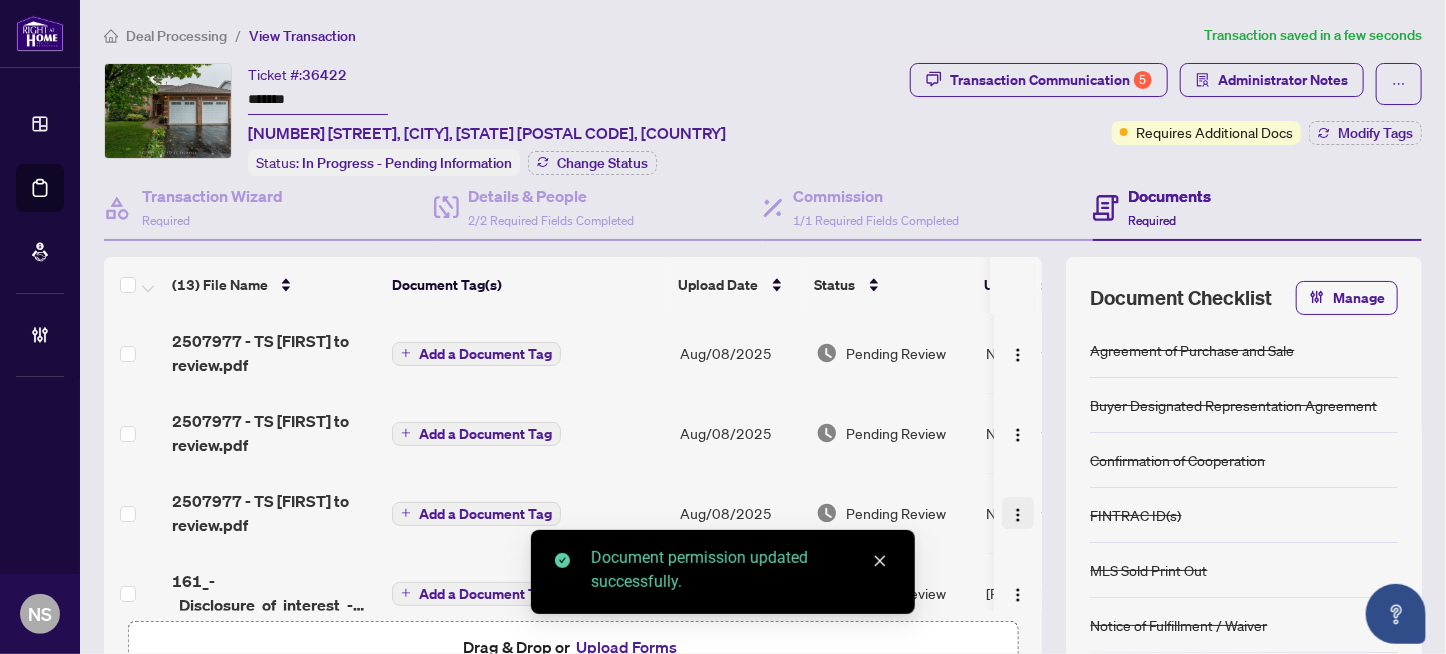 click at bounding box center (1018, 515) 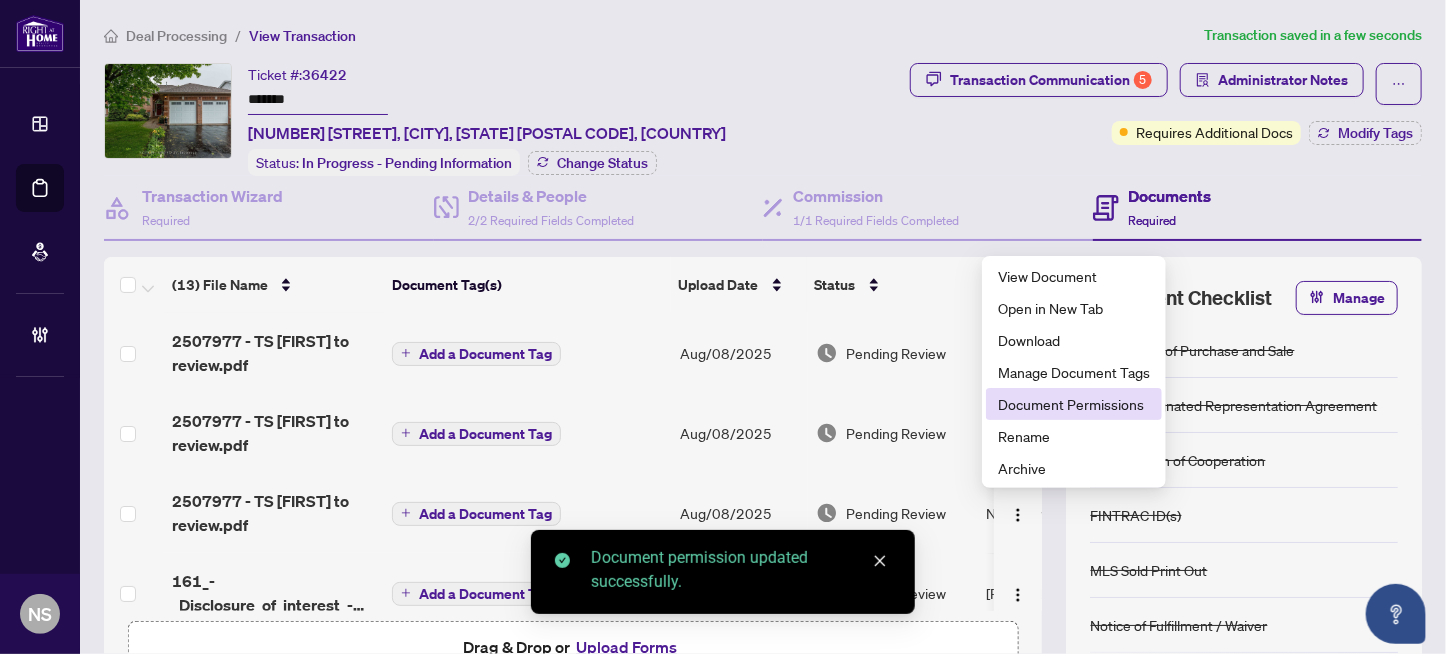 click on "Document Permissions" at bounding box center [1074, 404] 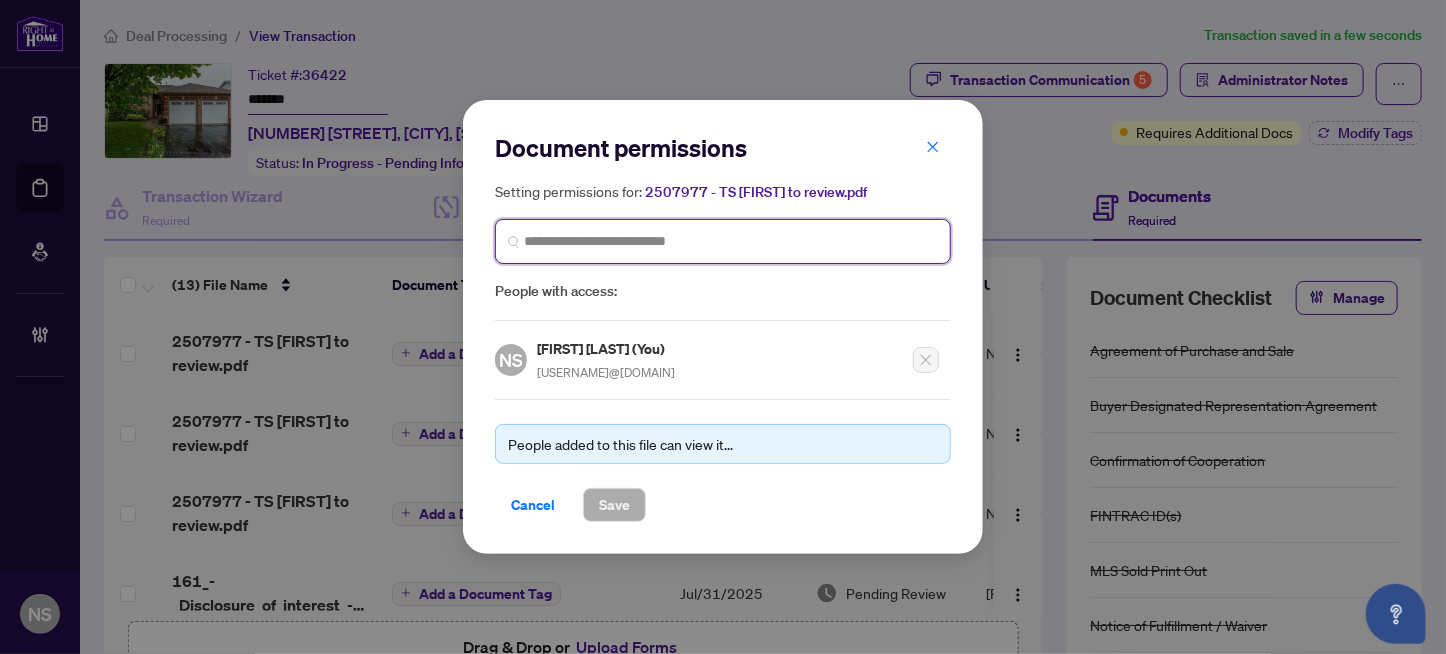 click at bounding box center [0, 0] 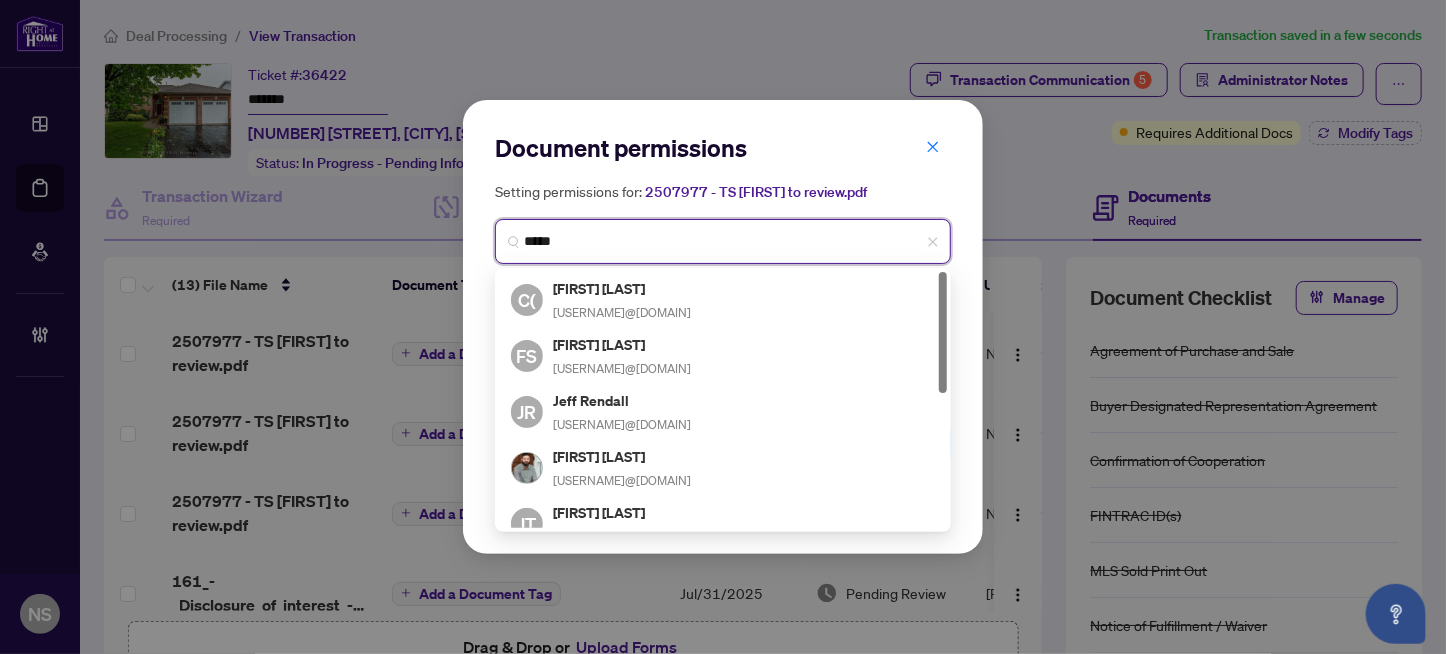 type on "******" 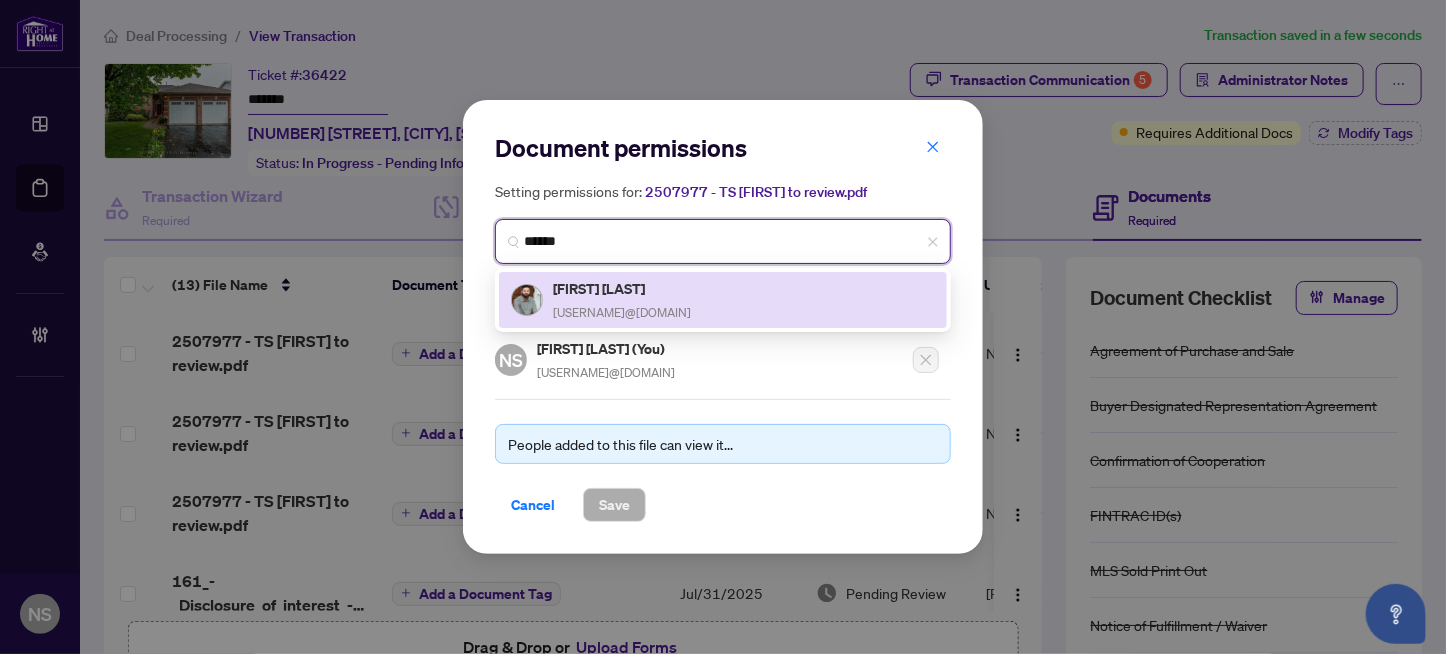 click on "[FIRST] [LAST]   [USERNAME]@[DOMAIN]" at bounding box center [622, 300] 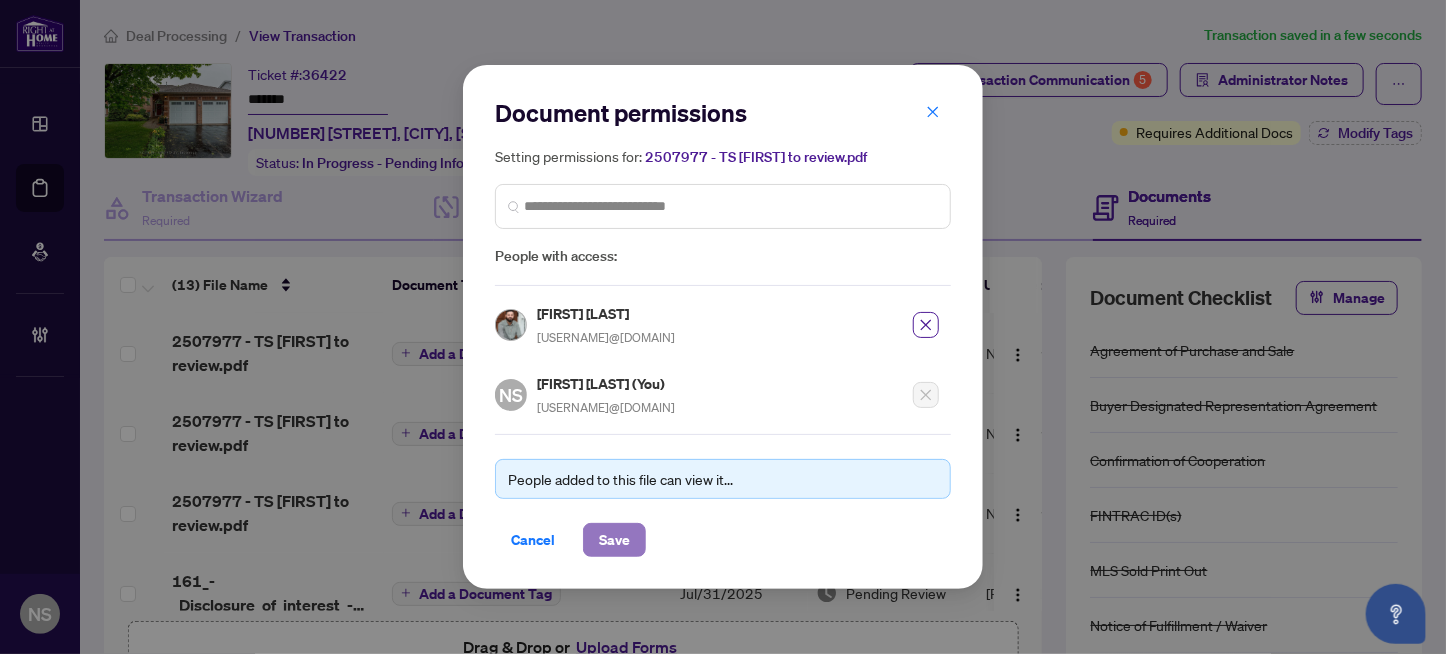 click on "Save" at bounding box center (614, 540) 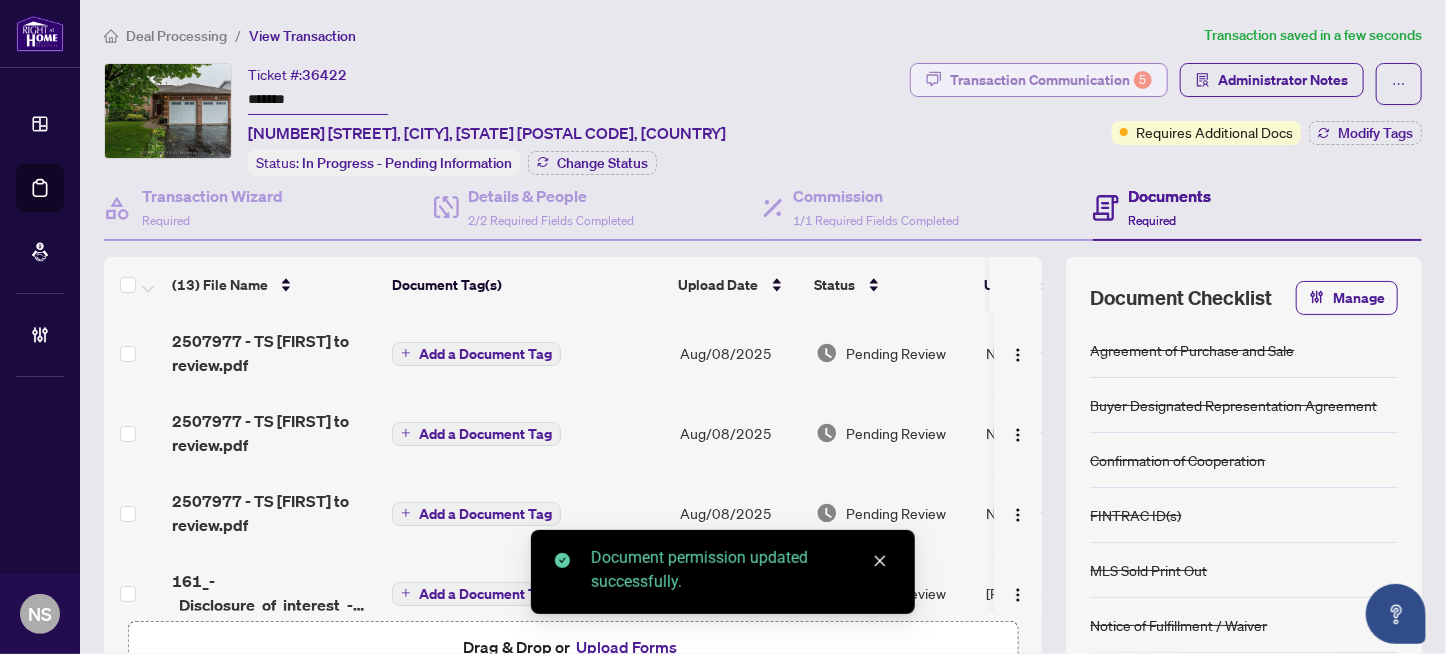 click on "Transaction Communication 5" at bounding box center (1051, 80) 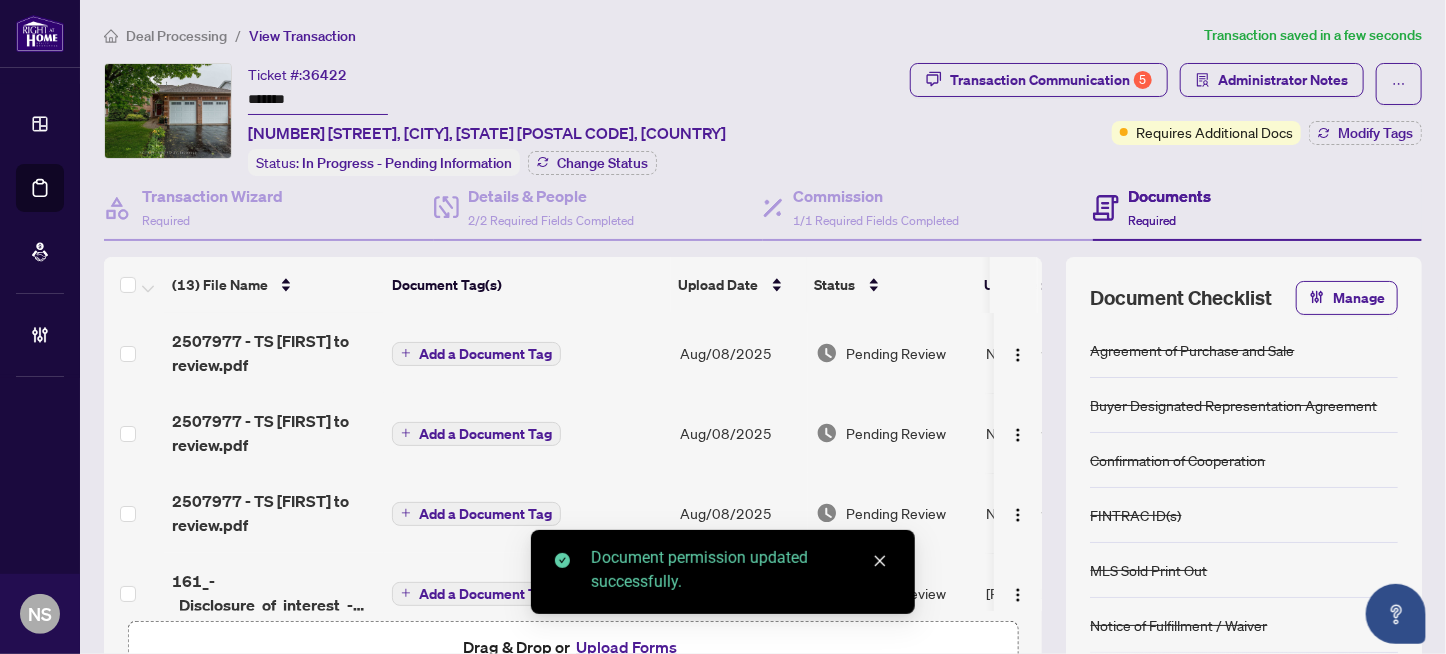 type on "**********" 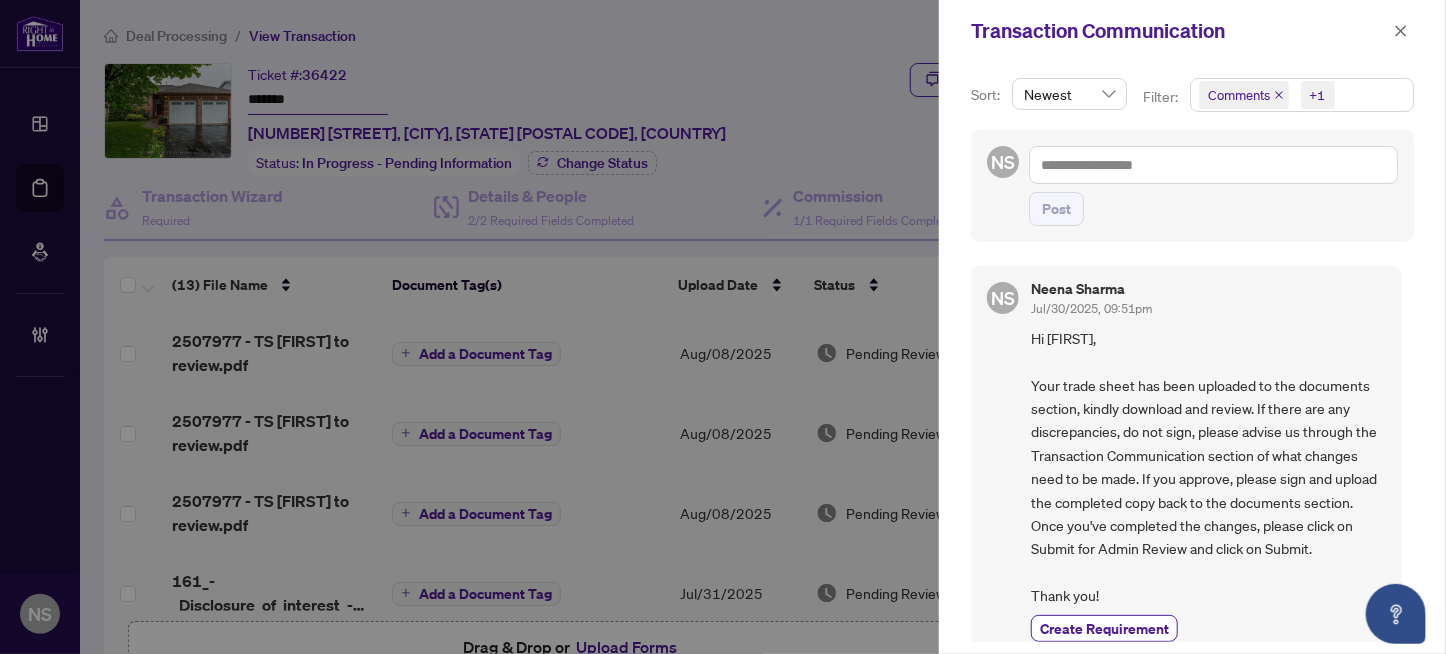 click on "Comments" at bounding box center (1239, 95) 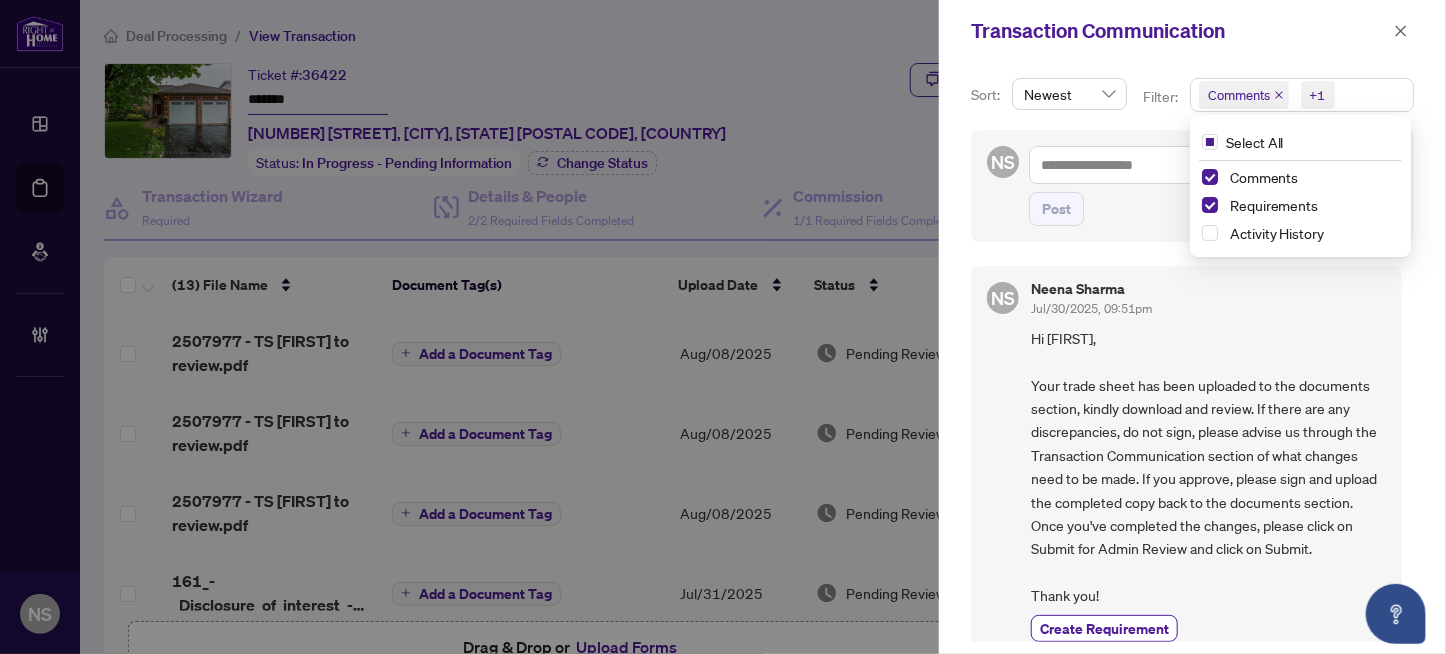 click on "Comments" at bounding box center [1301, 177] 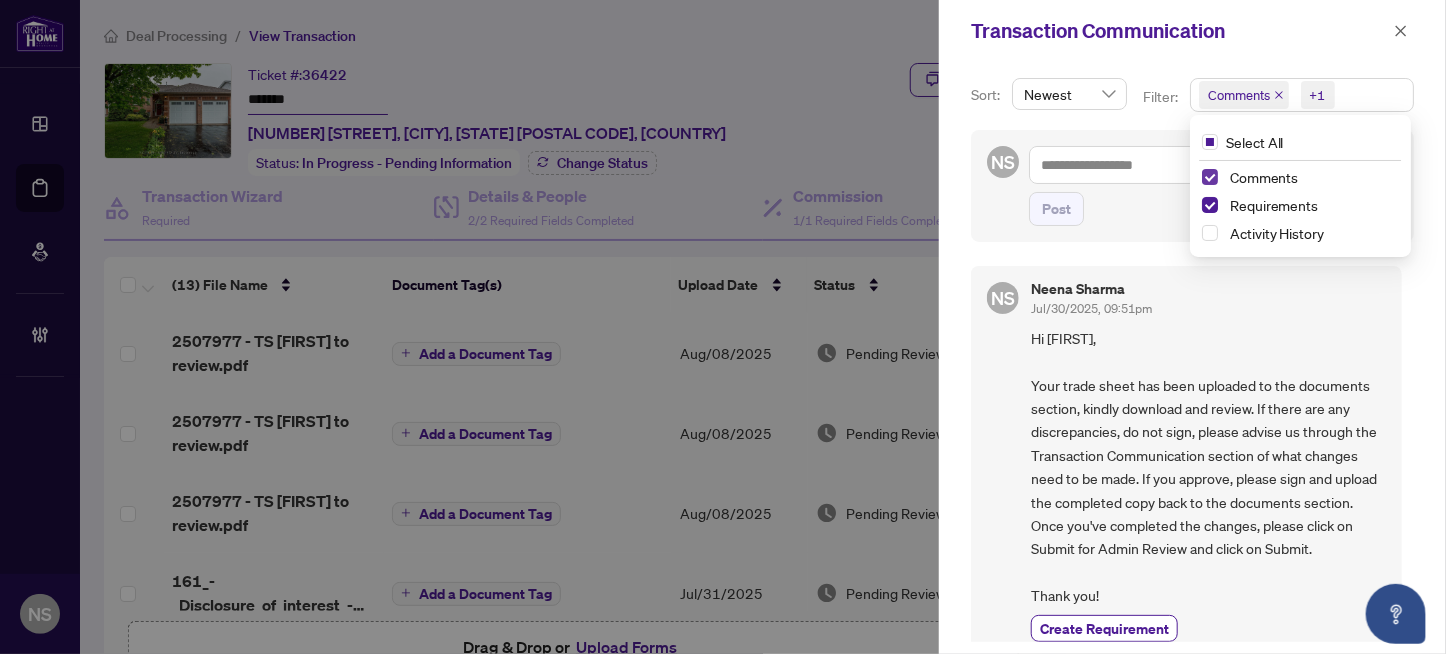 click at bounding box center (1210, 177) 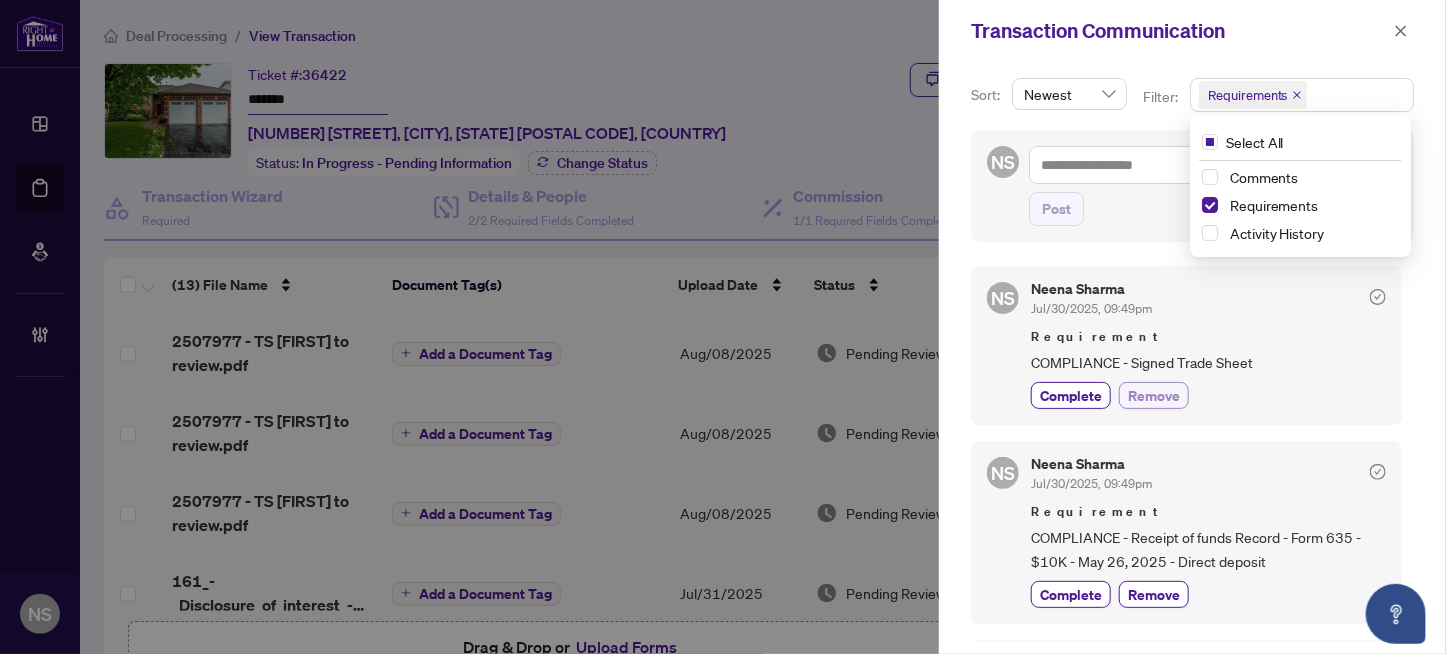 click on "Remove" at bounding box center [1154, 395] 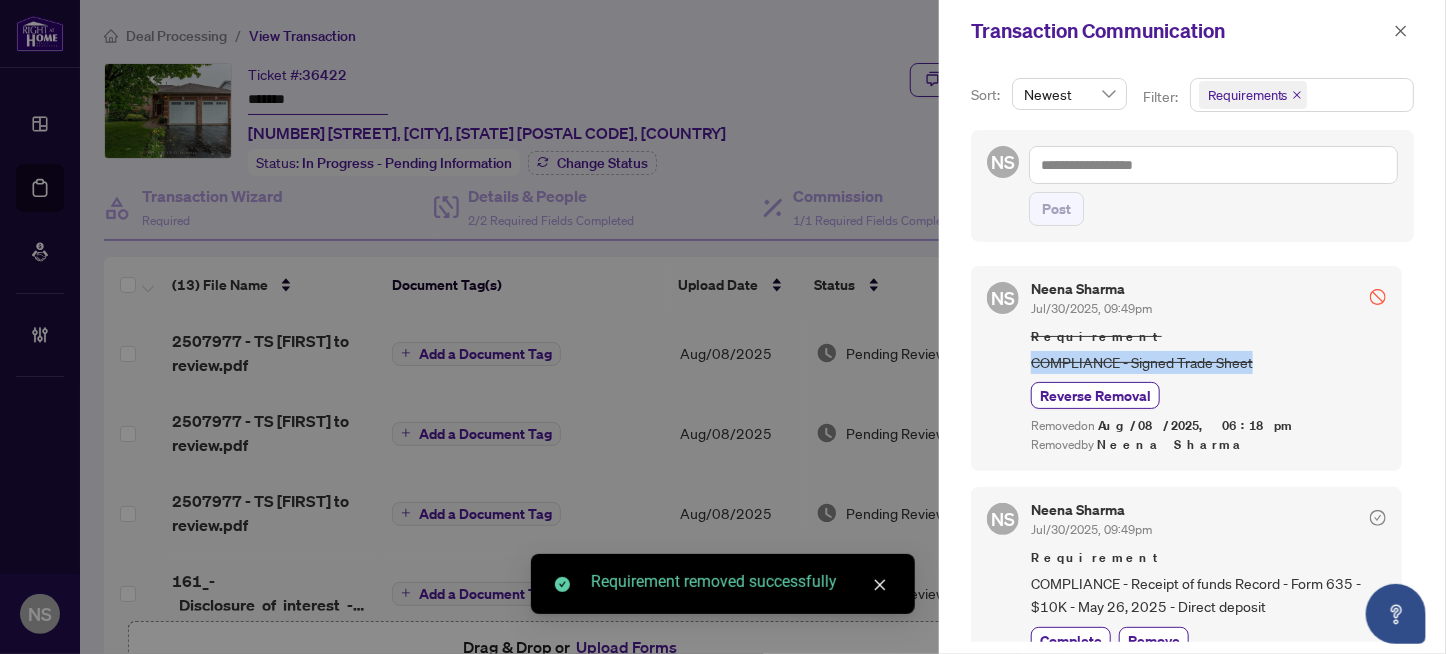 drag, startPoint x: 1284, startPoint y: 359, endPoint x: 1009, endPoint y: 365, distance: 275.06546 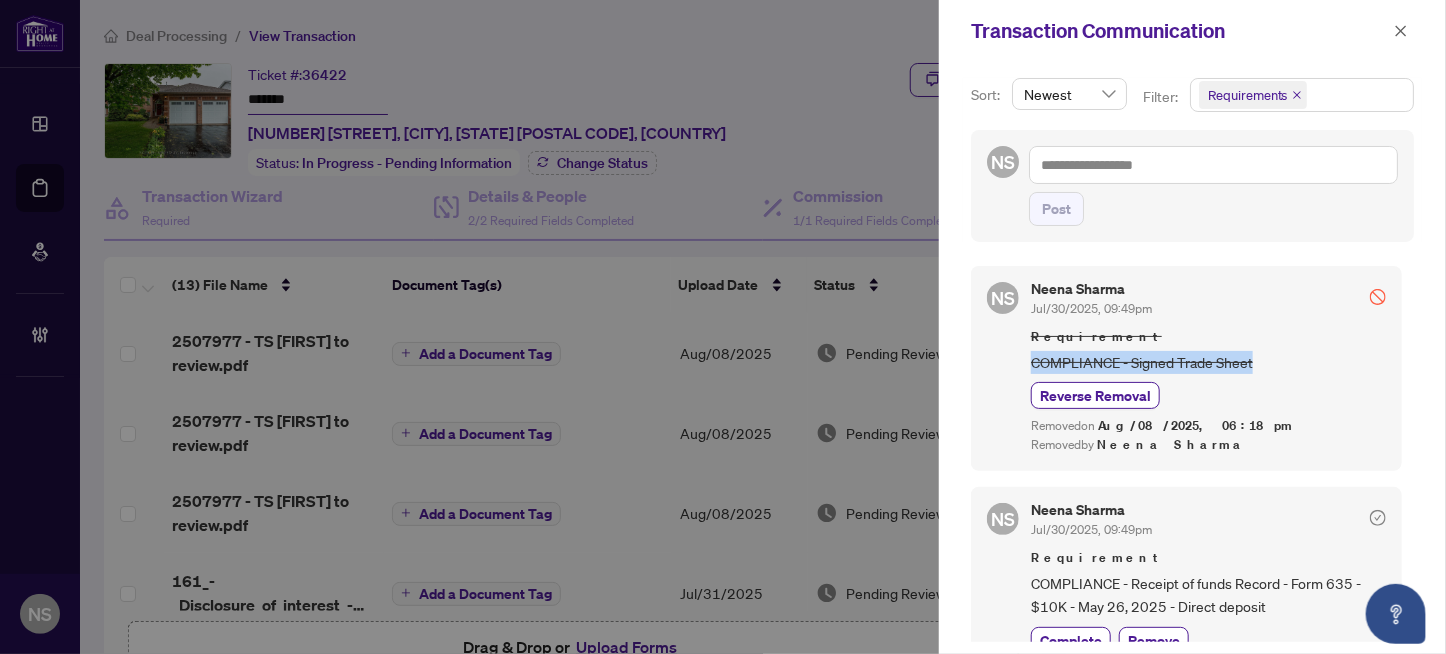 click on "Requirements" at bounding box center [1248, 95] 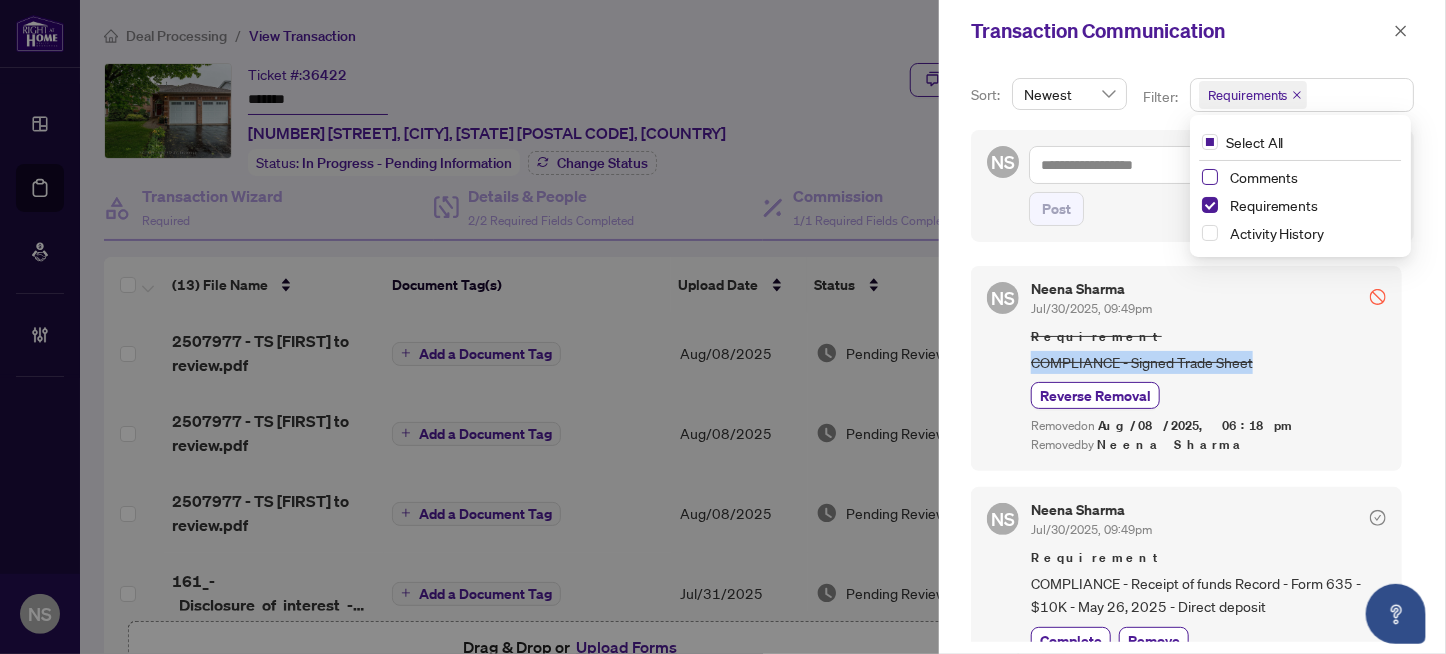 click at bounding box center [1210, 177] 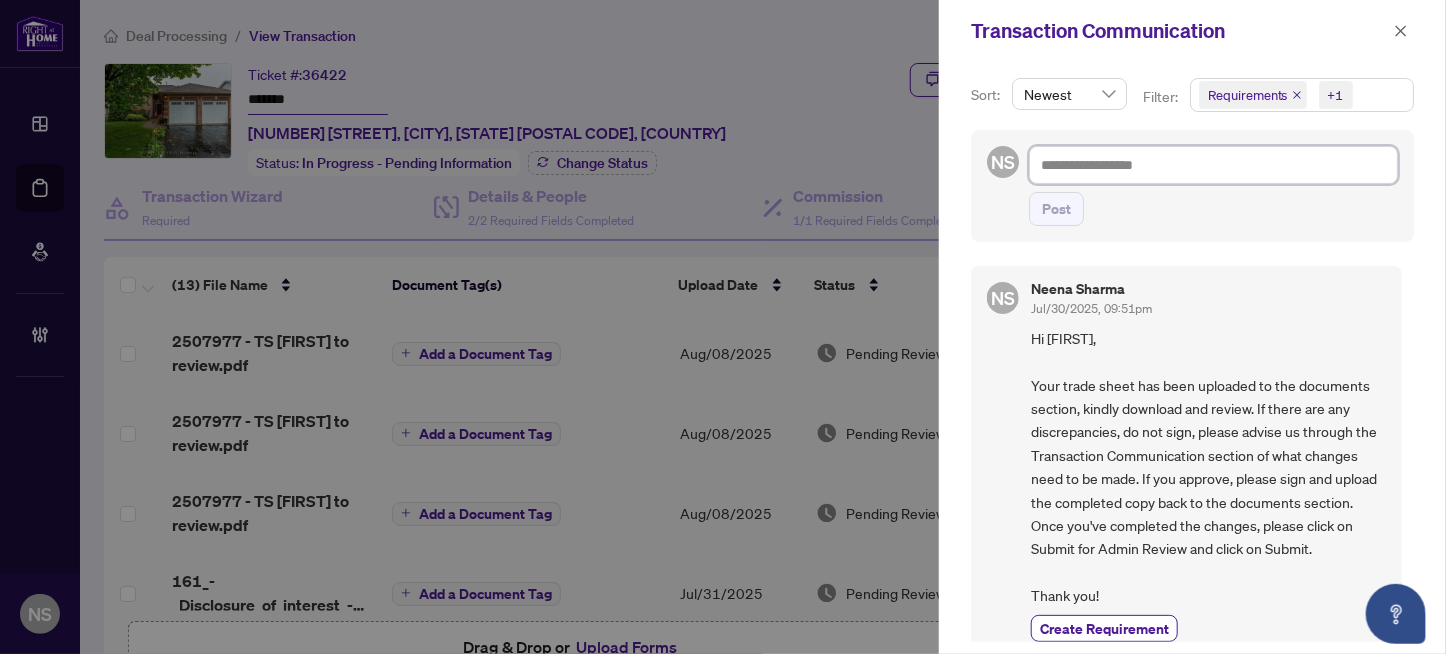 click at bounding box center [1213, 165] 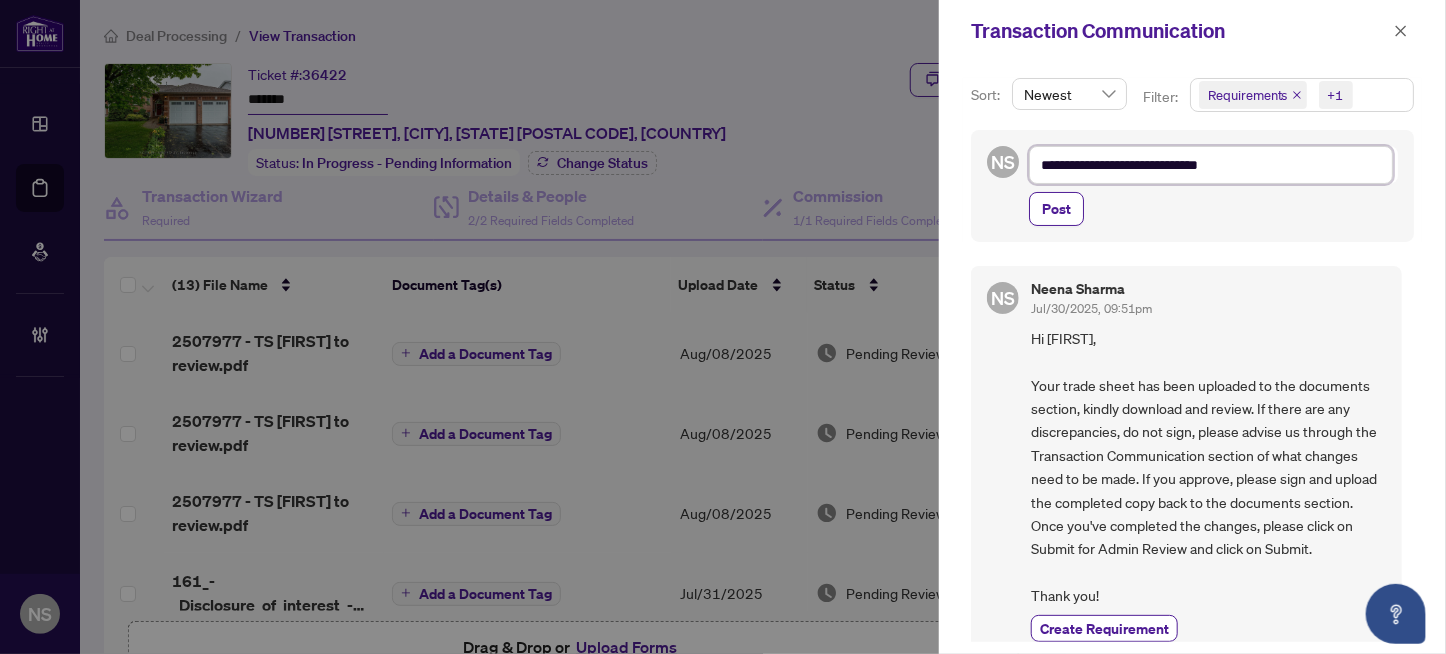 type on "**********" 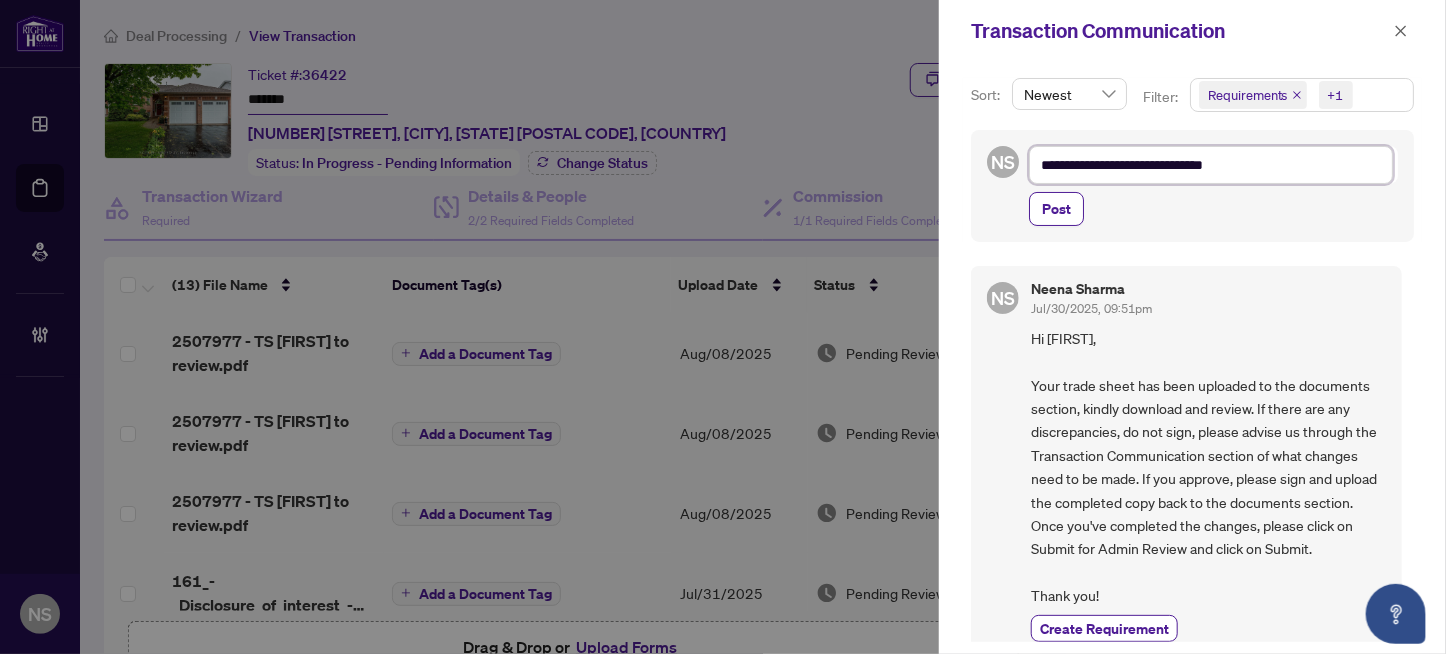 type on "**********" 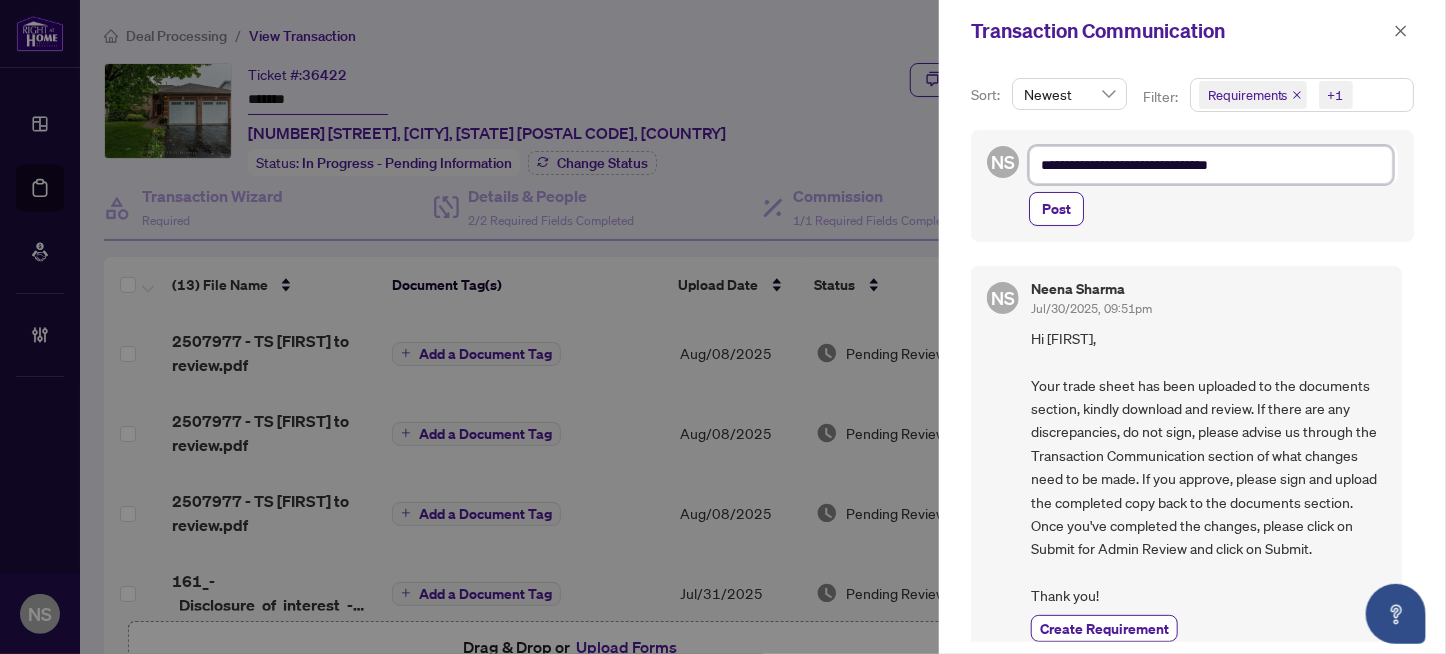 type on "**********" 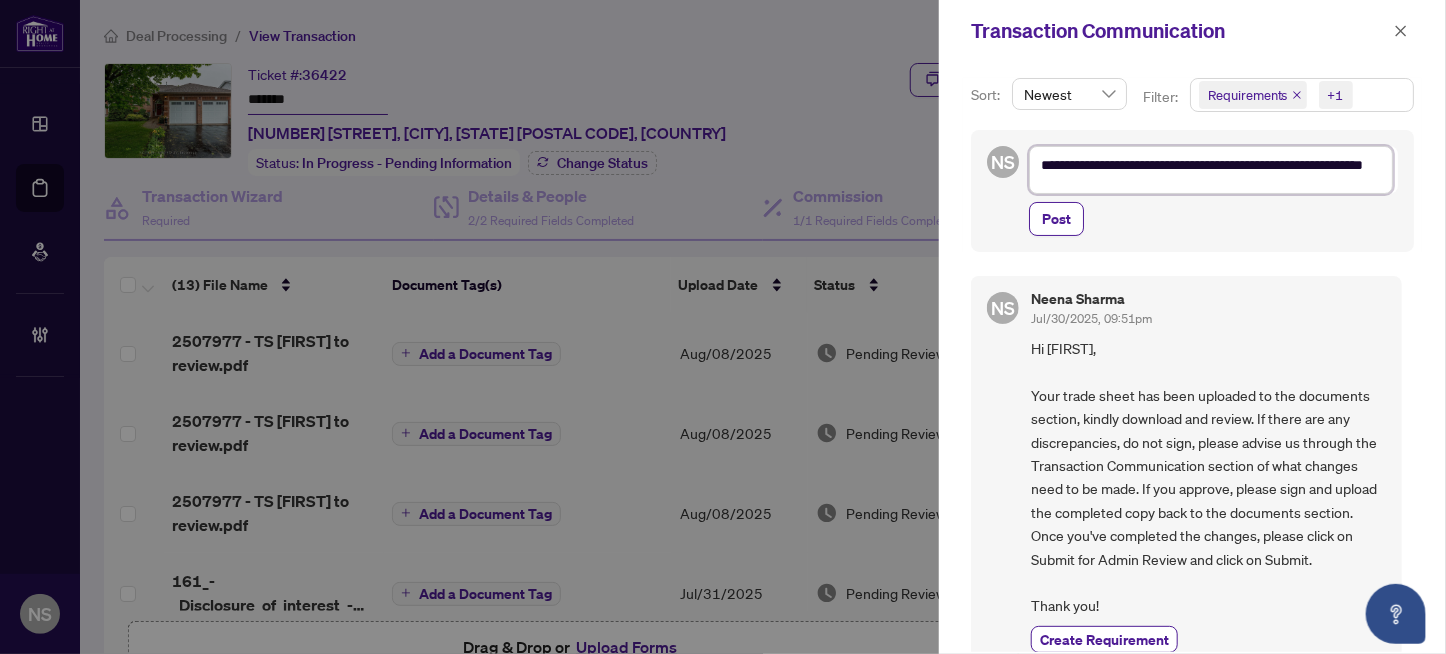scroll, scrollTop: 0, scrollLeft: 0, axis: both 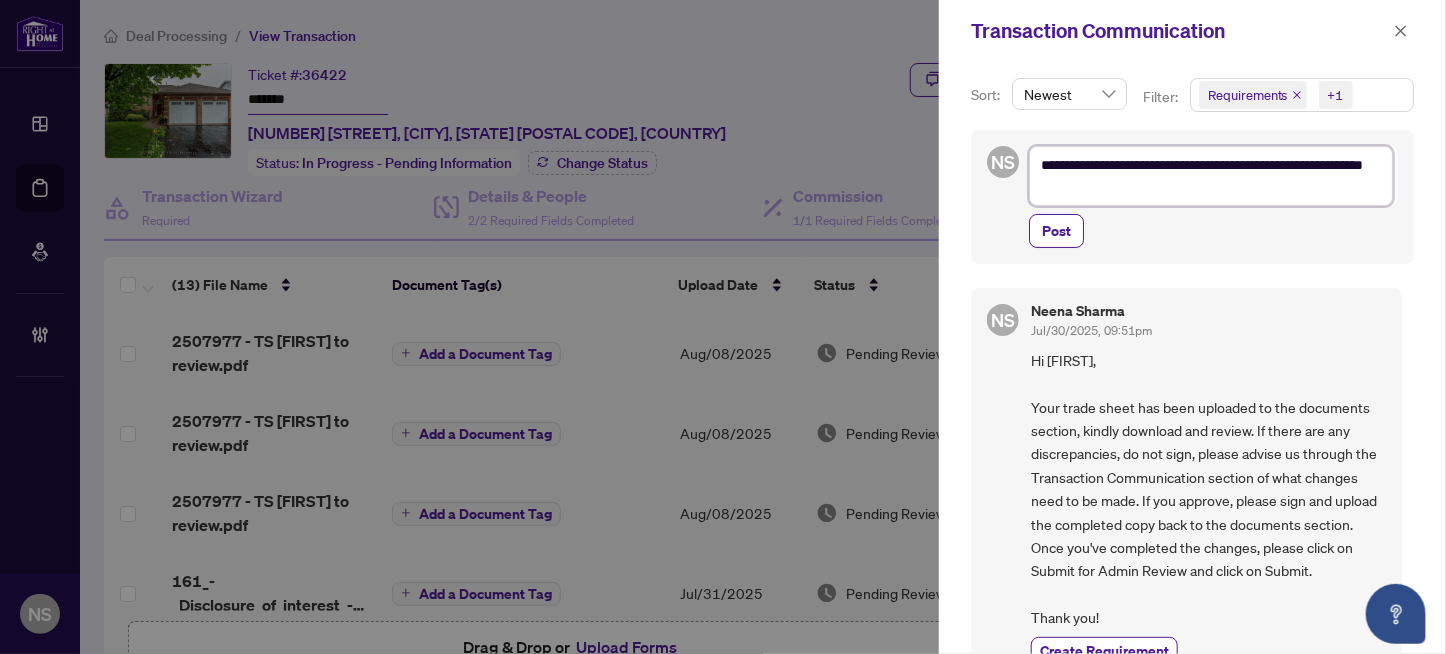 drag, startPoint x: 1263, startPoint y: 159, endPoint x: 1311, endPoint y: 195, distance: 60 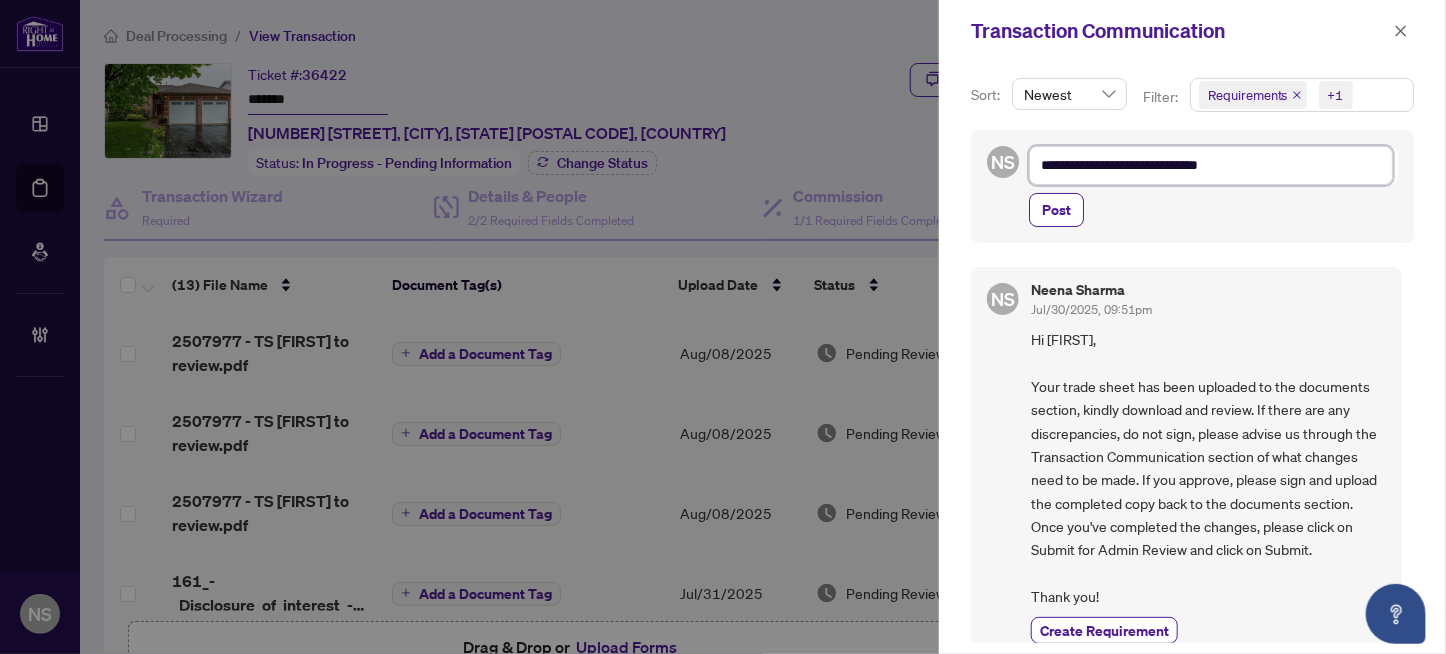 type on "**********" 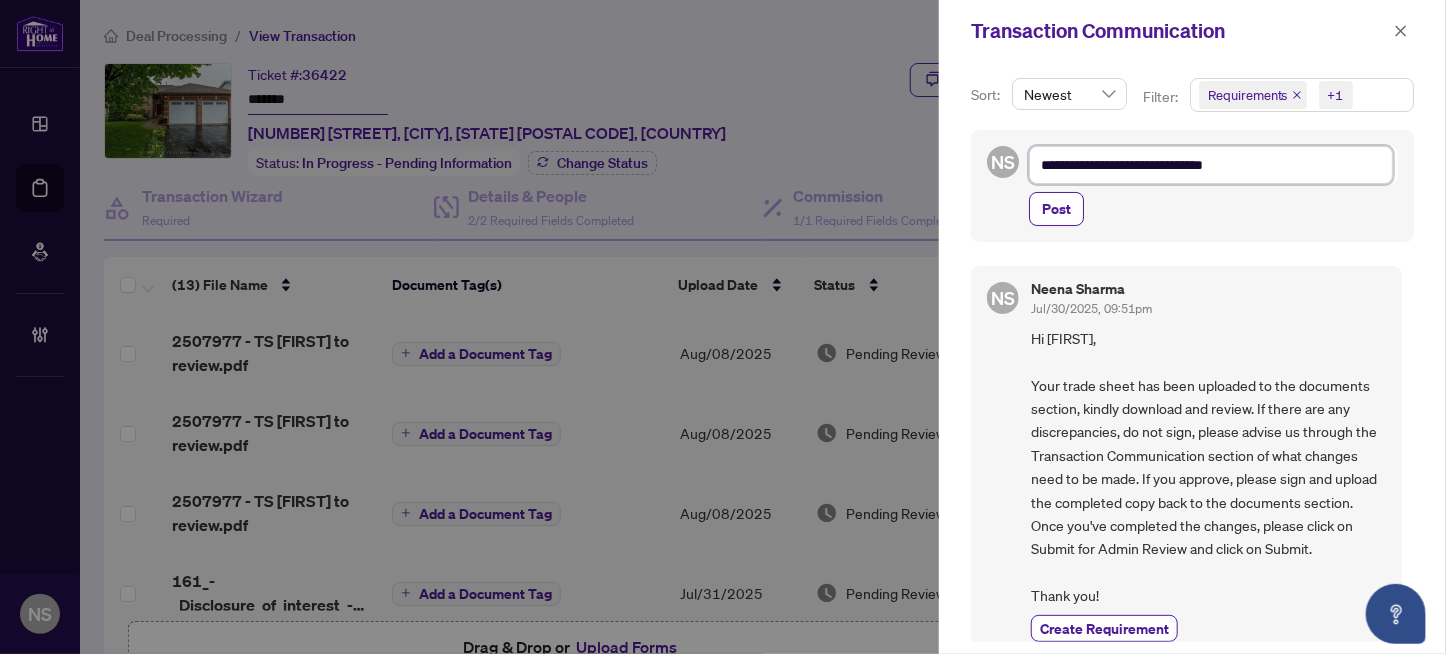 type on "**********" 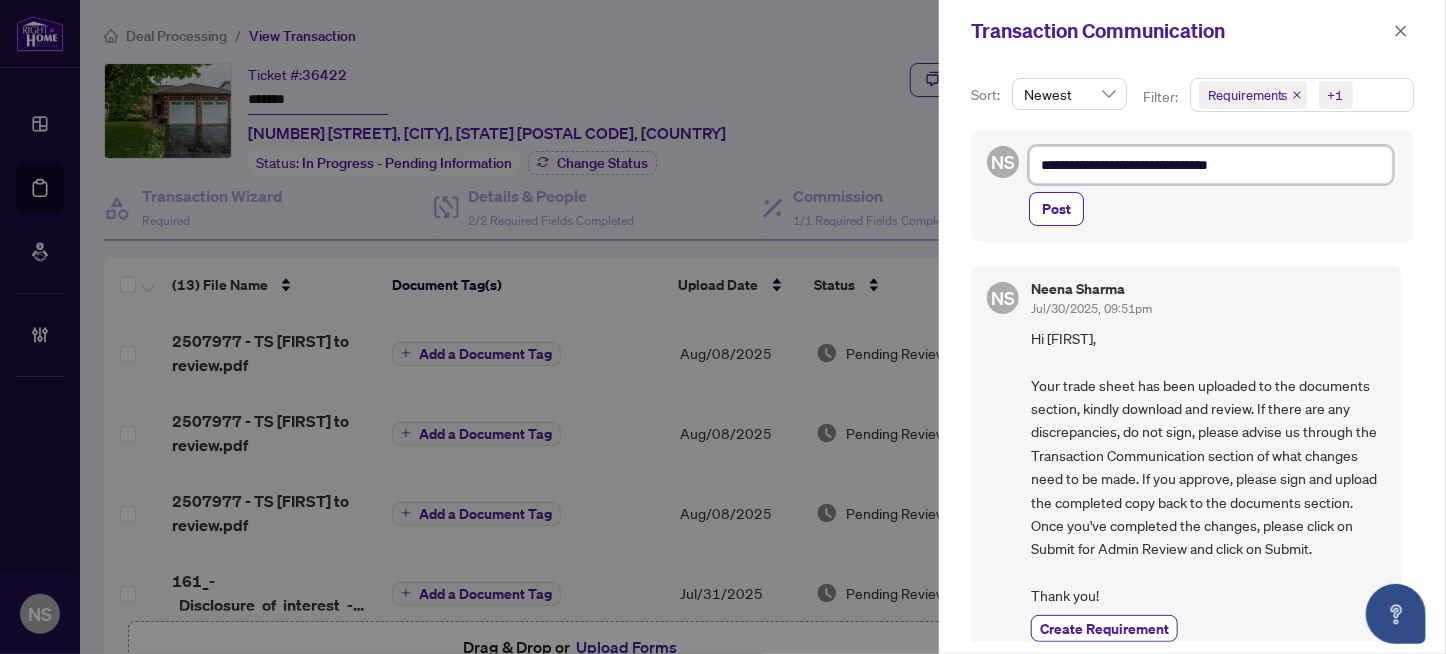 type on "**********" 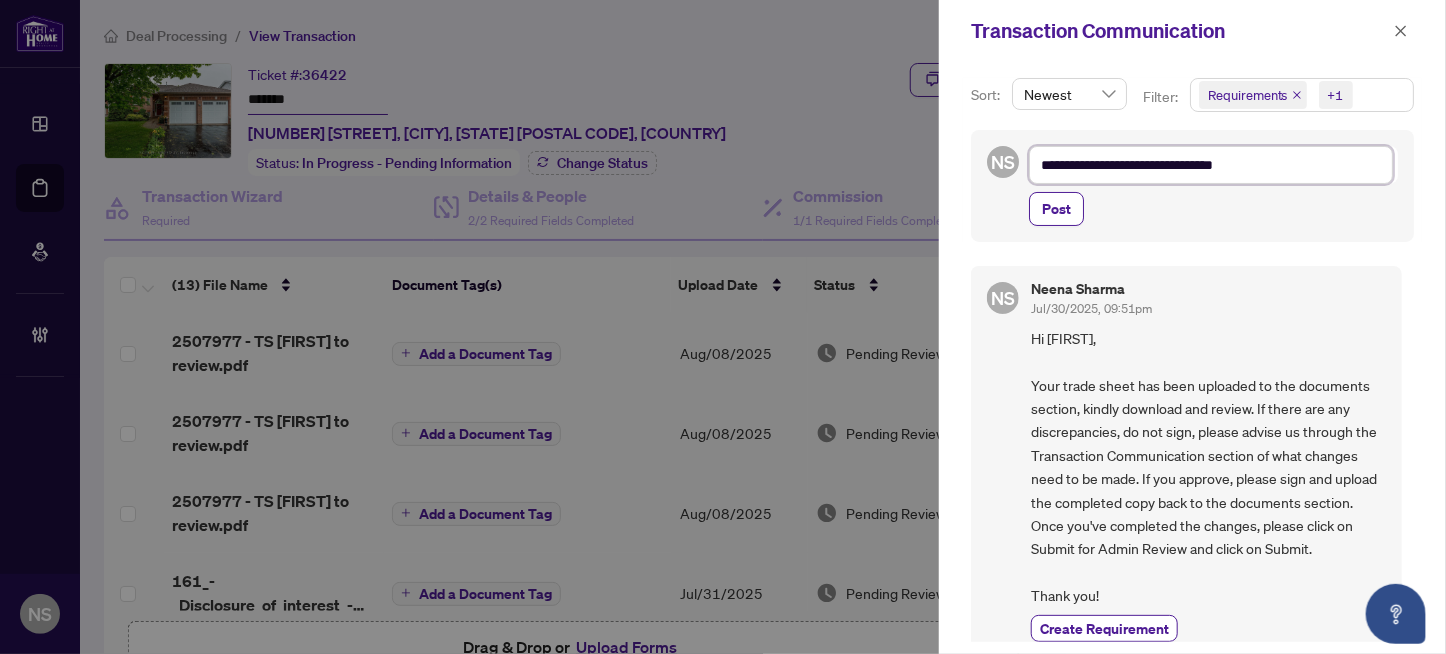type on "**********" 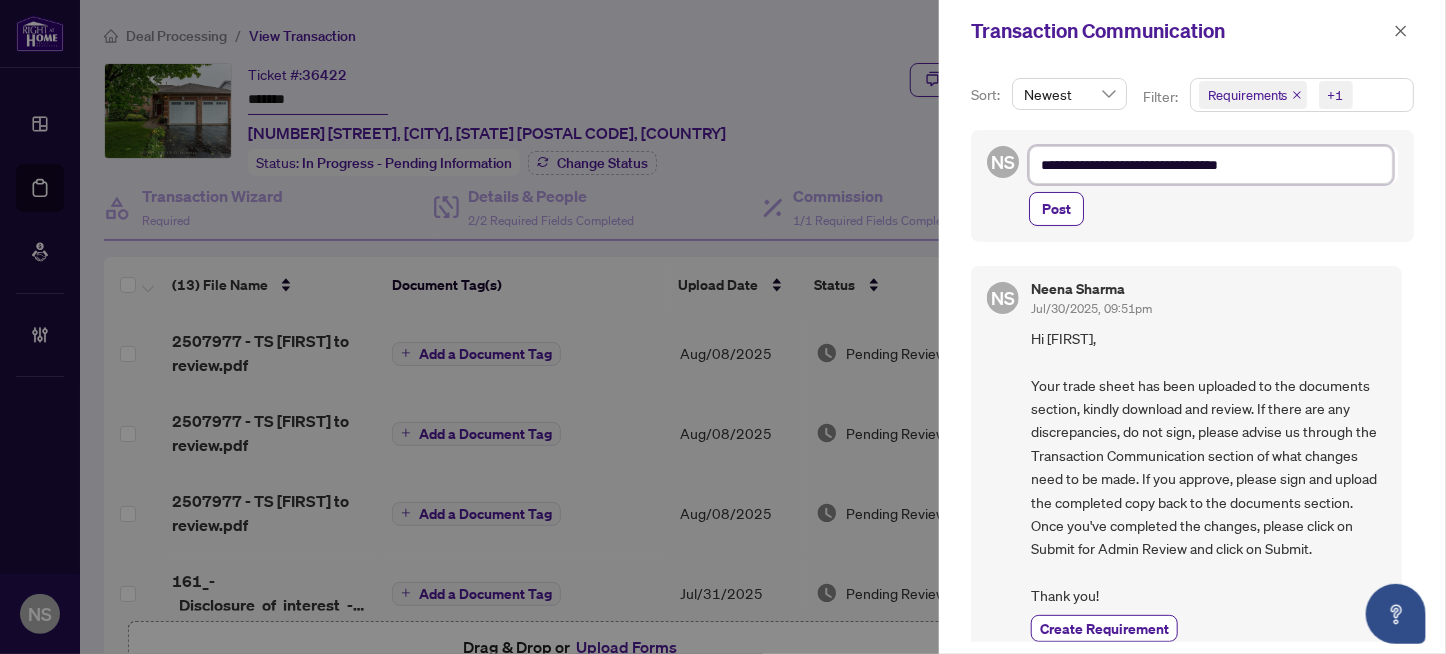 type on "**********" 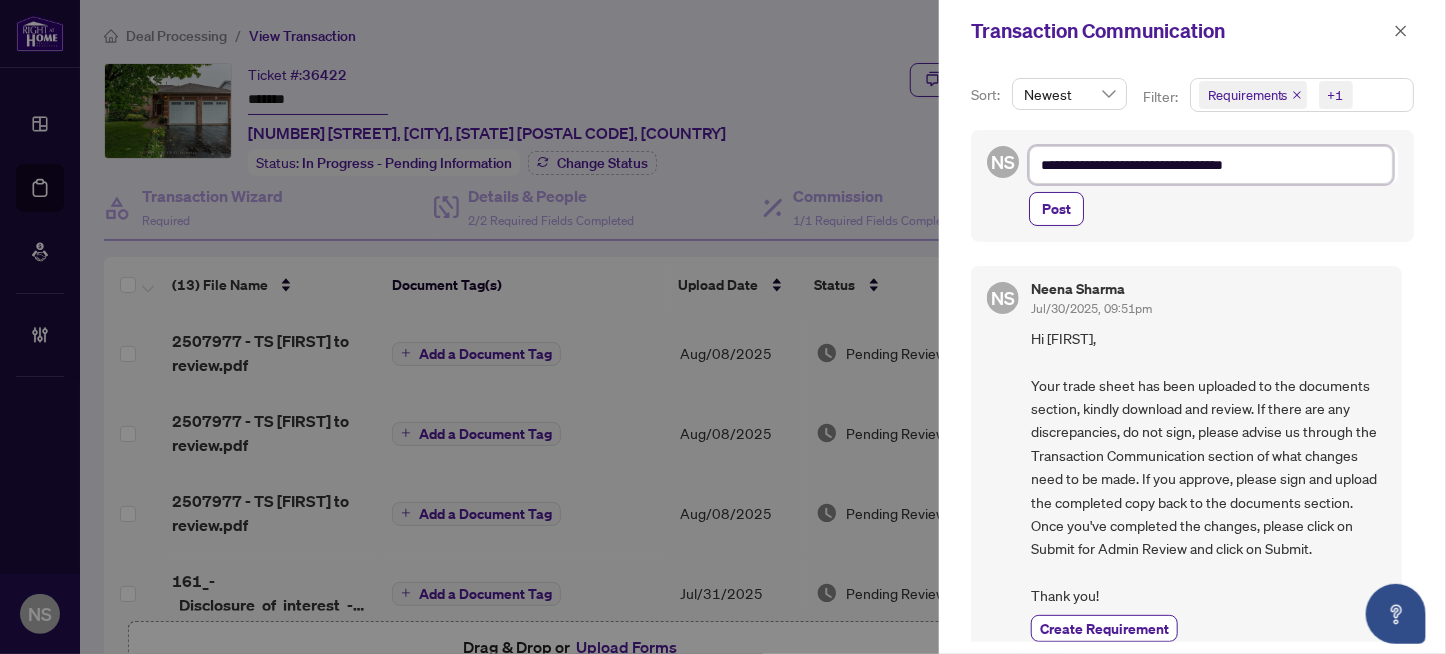 type on "**********" 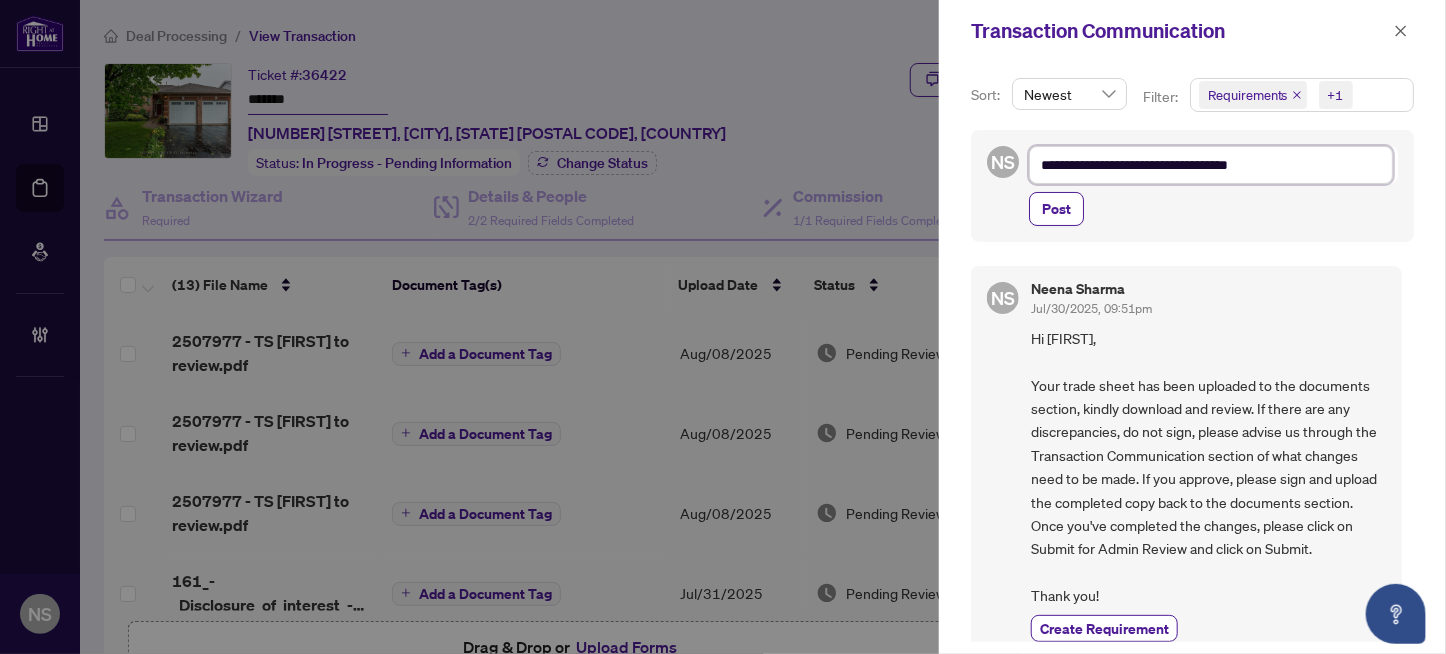 type on "**********" 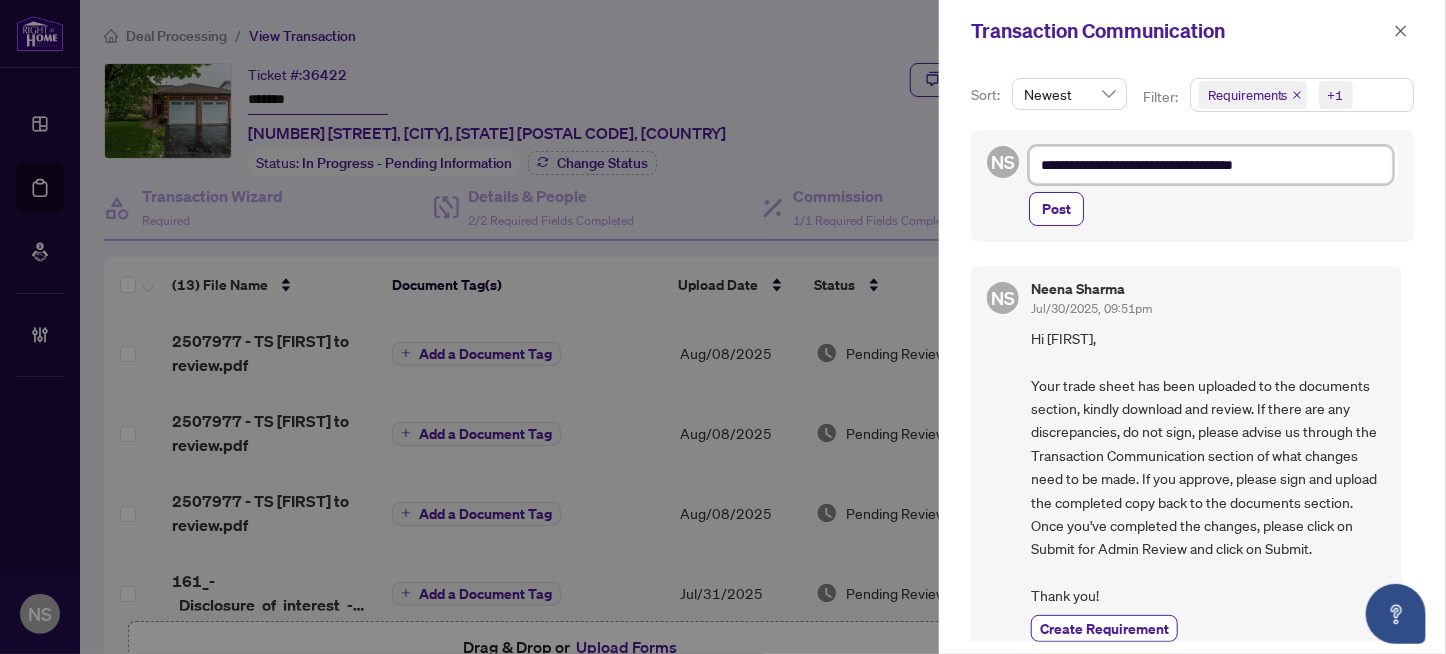 type on "**********" 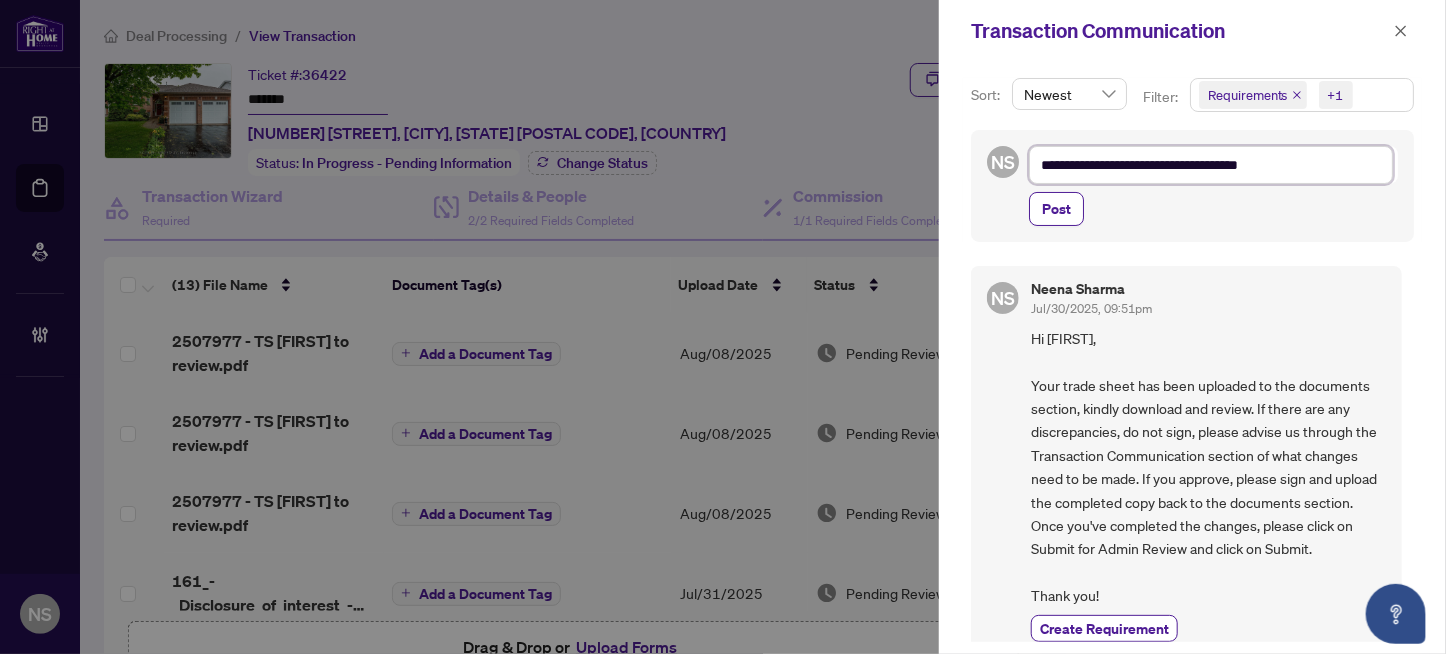 type on "**********" 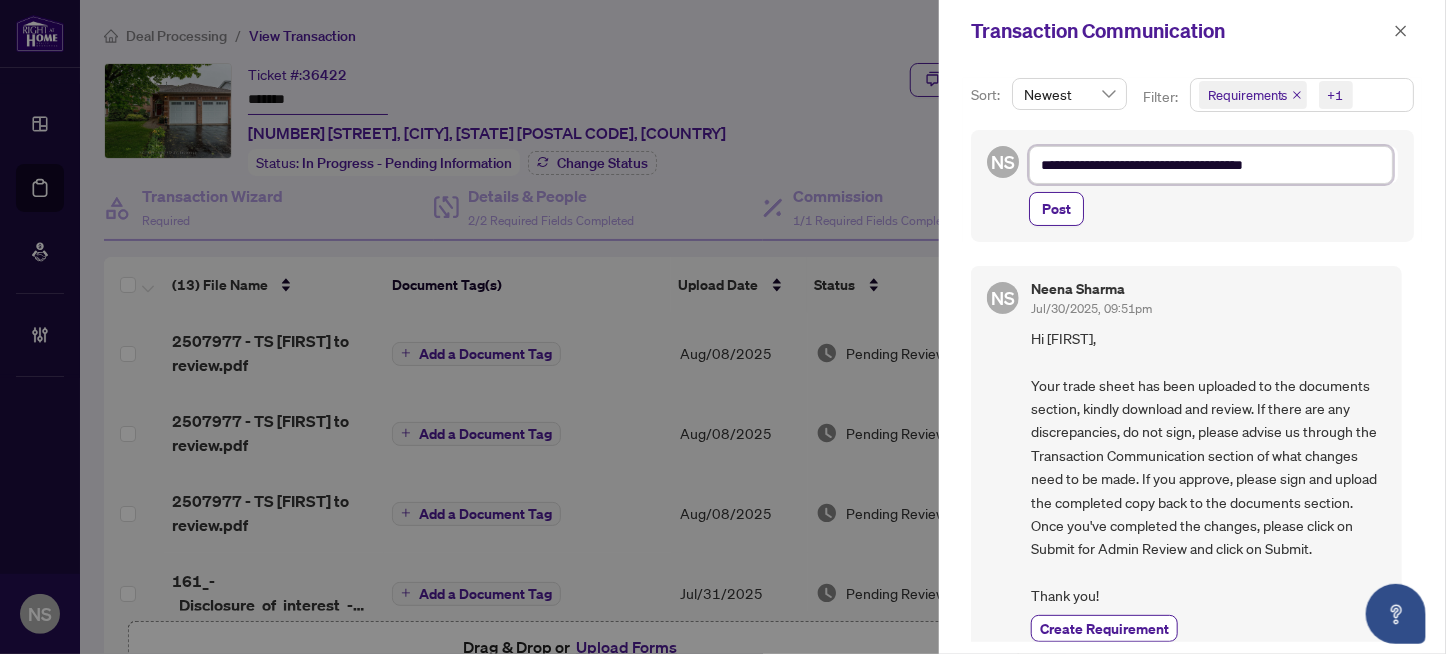 type on "**********" 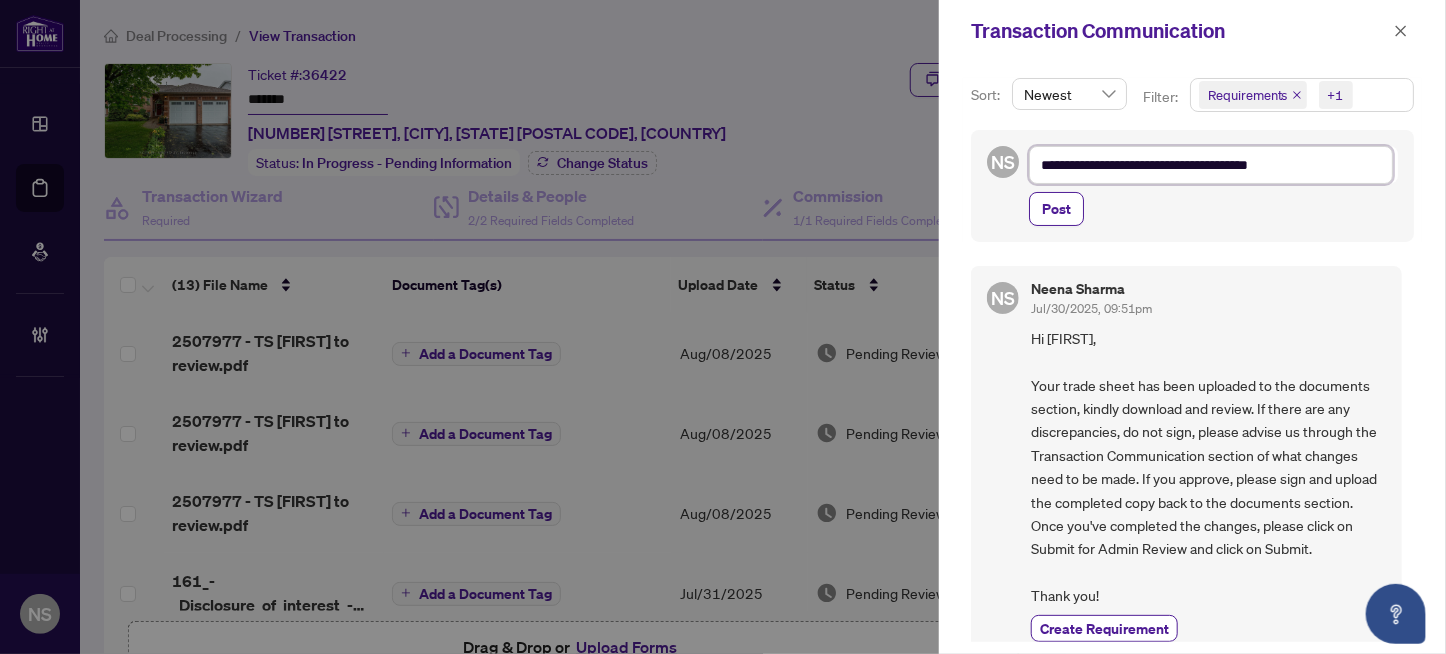 type on "**********" 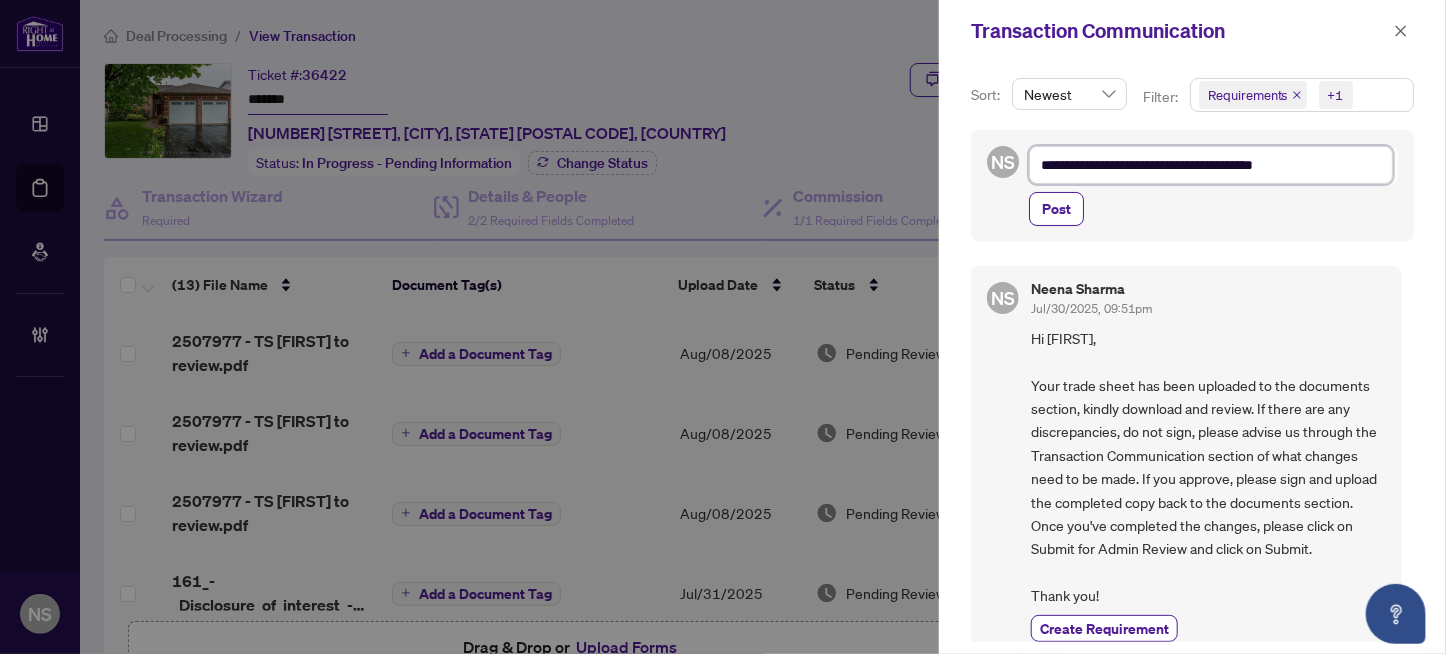type on "**********" 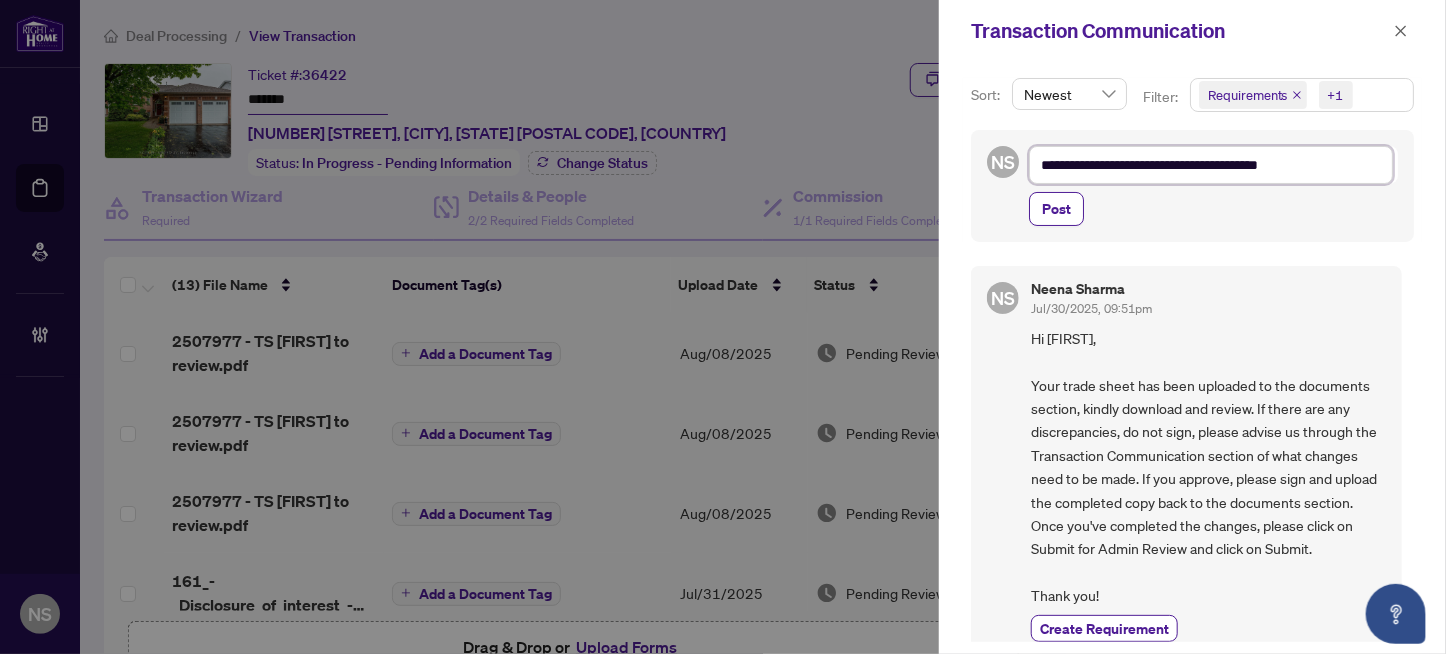 type on "**********" 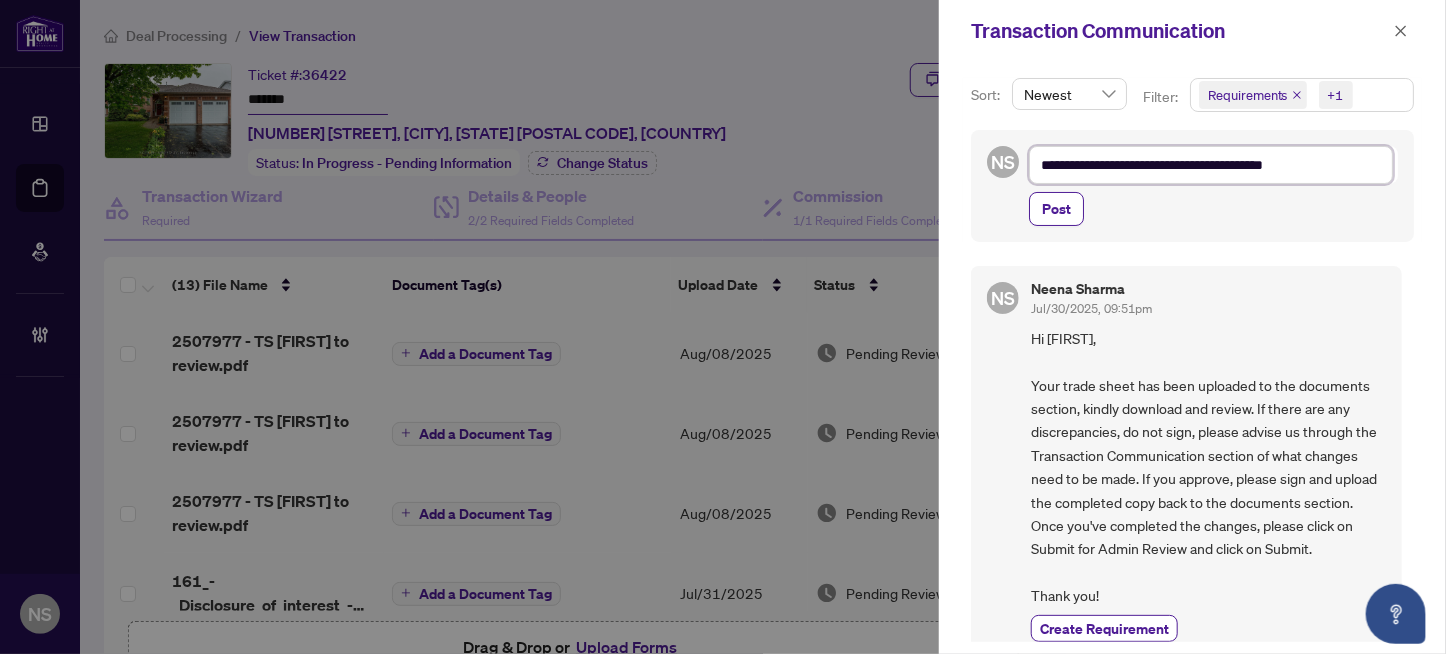 type on "**********" 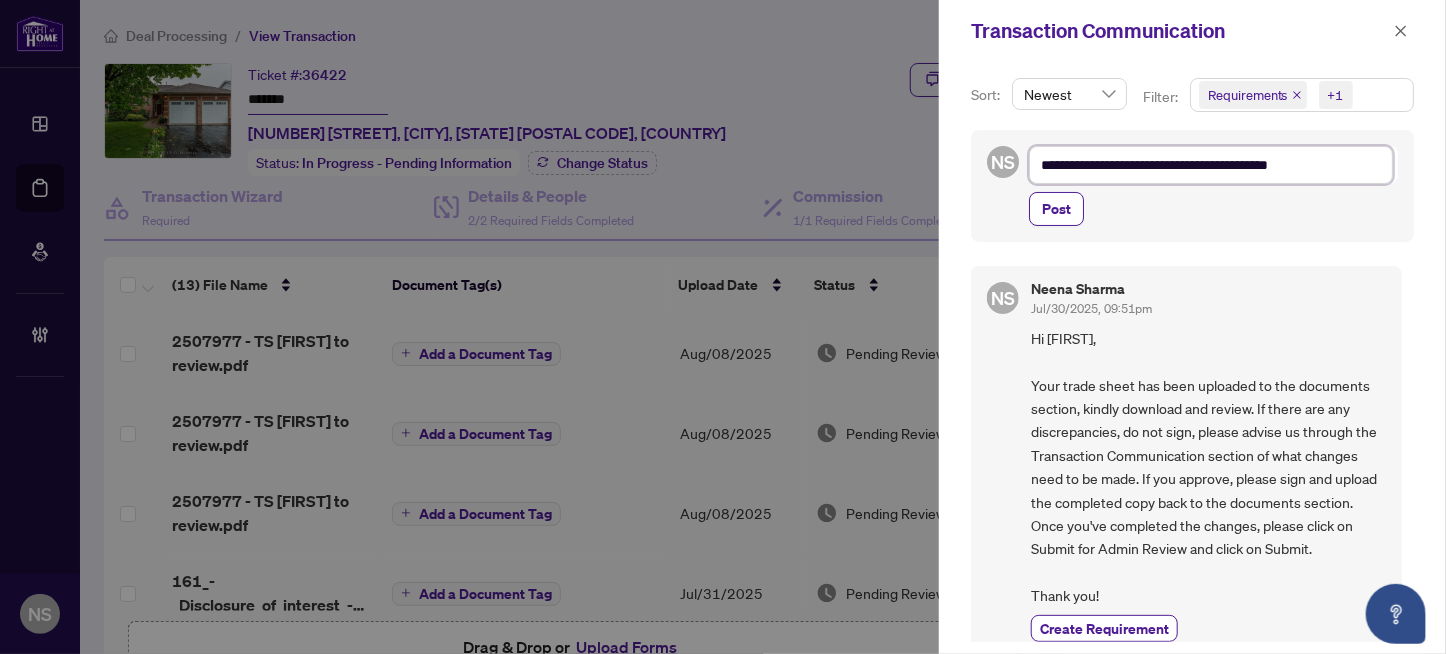 type on "**********" 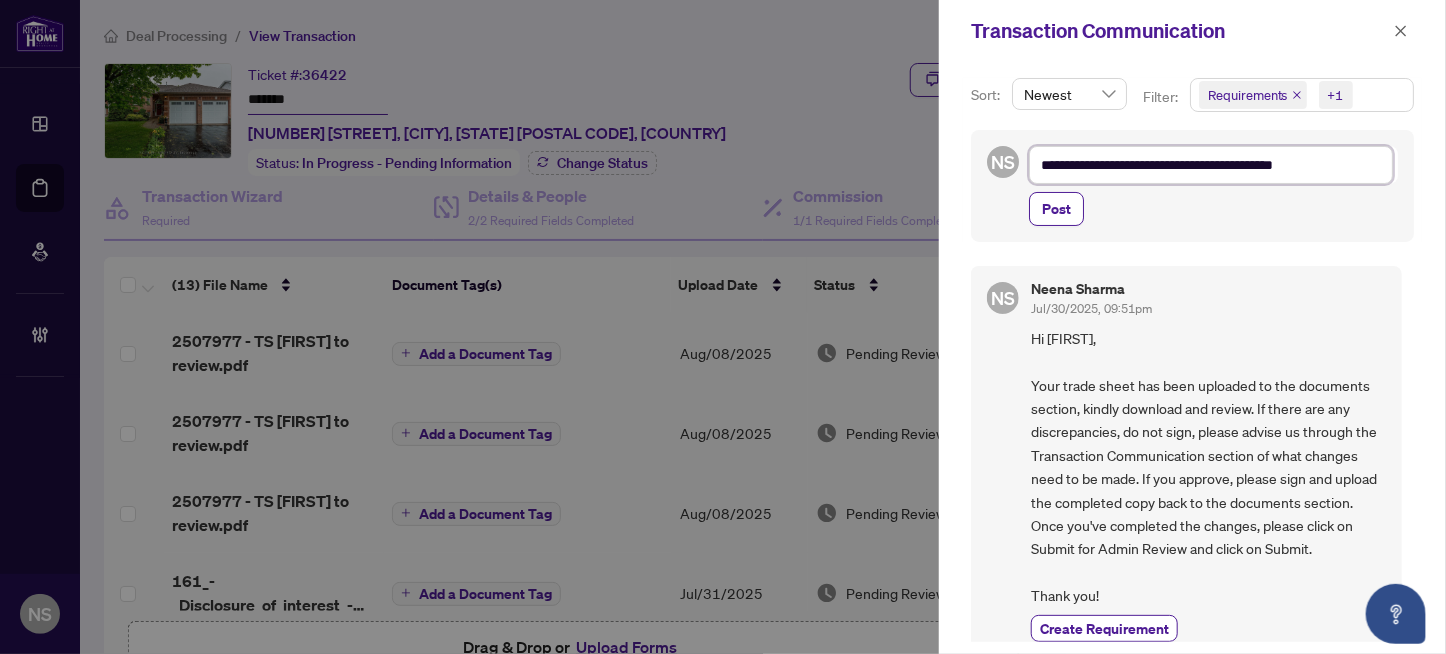 type on "**********" 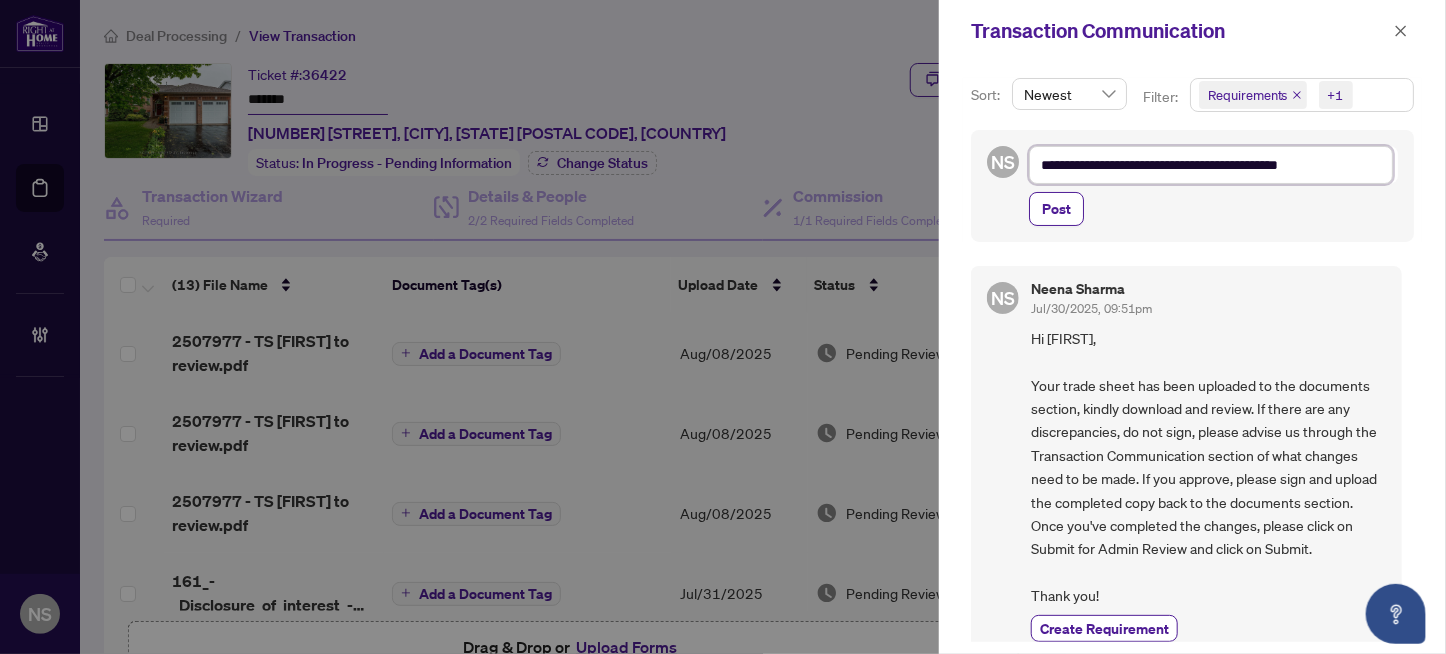 type on "**********" 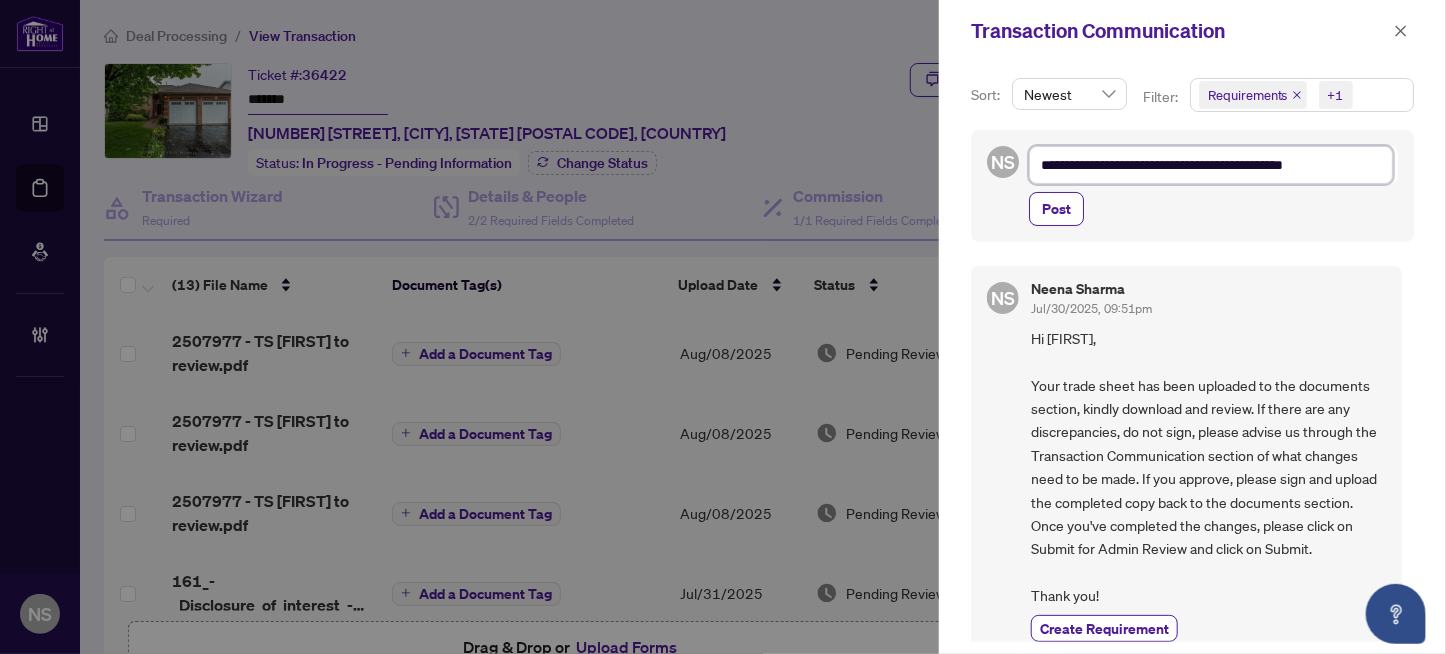 type on "**********" 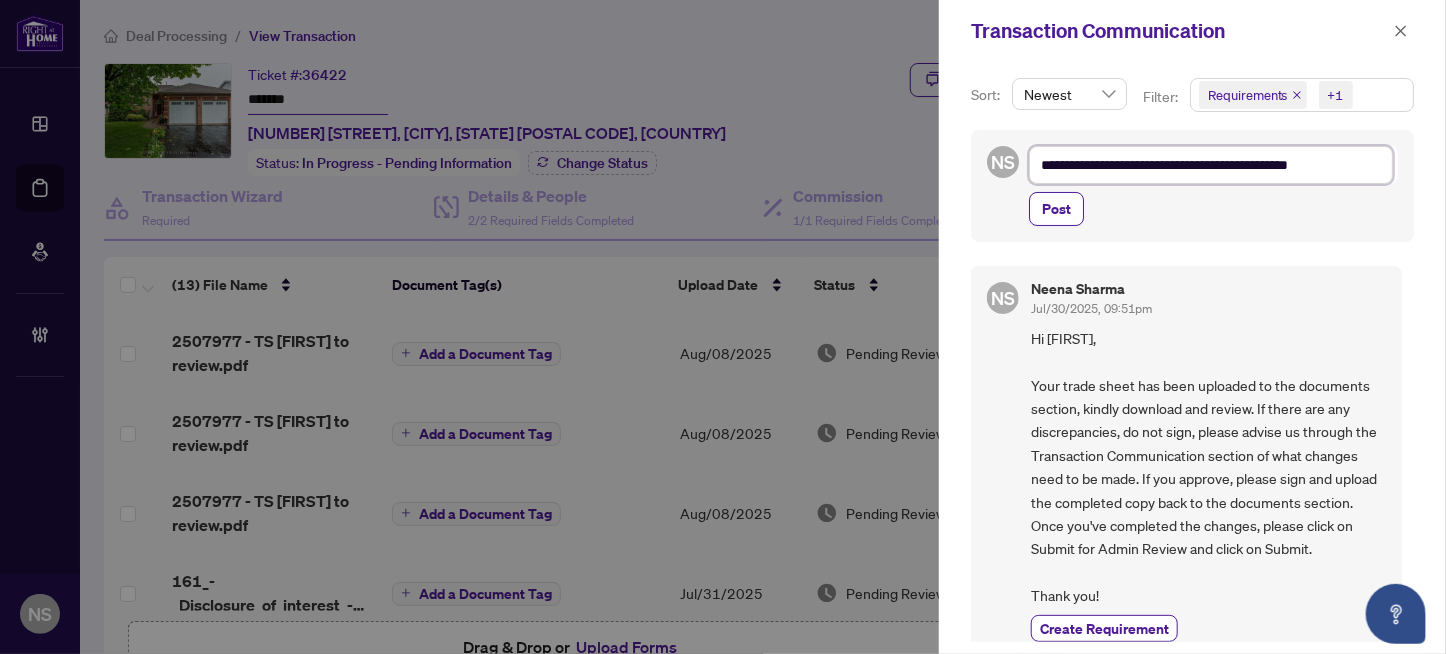type on "**********" 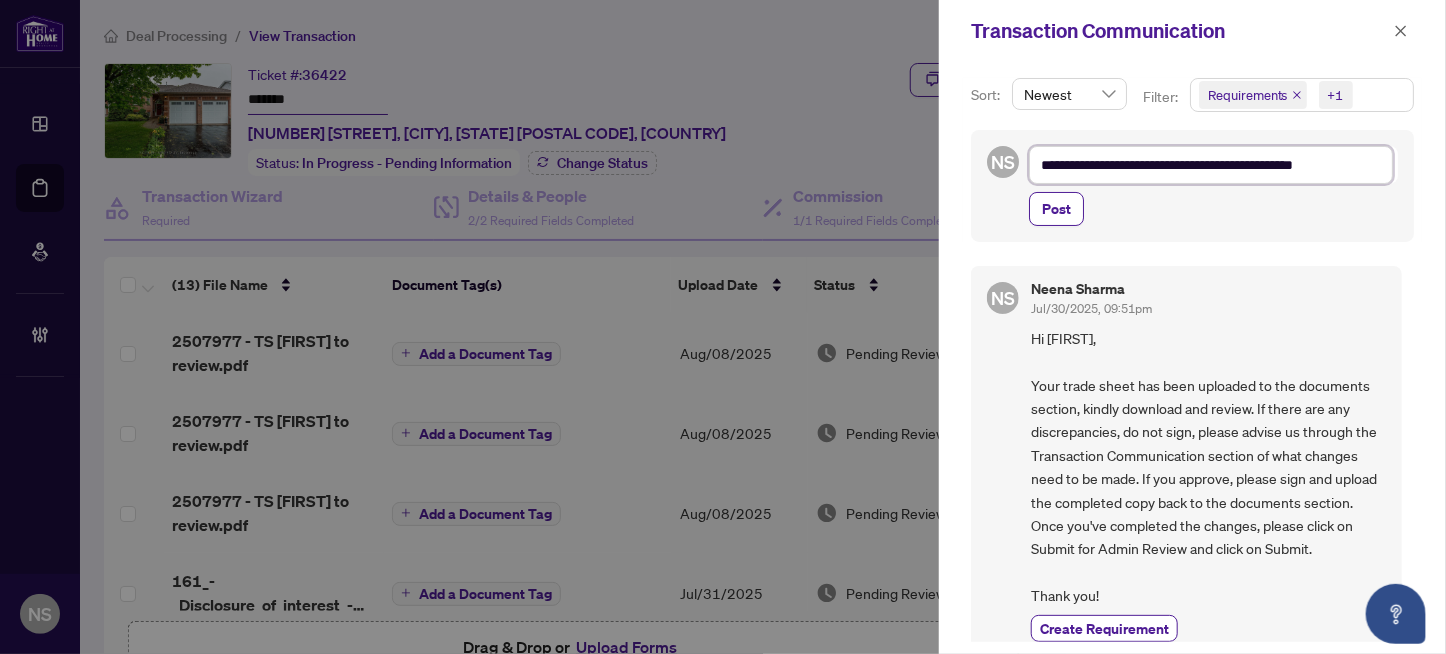 type on "**********" 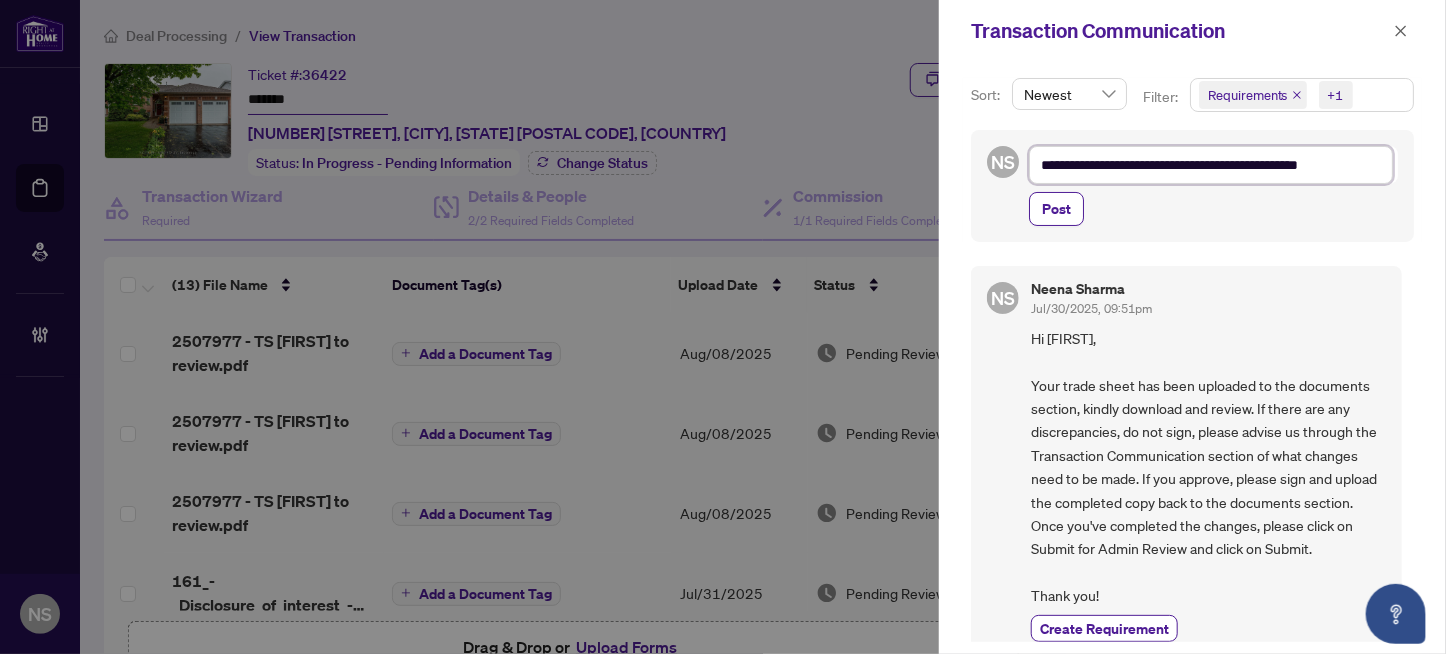 type on "**********" 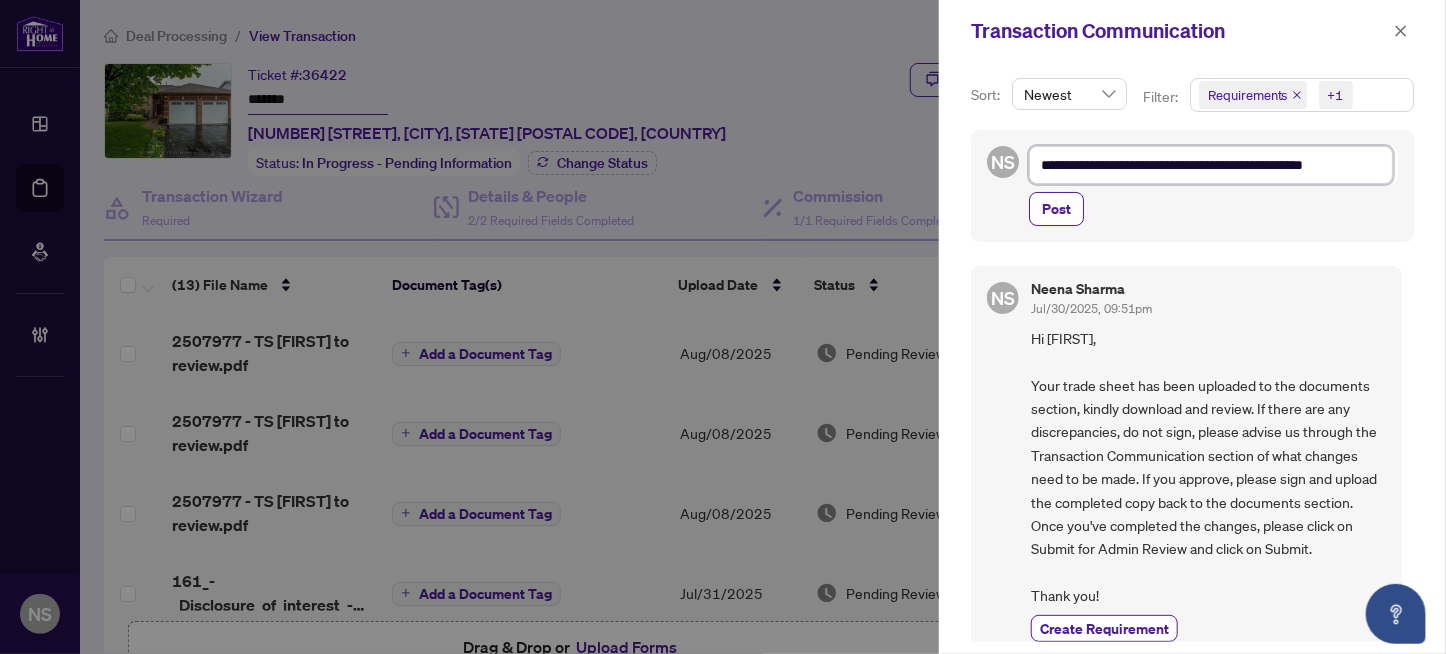 scroll, scrollTop: 9, scrollLeft: 0, axis: vertical 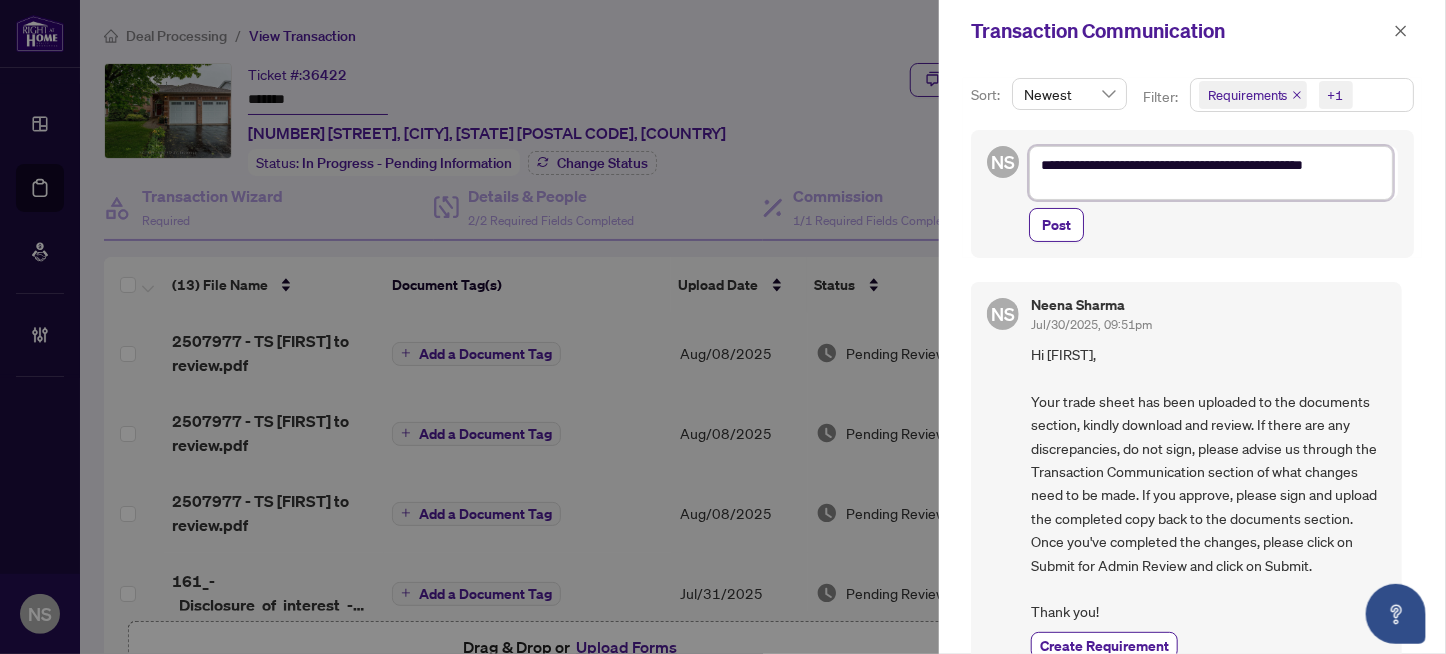 type on "**********" 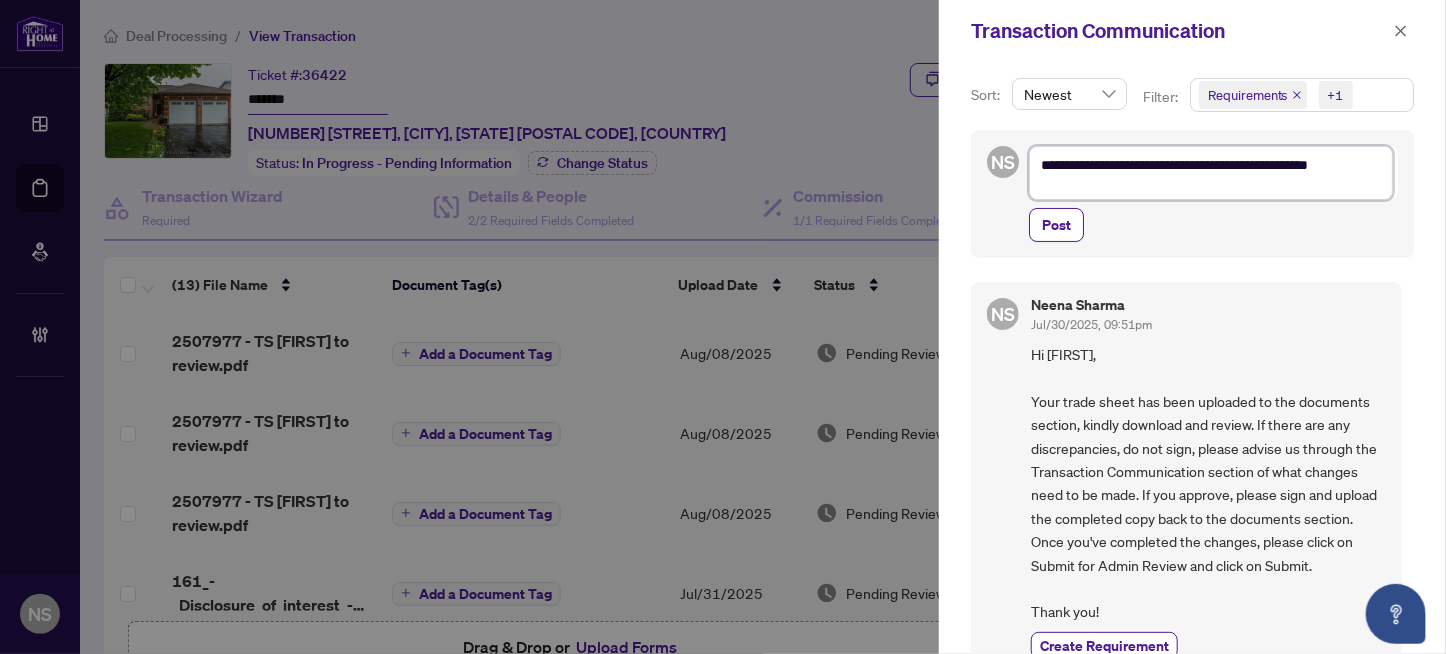 scroll, scrollTop: 0, scrollLeft: 0, axis: both 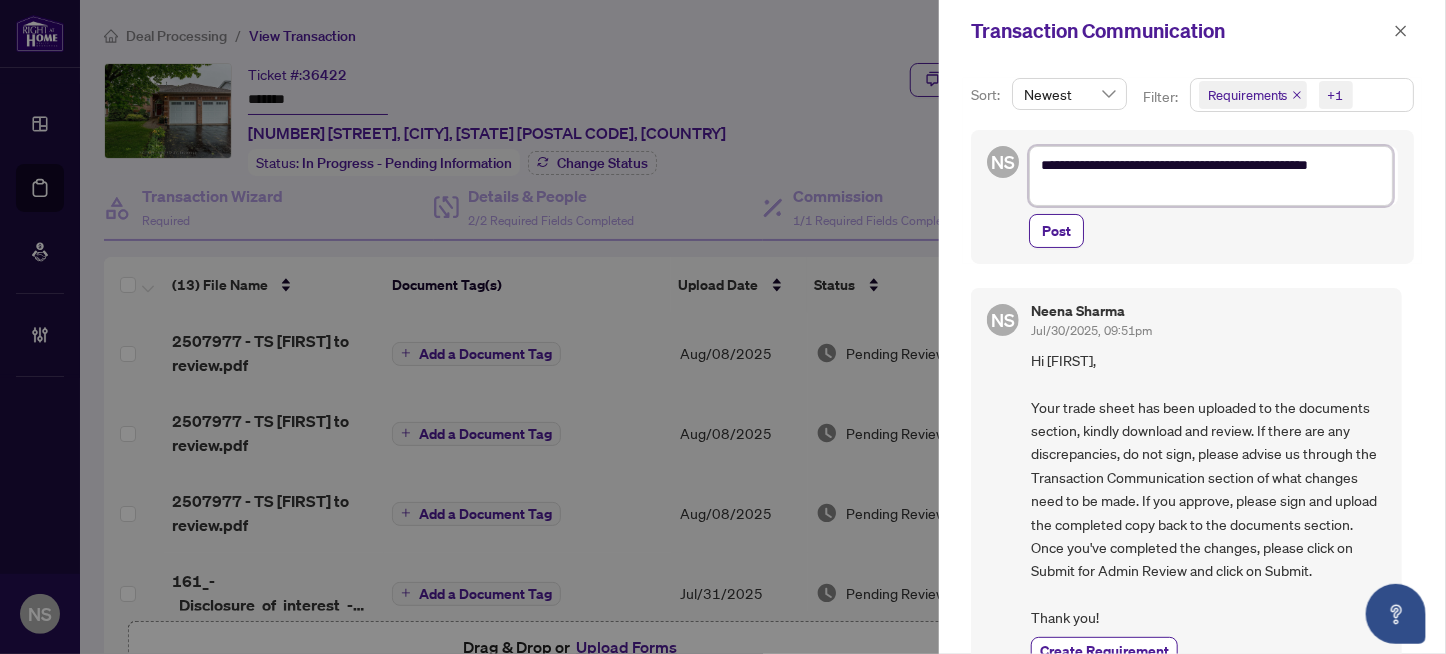 type on "**********" 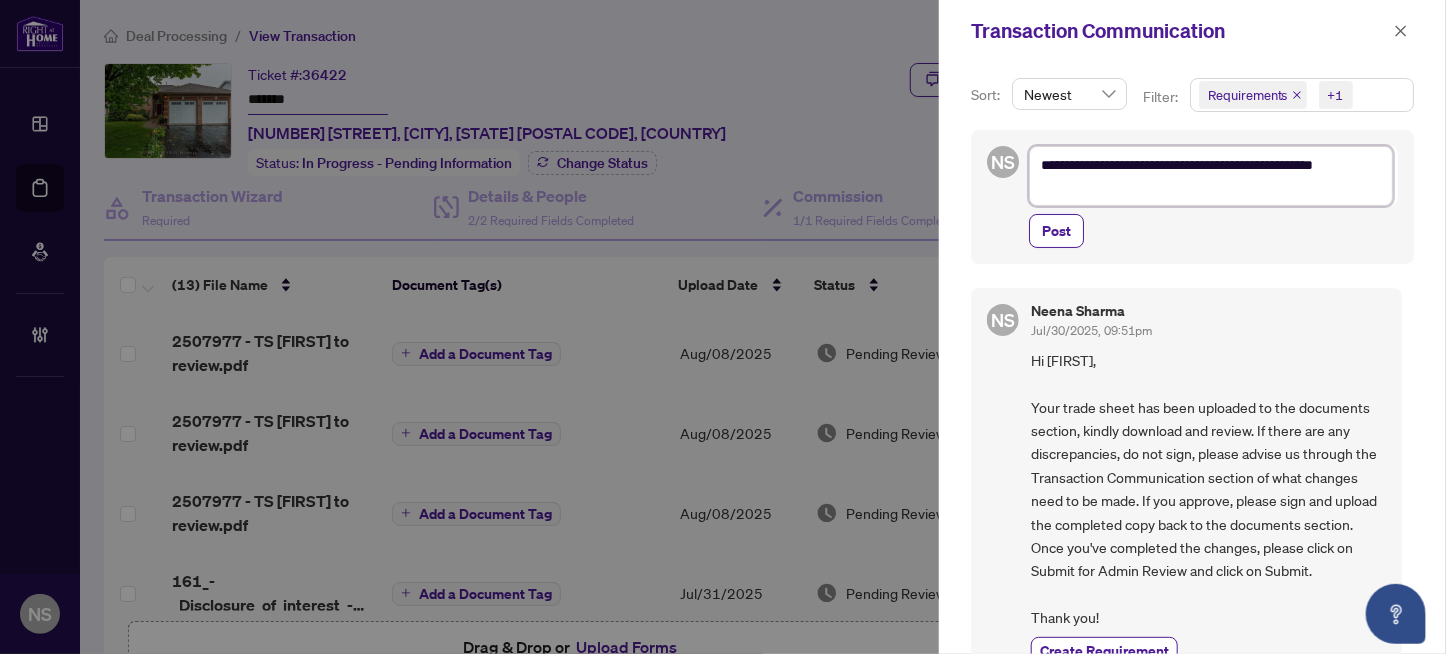 type on "**********" 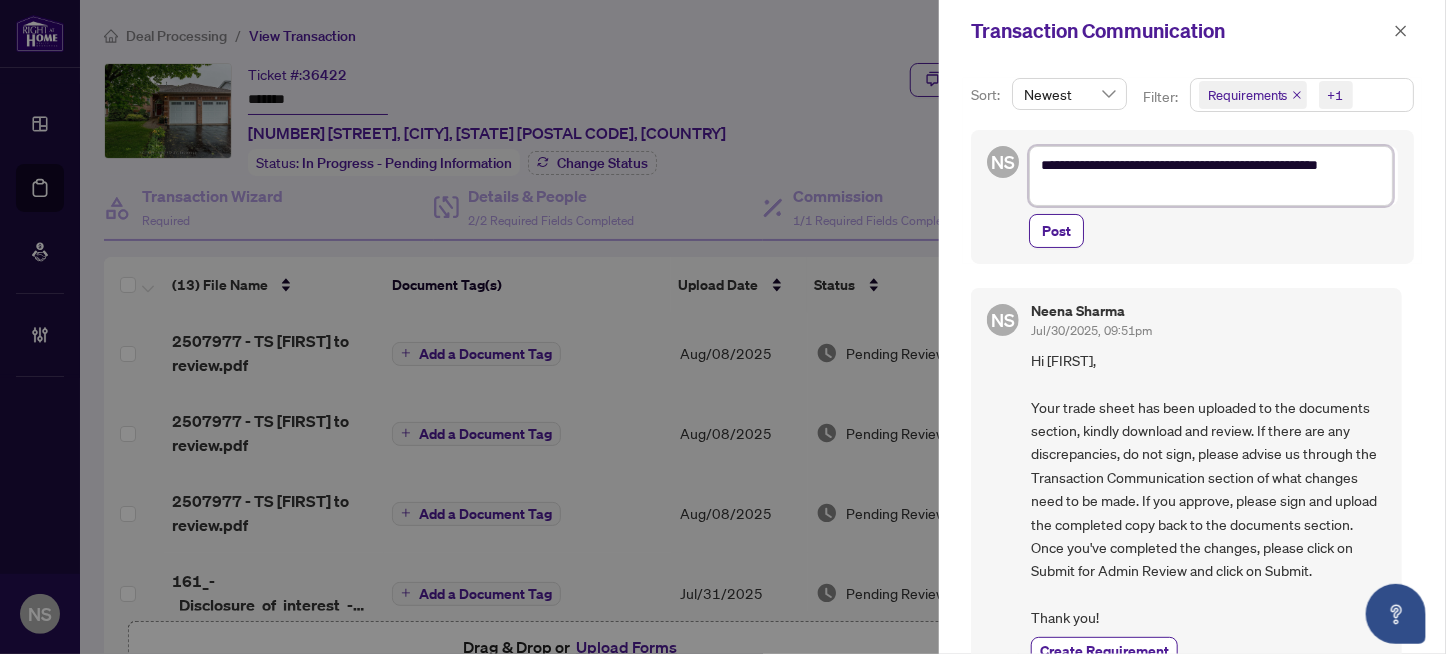 type on "**********" 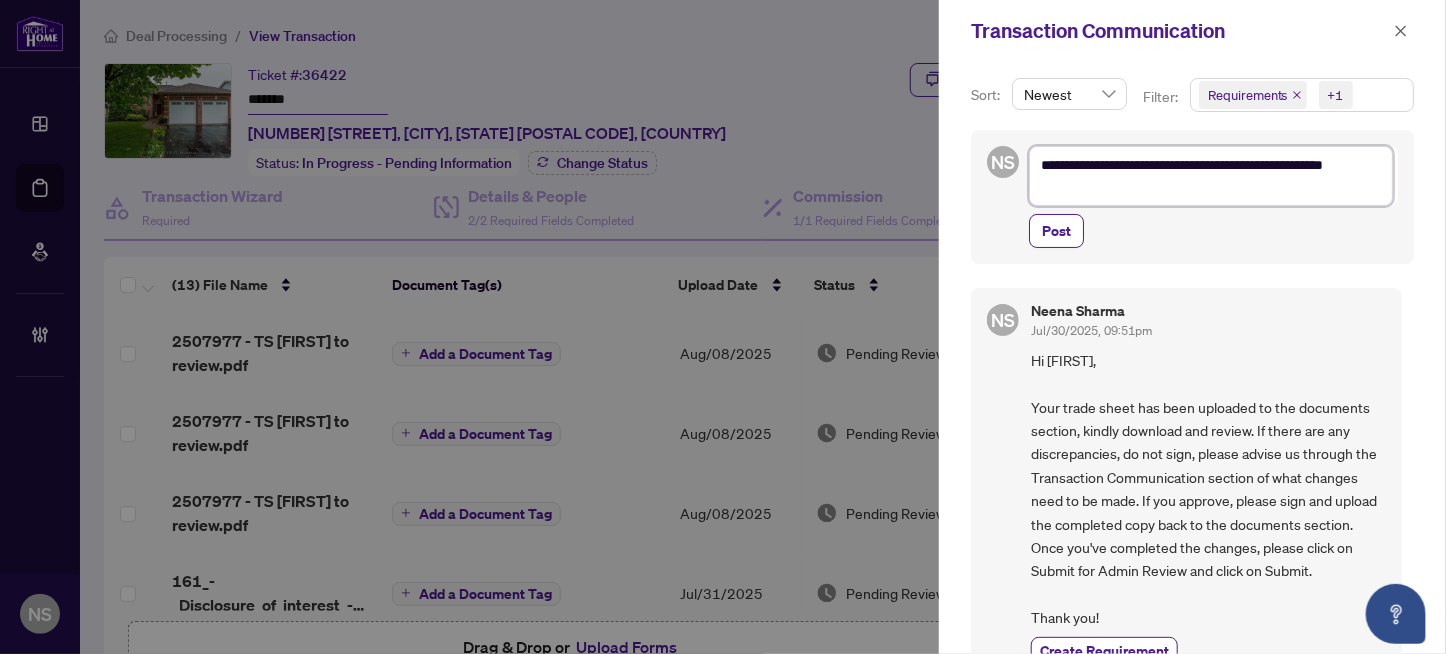 type on "**********" 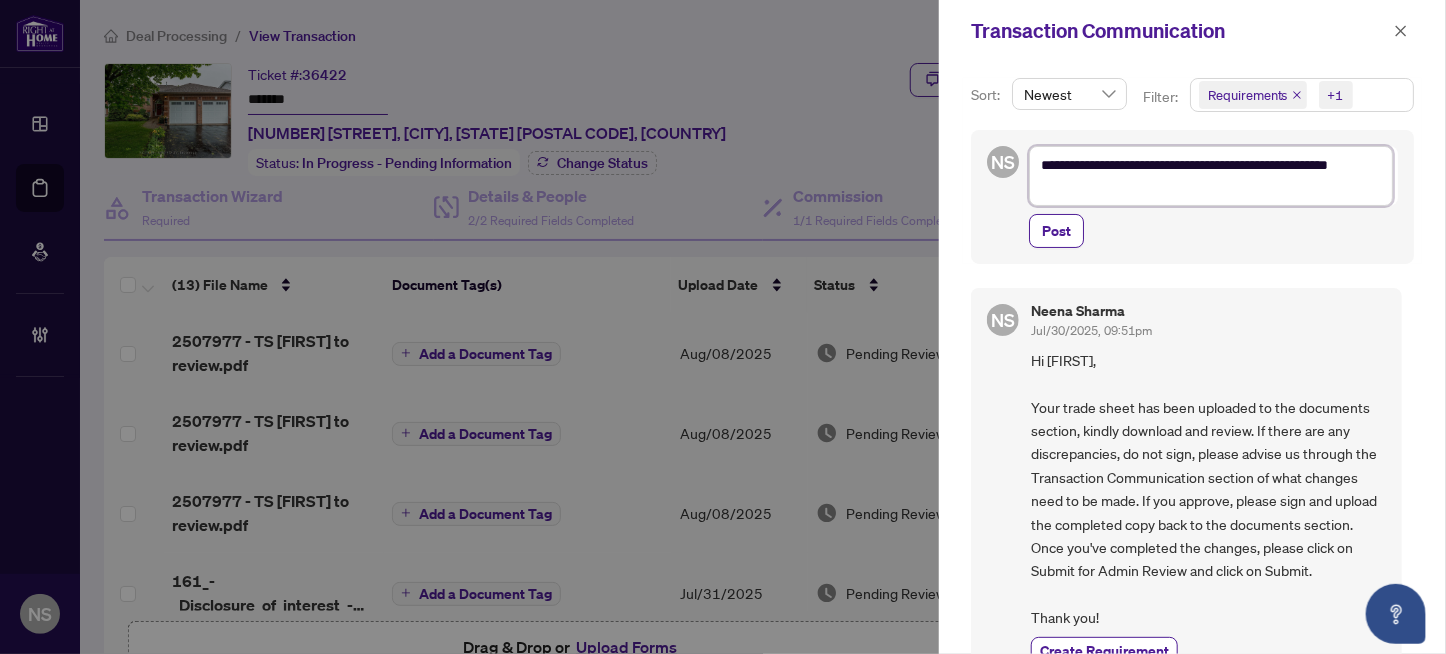 type on "**********" 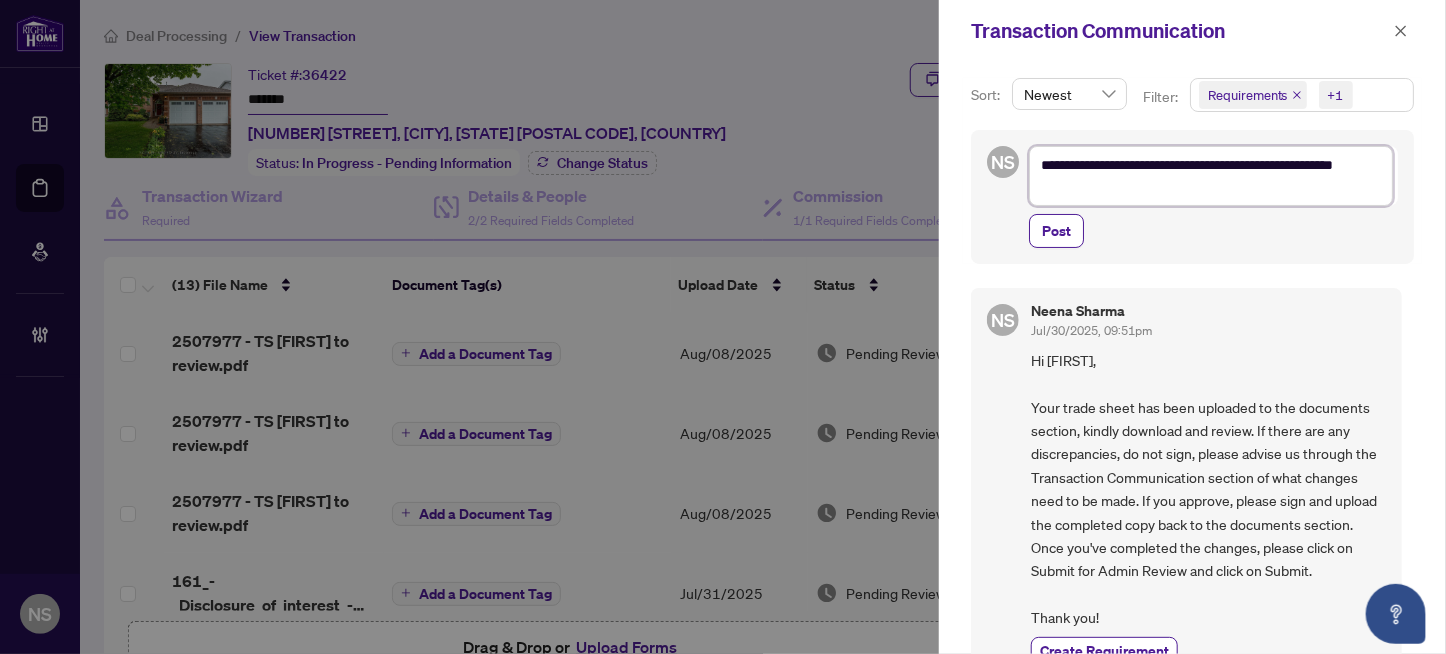 type on "**********" 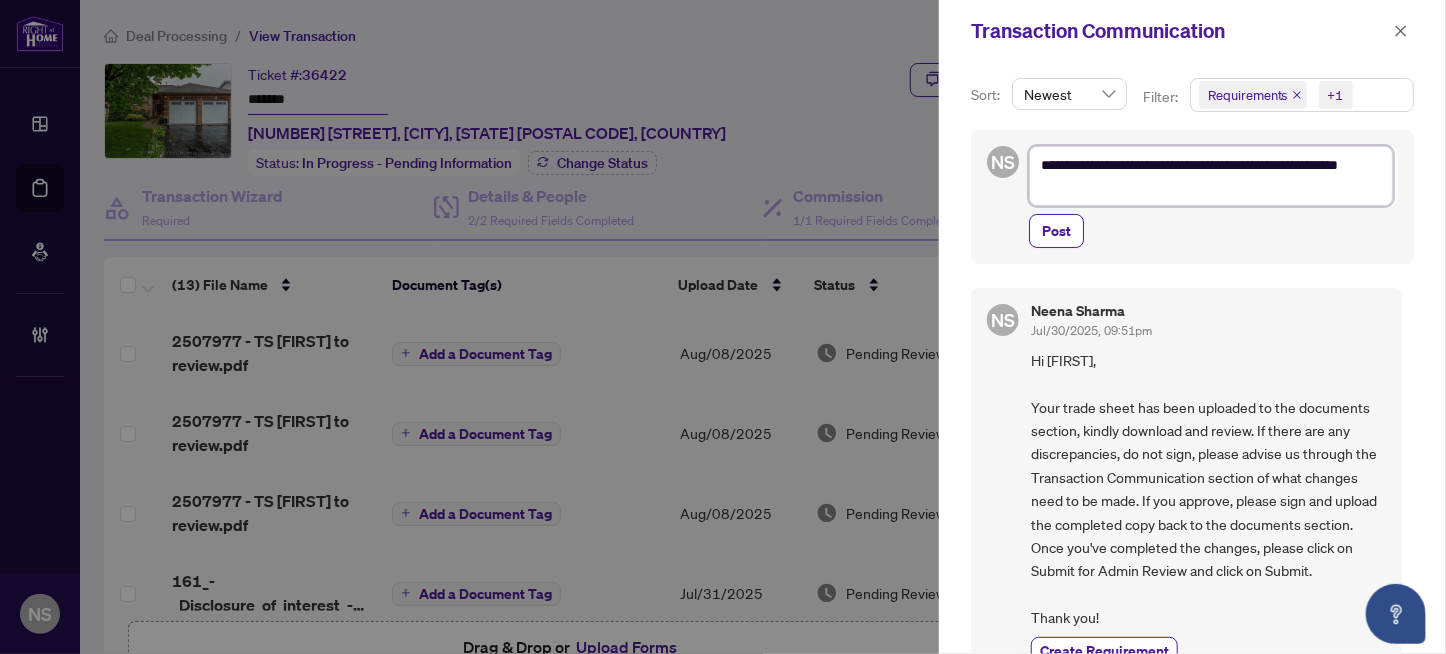 type on "**********" 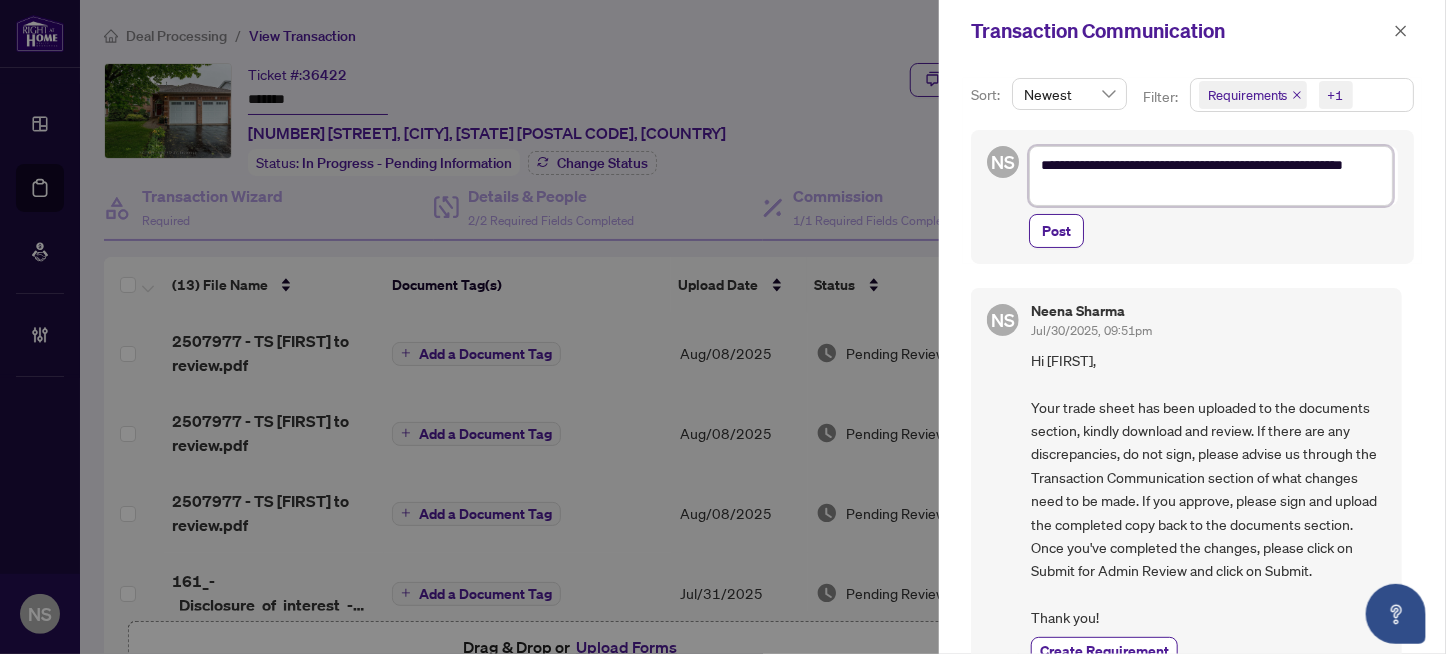 type on "**********" 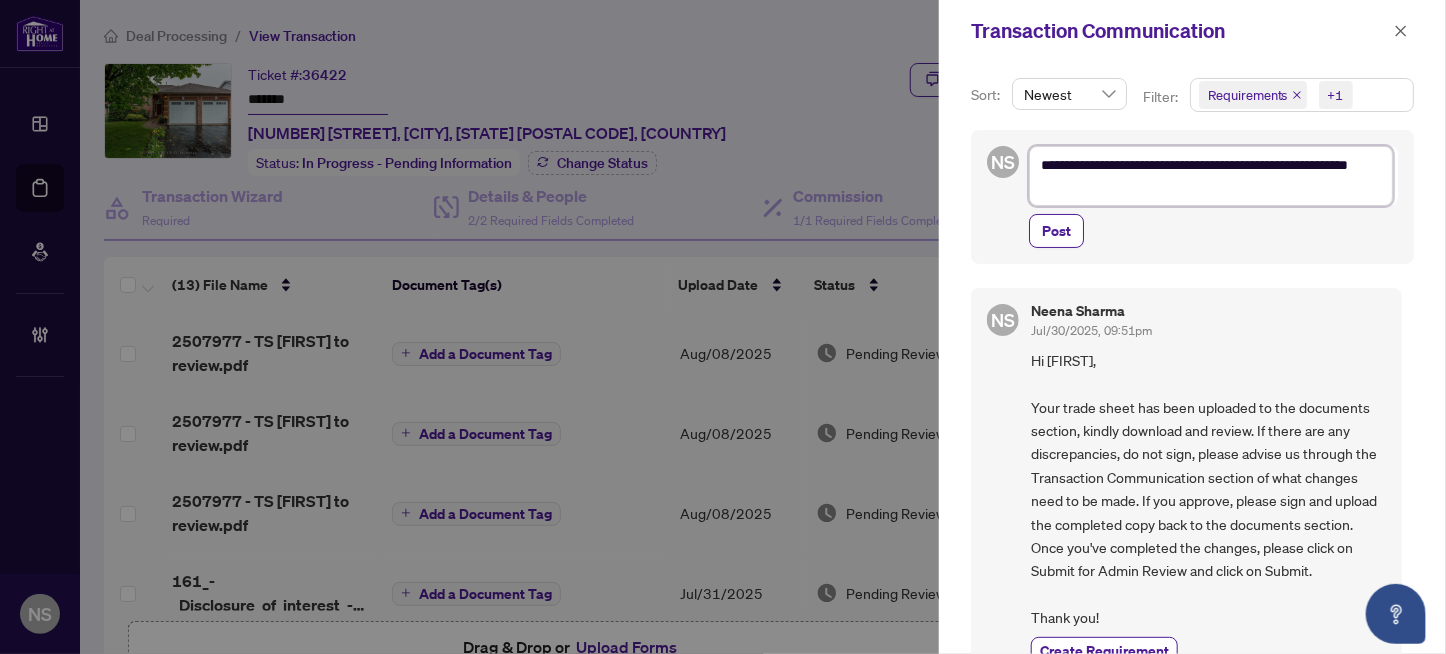 type on "**********" 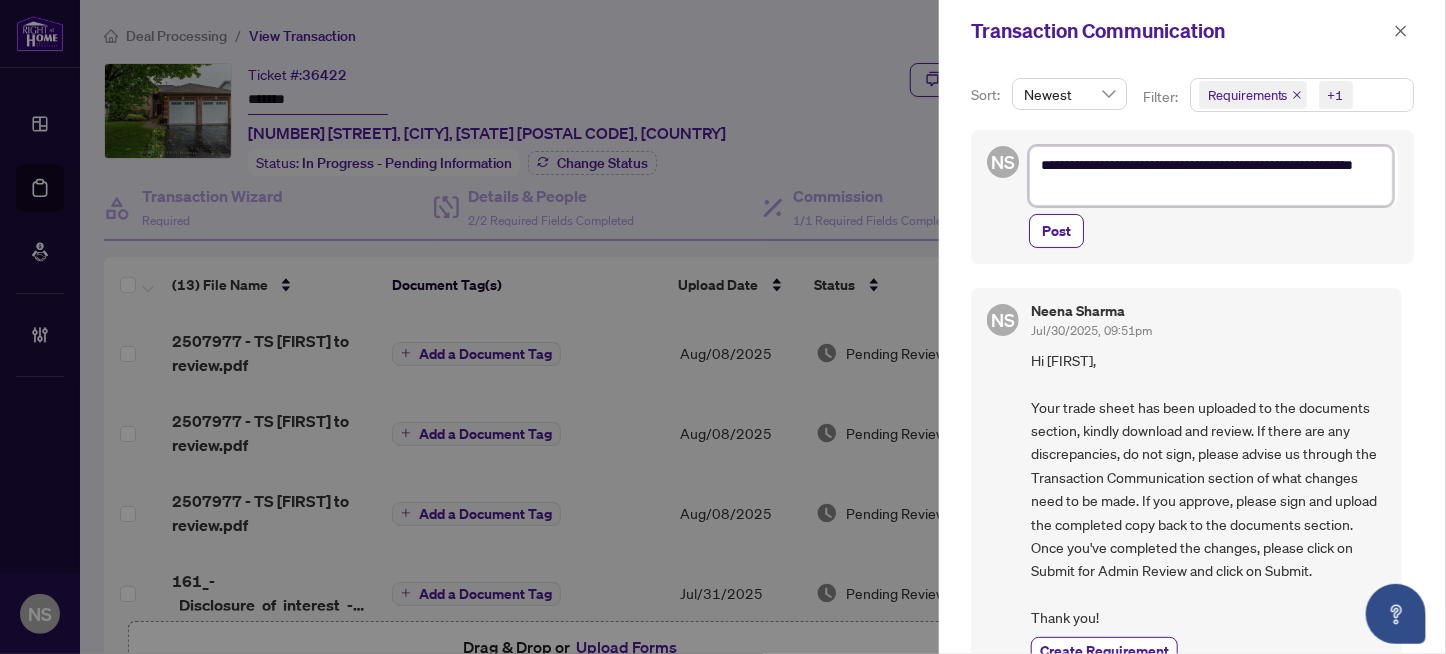 type on "**********" 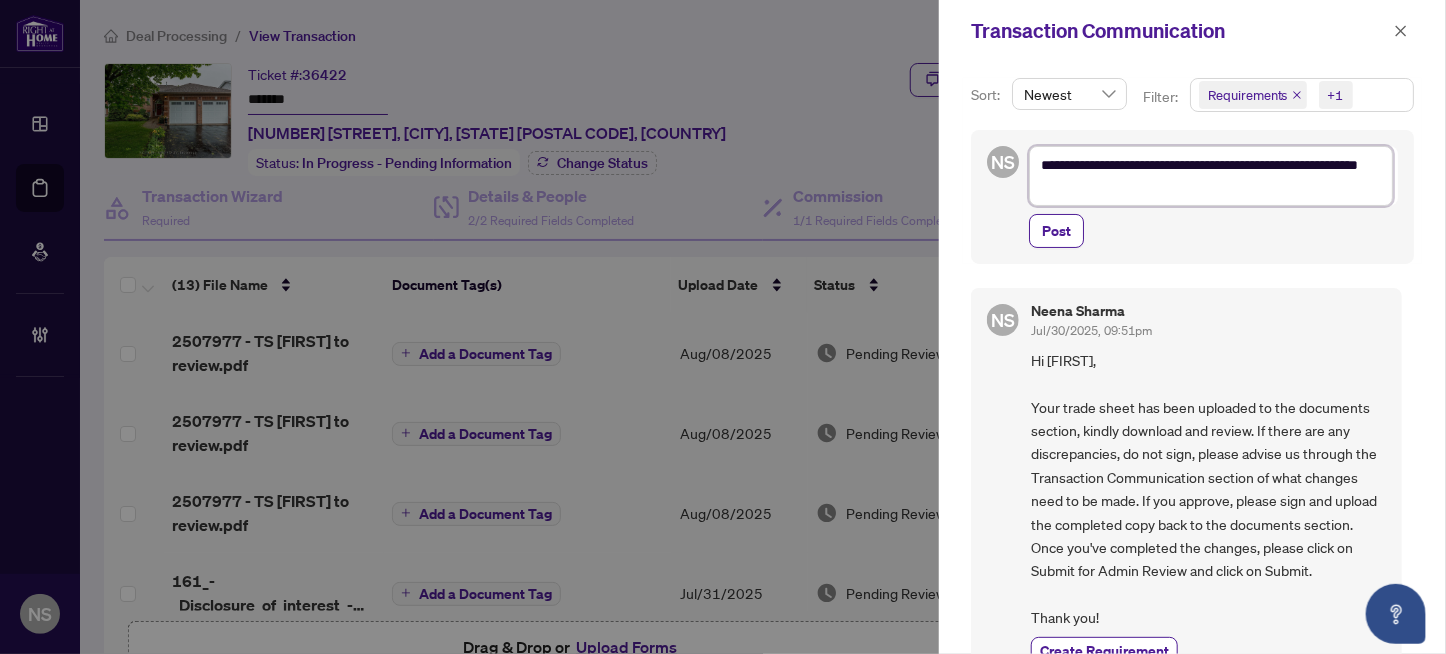 type on "**********" 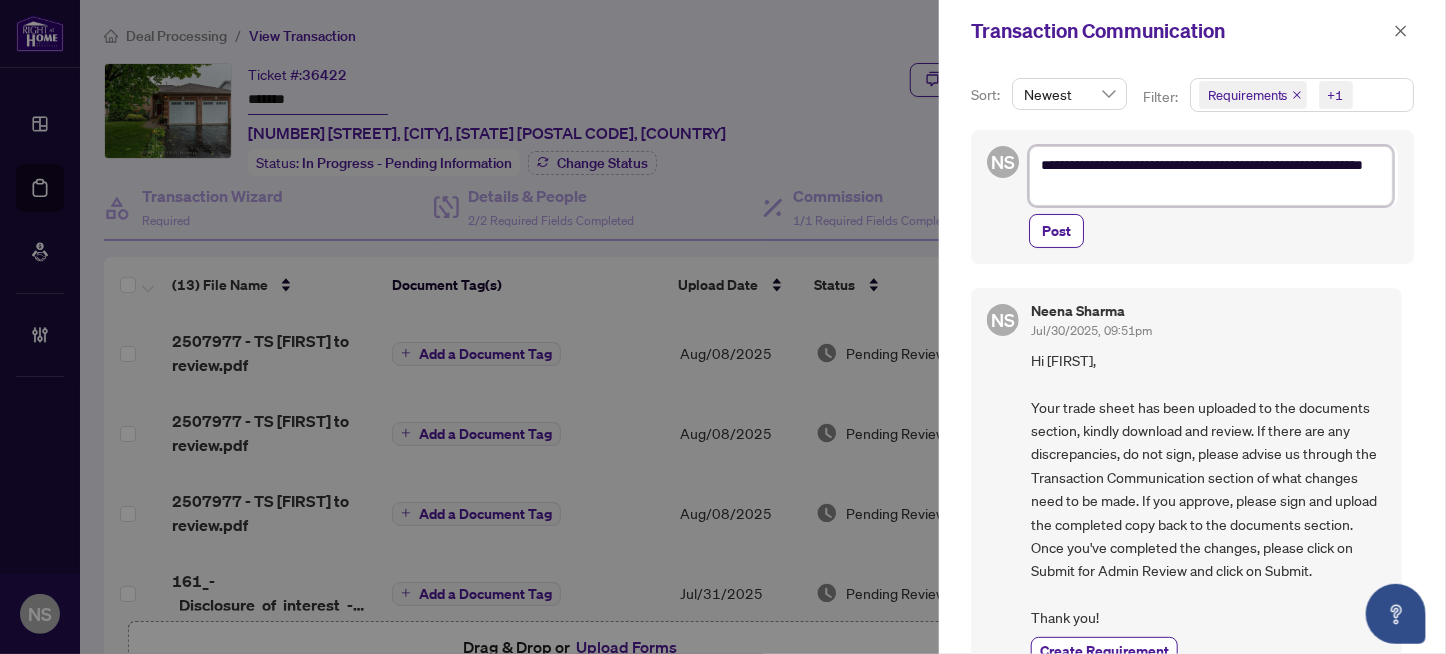 type on "**********" 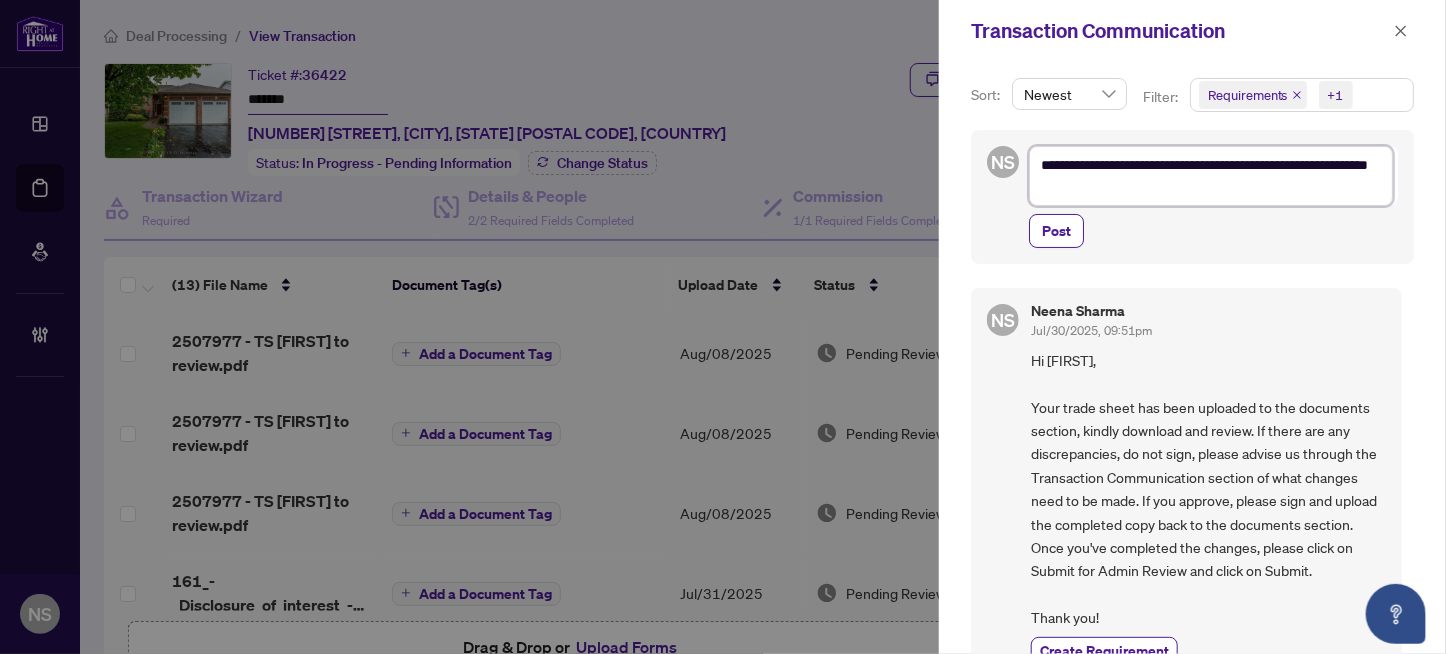 type on "**********" 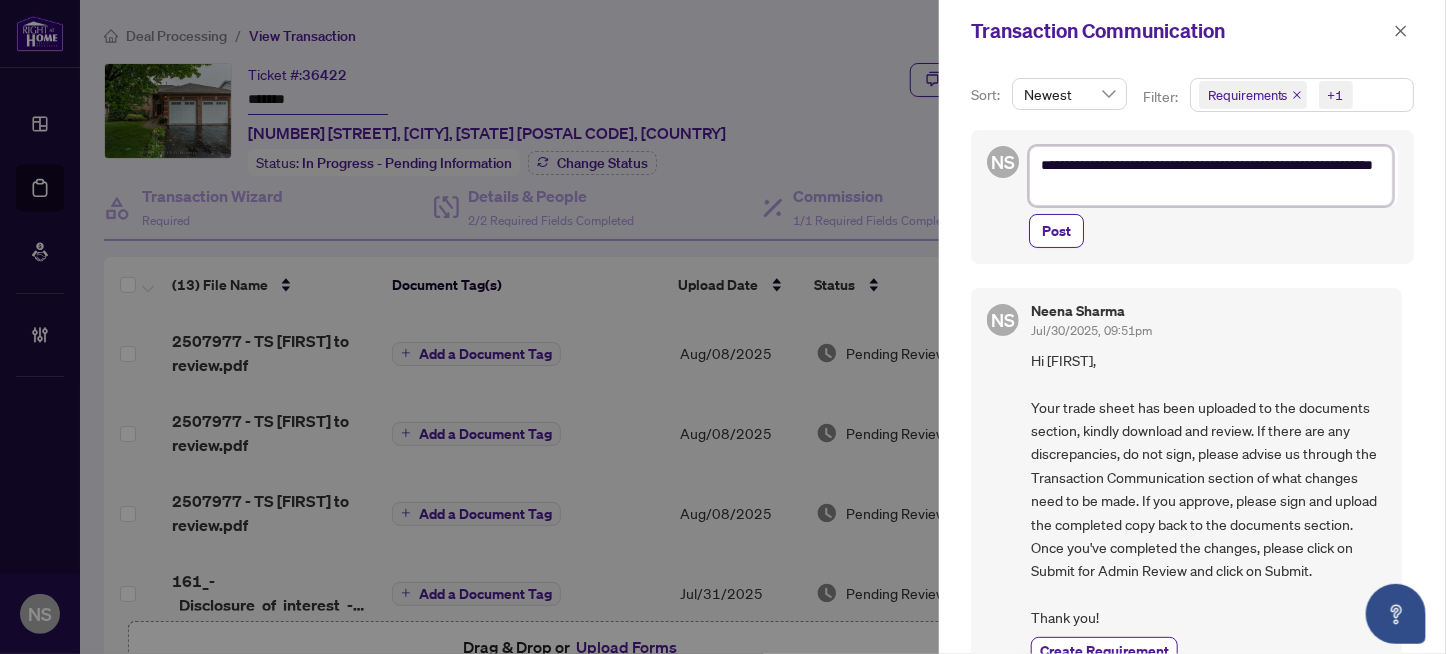 type on "**********" 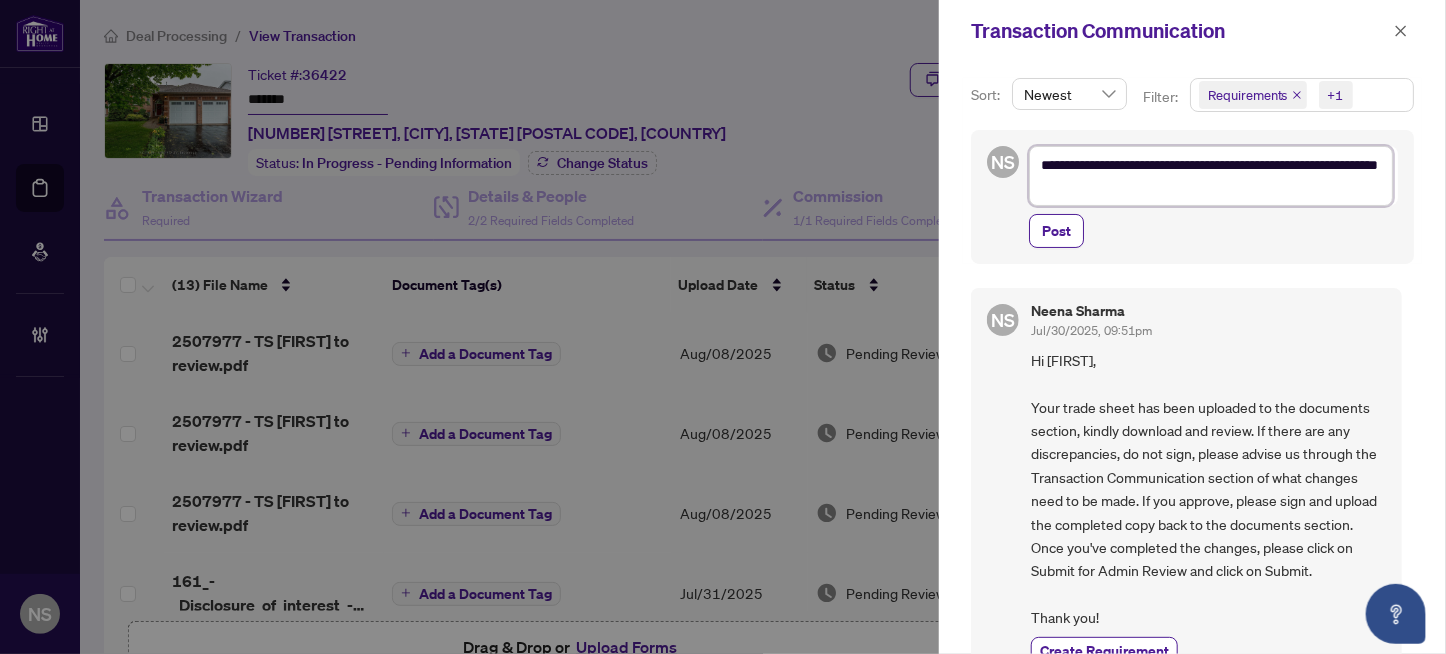 type on "**********" 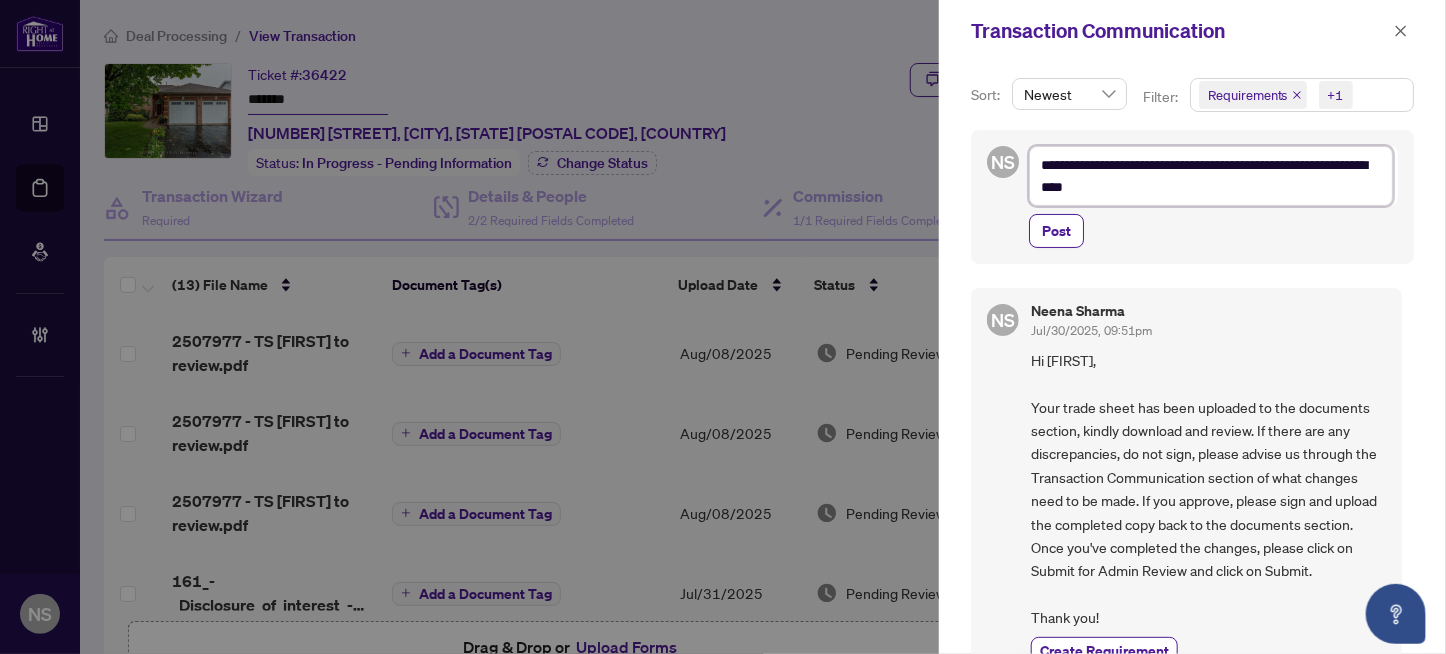 type on "**********" 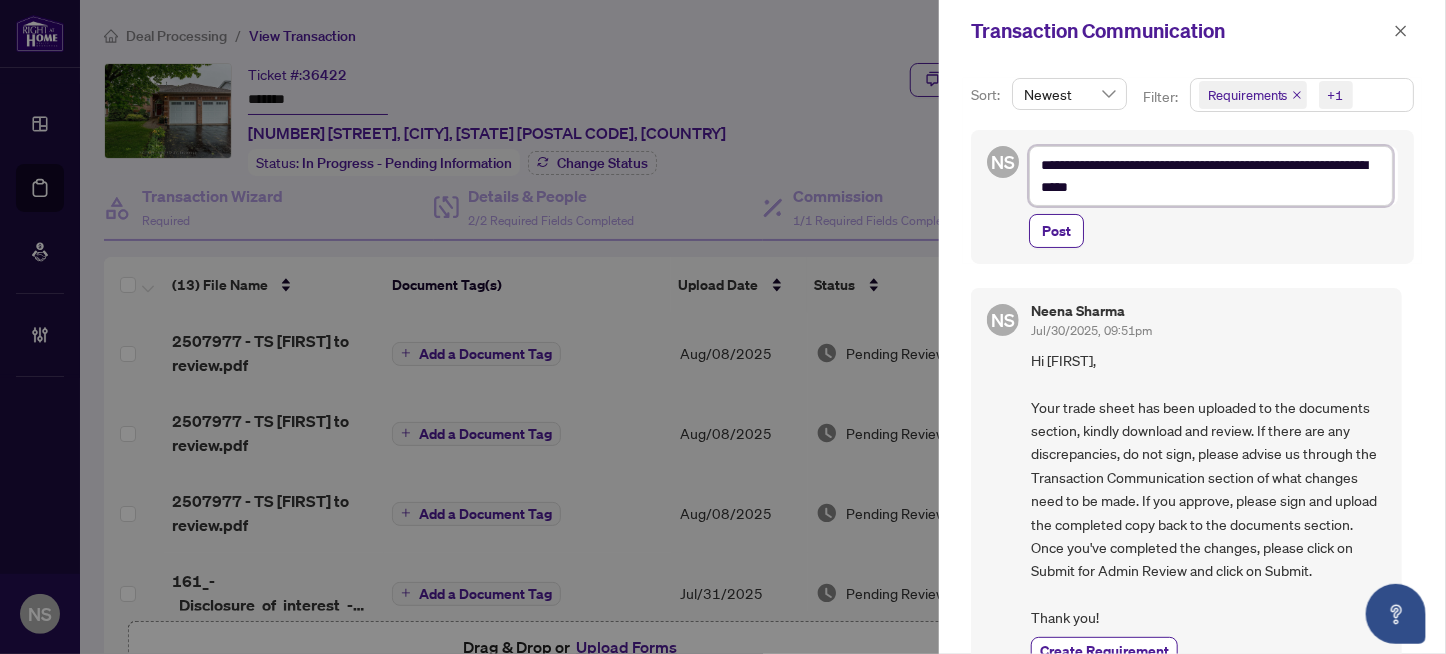 type on "**********" 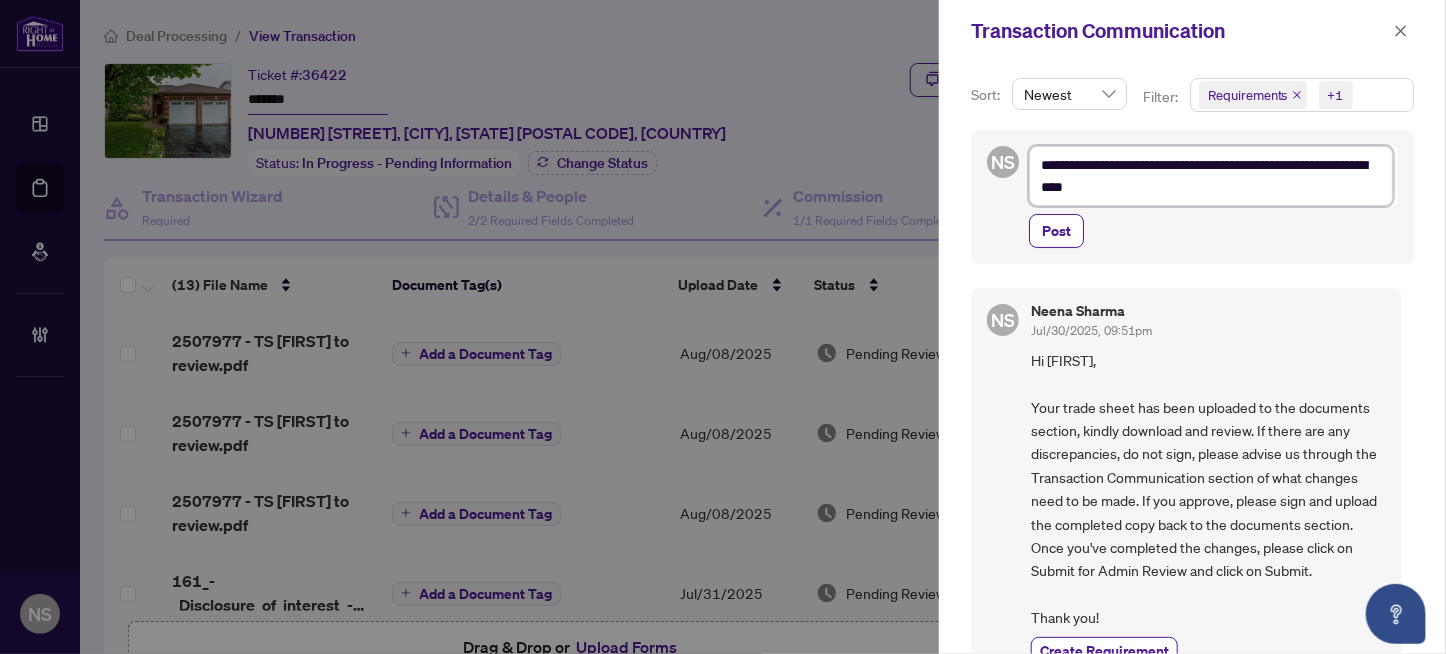 type on "**********" 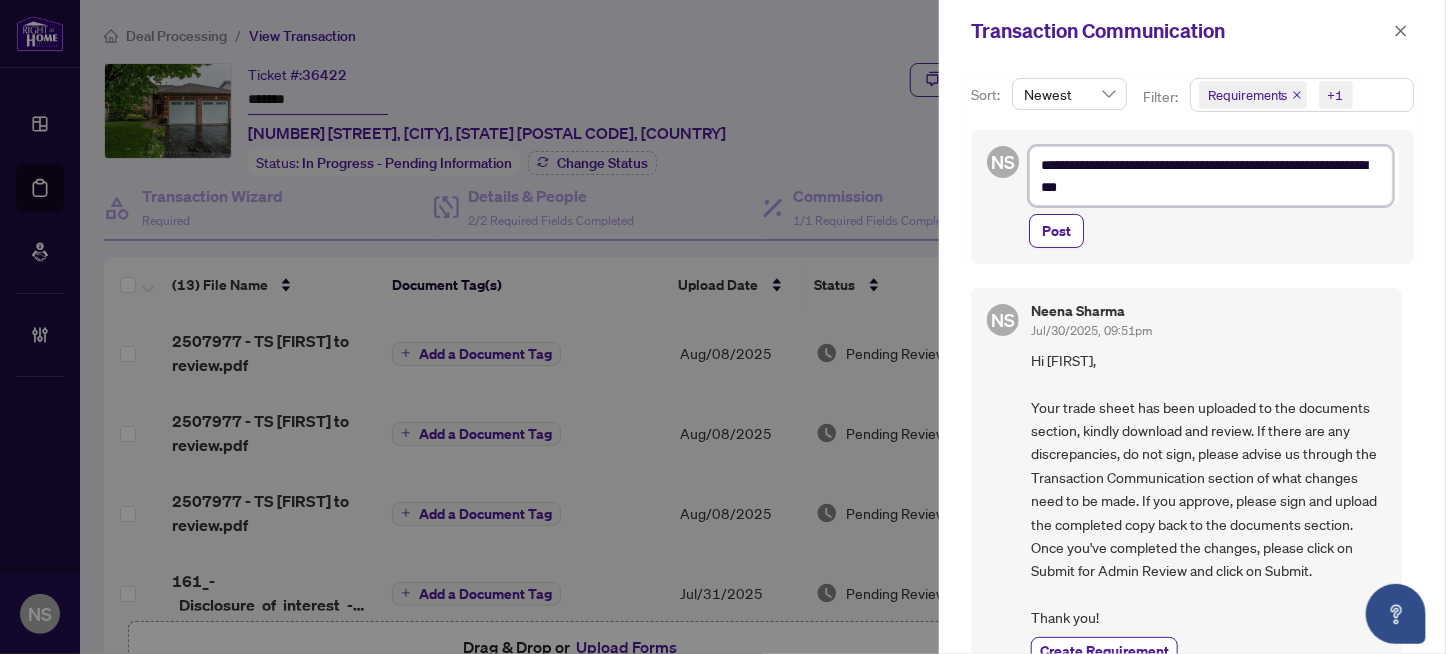 type on "**********" 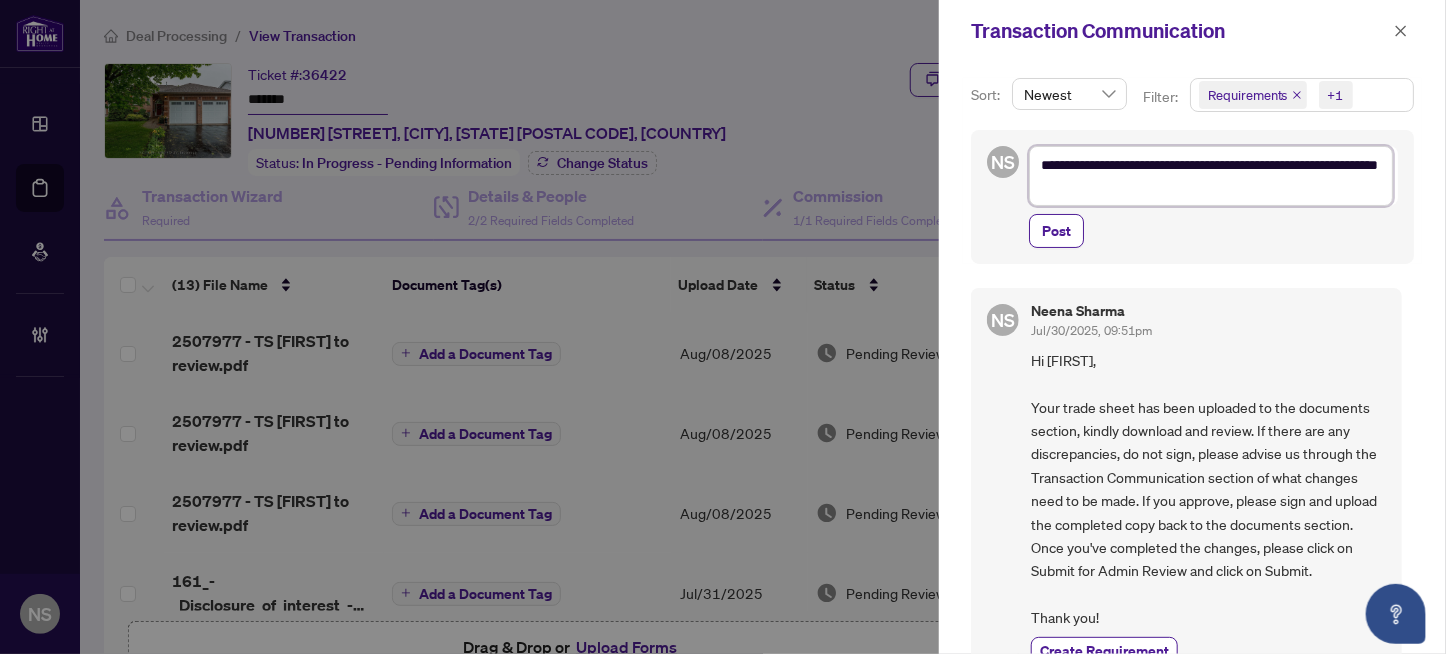 type on "**********" 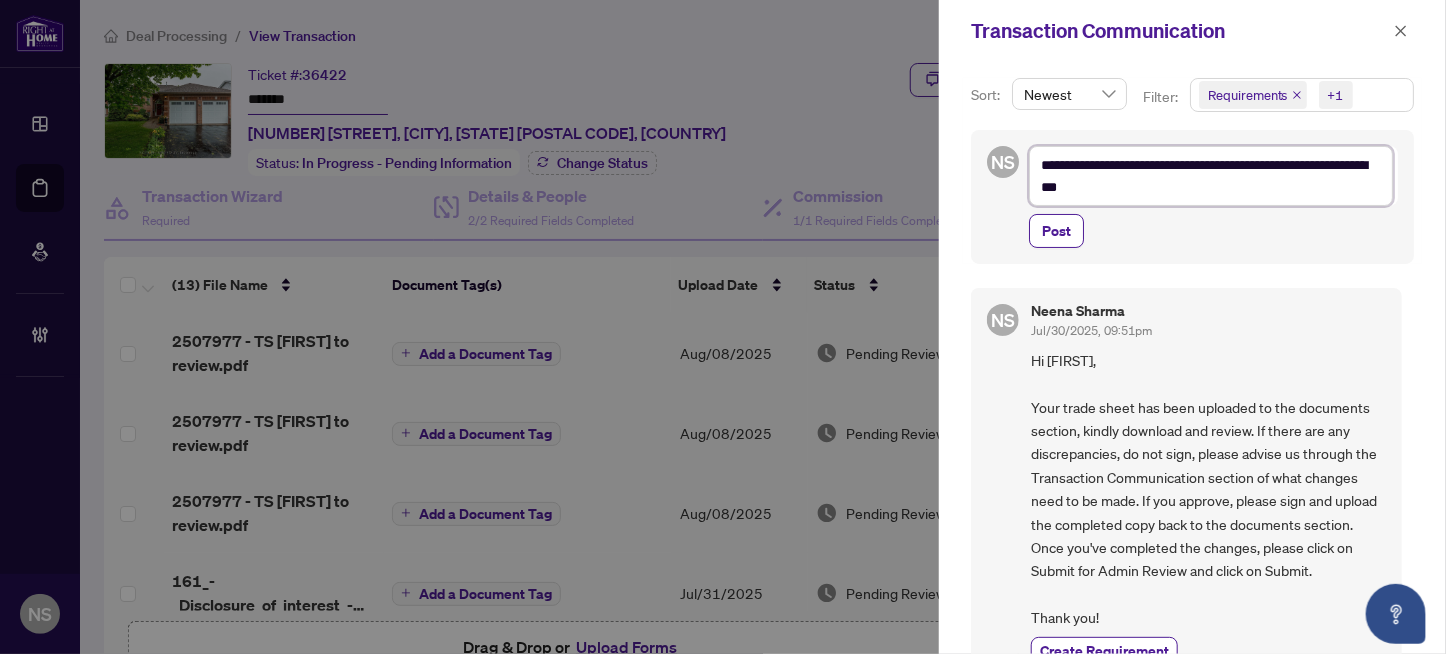type on "**********" 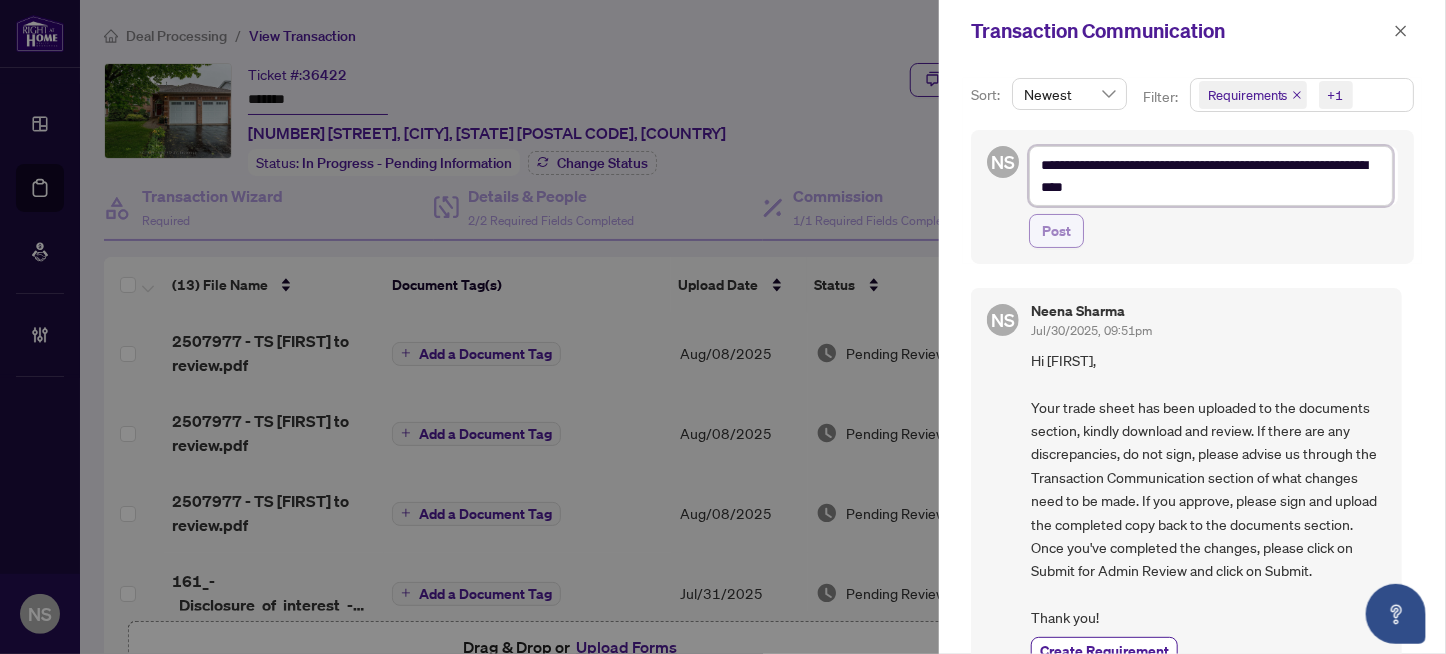 type on "**********" 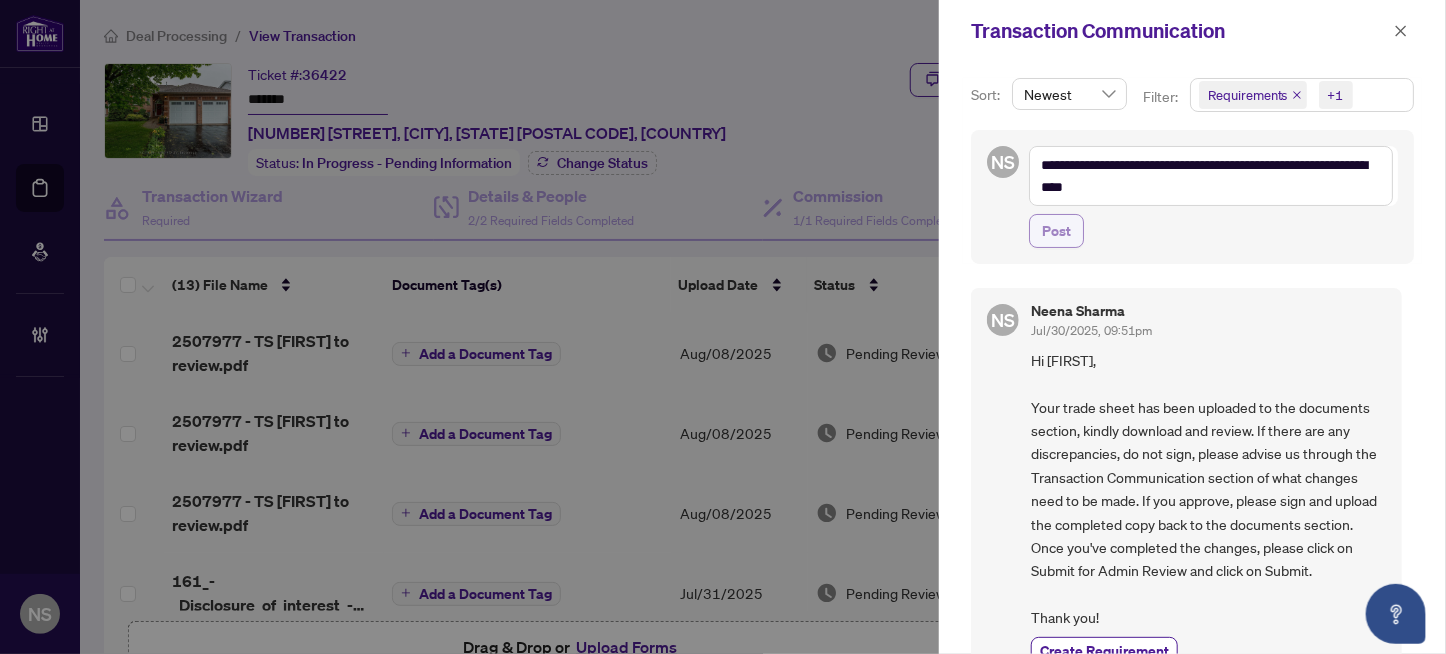 click on "Post" at bounding box center (1056, 231) 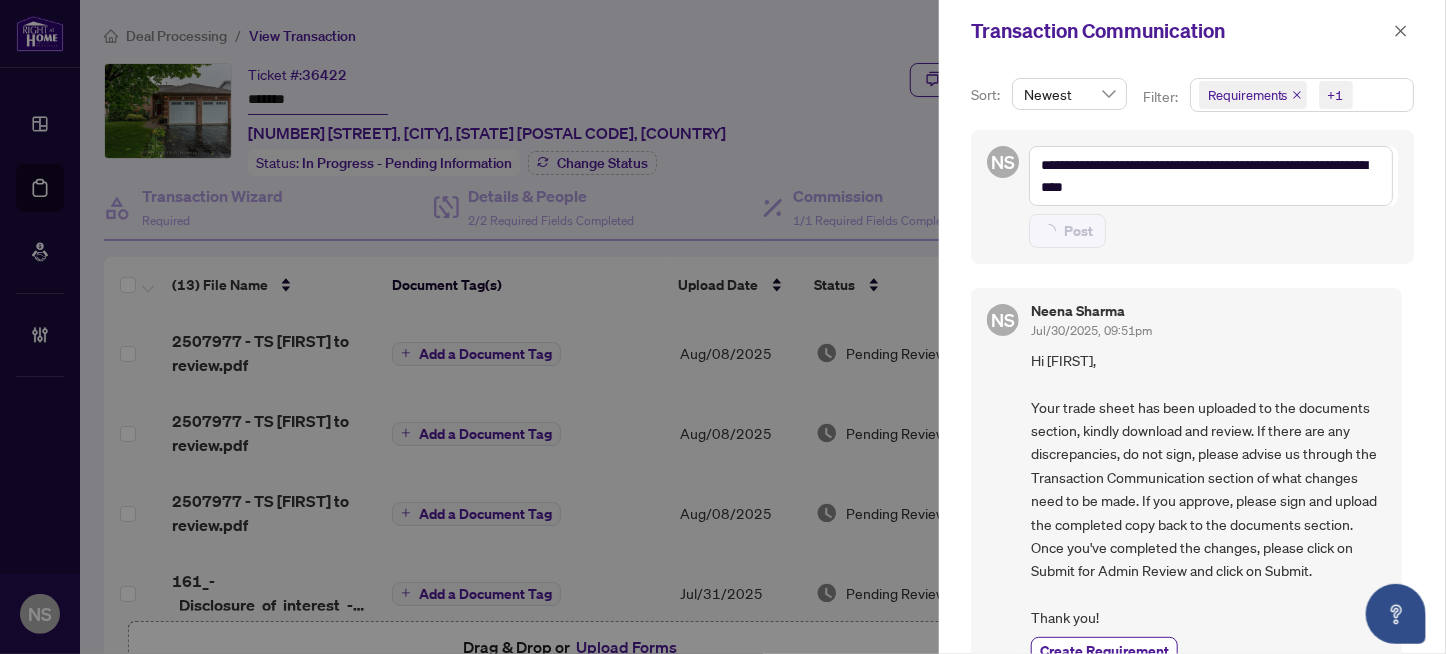 type 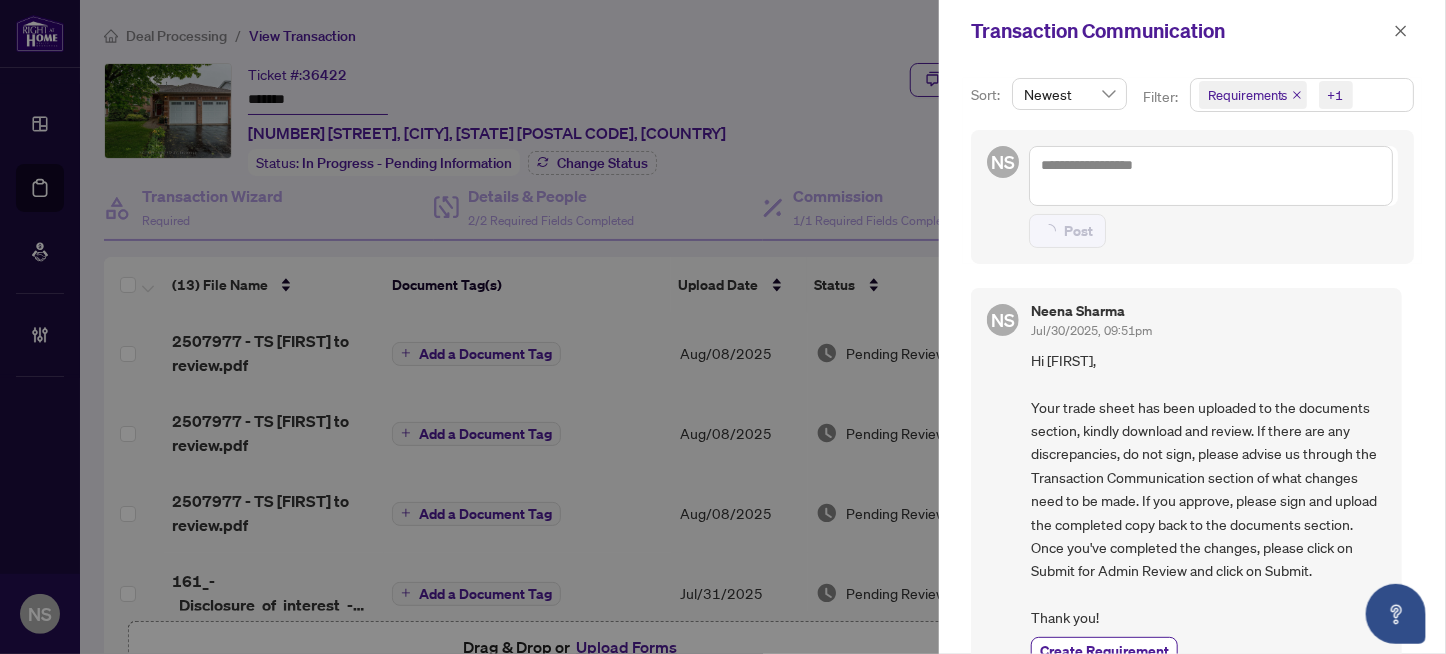 type on "**********" 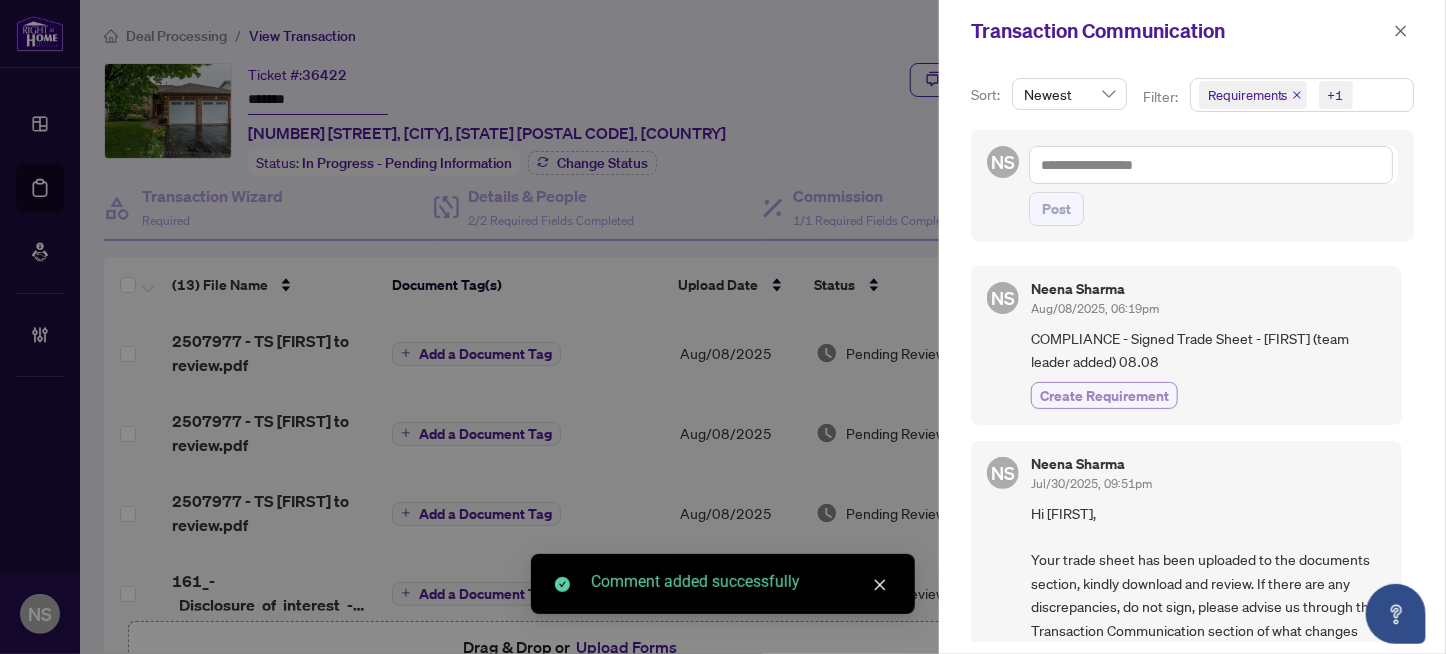 click on "Create Requirement" at bounding box center [1104, 395] 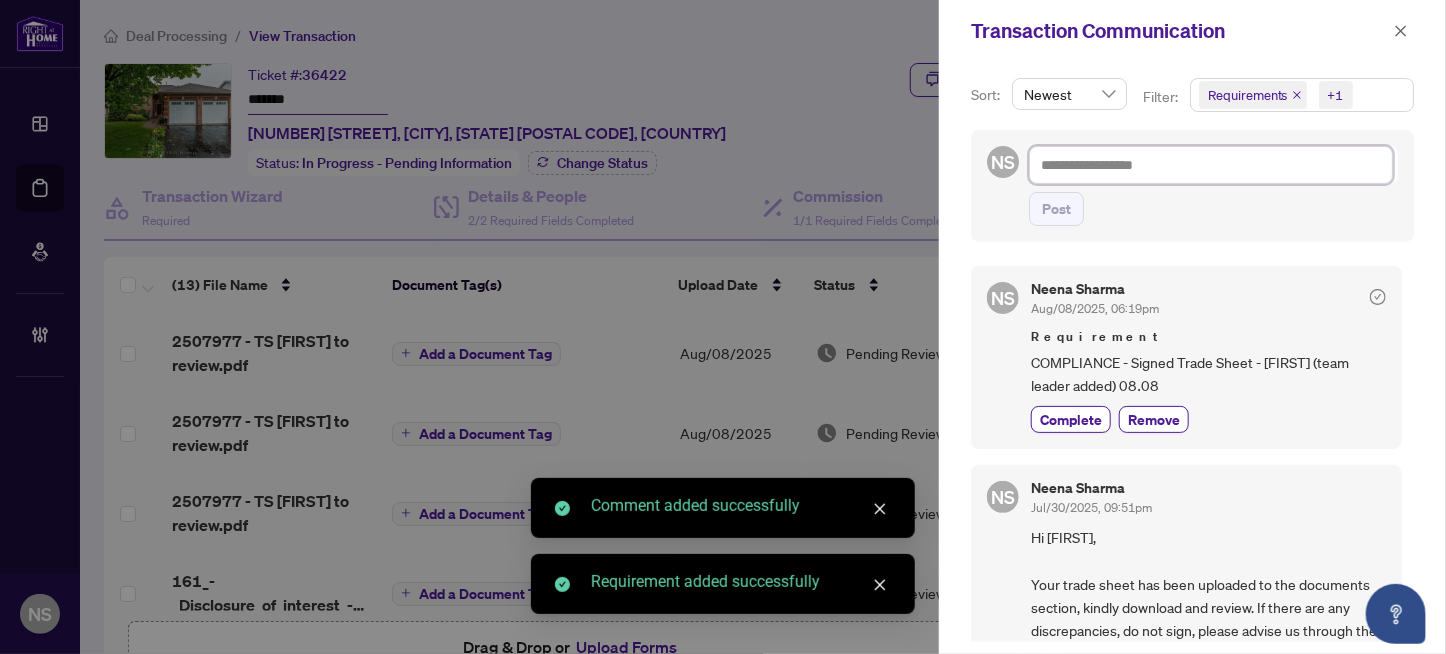 click at bounding box center (1211, 165) 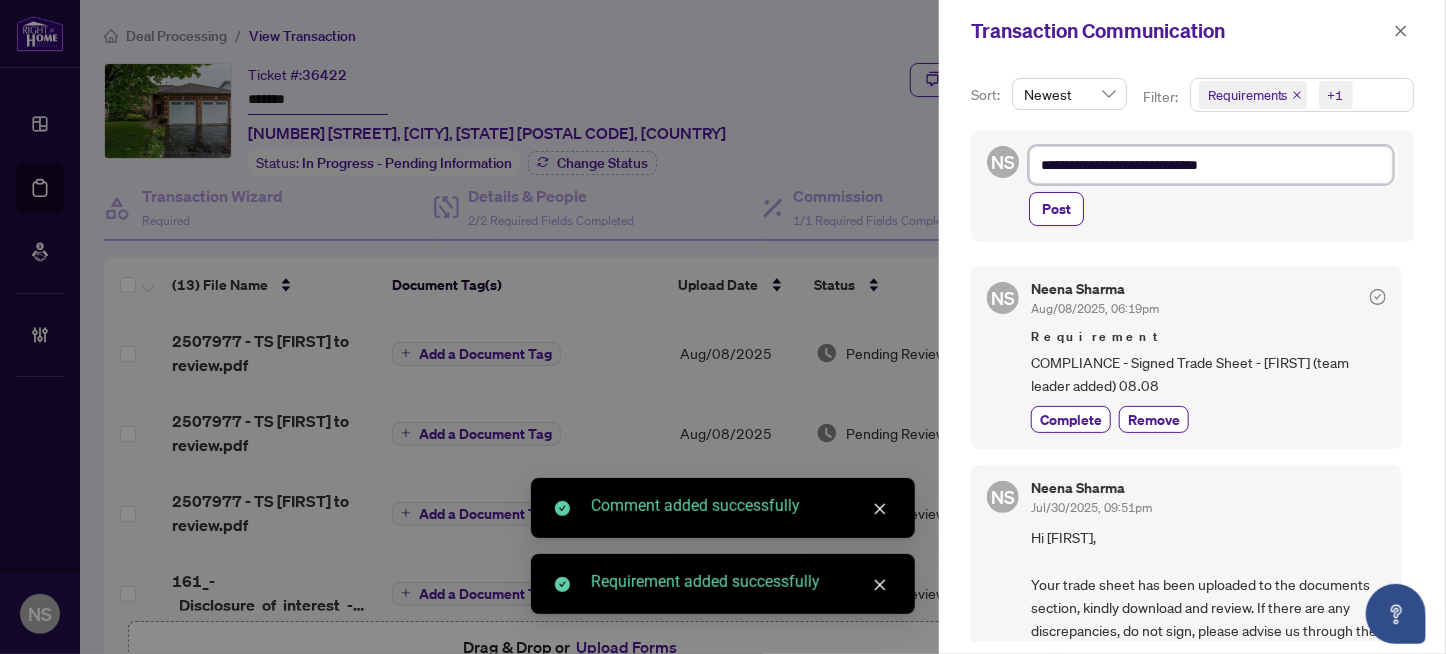 type on "**********" 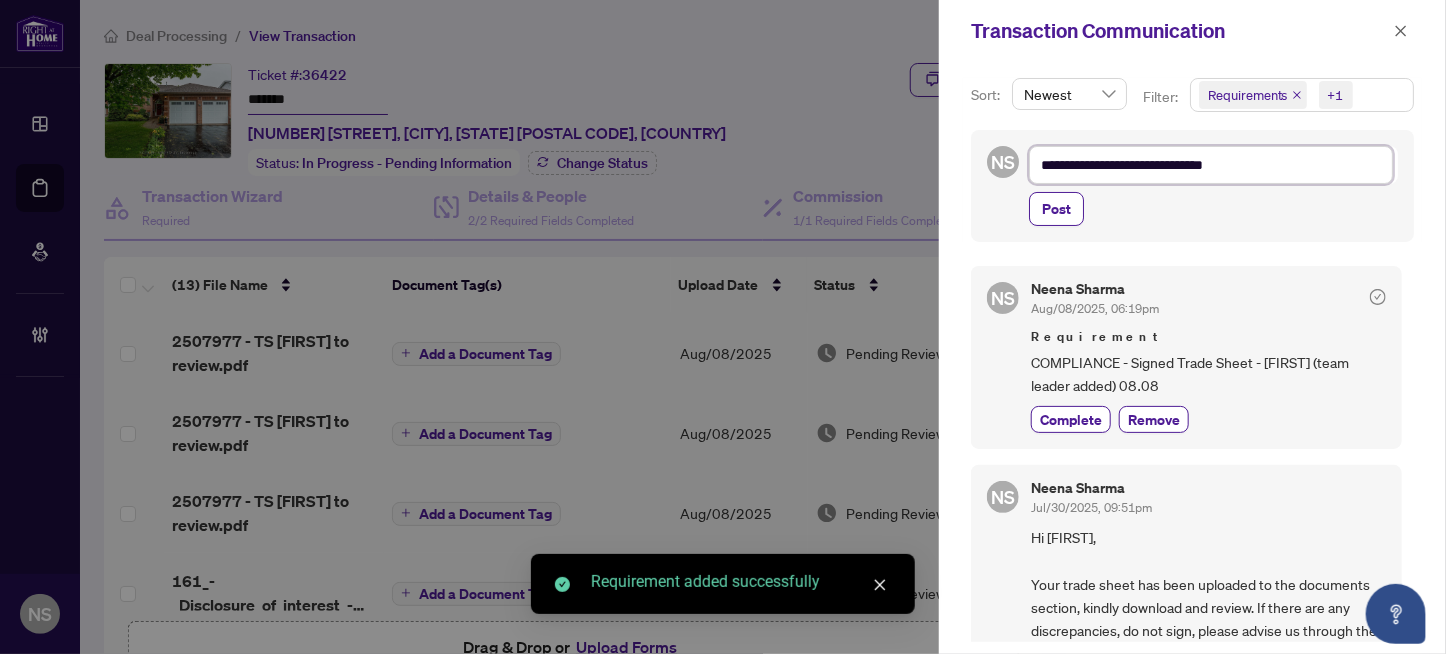 type on "**********" 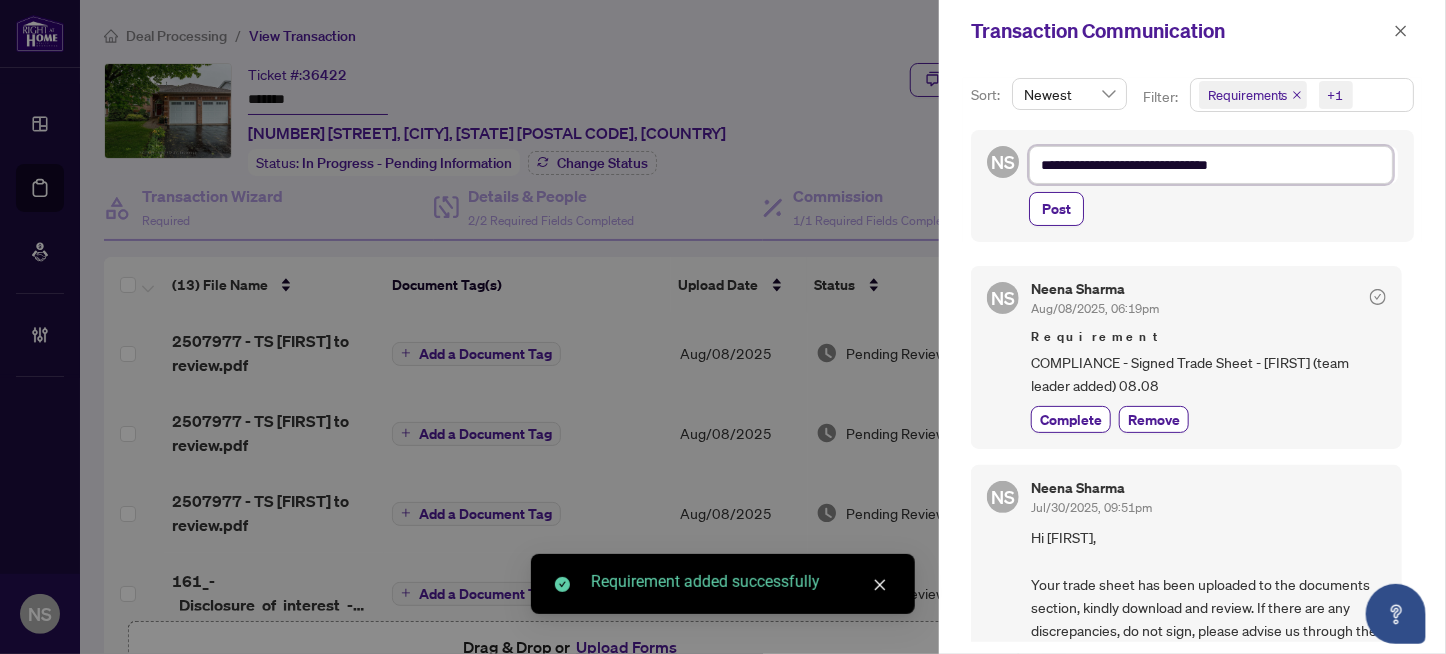 type on "**********" 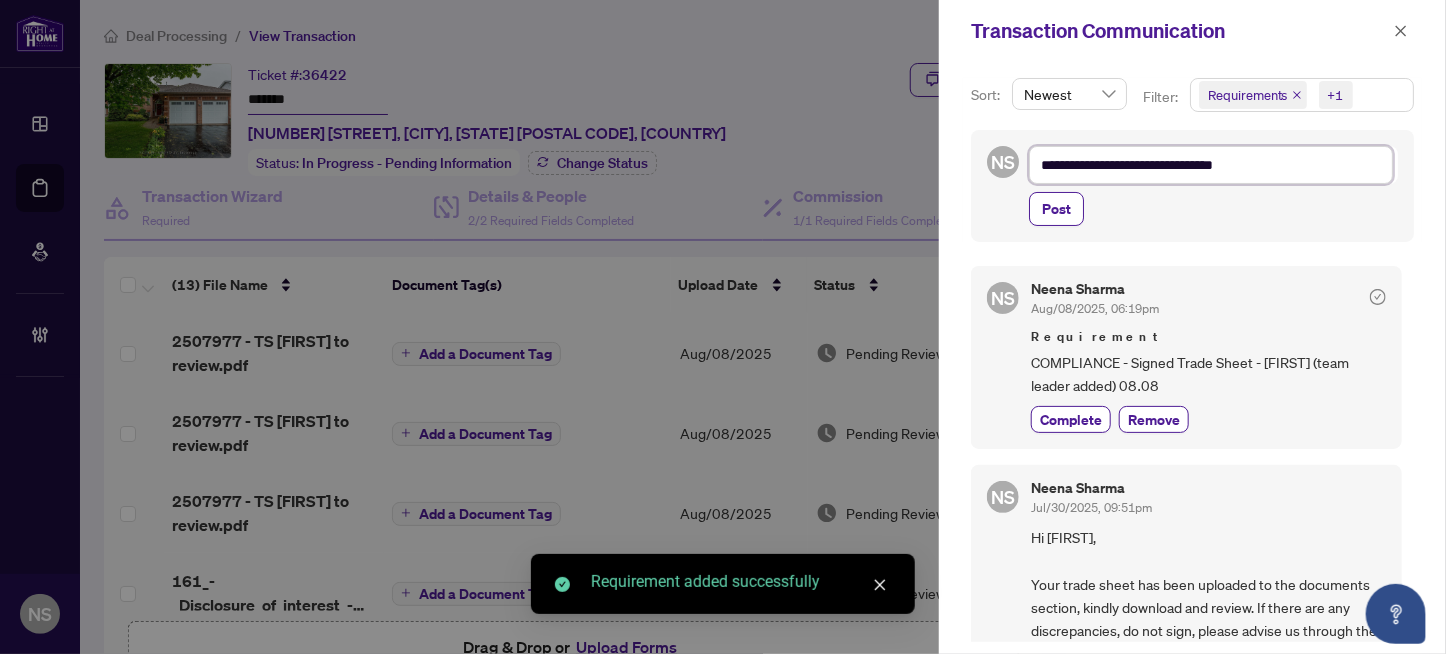 type on "**********" 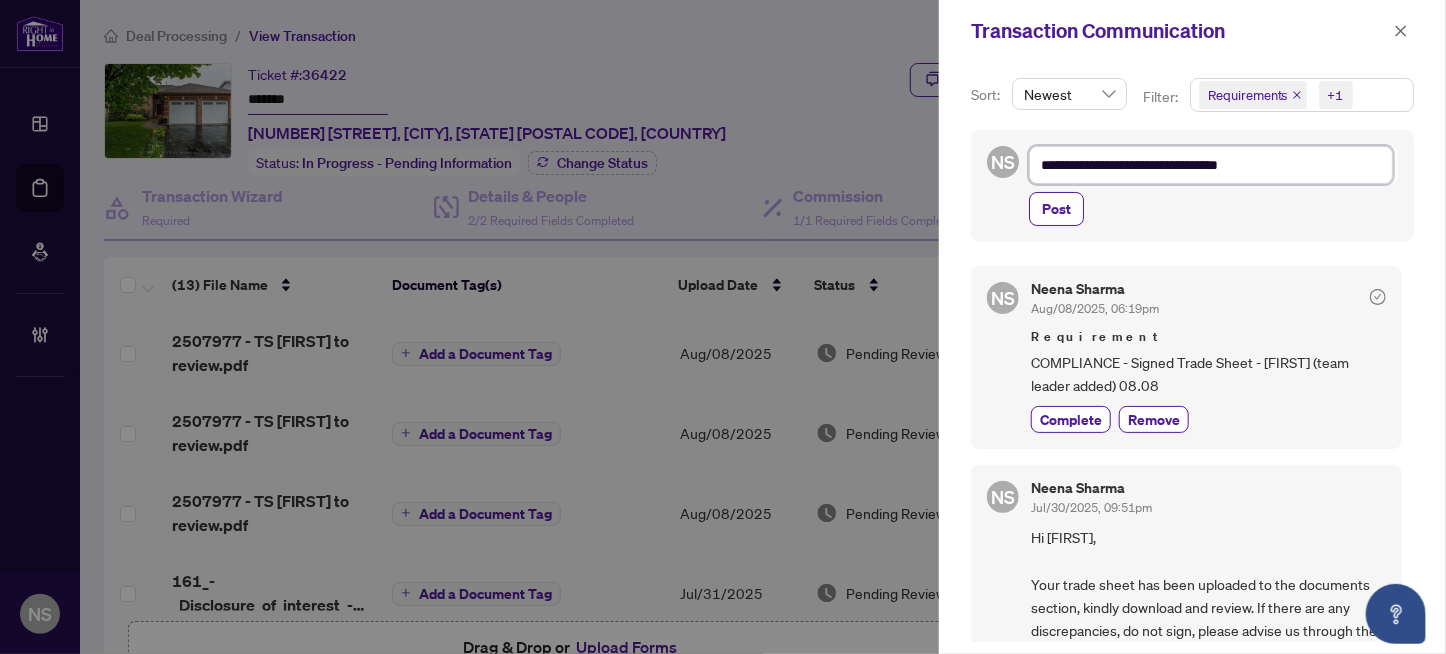 type on "**********" 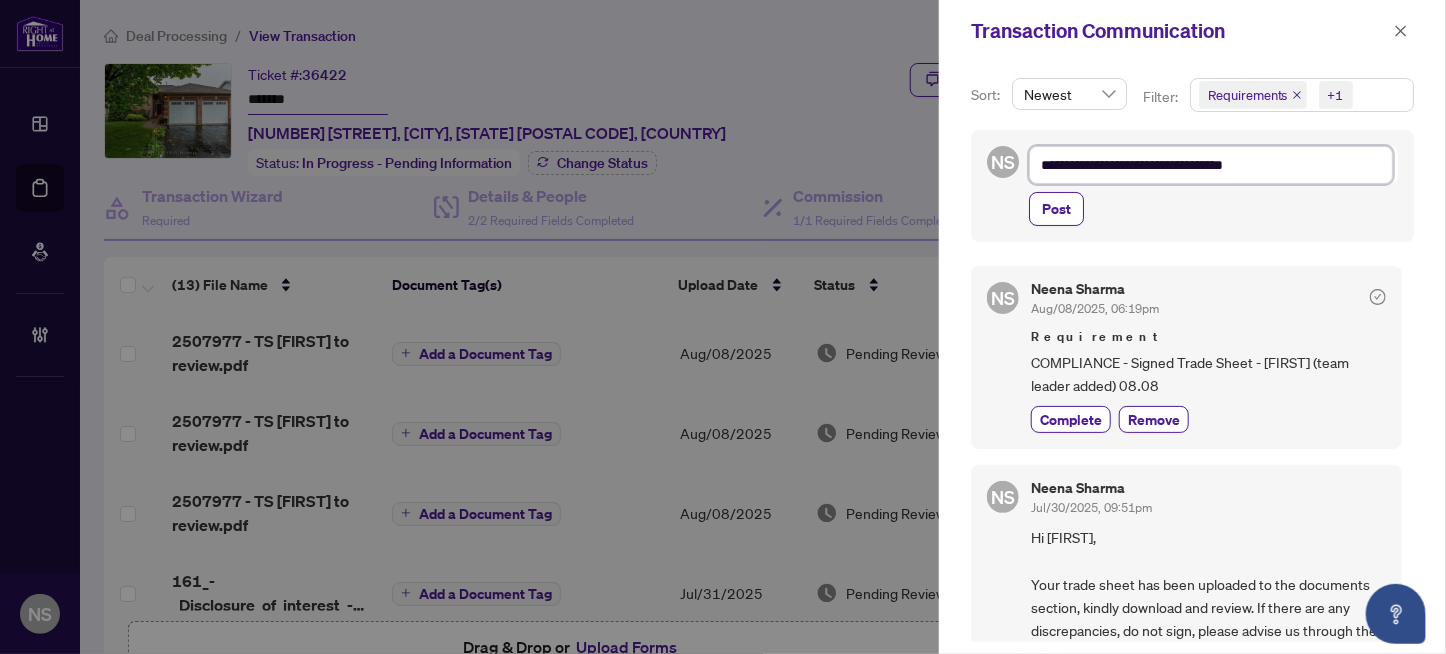 type on "**********" 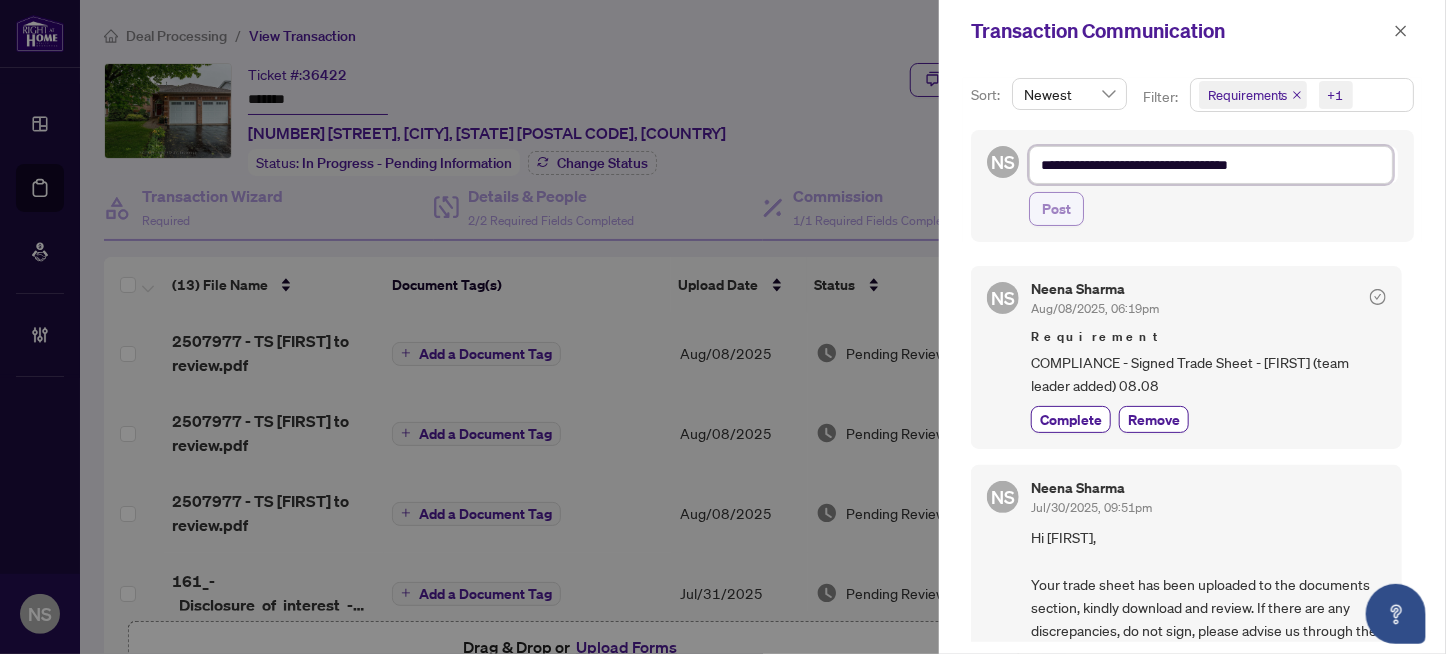 type on "**********" 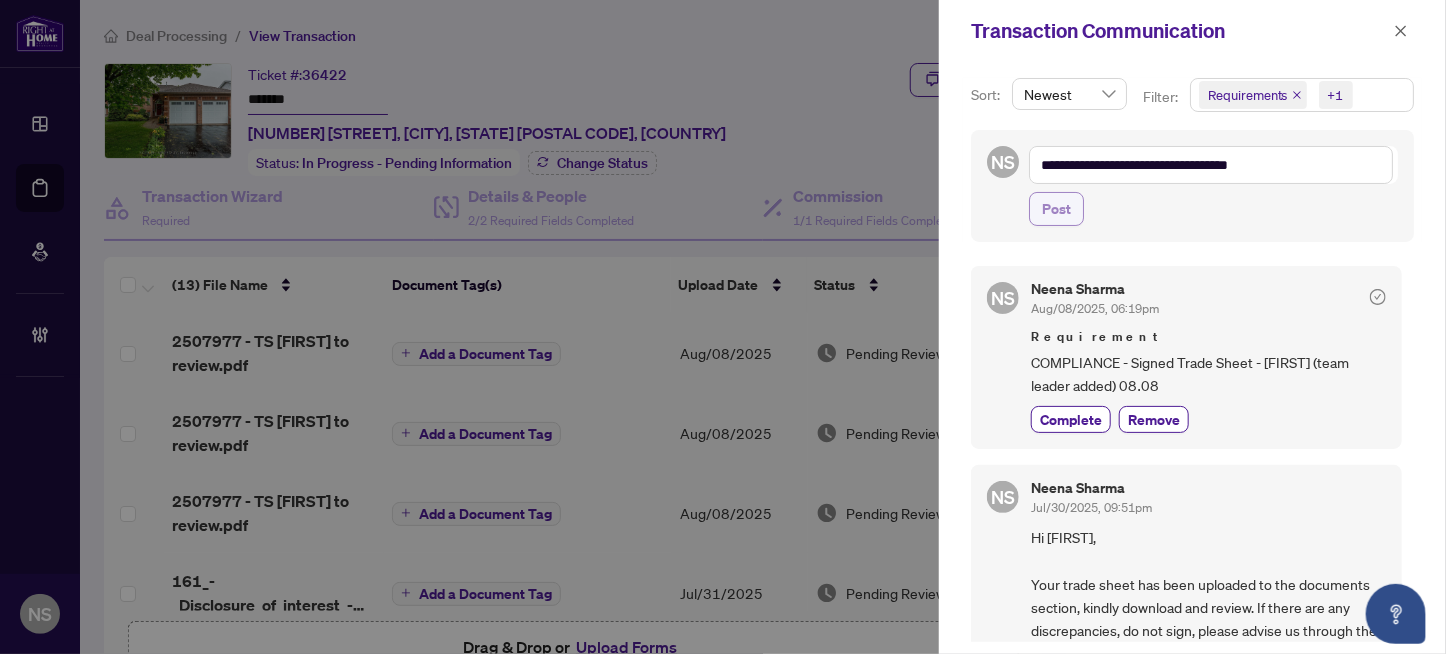 click on "Post" at bounding box center (1056, 209) 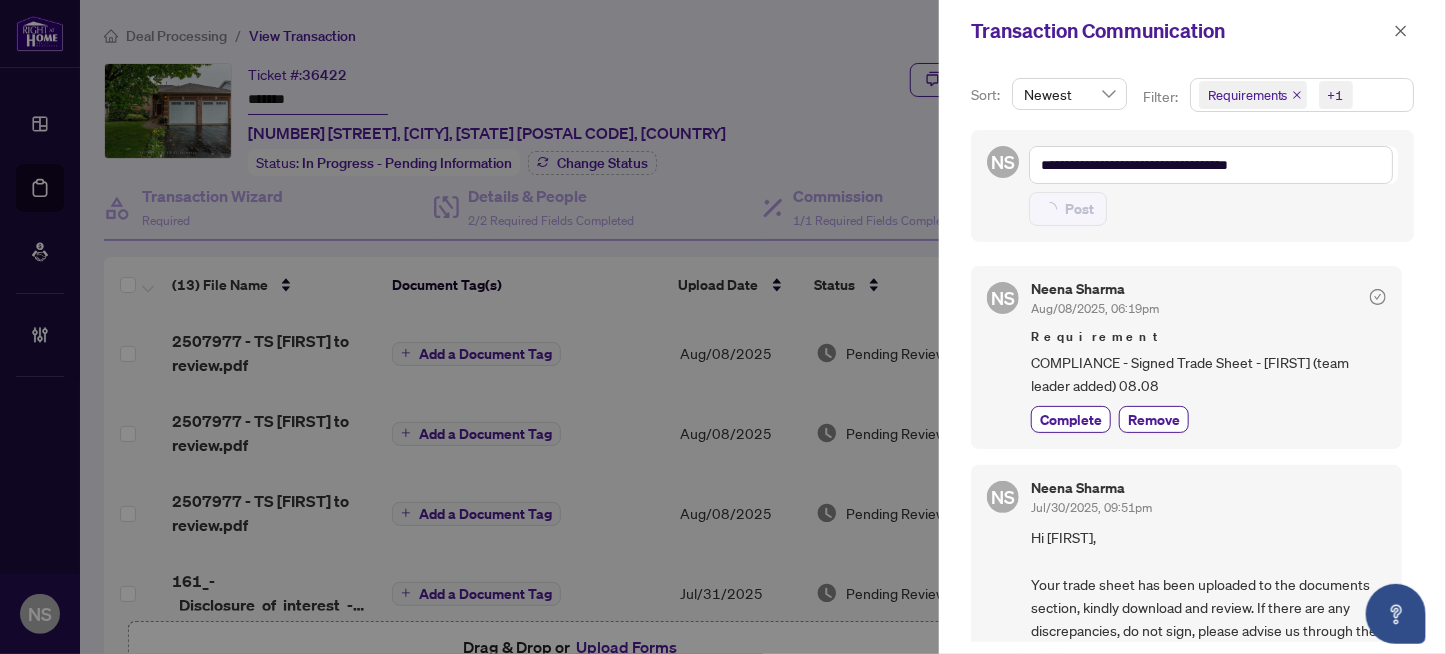 type 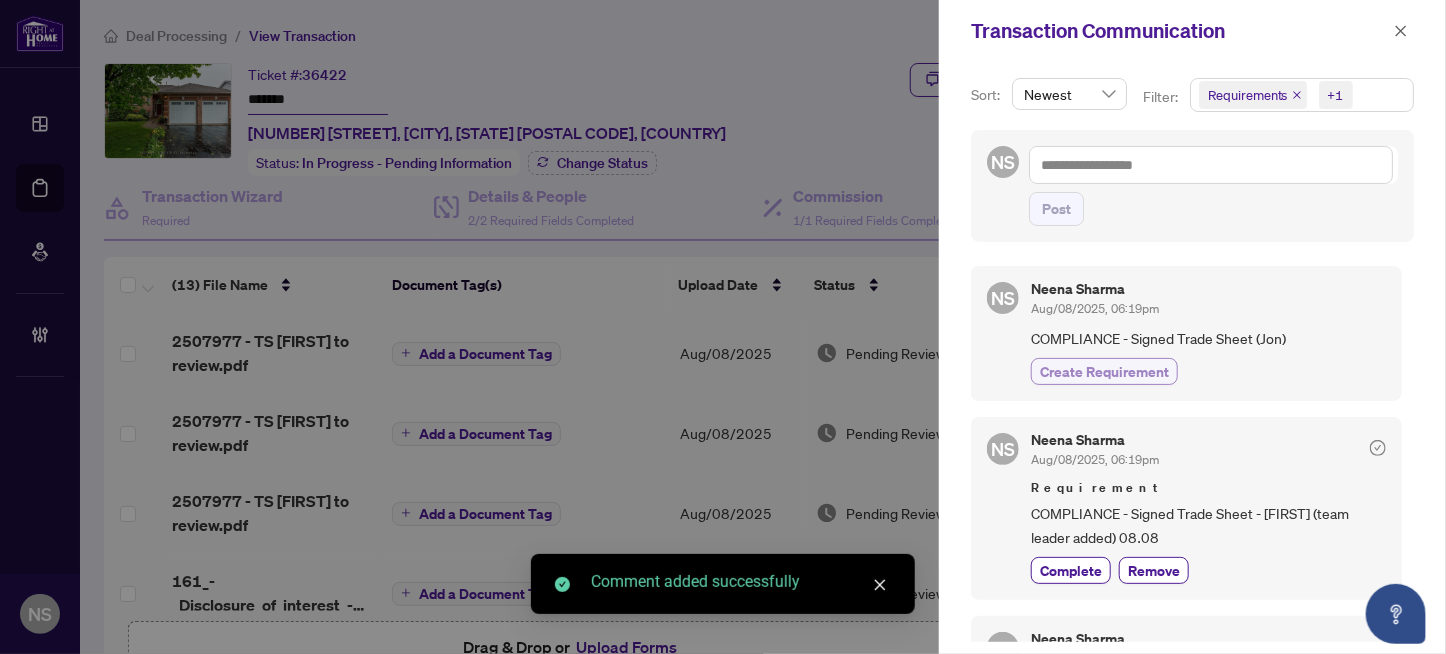 click on "Create Requirement" at bounding box center (1104, 371) 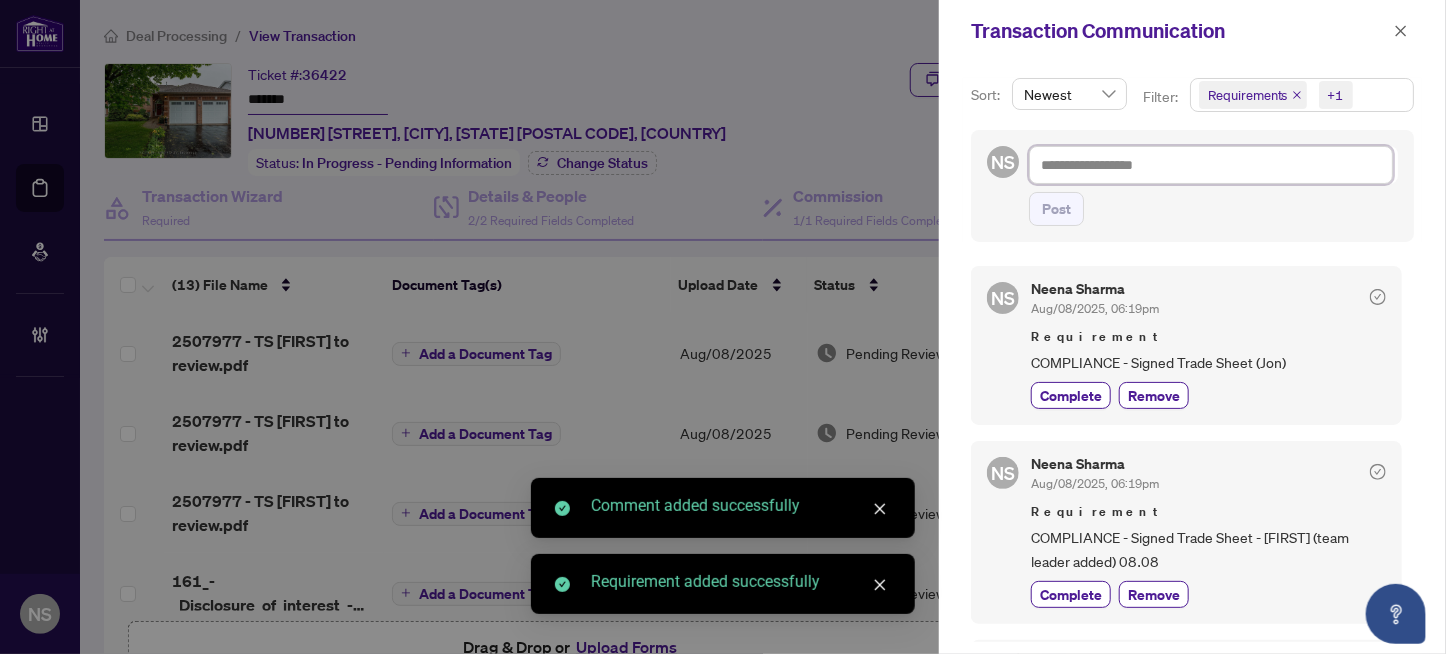 click at bounding box center (1211, 165) 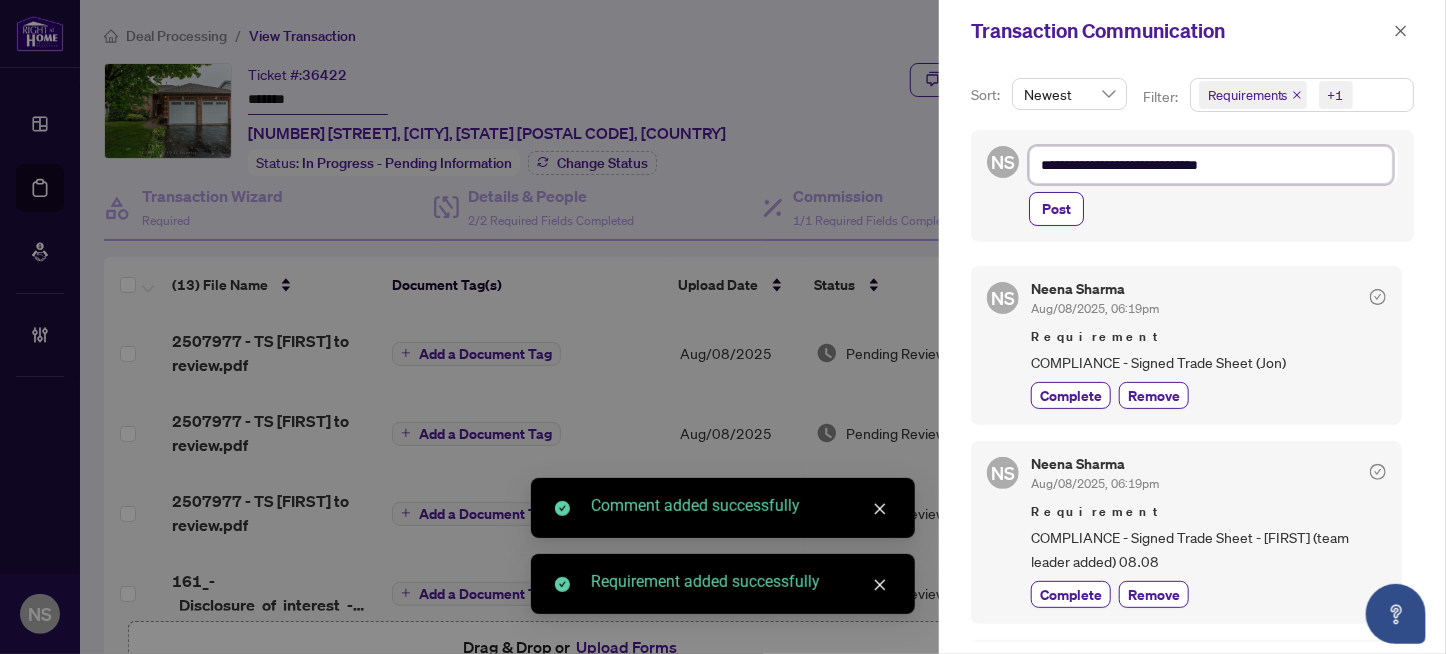 type on "**********" 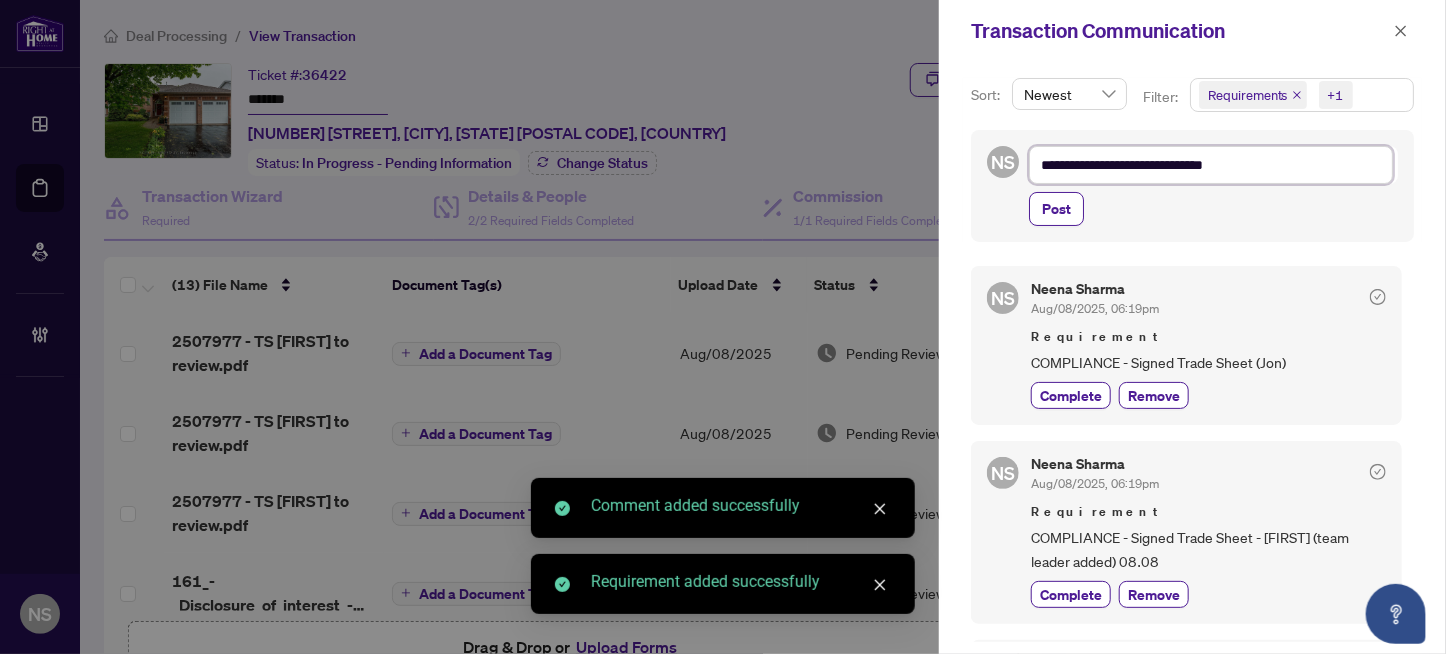 type on "**********" 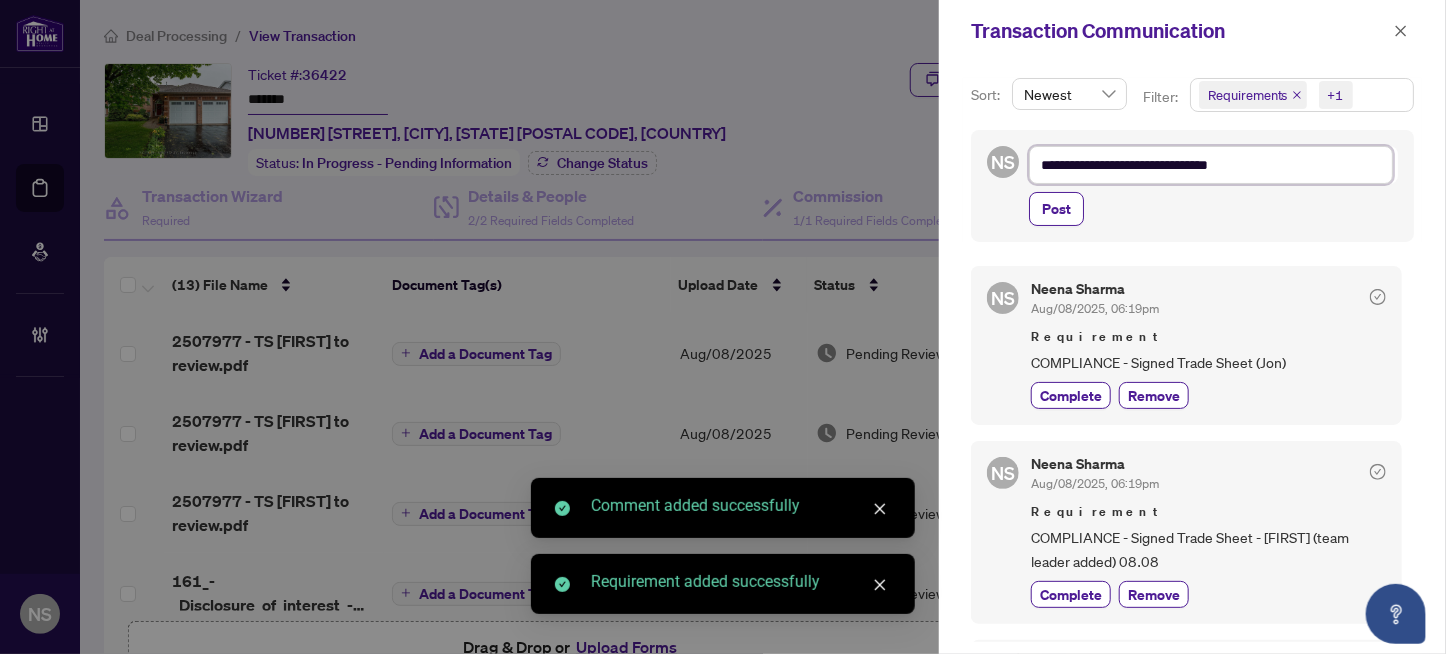 type on "**********" 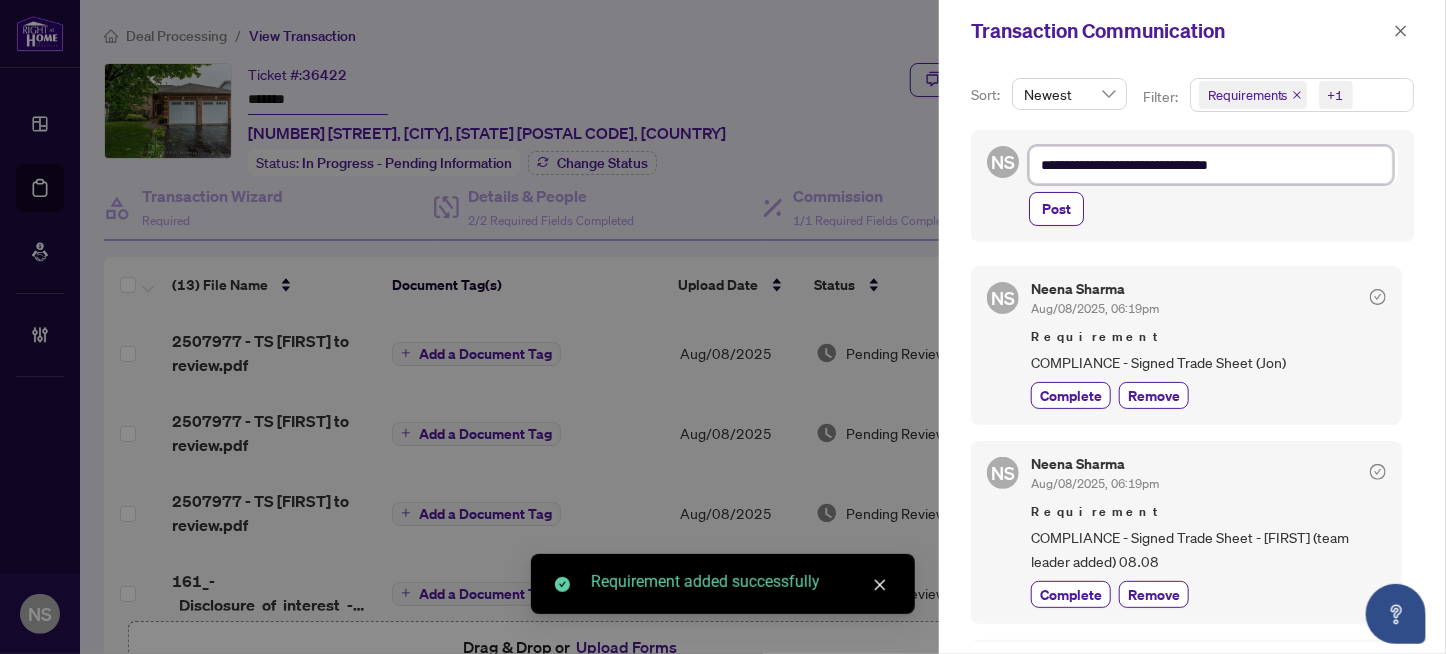 type on "**********" 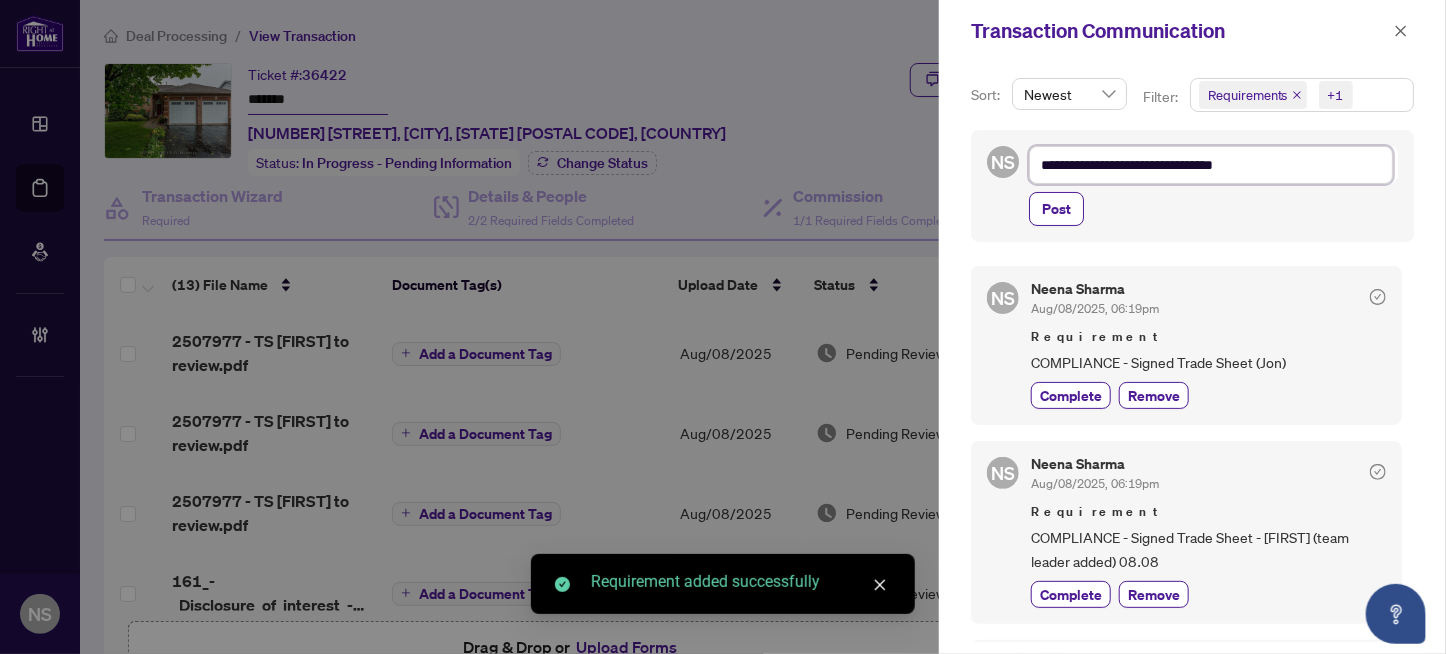 type on "**********" 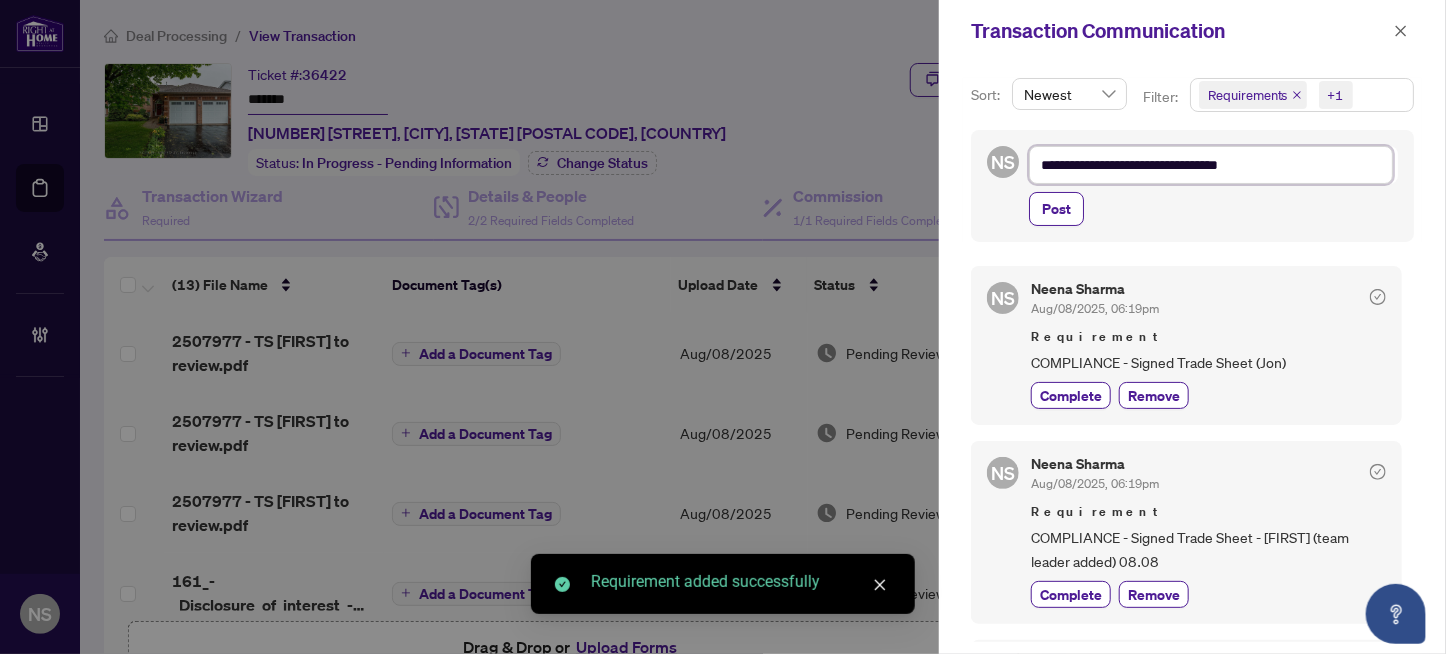 type on "**********" 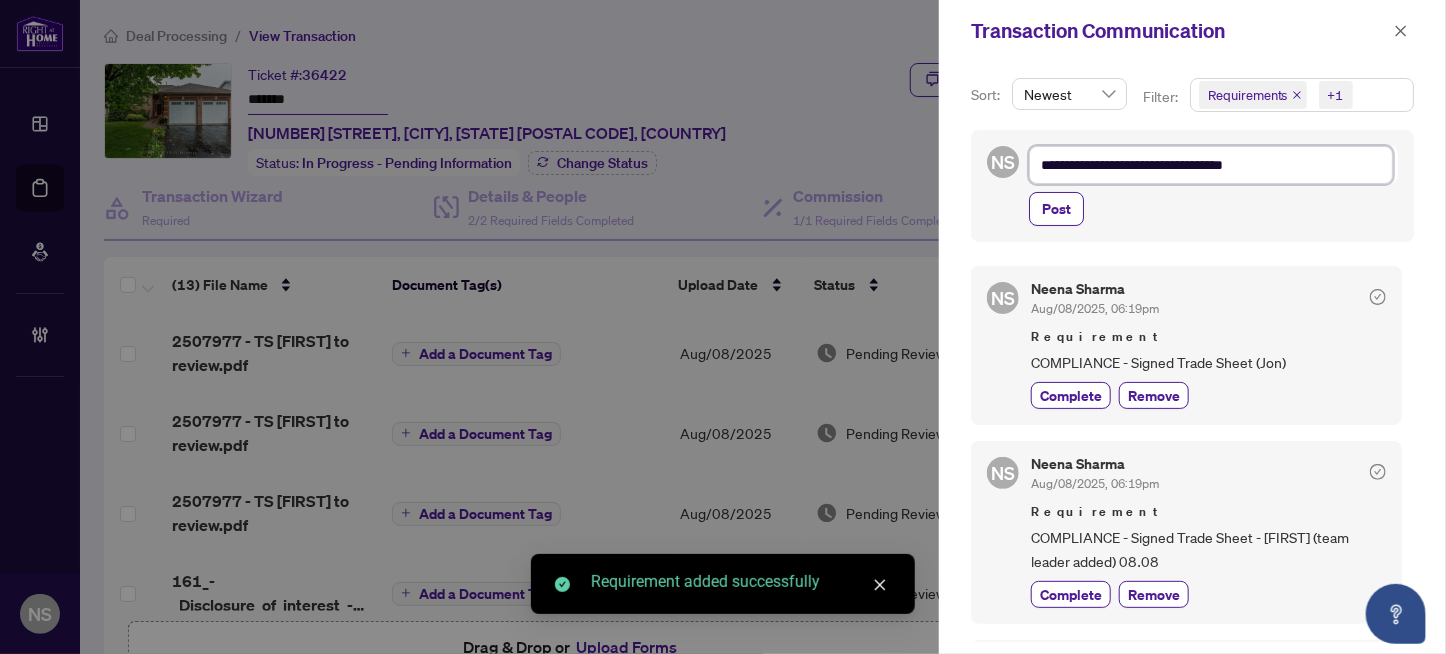 type on "**********" 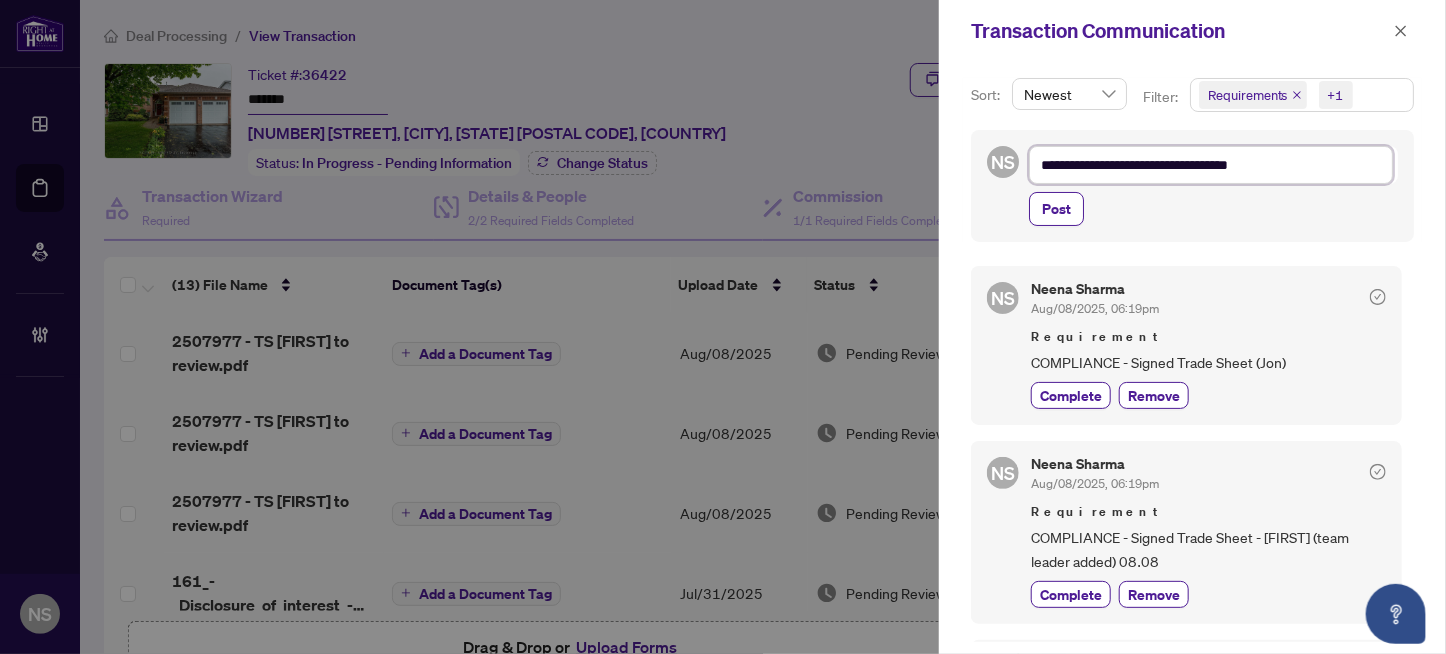 type on "**********" 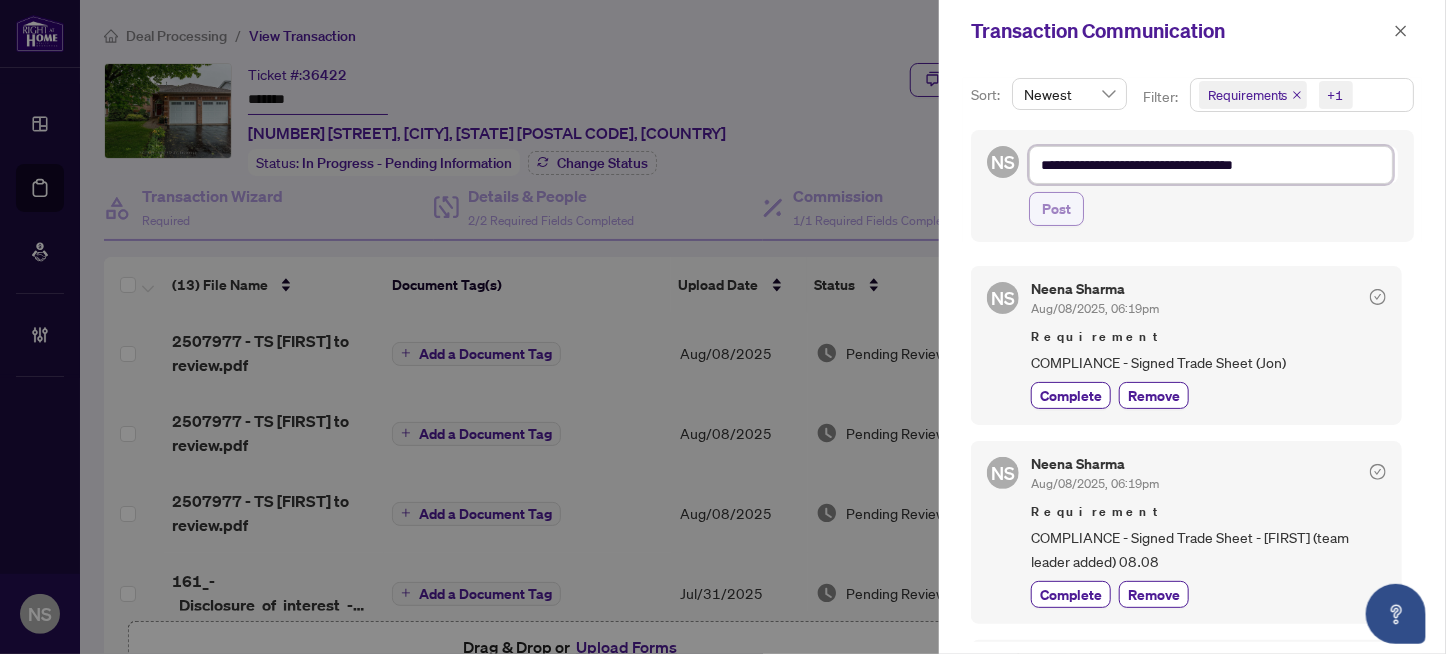 type on "**********" 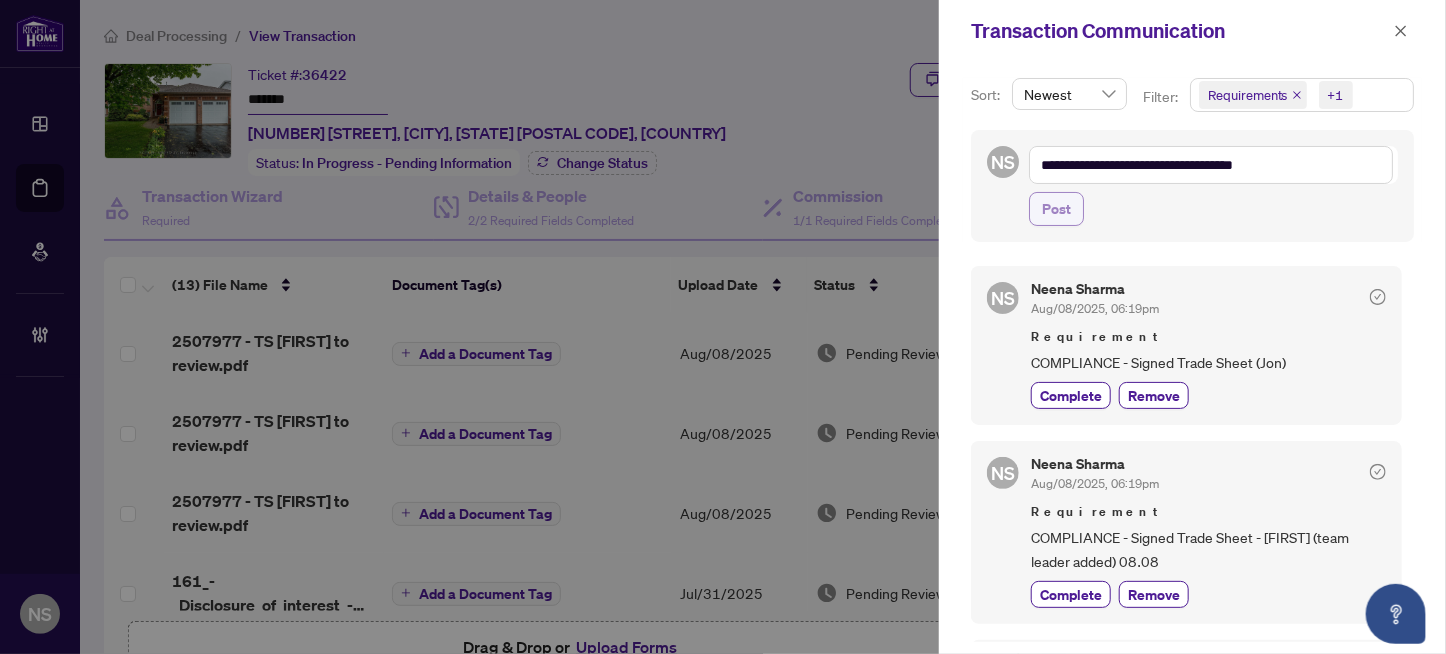 click on "Post" at bounding box center [1056, 209] 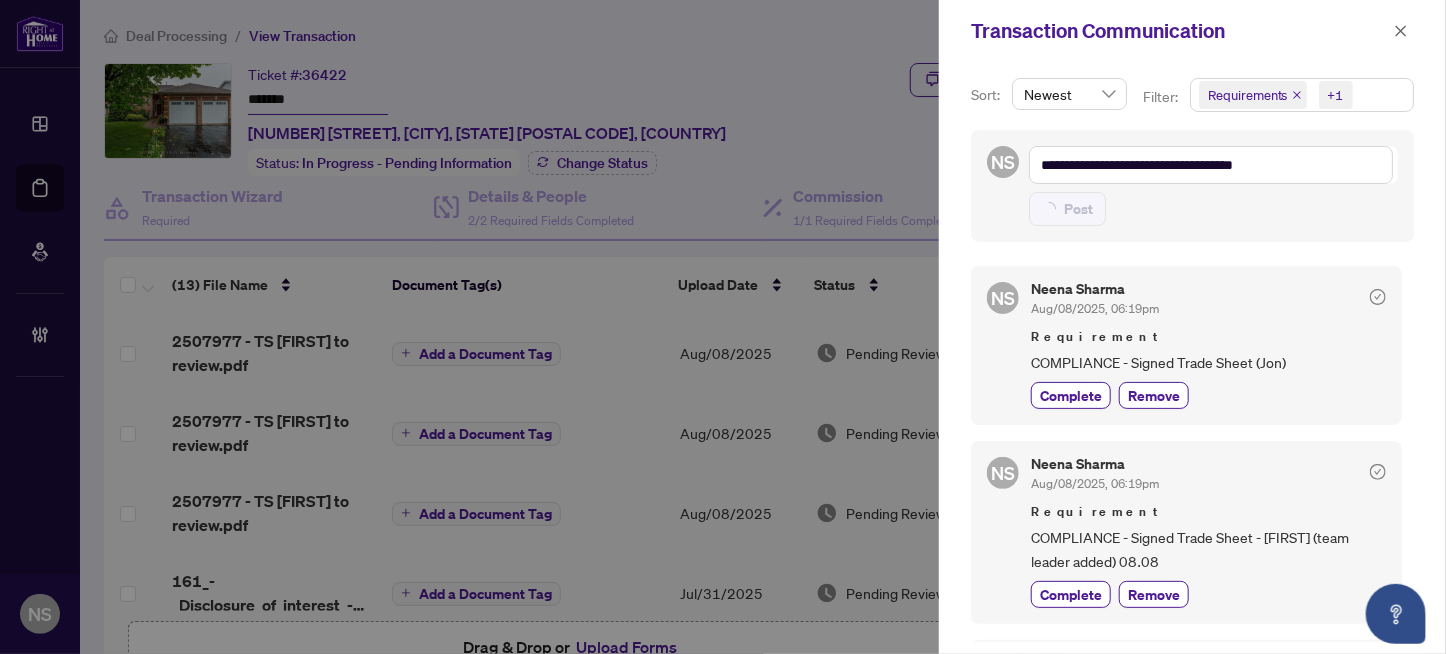 type 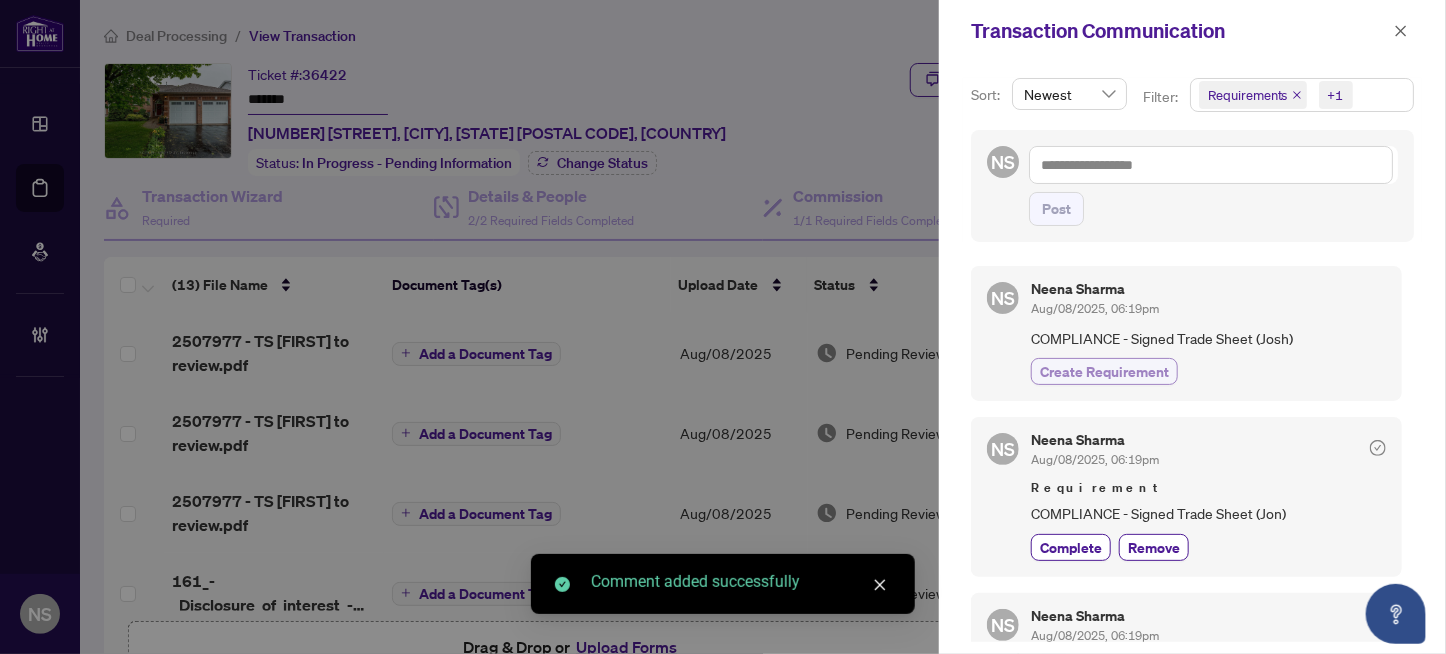 click on "Create Requirement" at bounding box center (1104, 371) 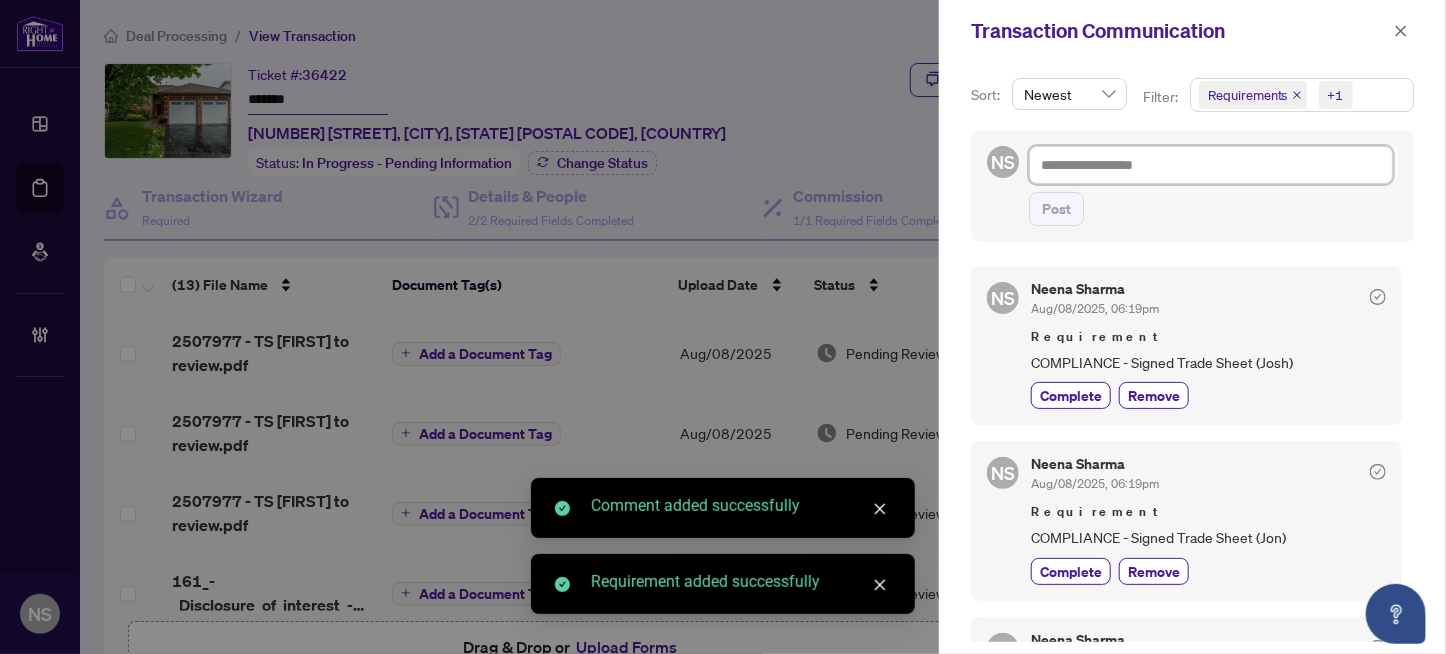 click at bounding box center [1211, 165] 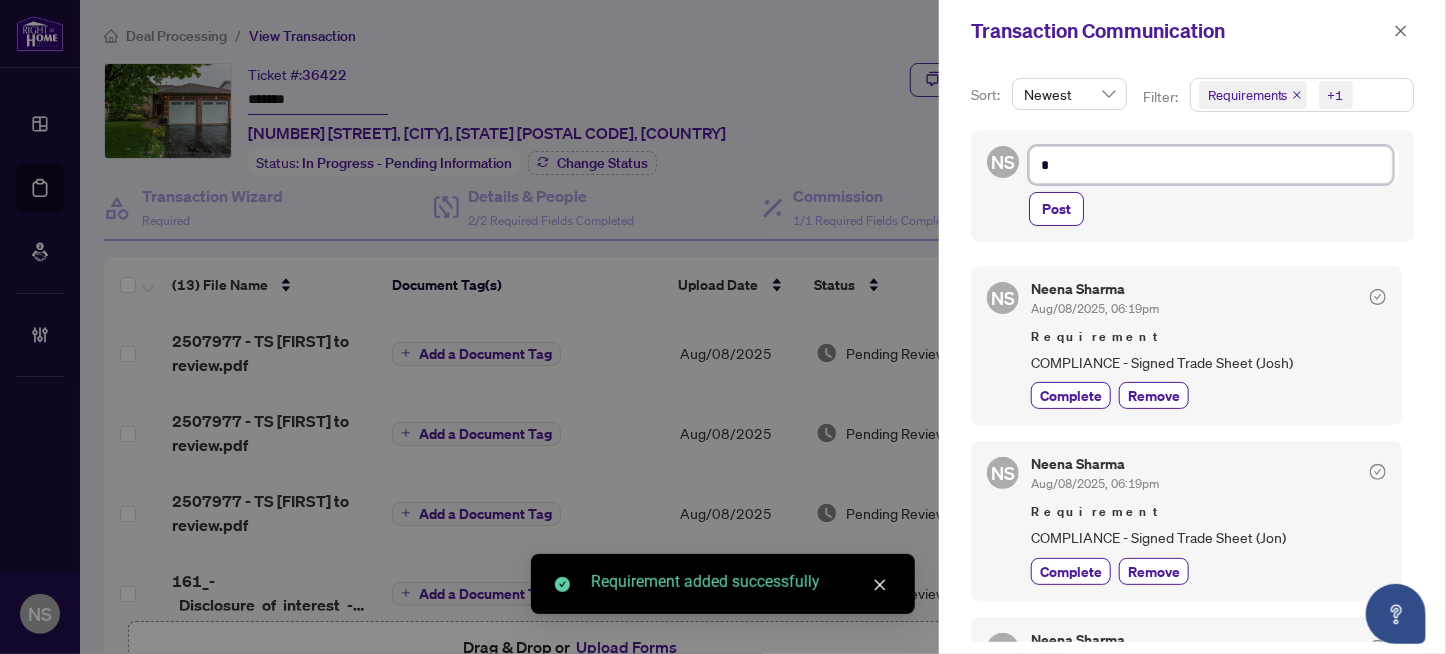 type on "**" 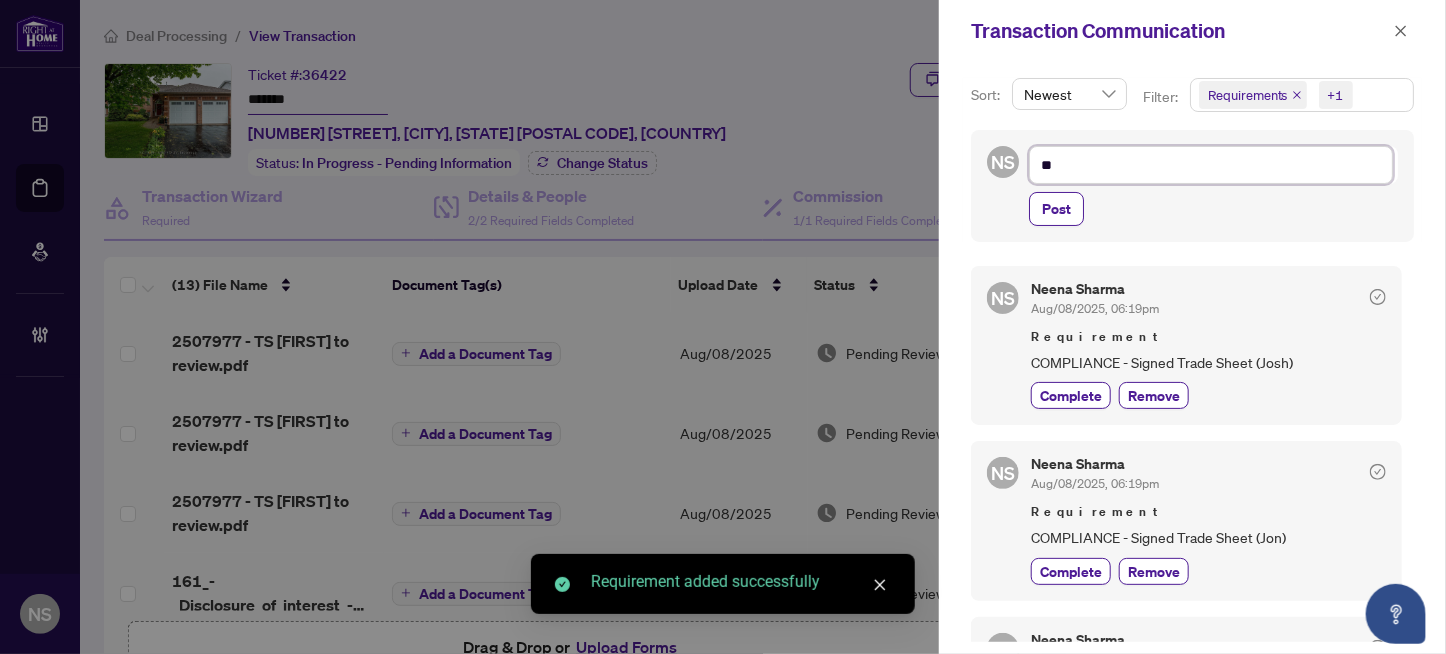 type on "**" 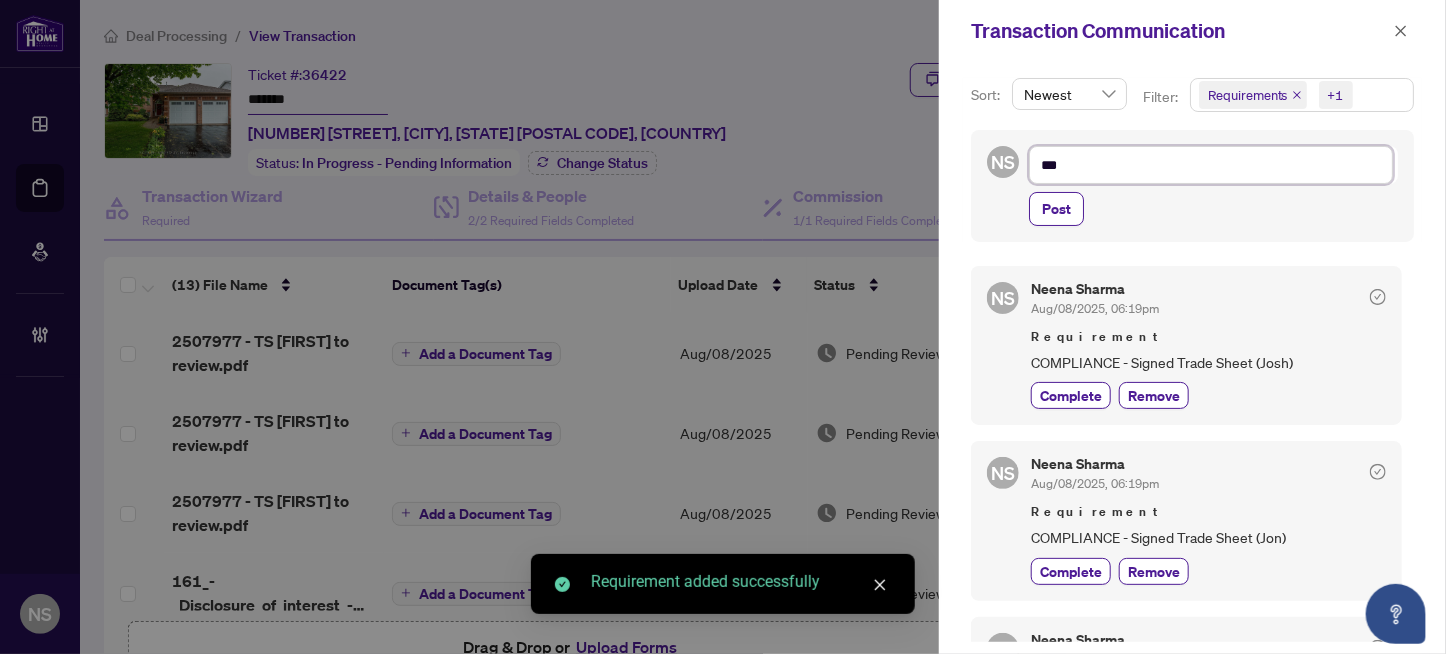 type on "****" 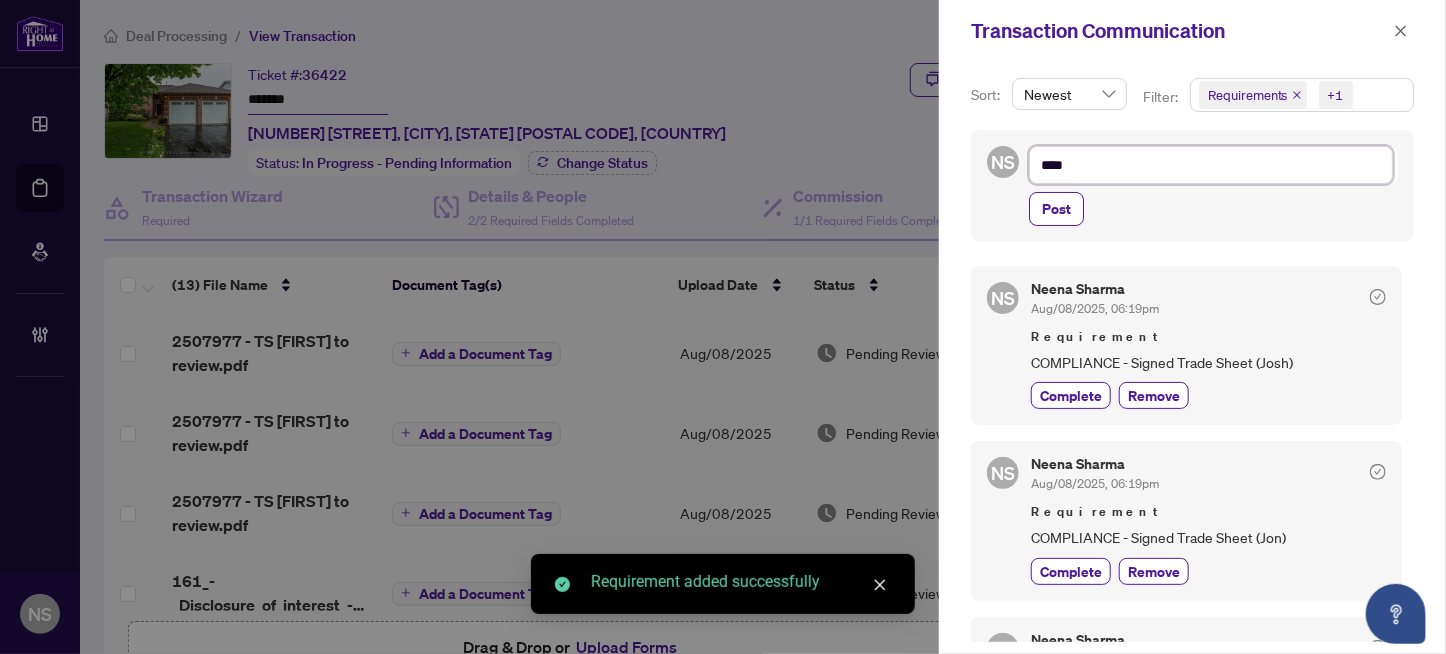 type on "*****" 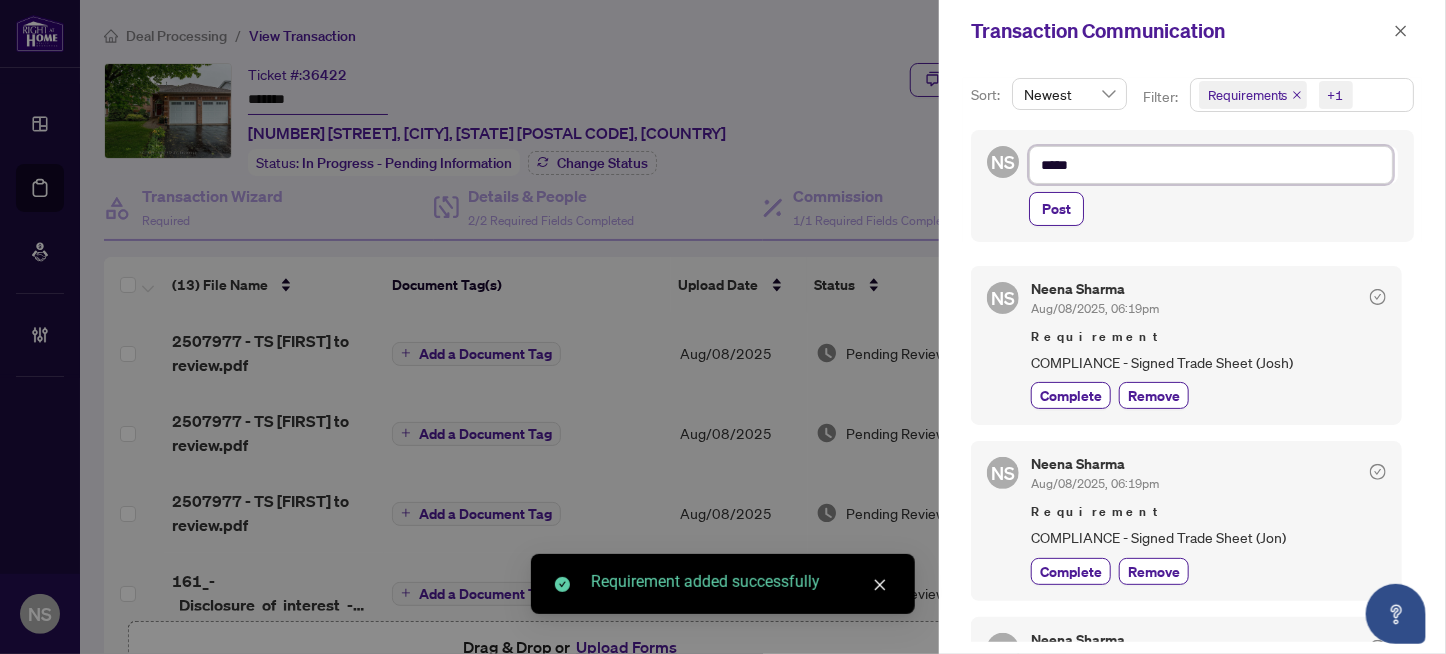 type on "******" 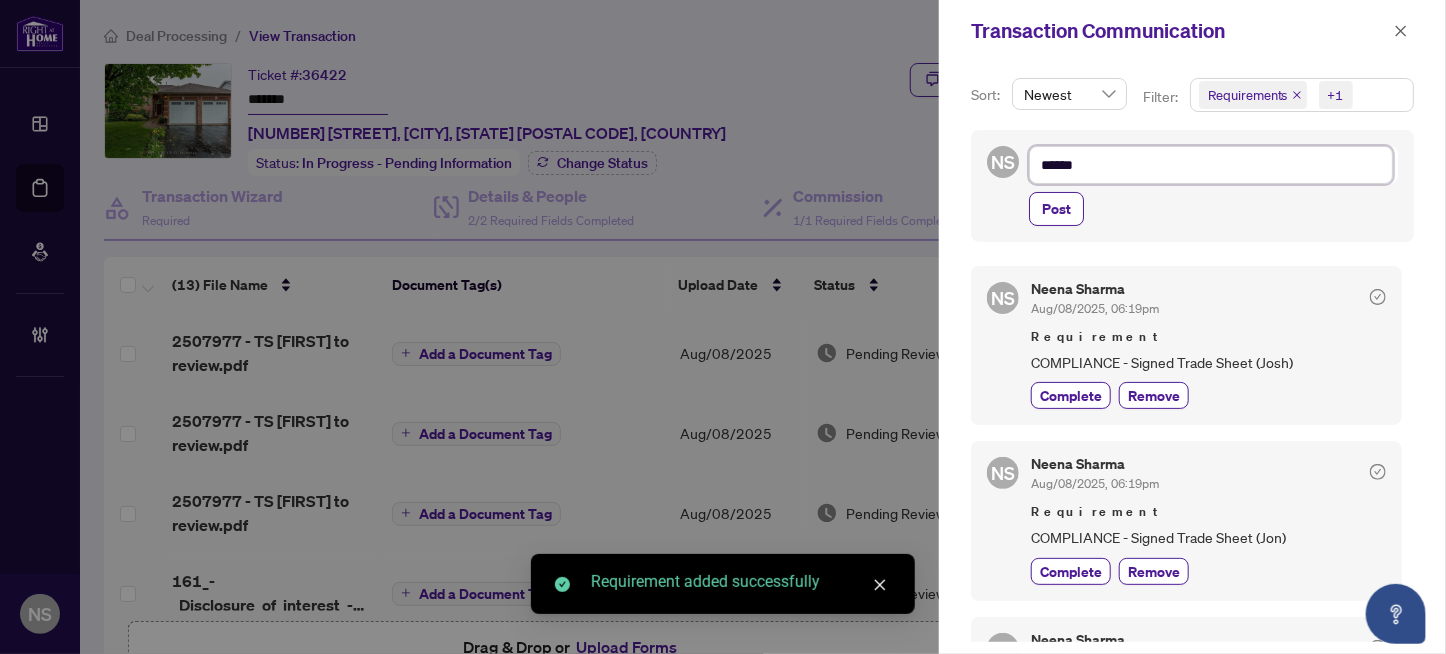 type on "*******" 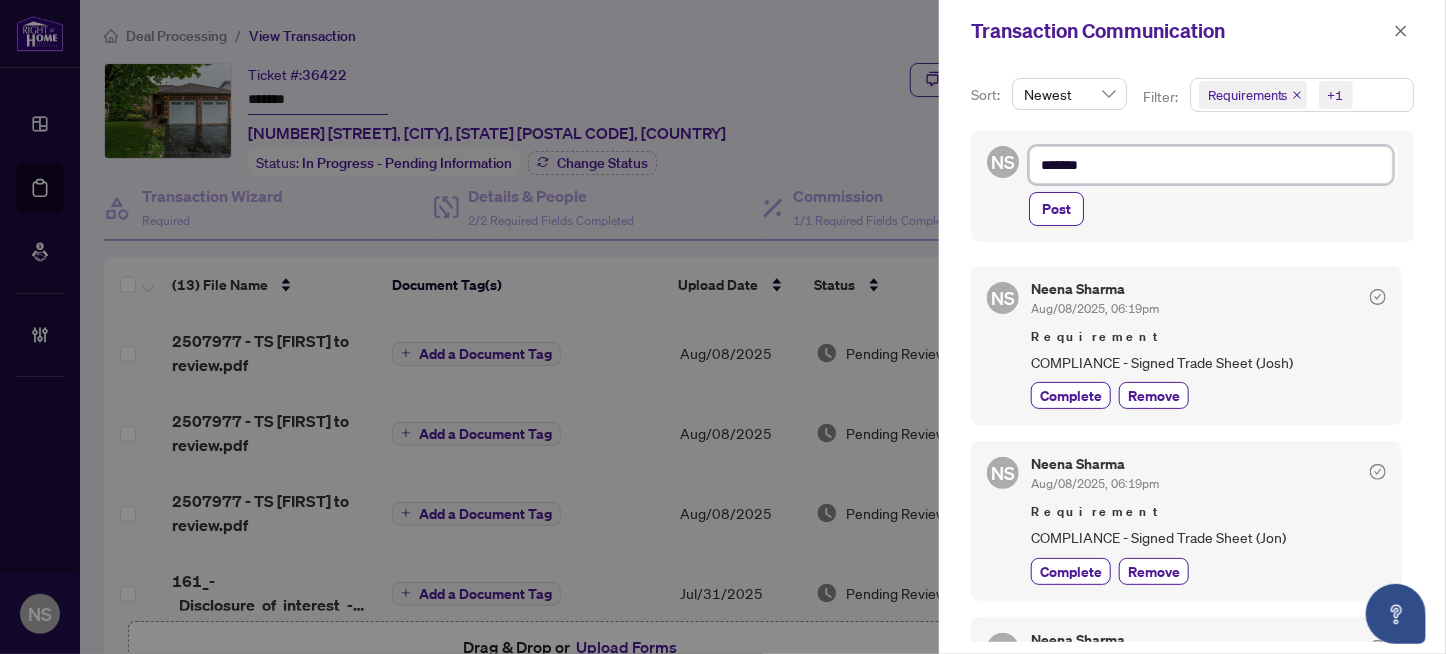 type on "********" 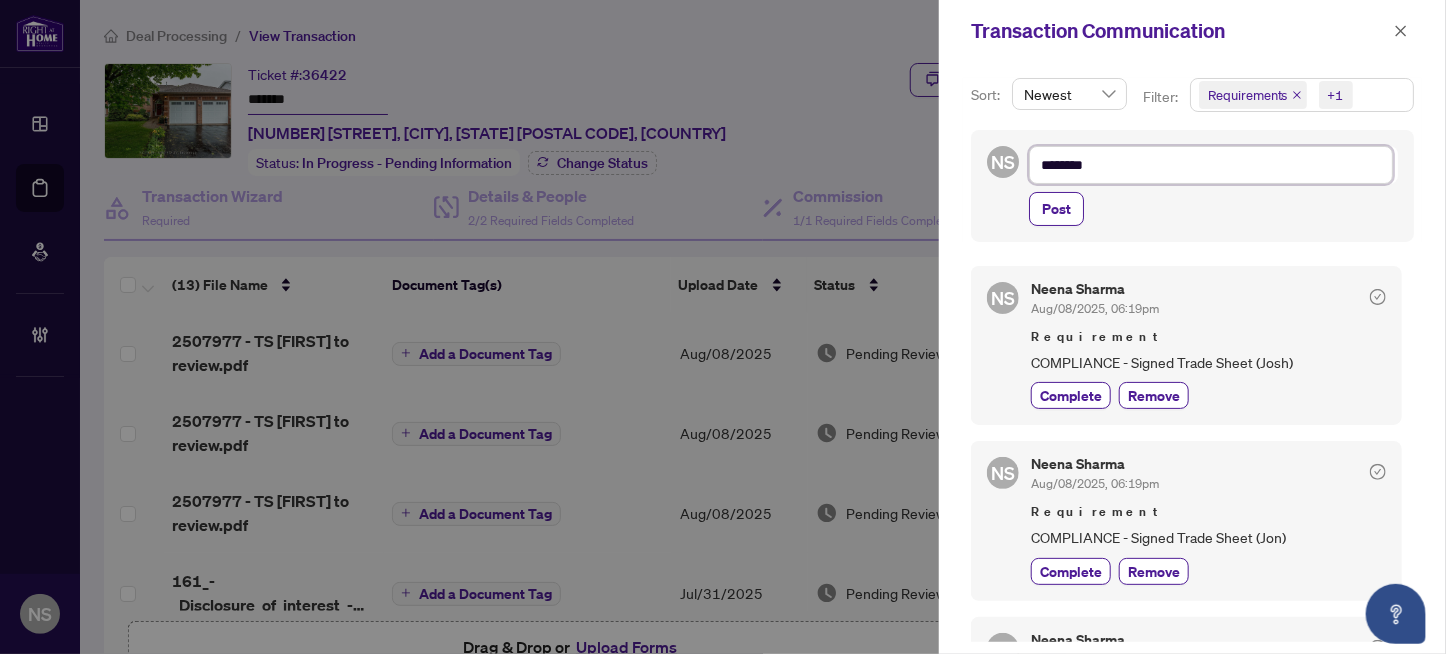 type on "********" 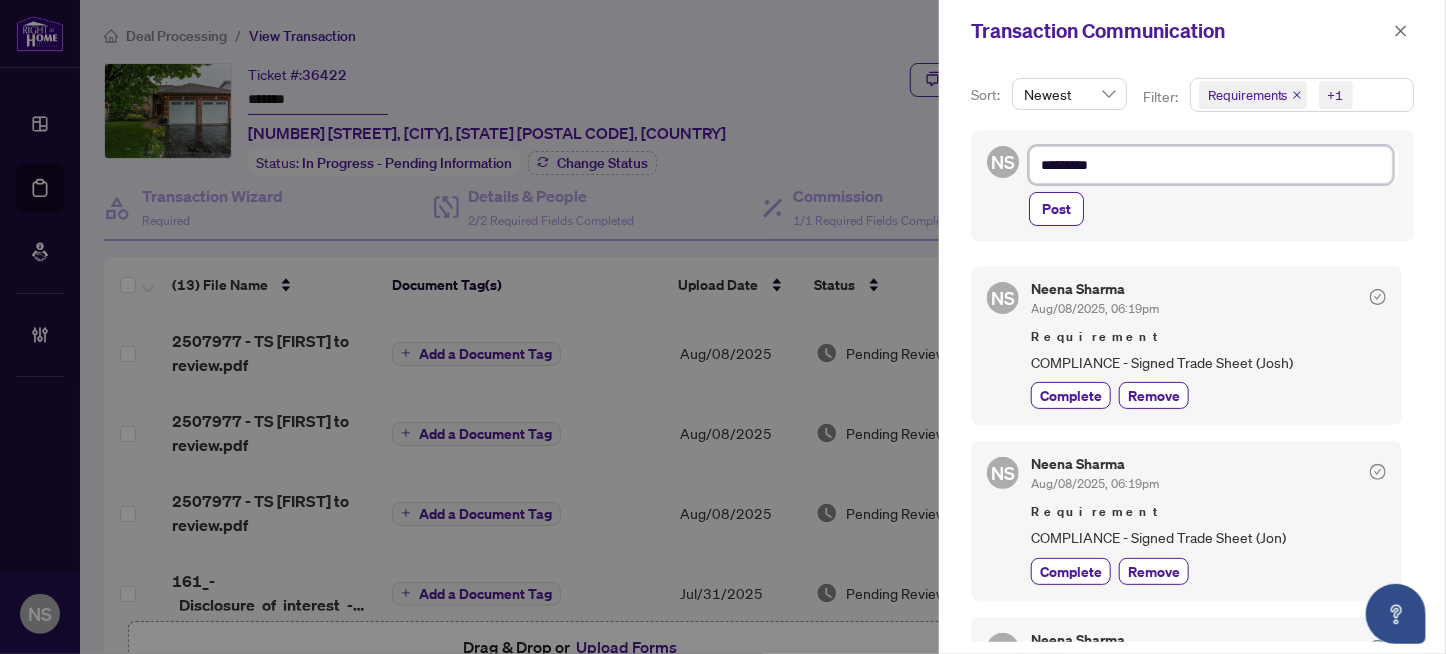 type on "**********" 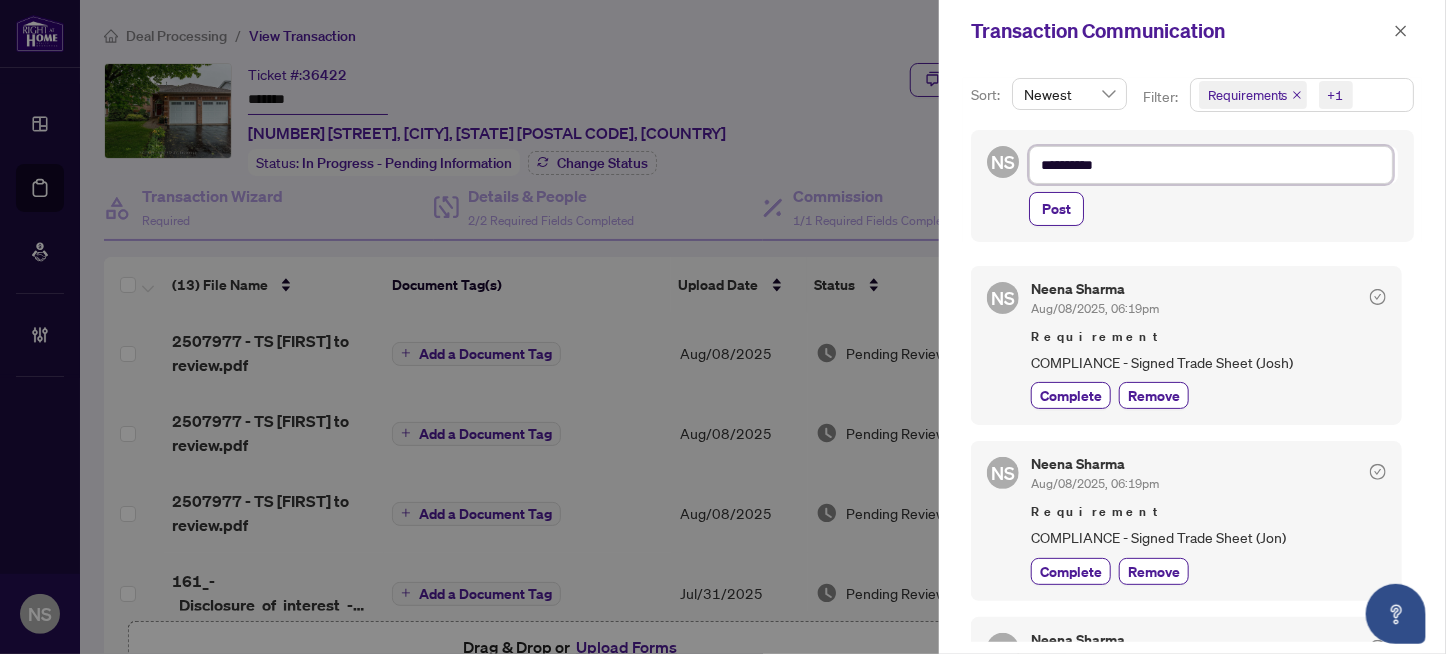 type on "**********" 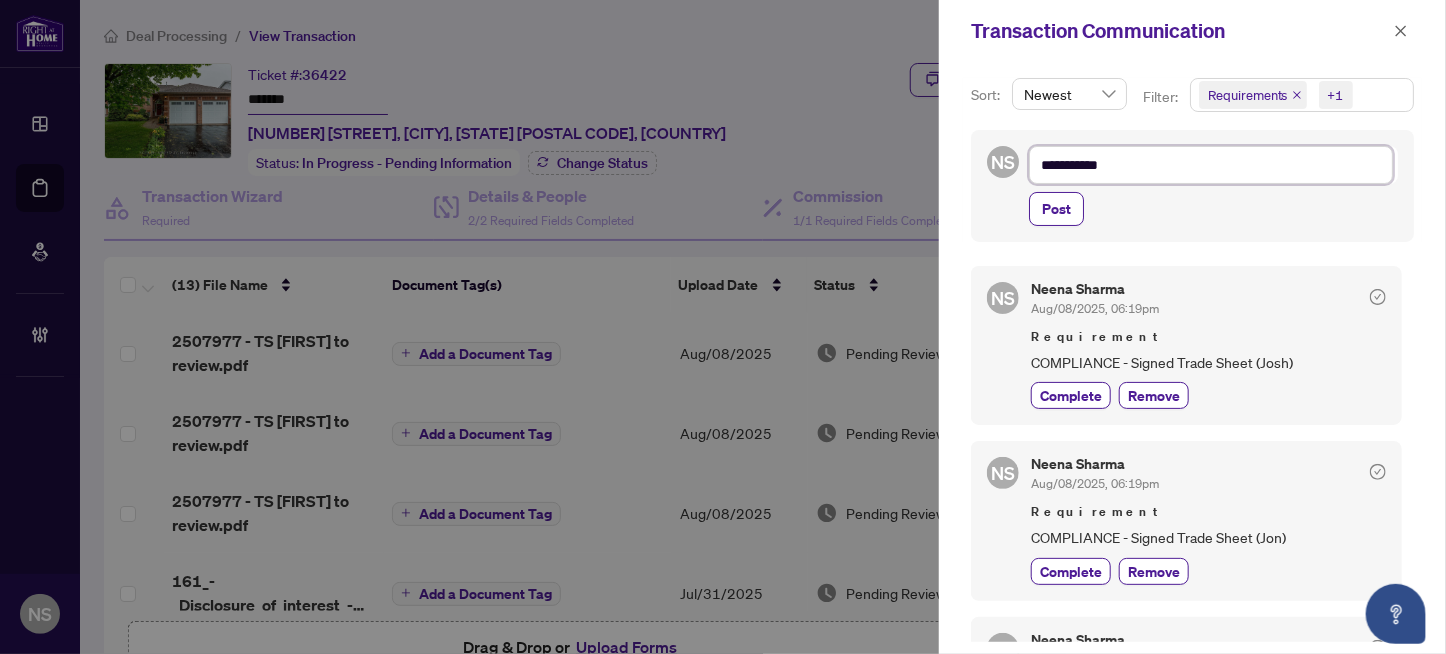 type on "**********" 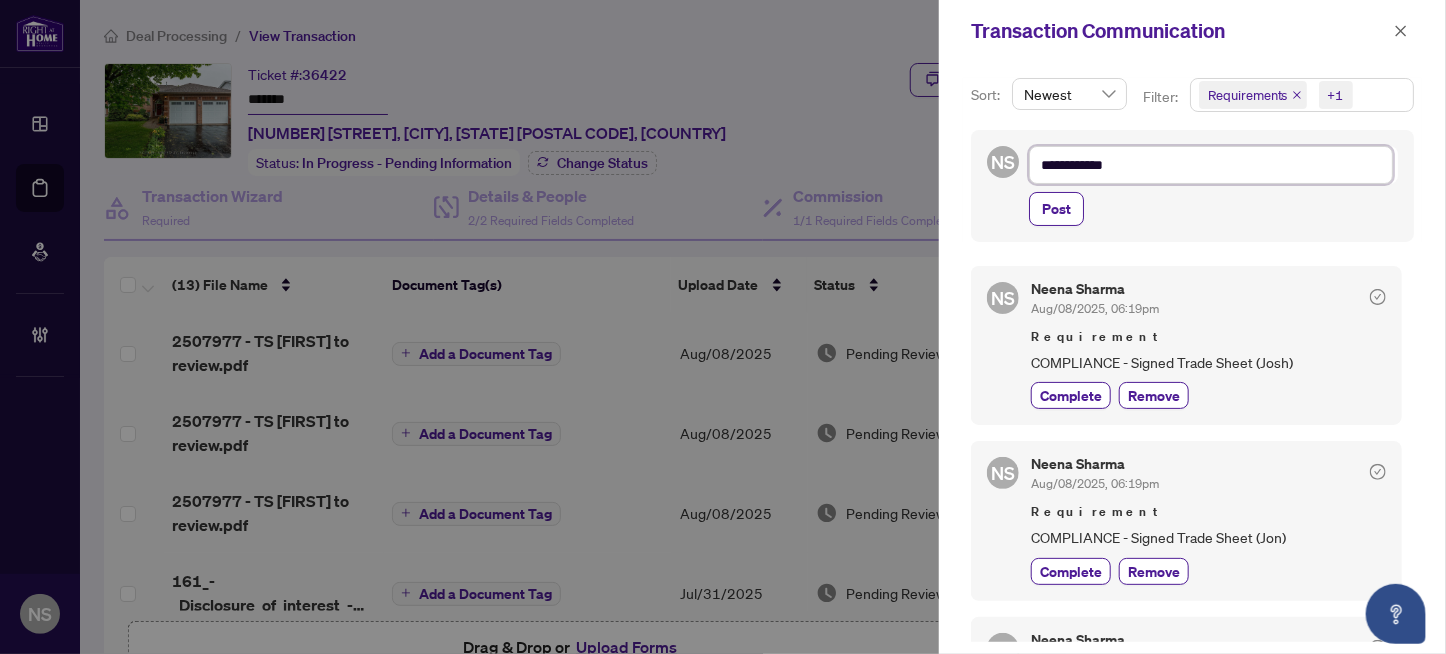 type on "**********" 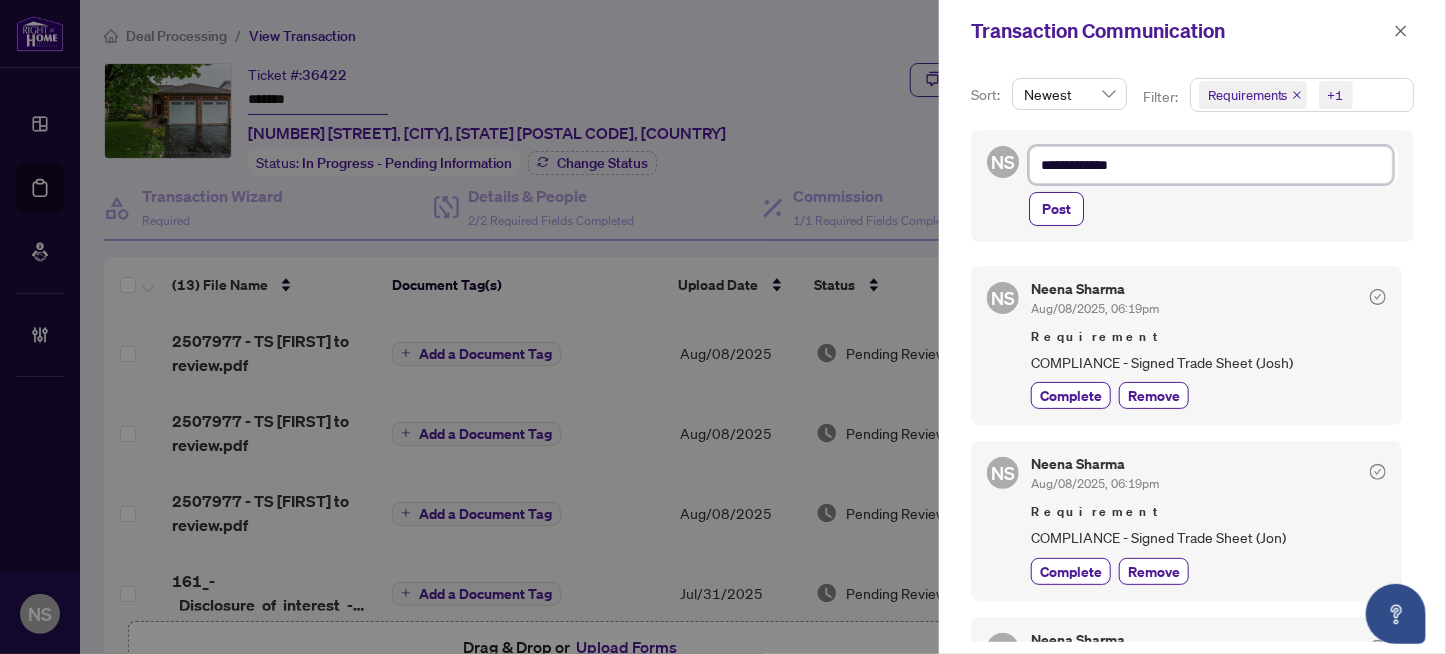 type on "**********" 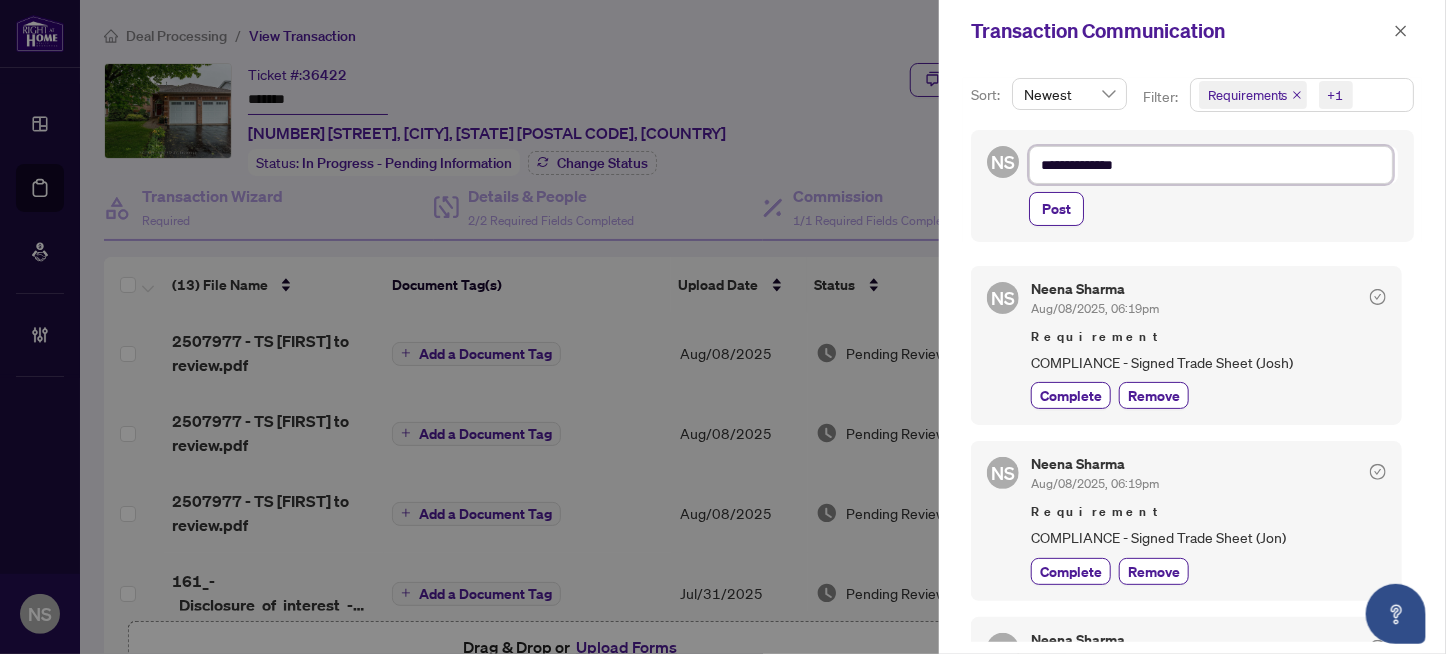 type on "**********" 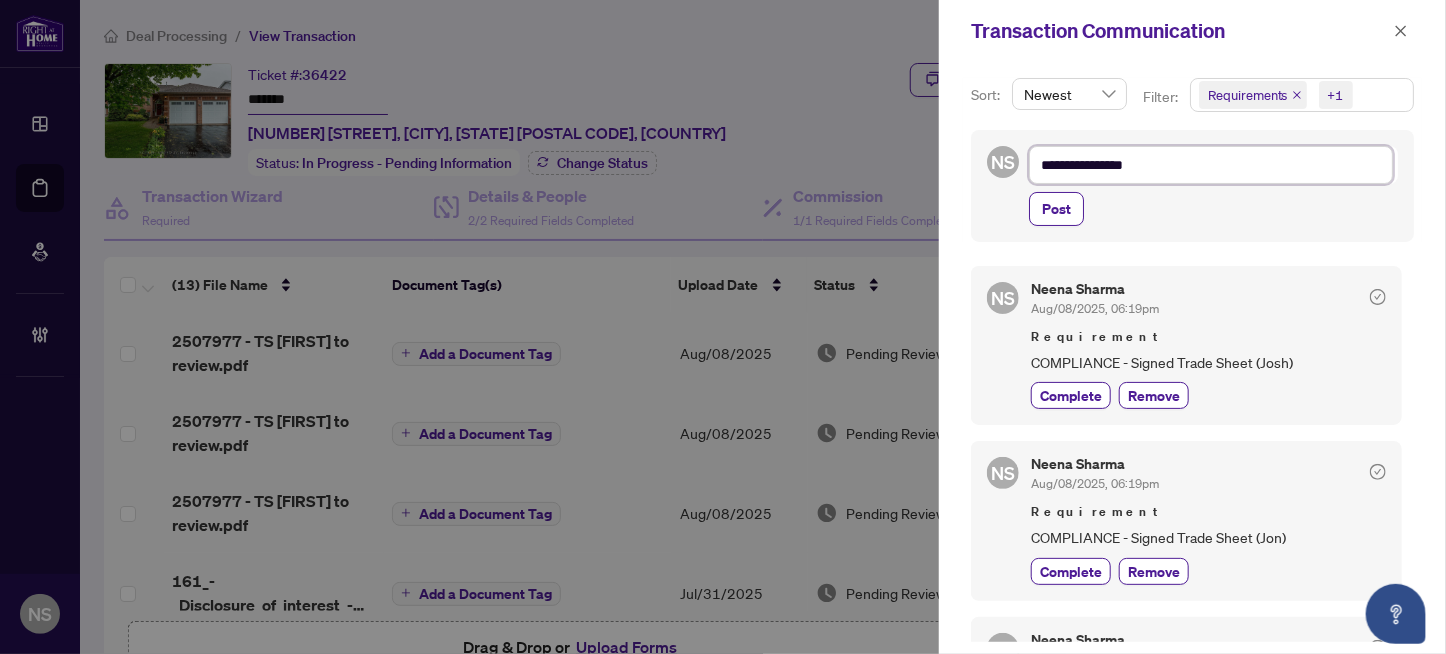 type on "**********" 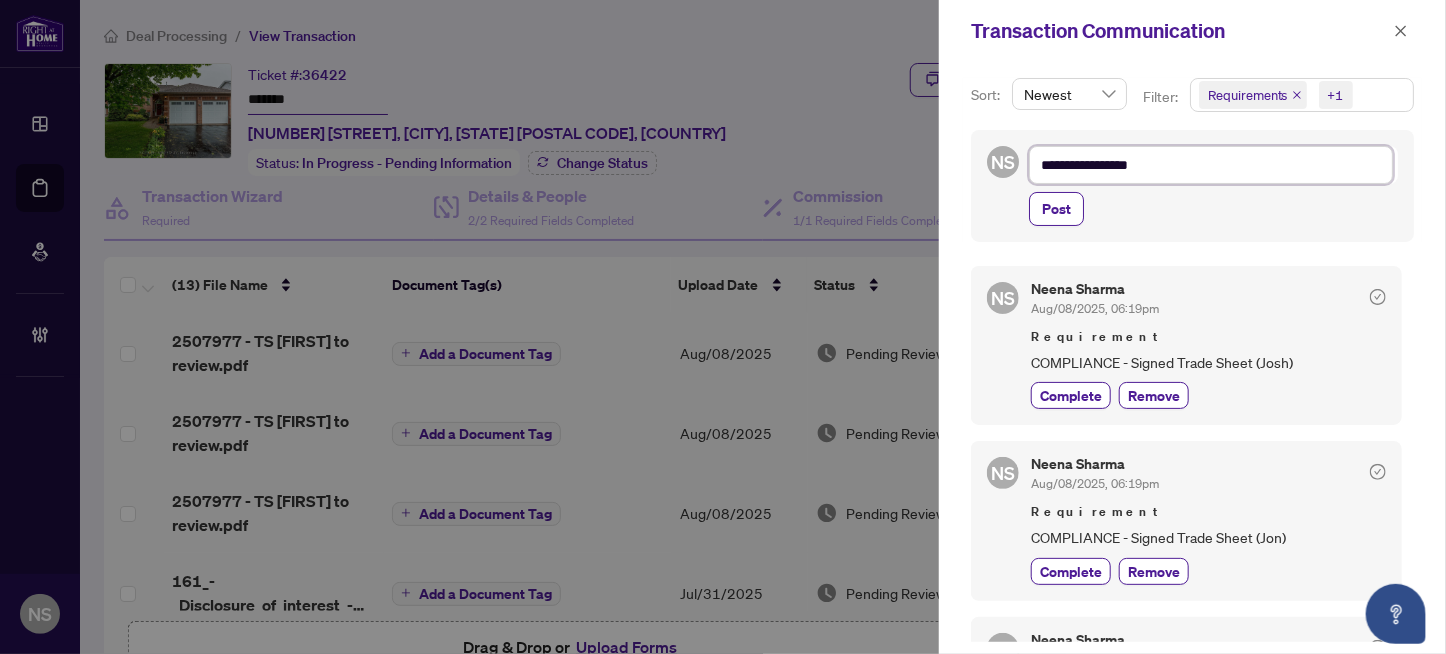 type on "**********" 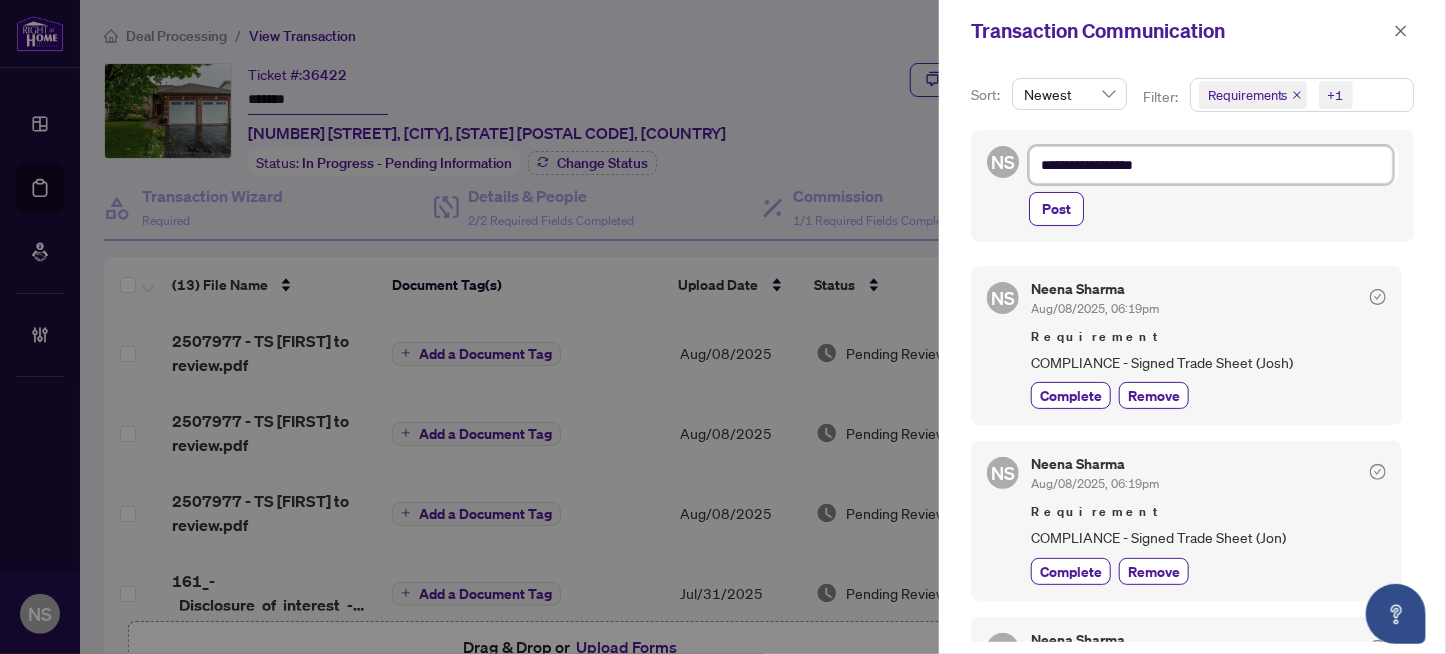 type on "**********" 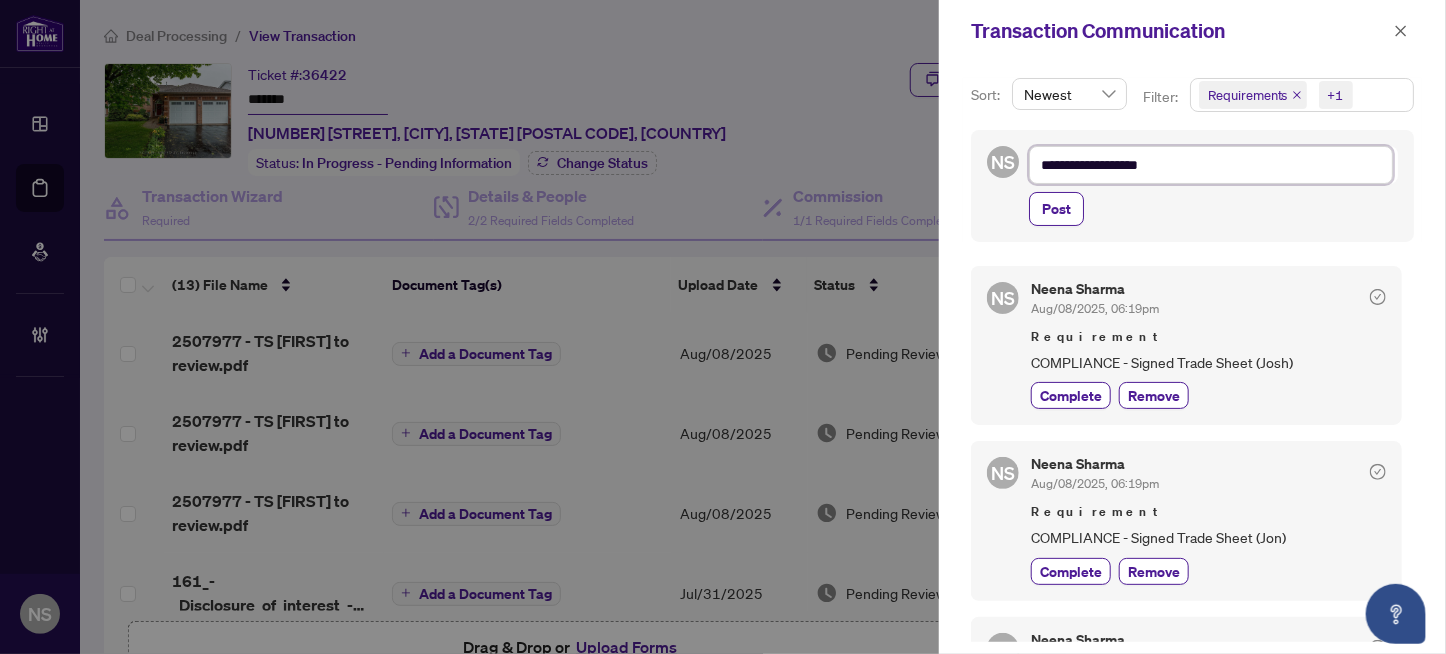 type on "**********" 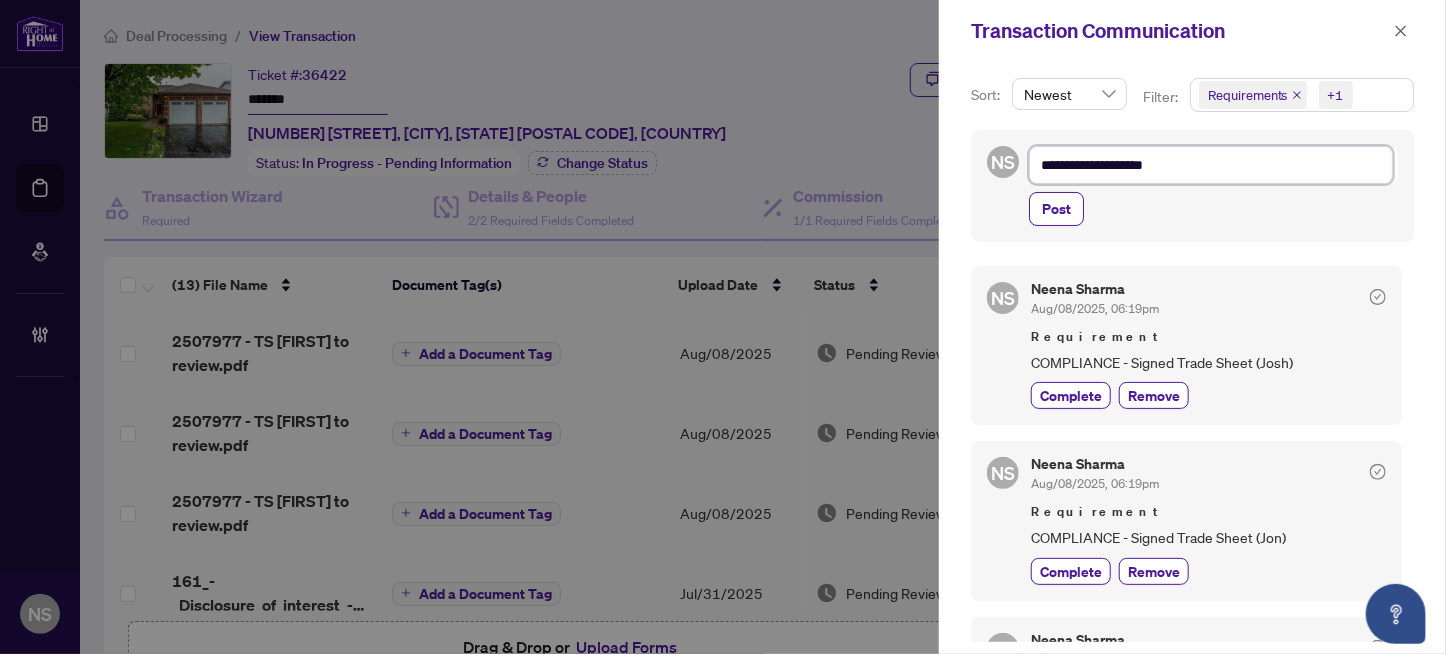 type on "**********" 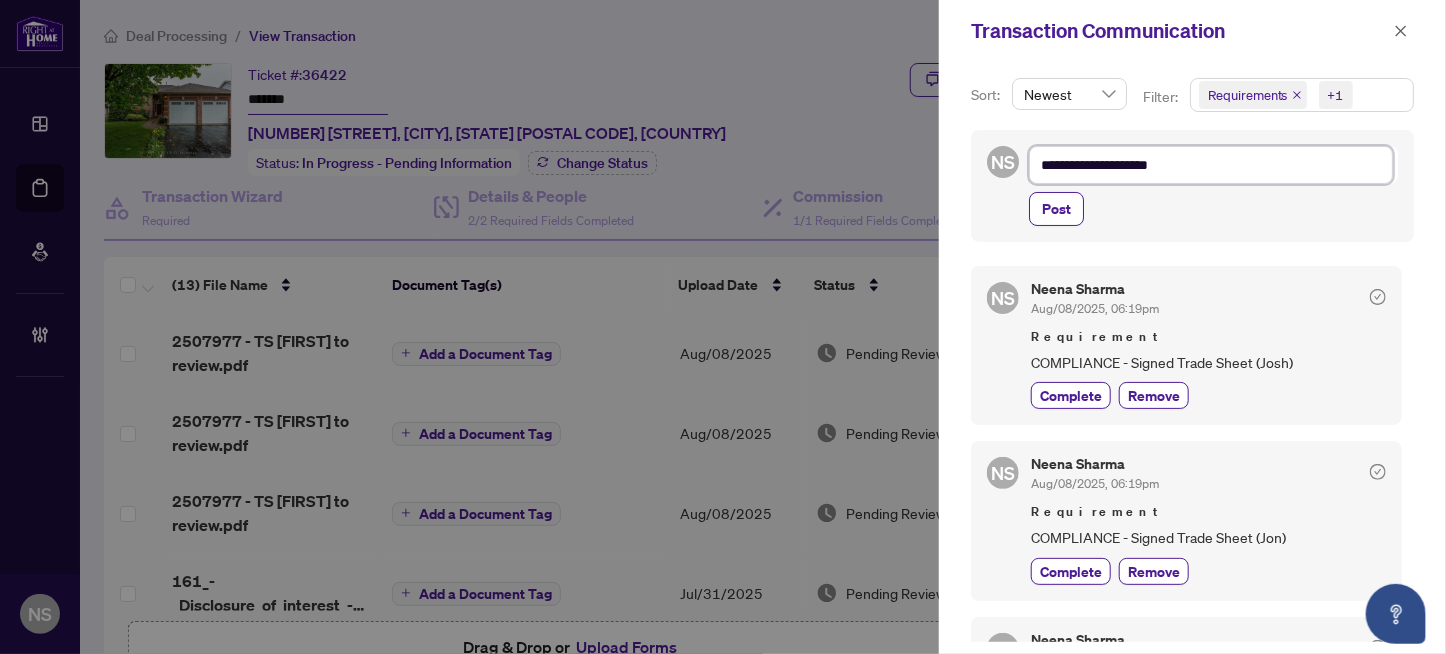 type on "**********" 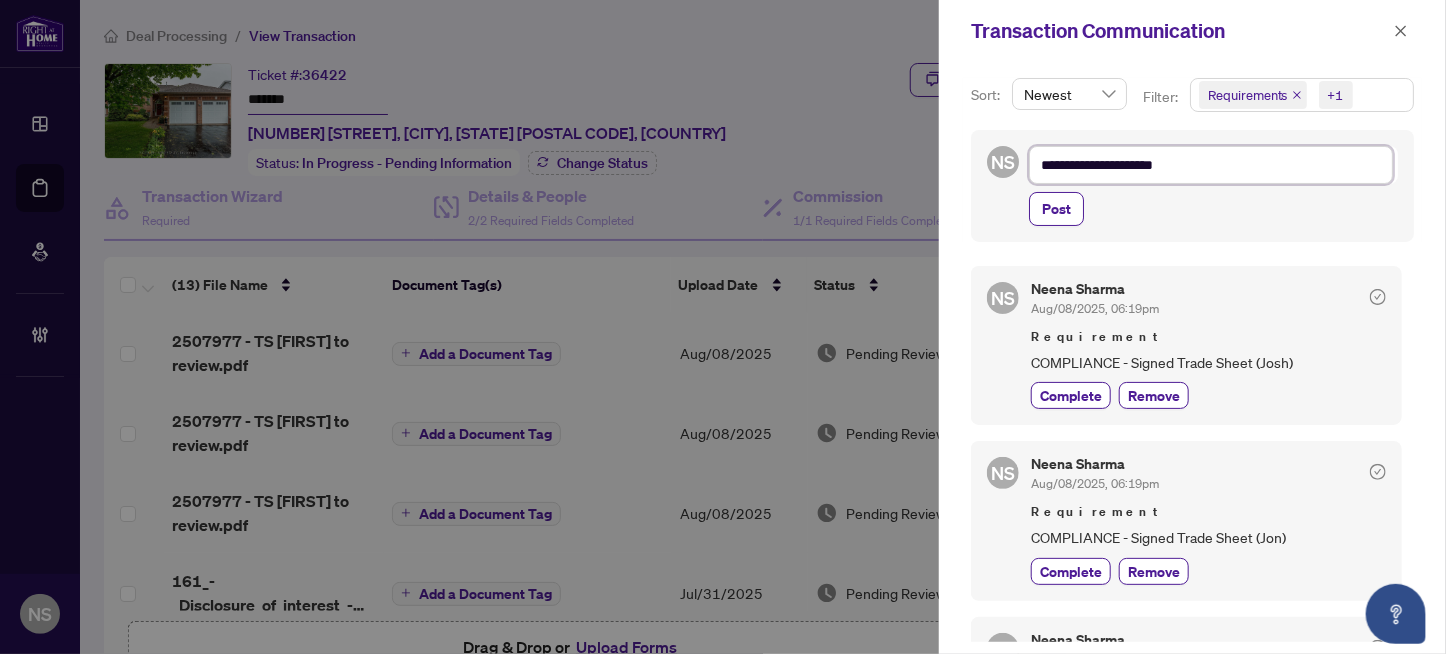 type on "**********" 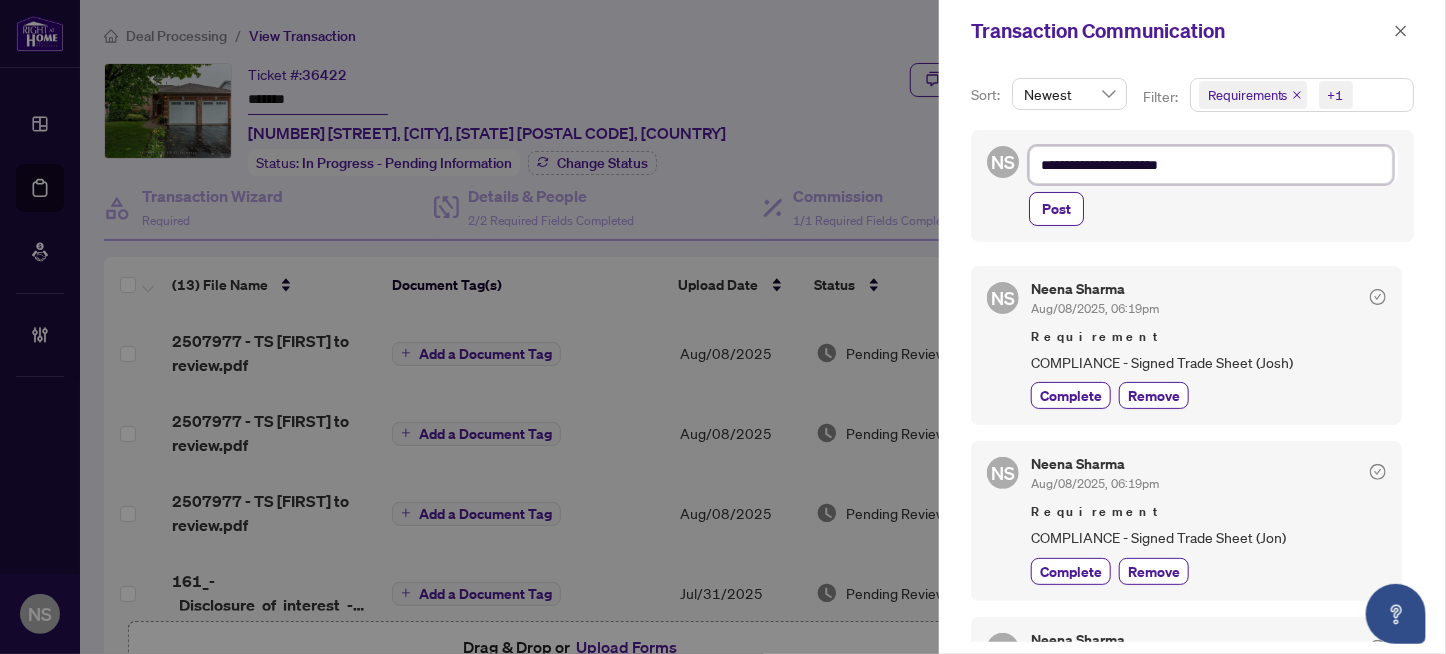 type on "**********" 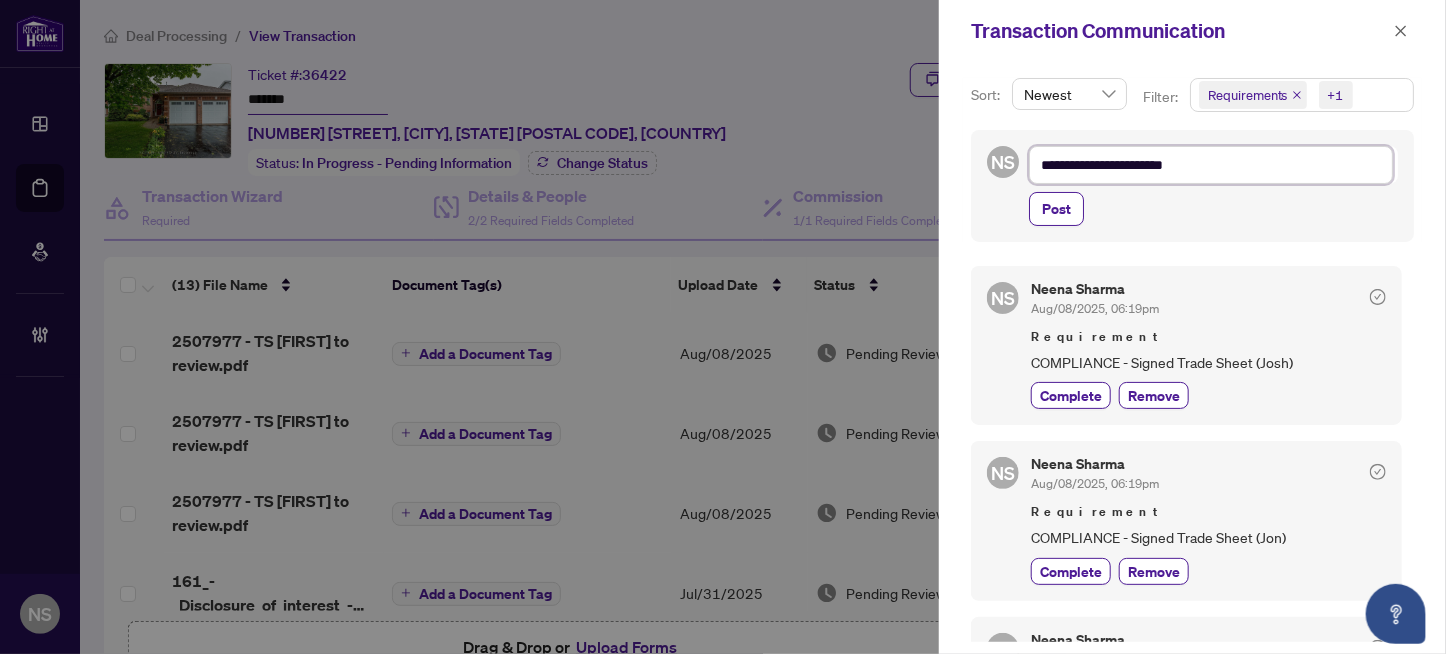 type on "**********" 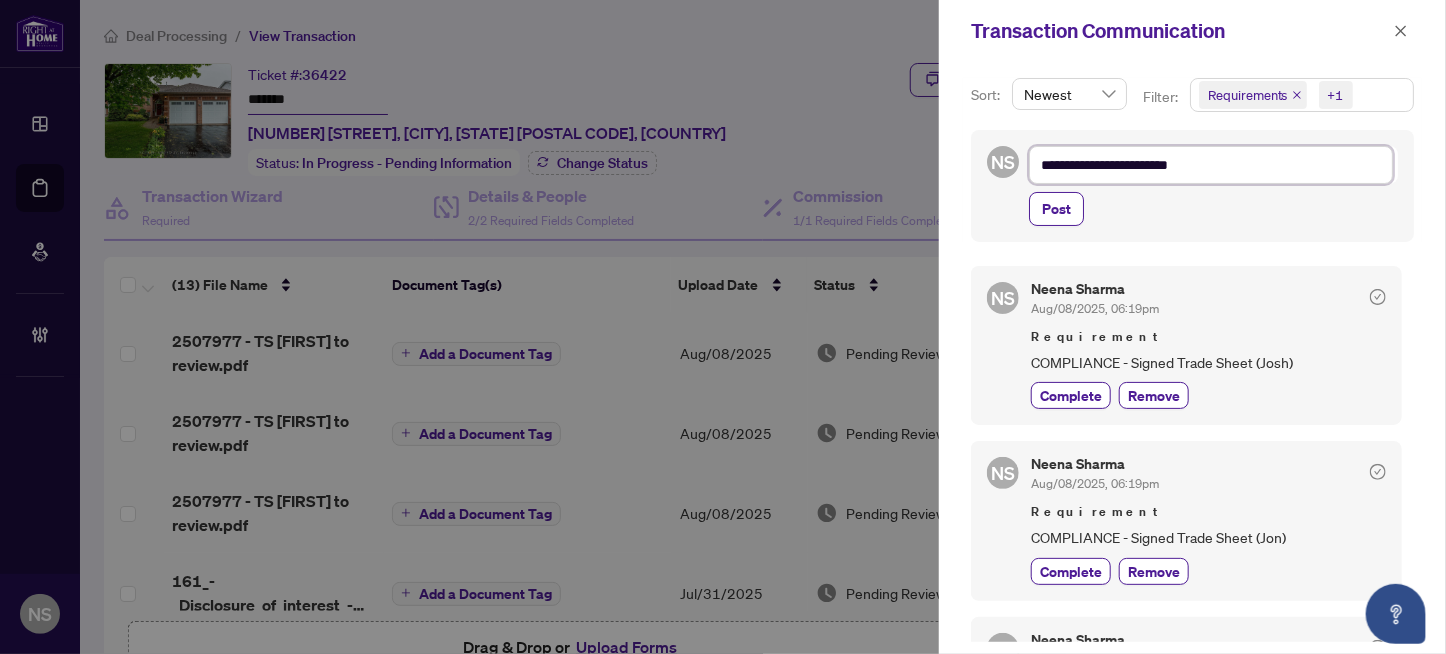 type on "**********" 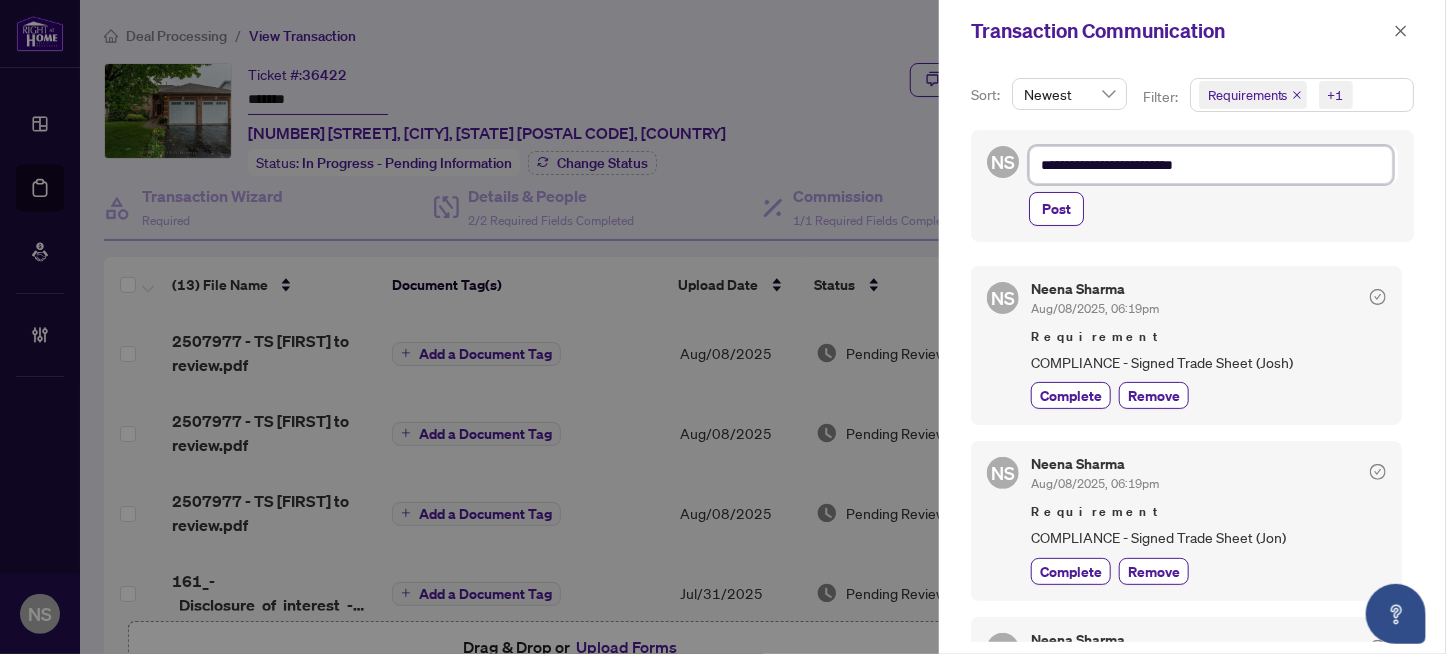 type on "**********" 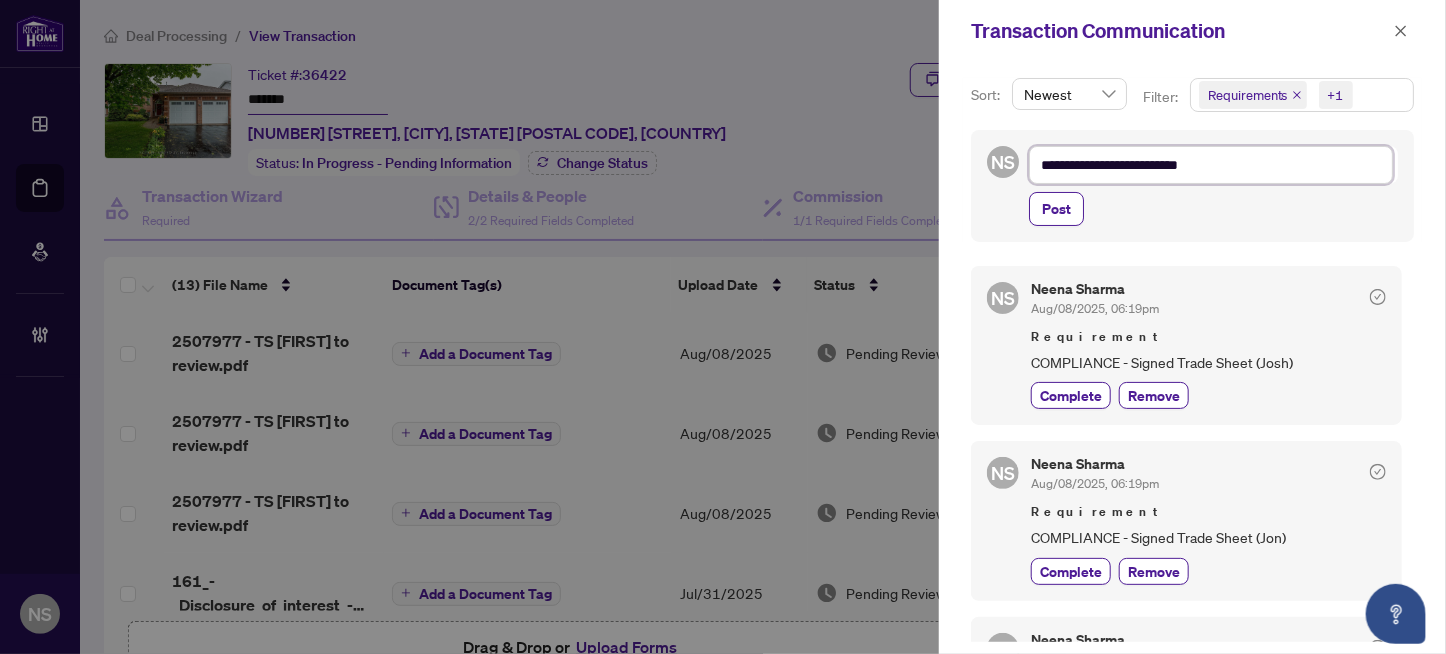 type on "**********" 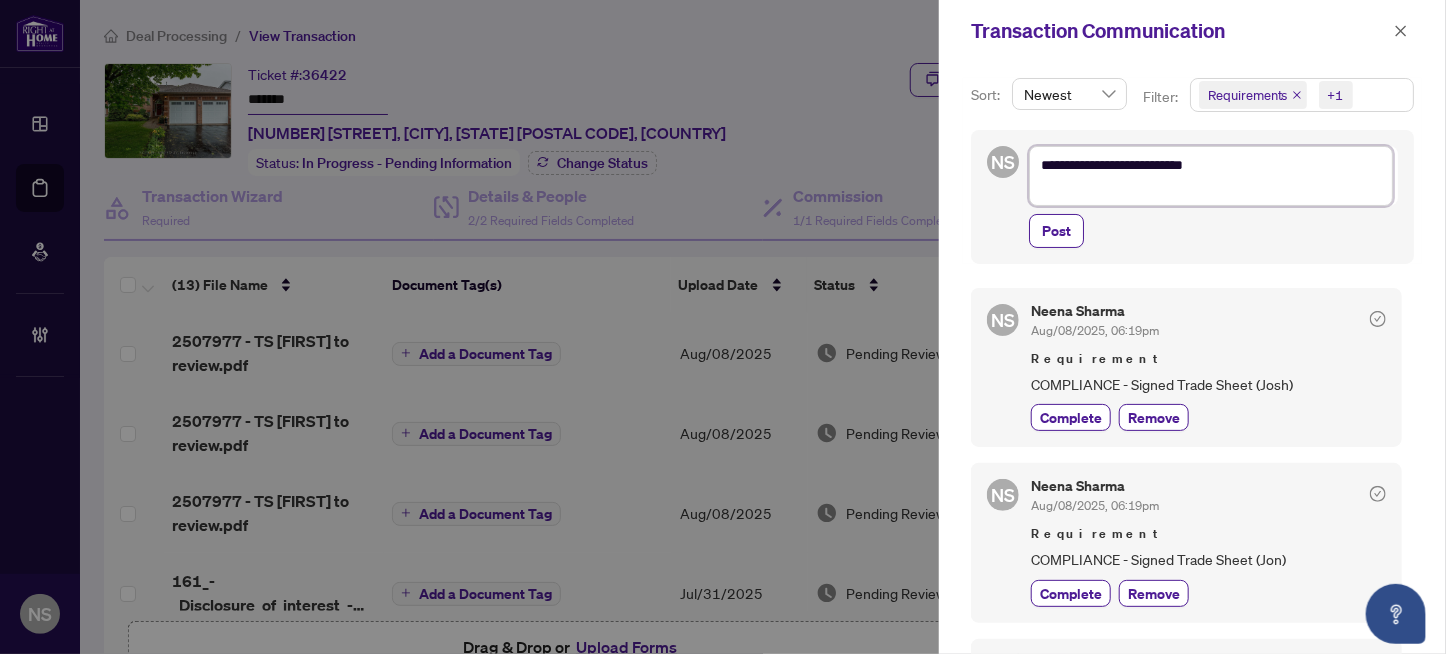 scroll, scrollTop: 0, scrollLeft: 0, axis: both 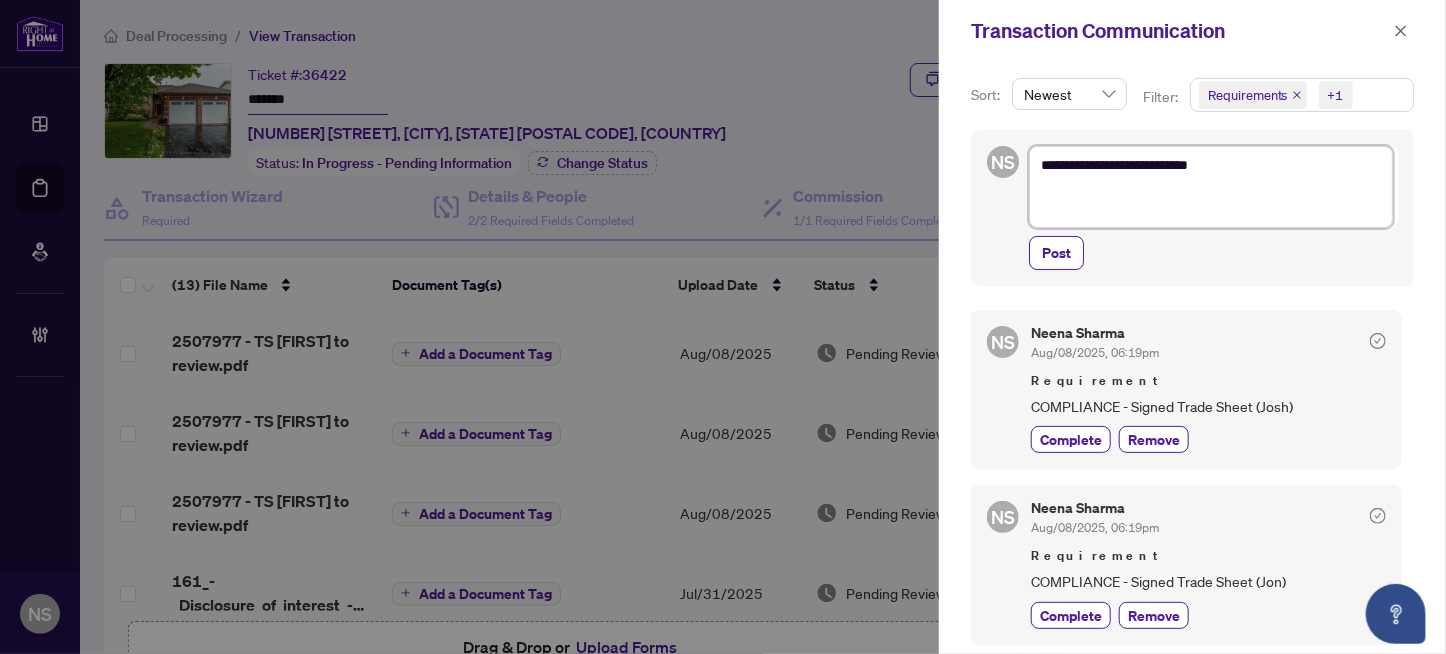 paste on "**********" 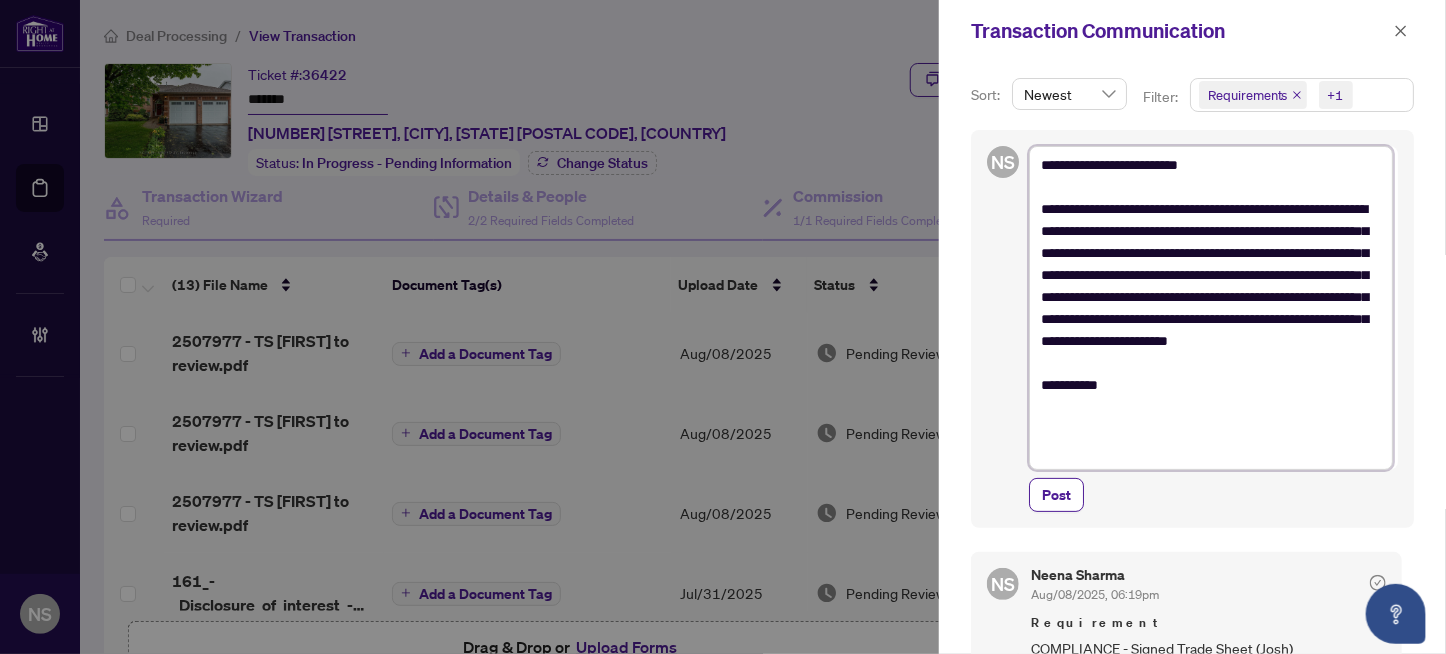click on "**********" at bounding box center (1211, 308) 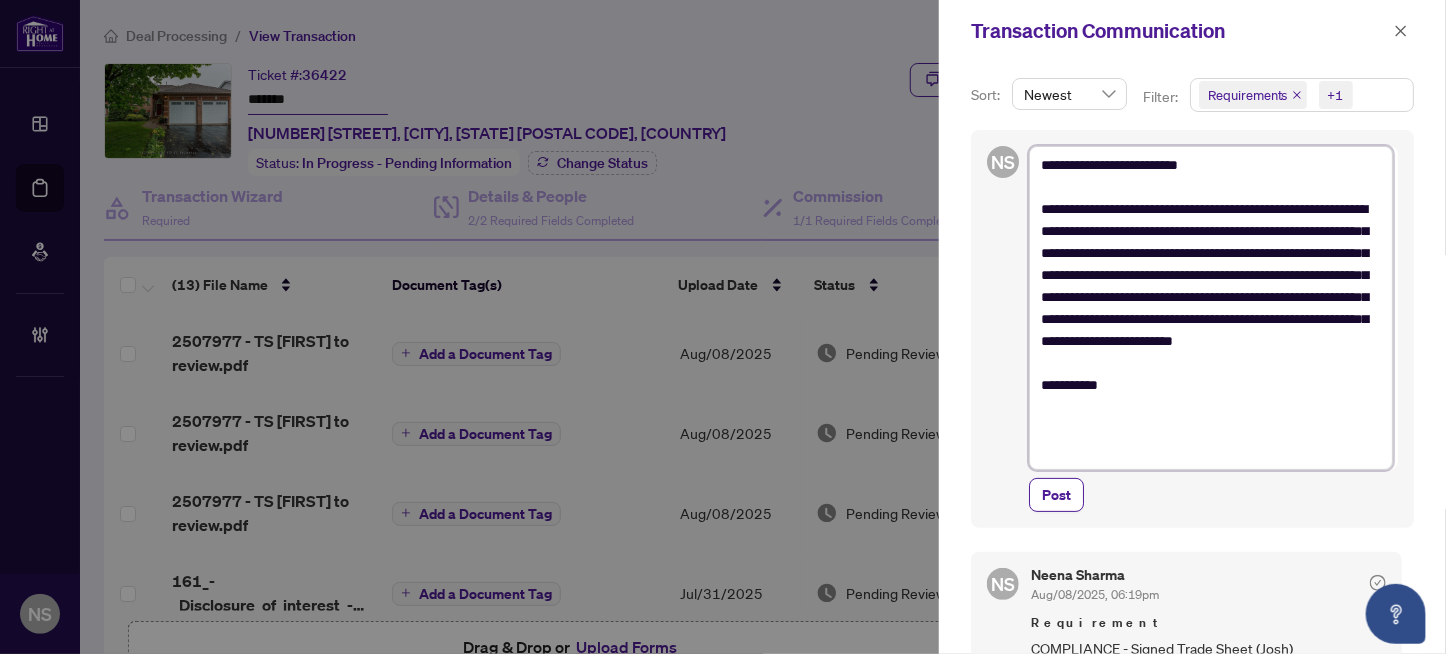 click on "**********" at bounding box center (1211, 308) 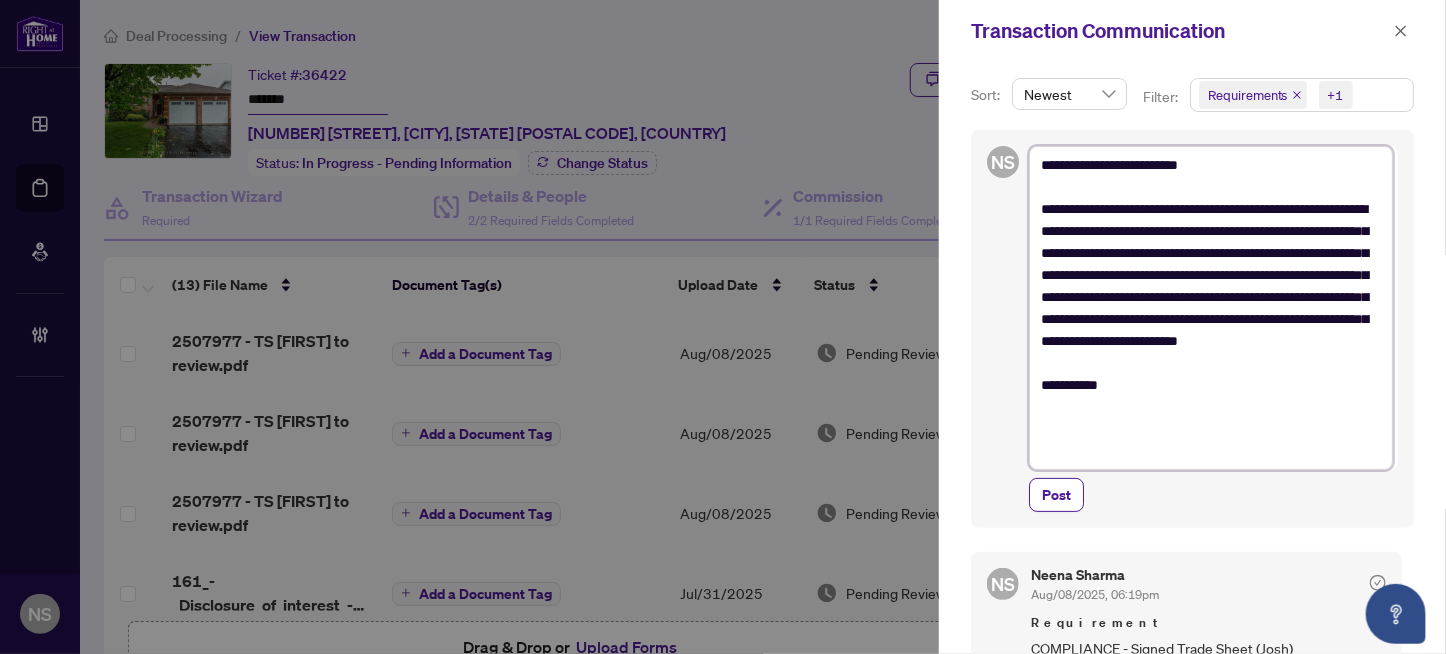 click on "**********" at bounding box center (1211, 308) 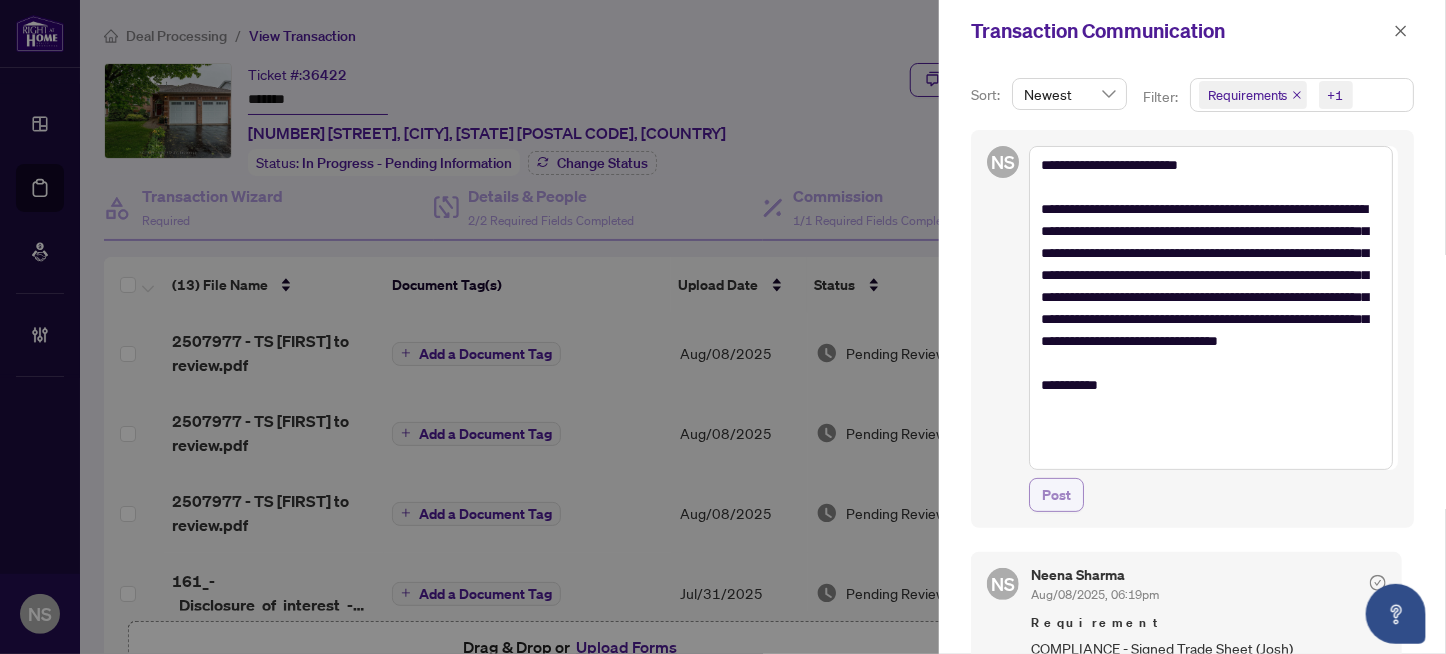 click on "Post" at bounding box center [1056, 495] 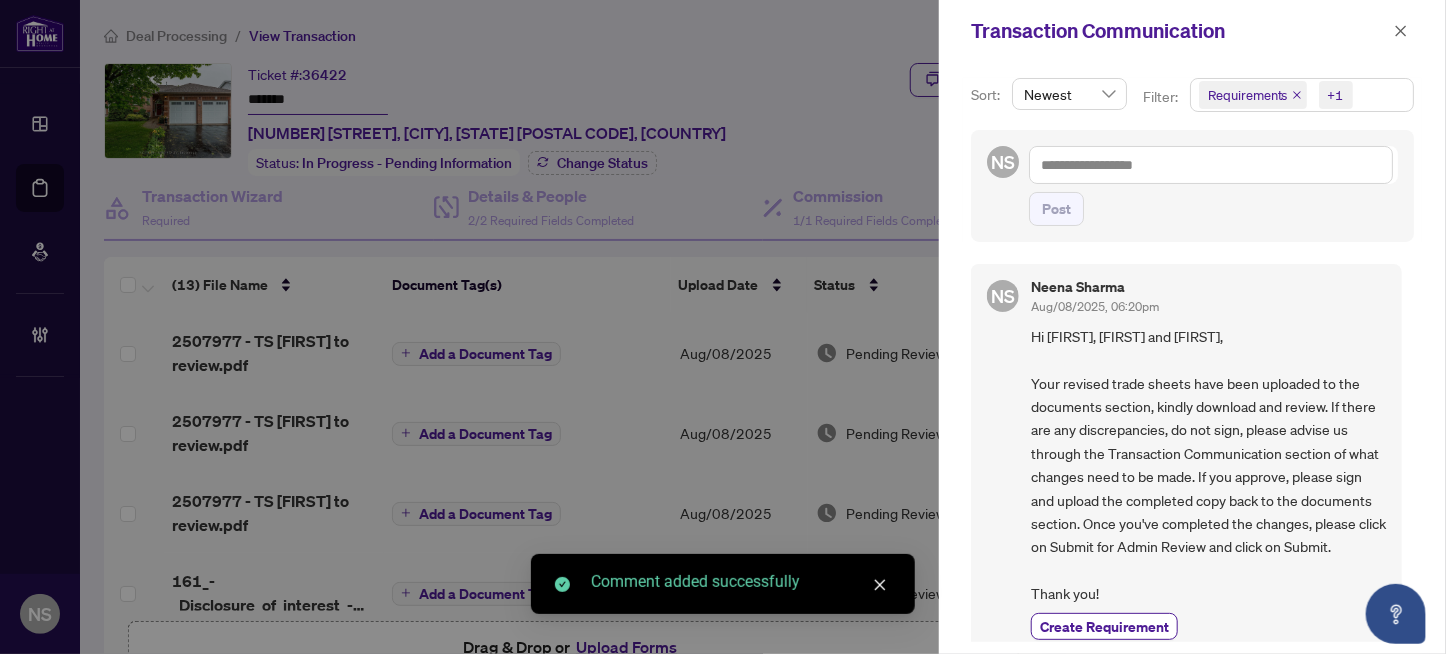 scroll, scrollTop: 0, scrollLeft: 0, axis: both 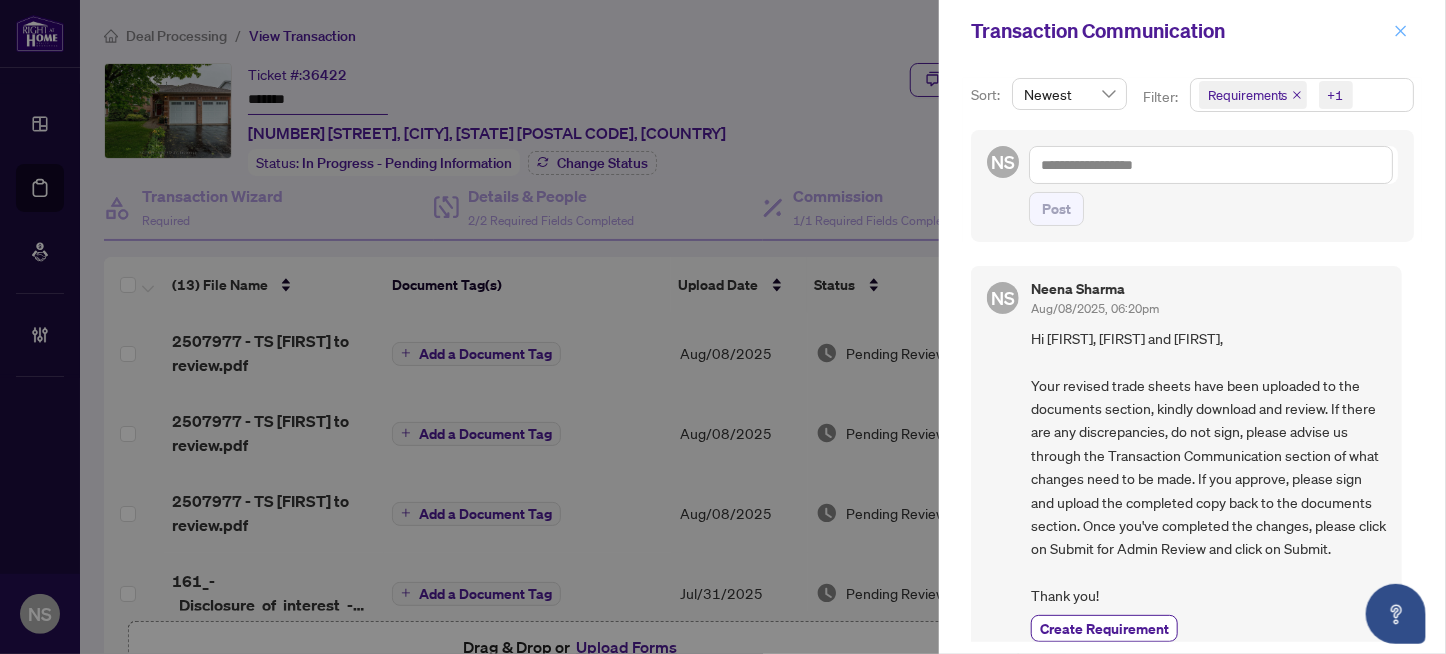 click at bounding box center [1401, 31] 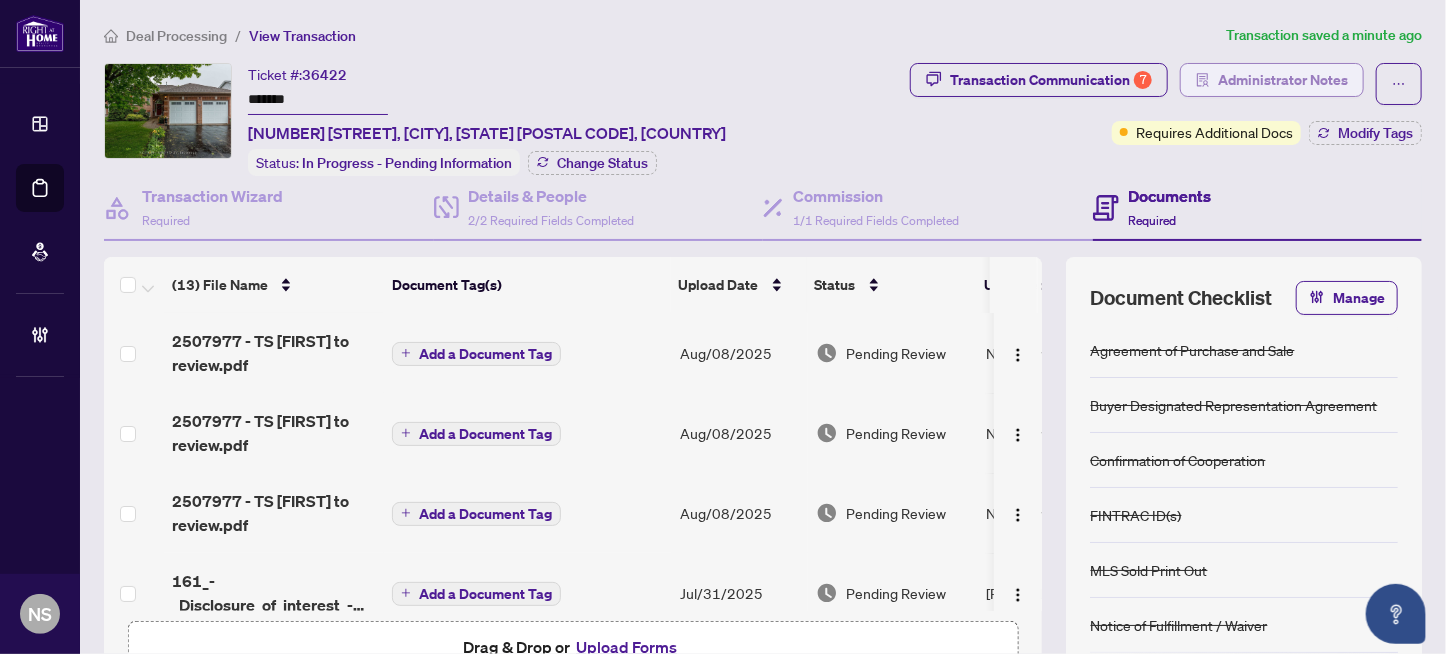 click on "Administrator Notes" at bounding box center [1283, 80] 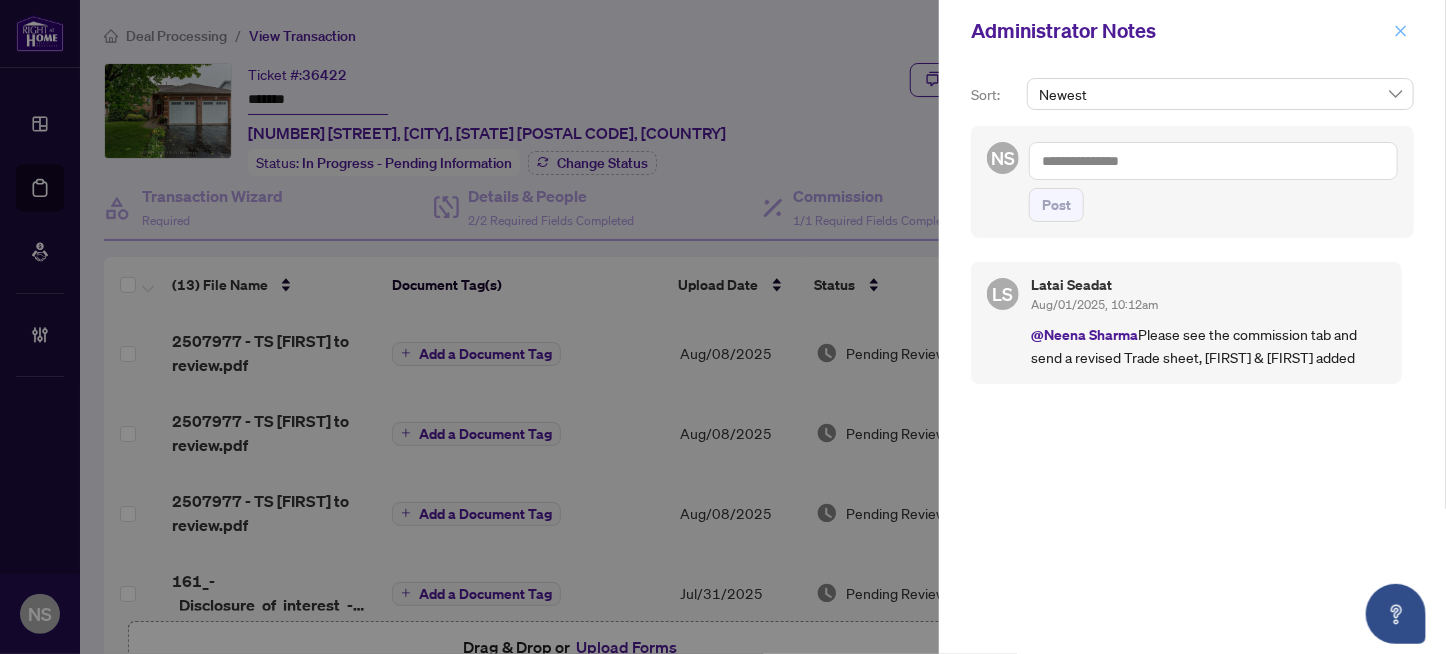 click at bounding box center (1401, 31) 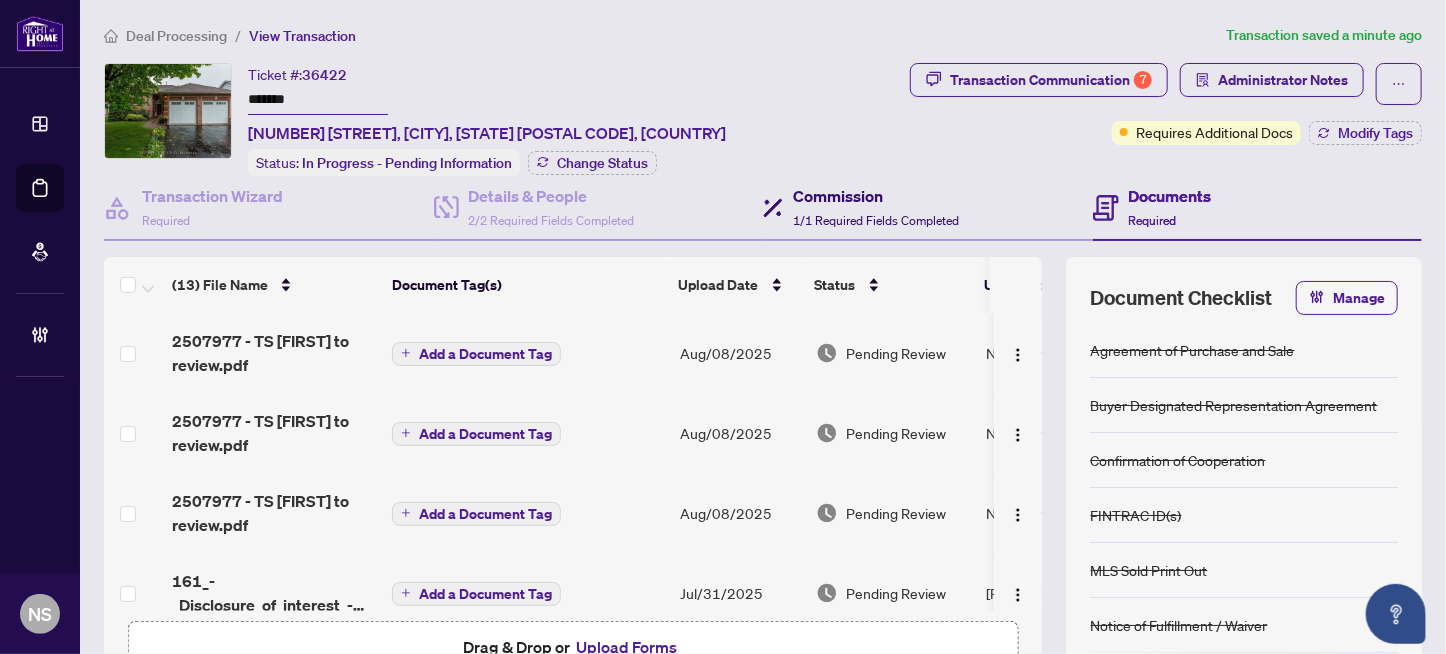 click on "1/1 Required Fields Completed" at bounding box center [876, 220] 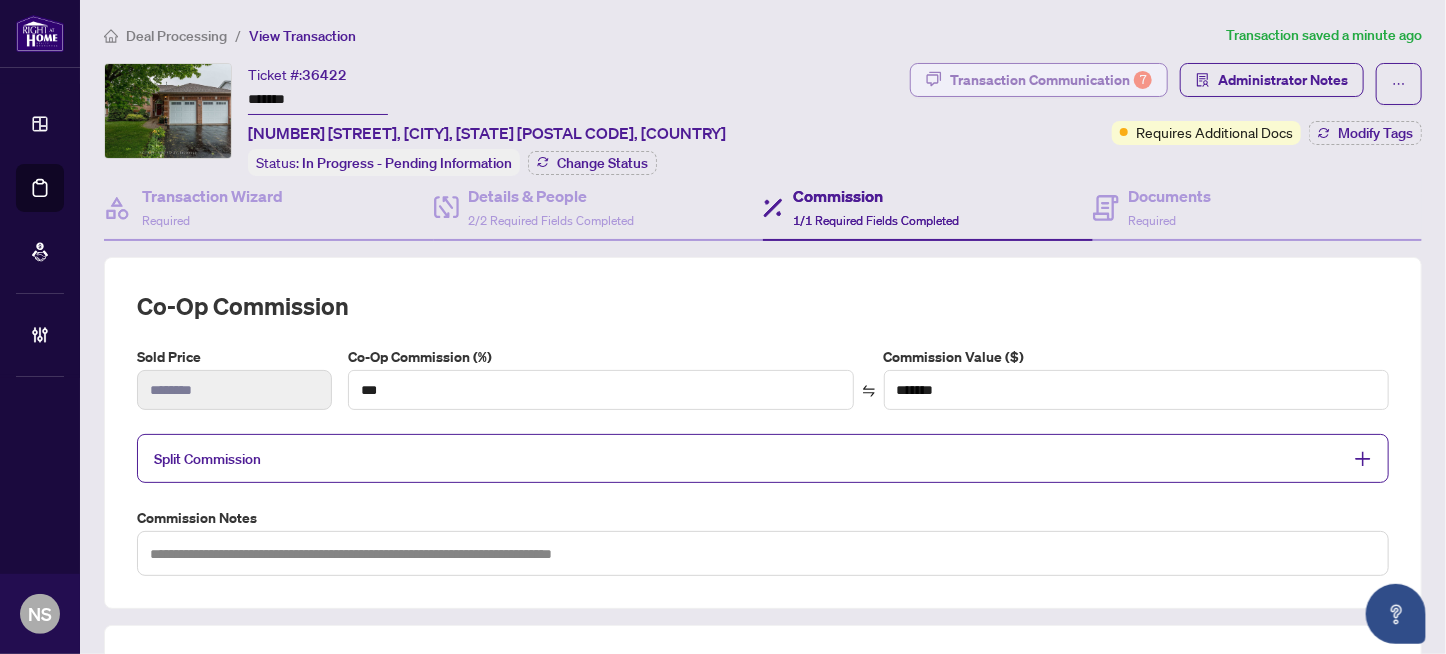 click on "Transaction Communication 7" at bounding box center [1051, 80] 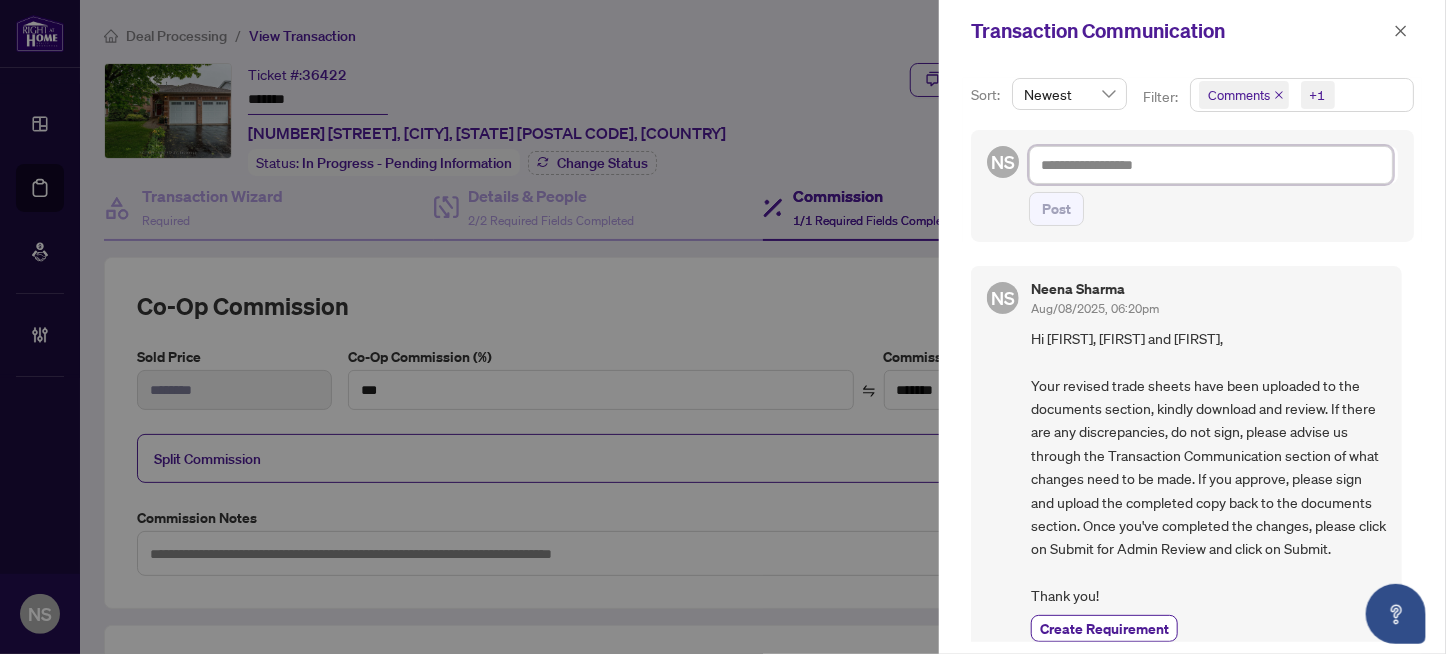click at bounding box center [1211, 165] 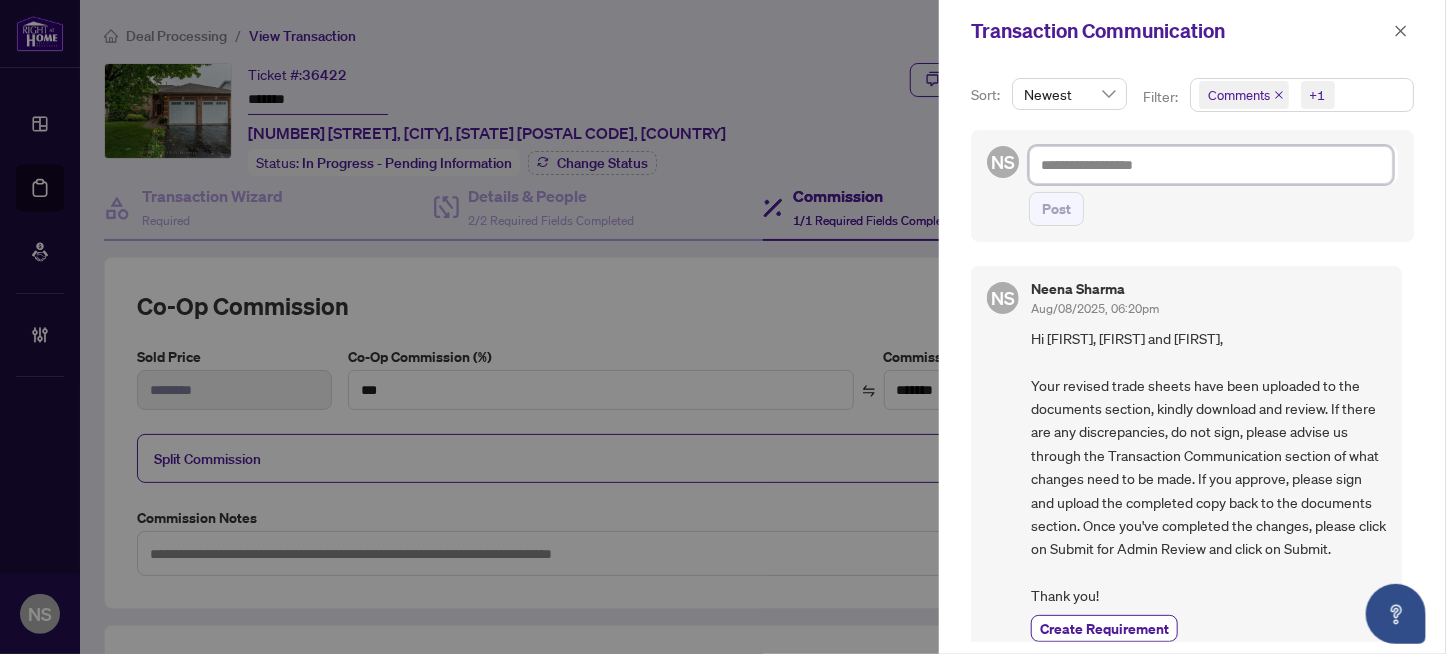 click on "Comments" at bounding box center [1239, 95] 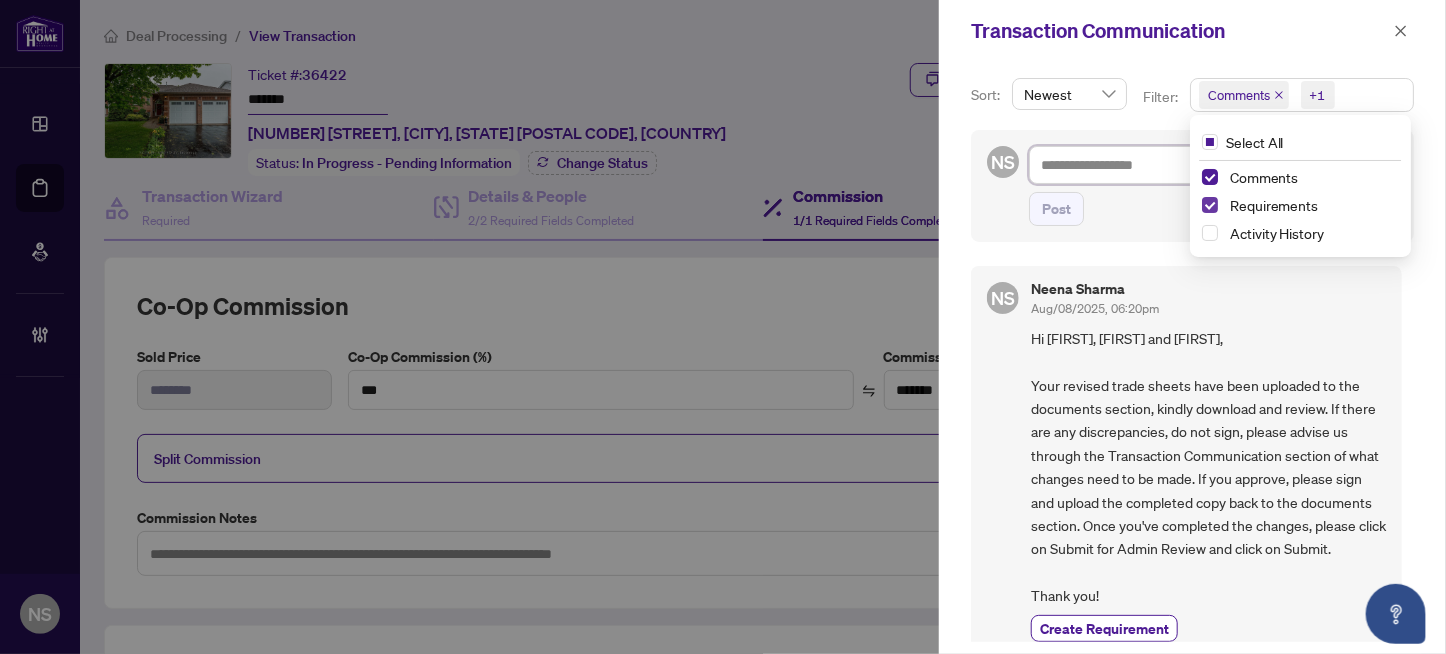 click at bounding box center [1210, 205] 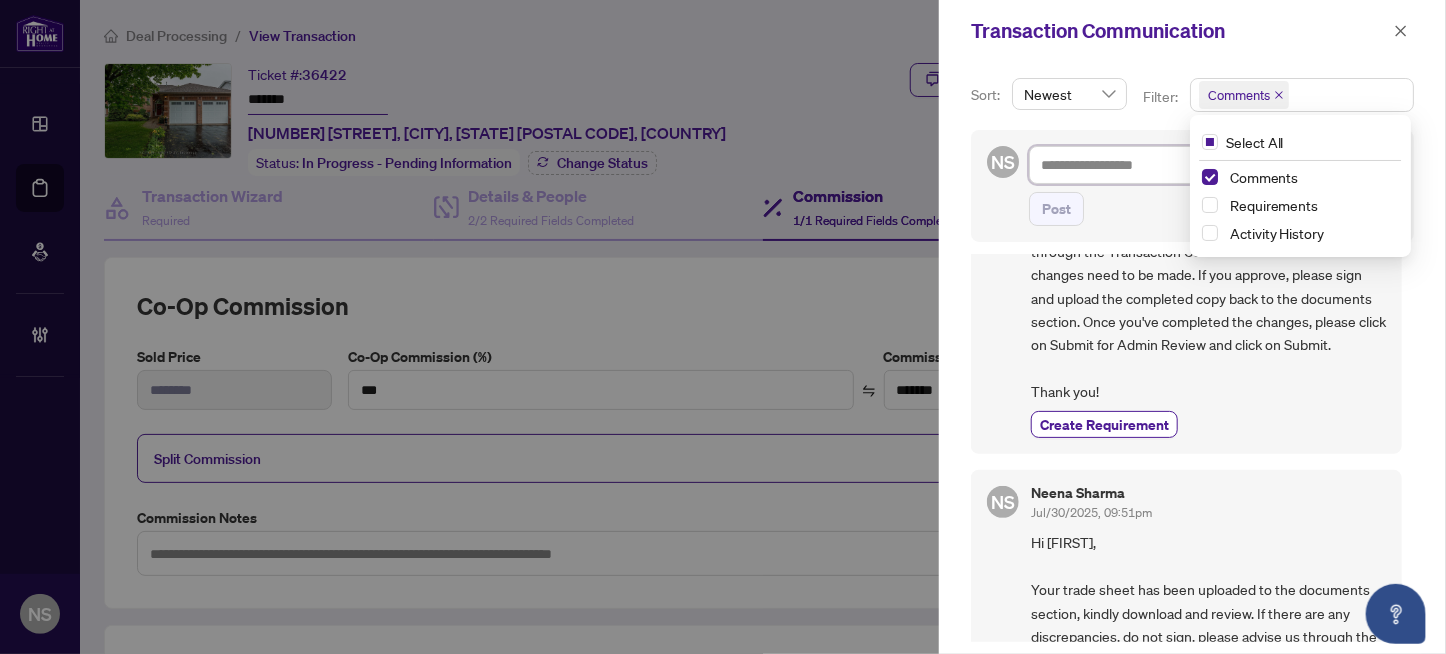 scroll, scrollTop: 0, scrollLeft: 0, axis: both 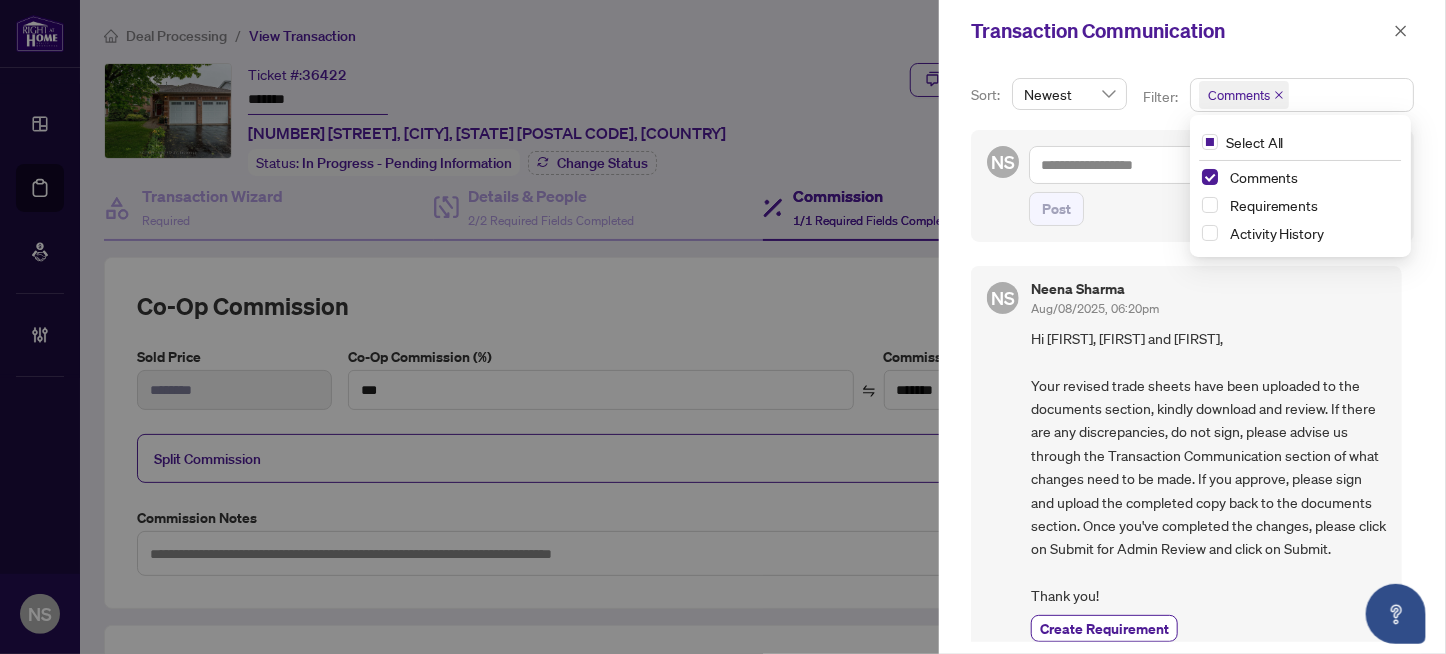 click 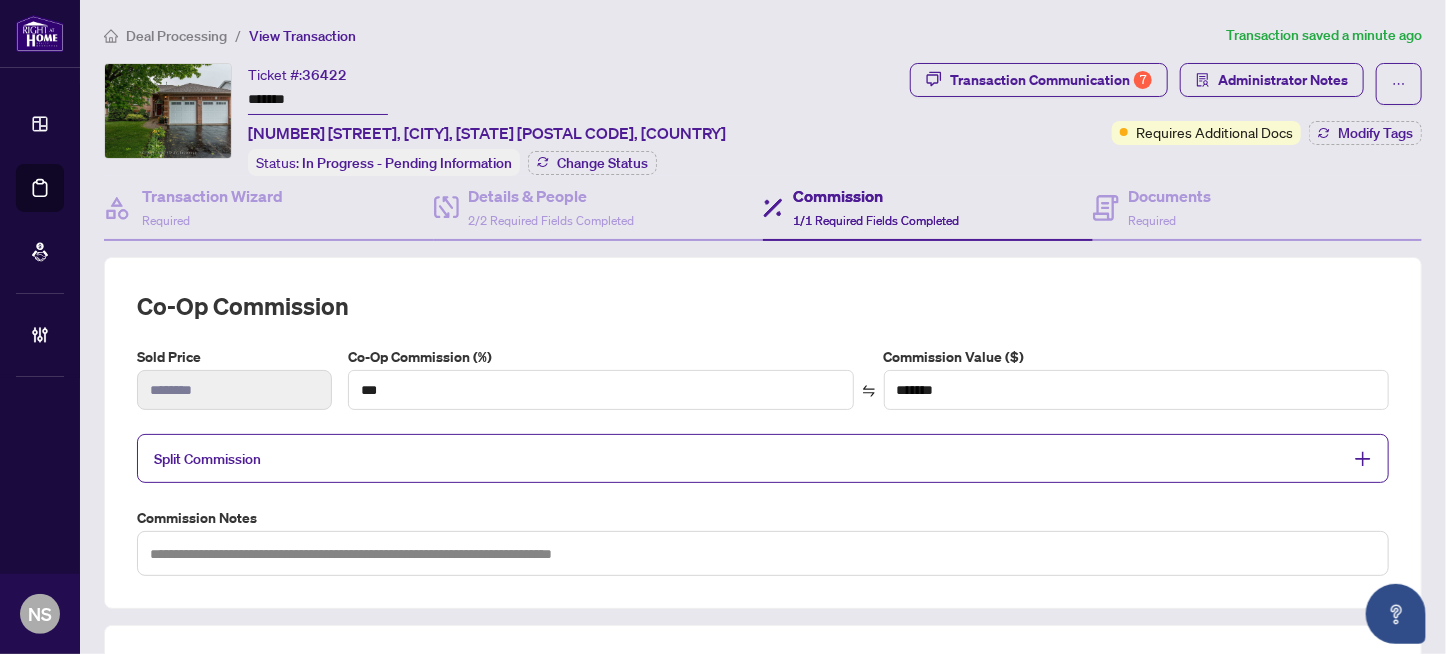 scroll, scrollTop: 100, scrollLeft: 0, axis: vertical 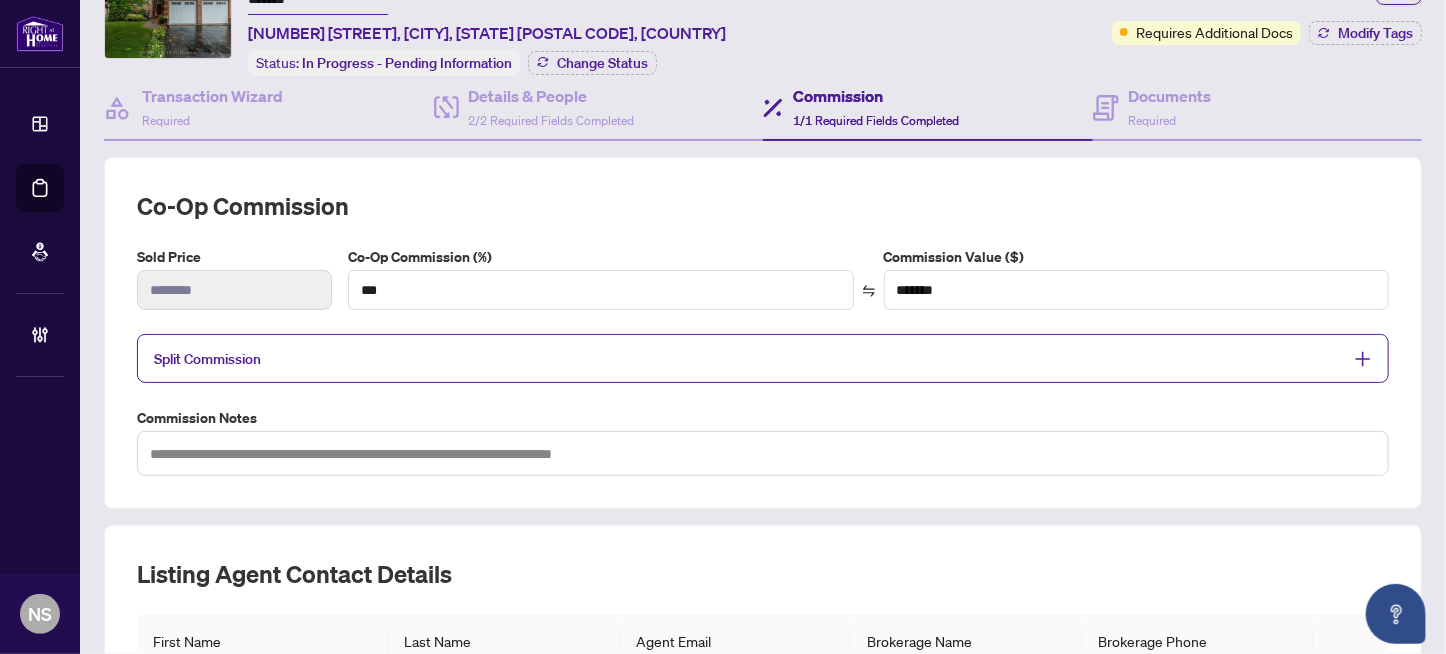 click on "Split Commission" at bounding box center (748, 358) 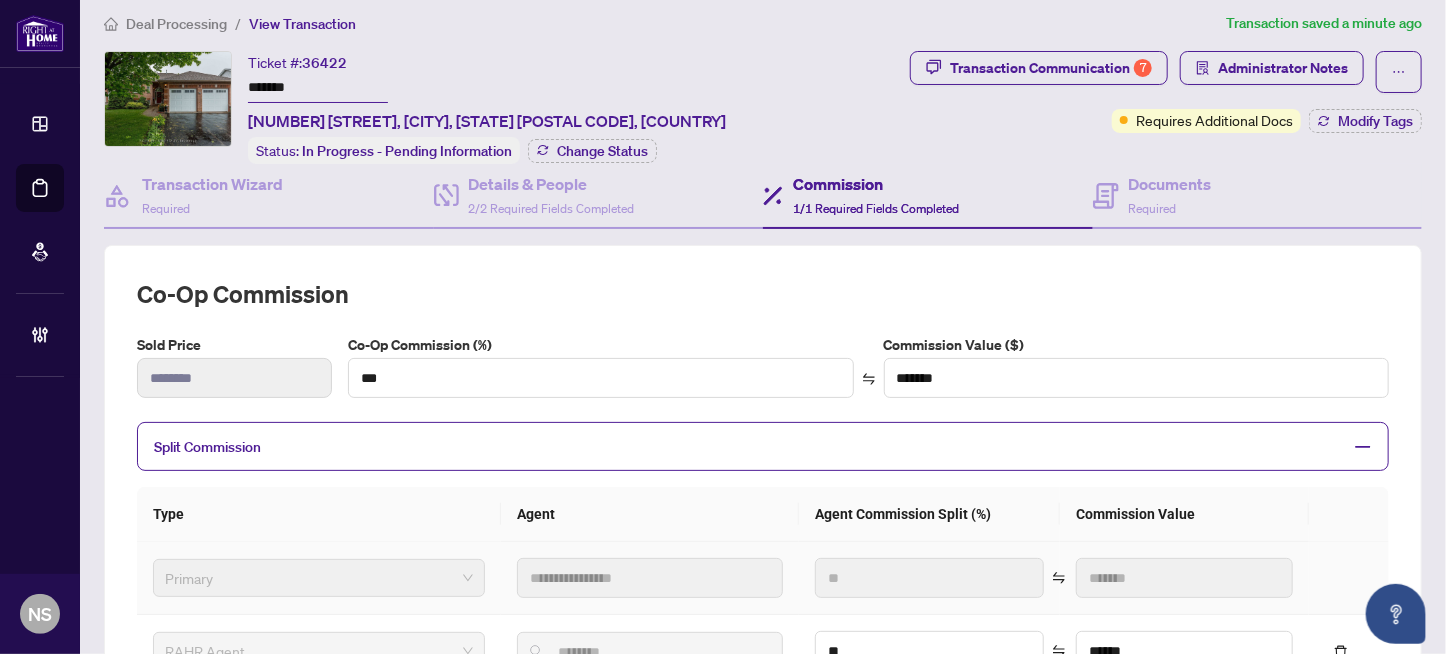 scroll, scrollTop: 0, scrollLeft: 0, axis: both 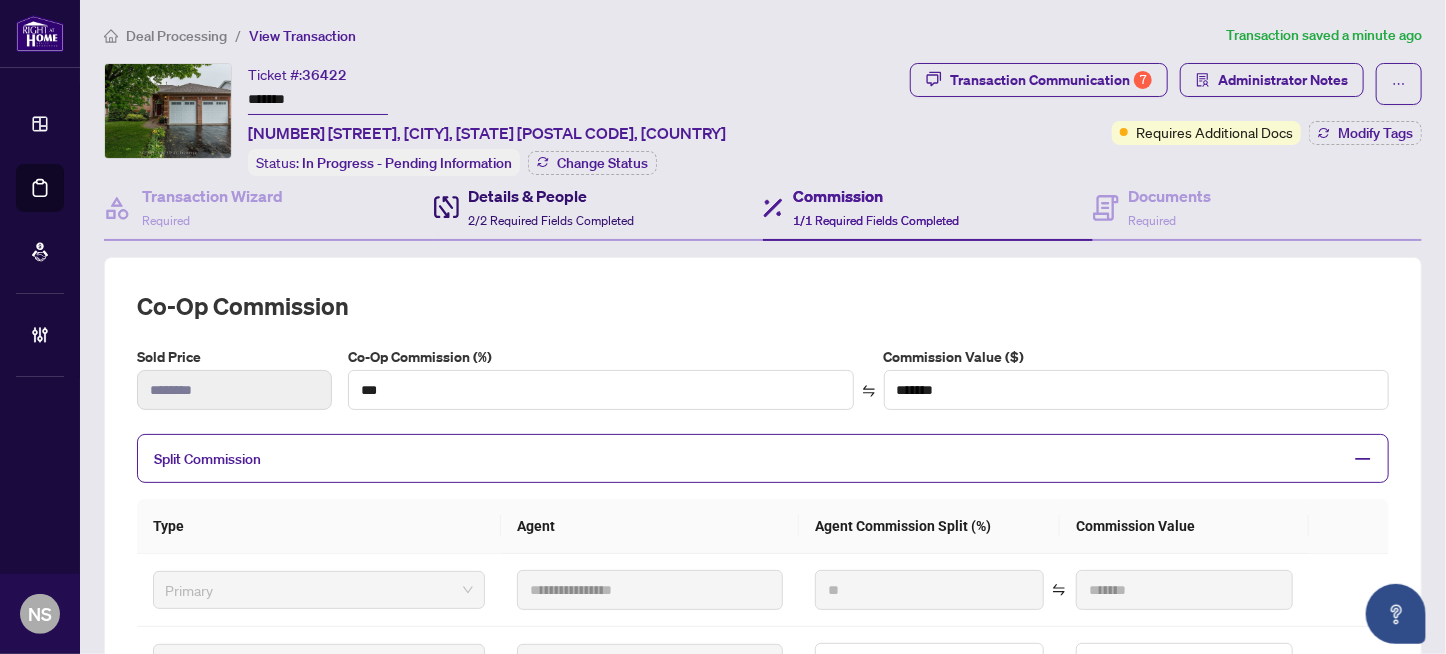 click on "Details & People" at bounding box center [552, 196] 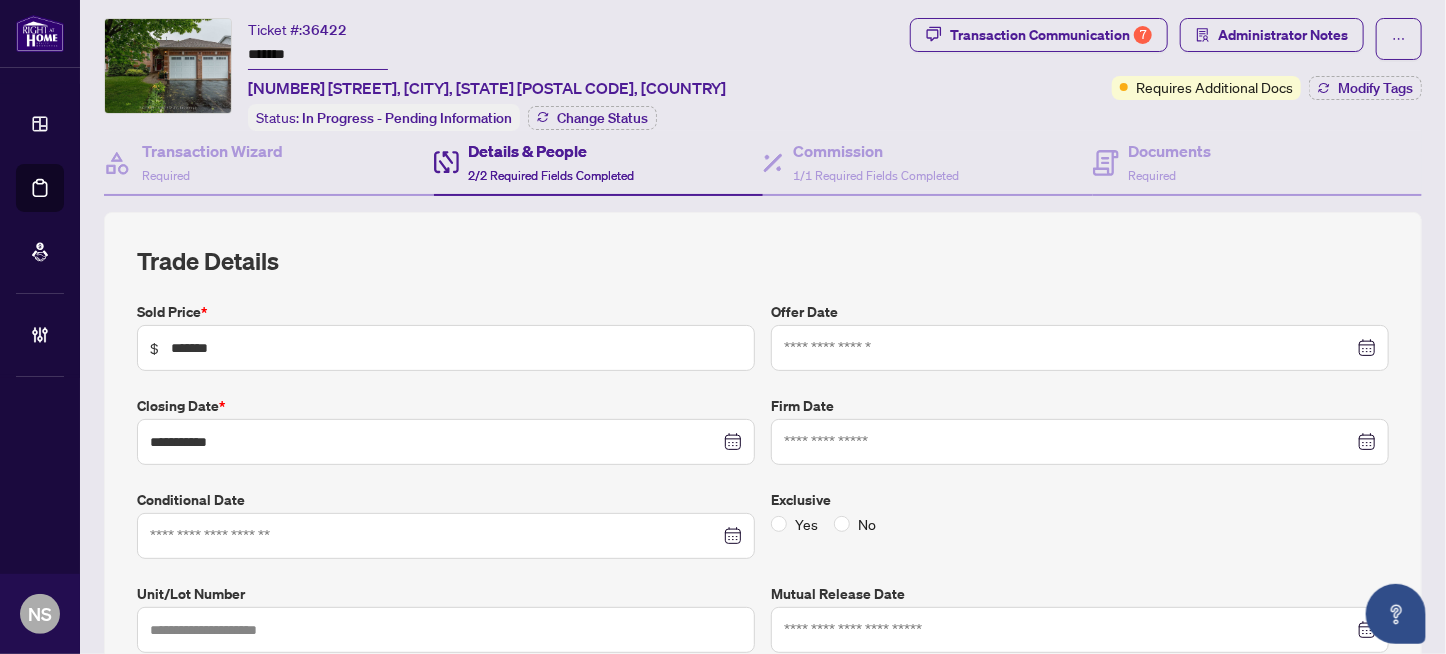 scroll, scrollTop: 0, scrollLeft: 0, axis: both 